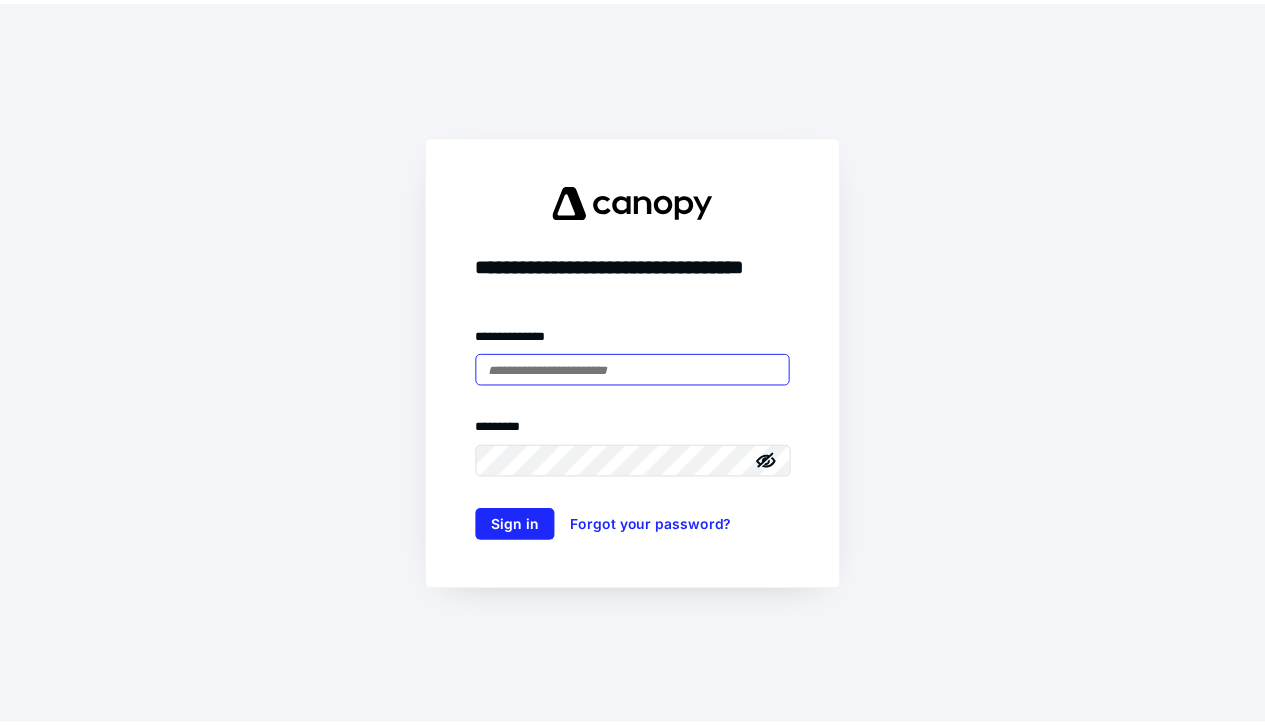 scroll, scrollTop: 0, scrollLeft: 0, axis: both 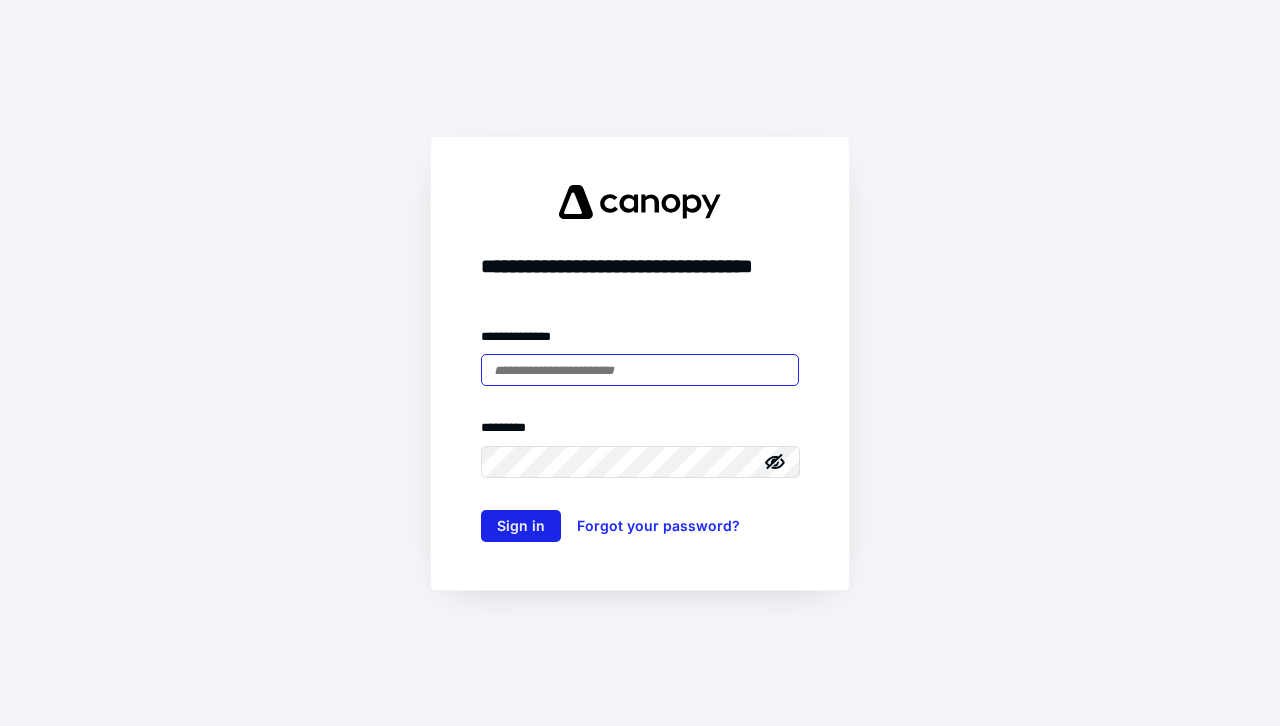 type on "**********" 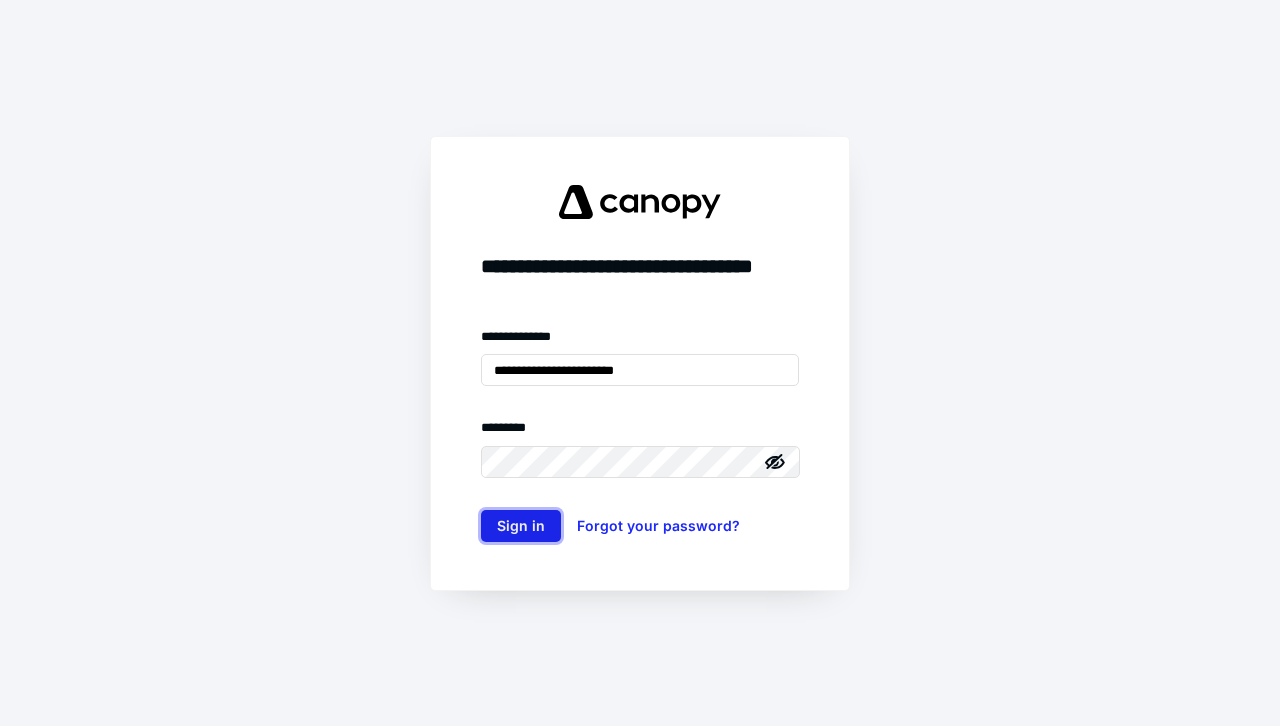 click on "Sign in" at bounding box center [521, 526] 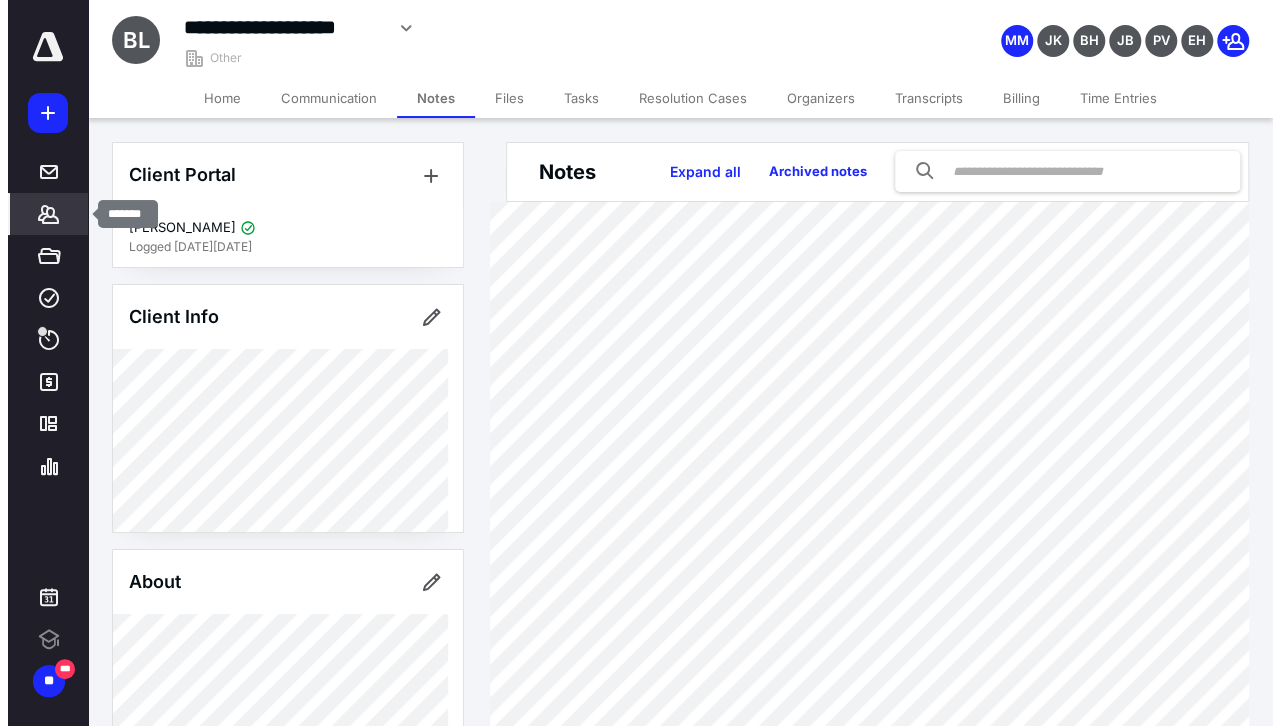 scroll, scrollTop: 0, scrollLeft: 0, axis: both 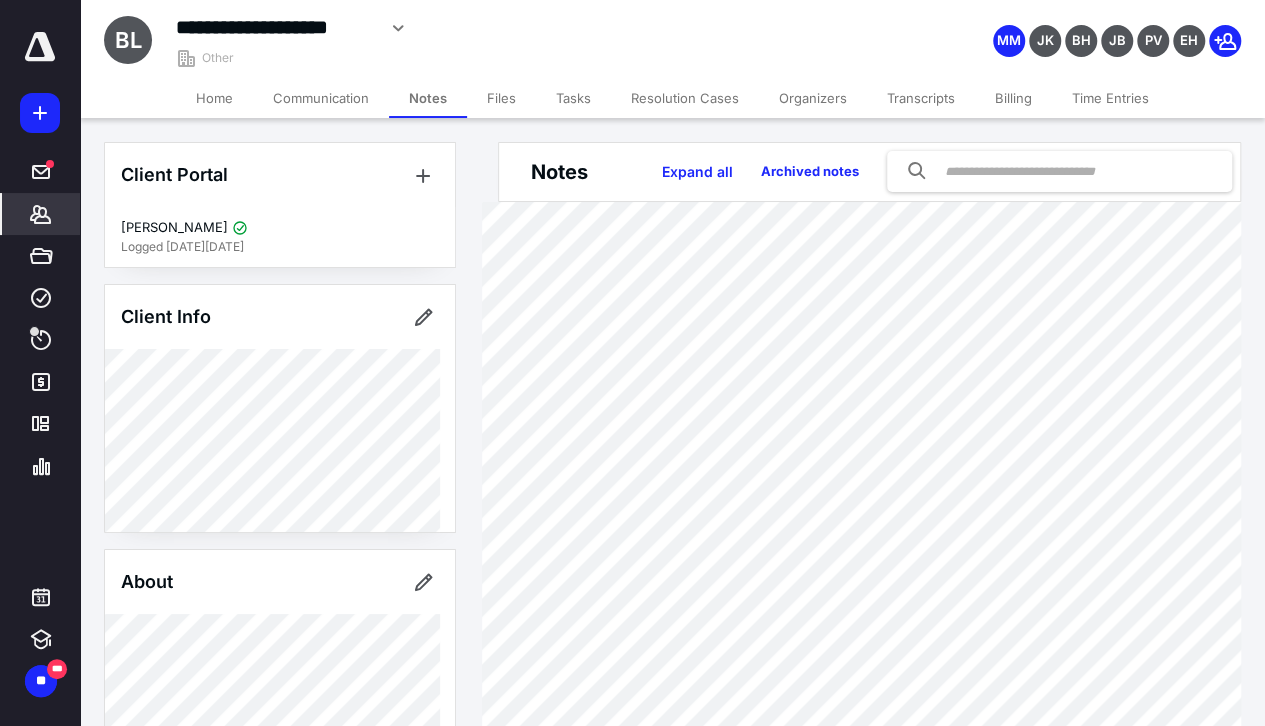 click 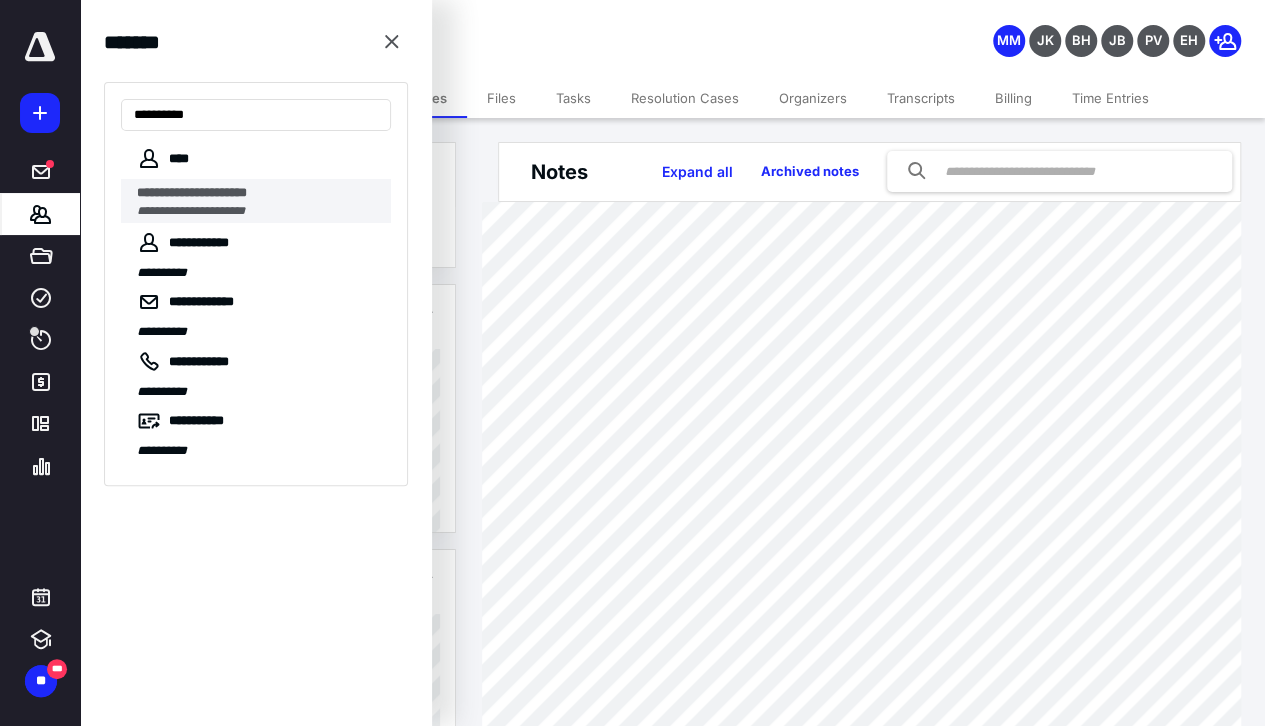 type on "**********" 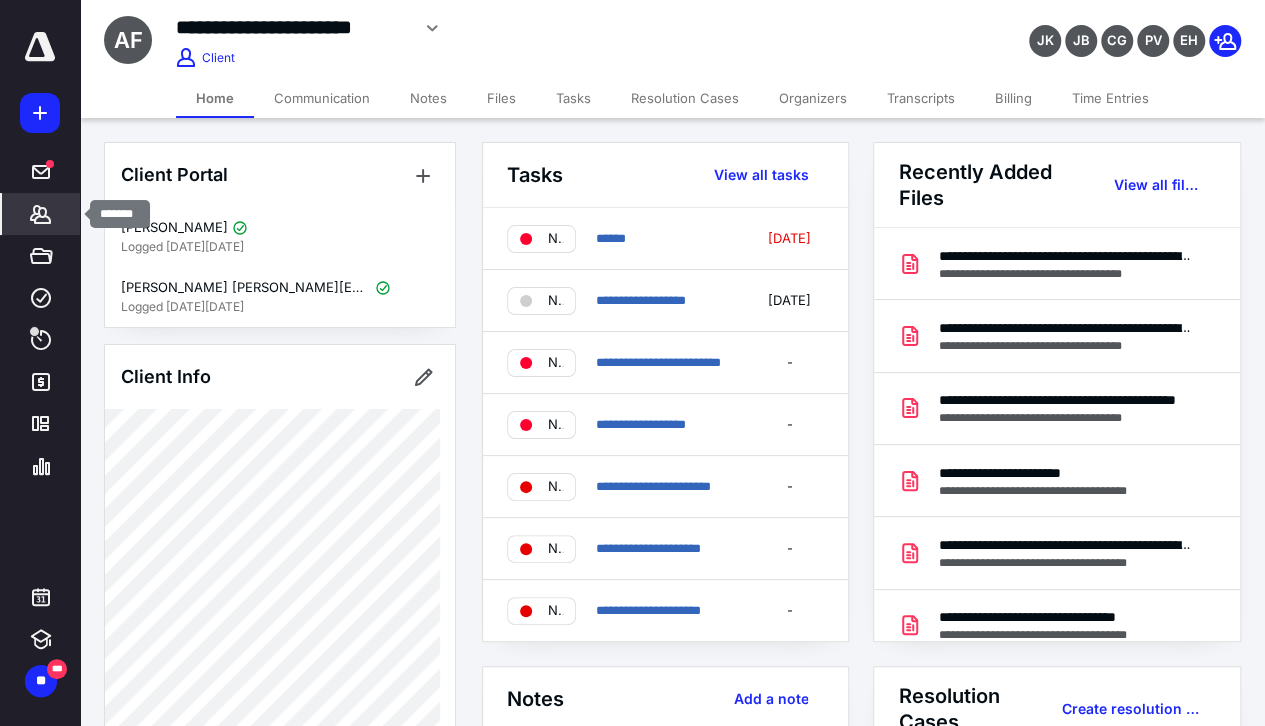 click 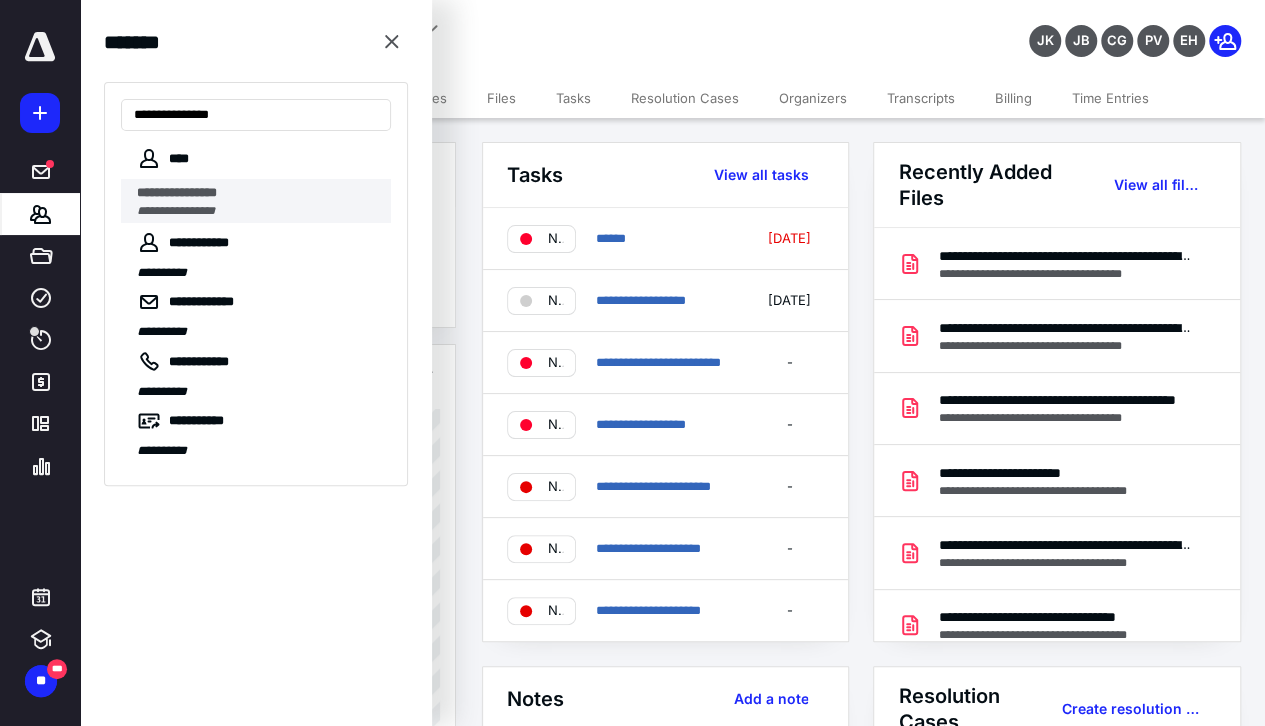 type on "**********" 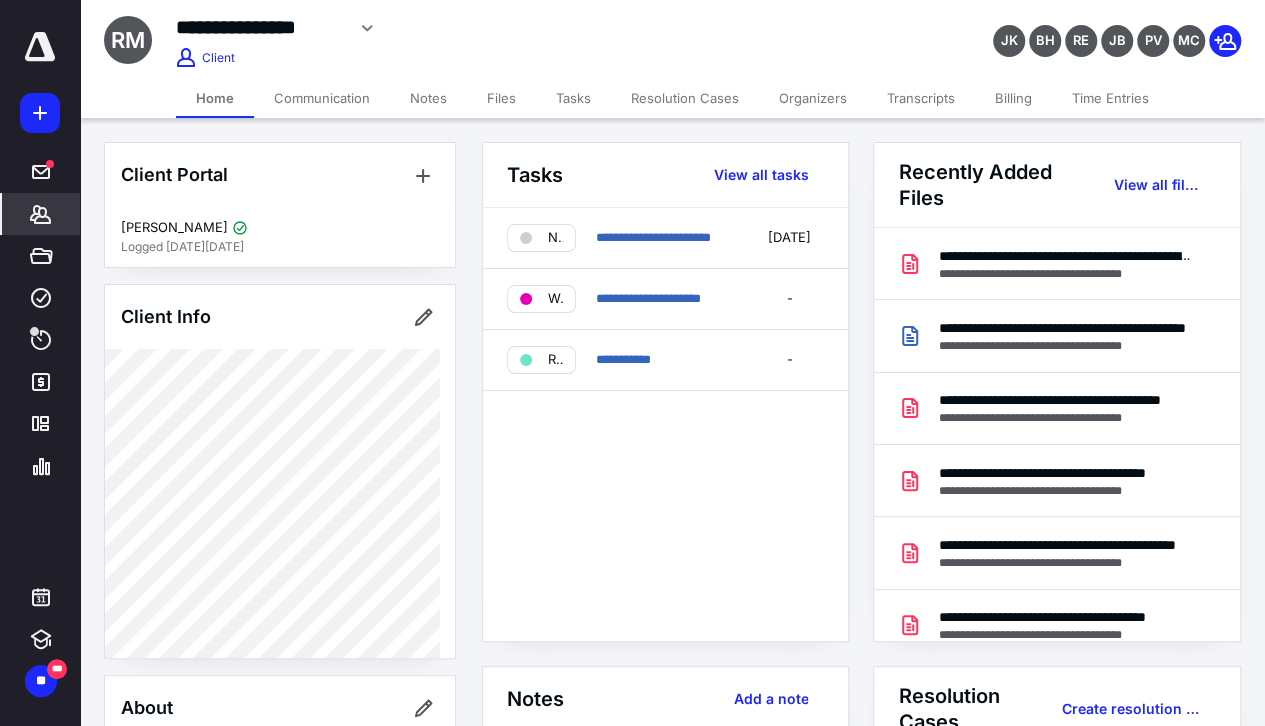 click on "**********" at bounding box center (480, 25) 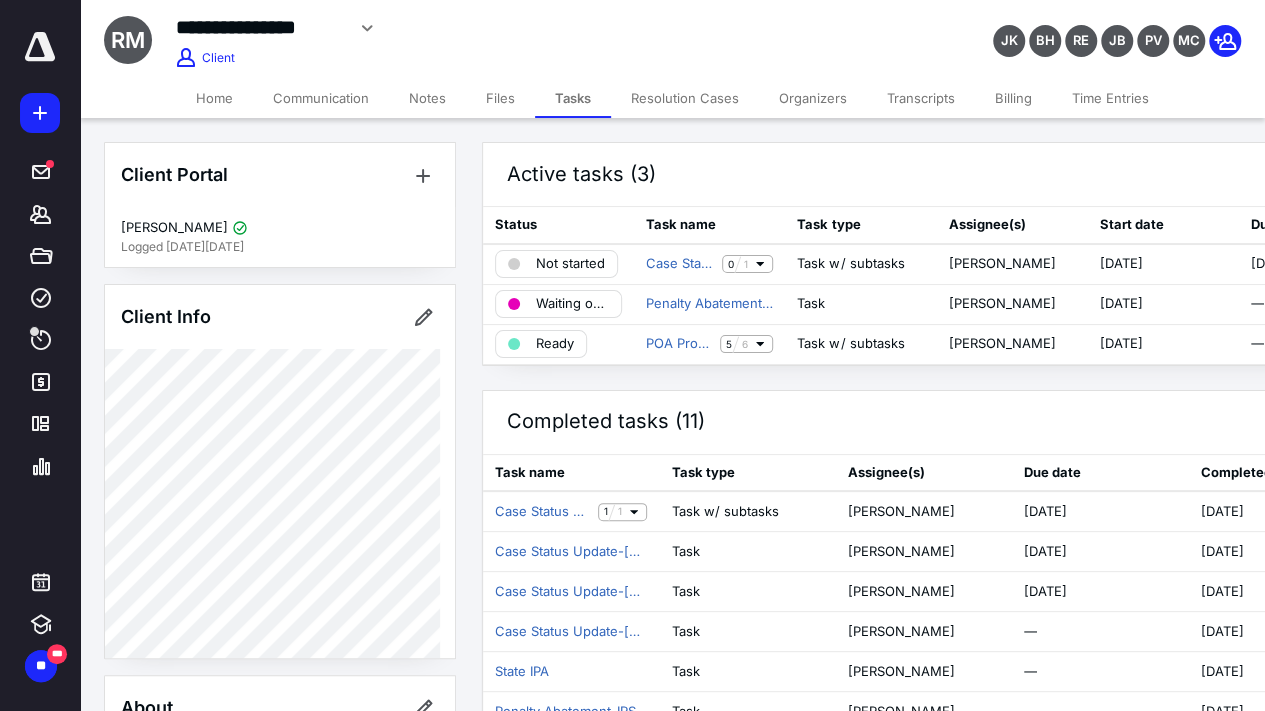click on "Files" at bounding box center [500, 98] 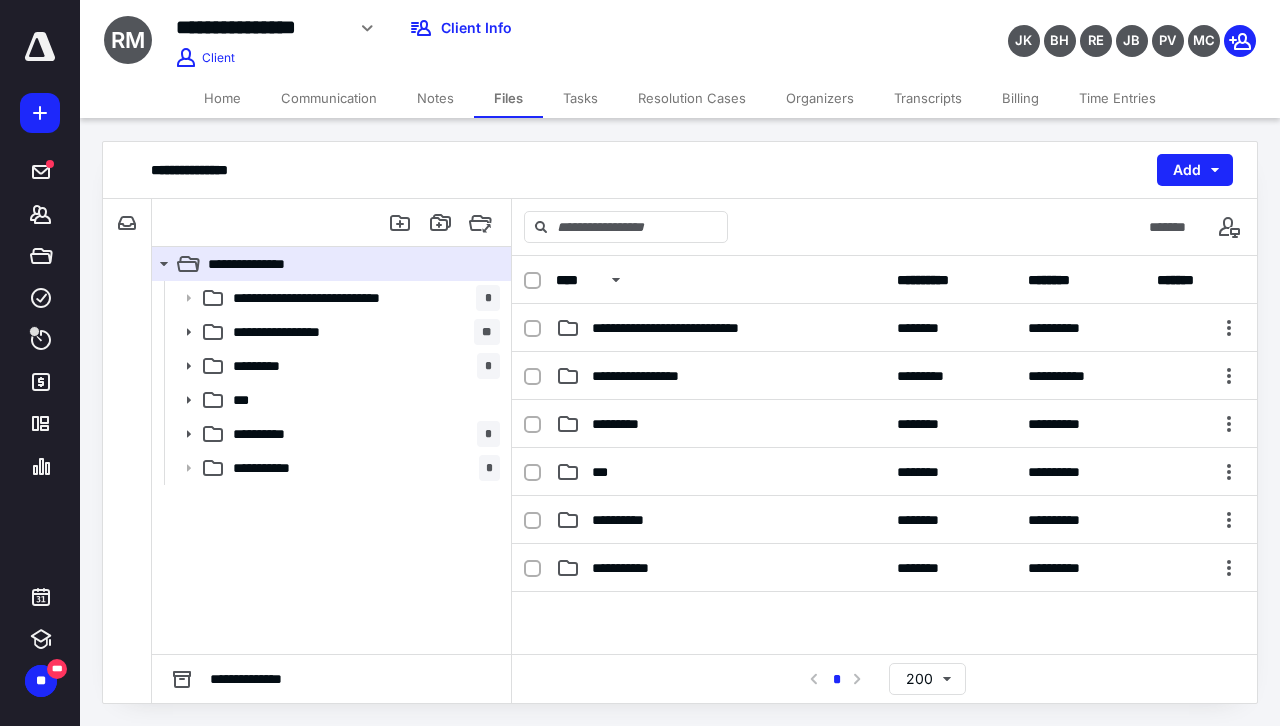click on "Tasks" at bounding box center (580, 98) 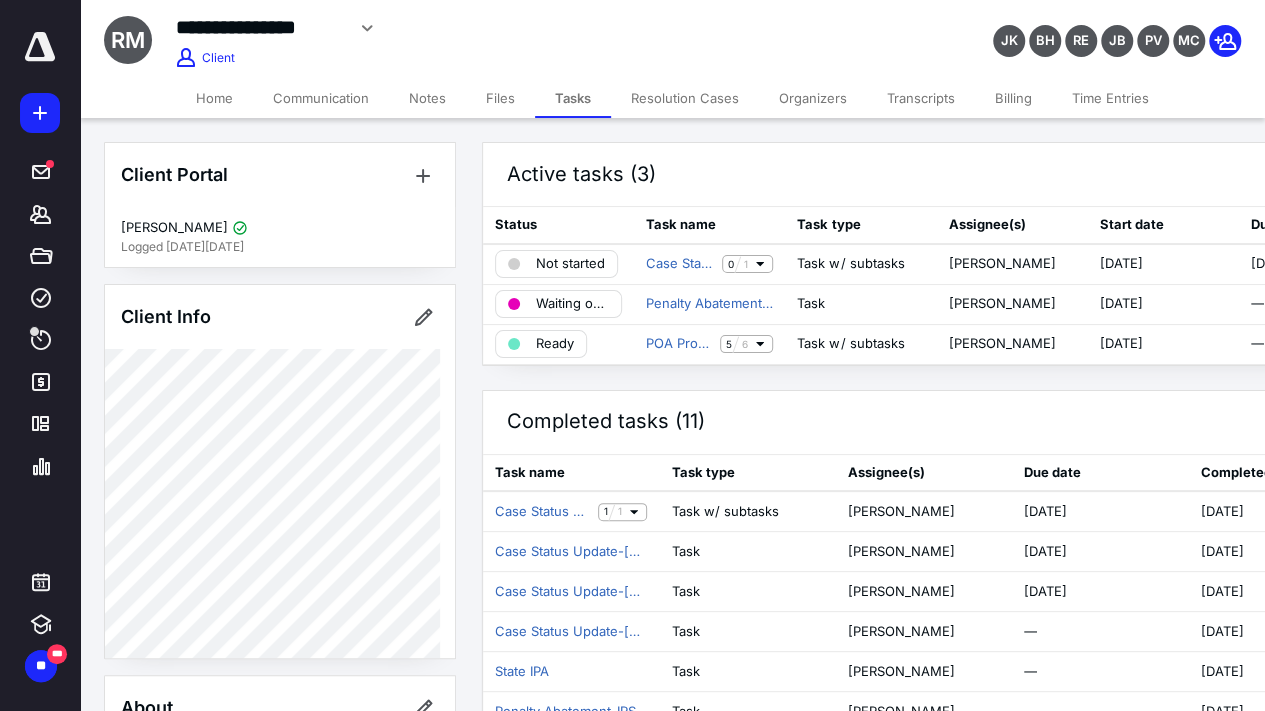 click on "Home" at bounding box center [214, 98] 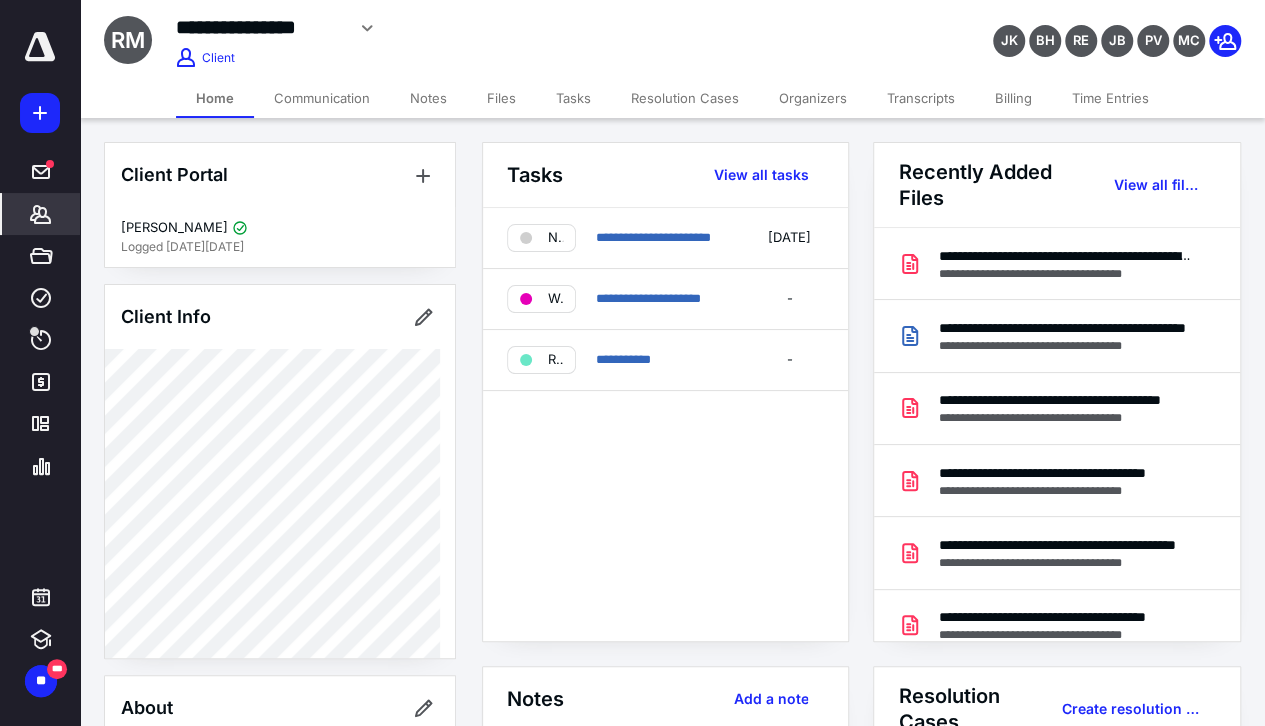 click on "Notes" at bounding box center (428, 98) 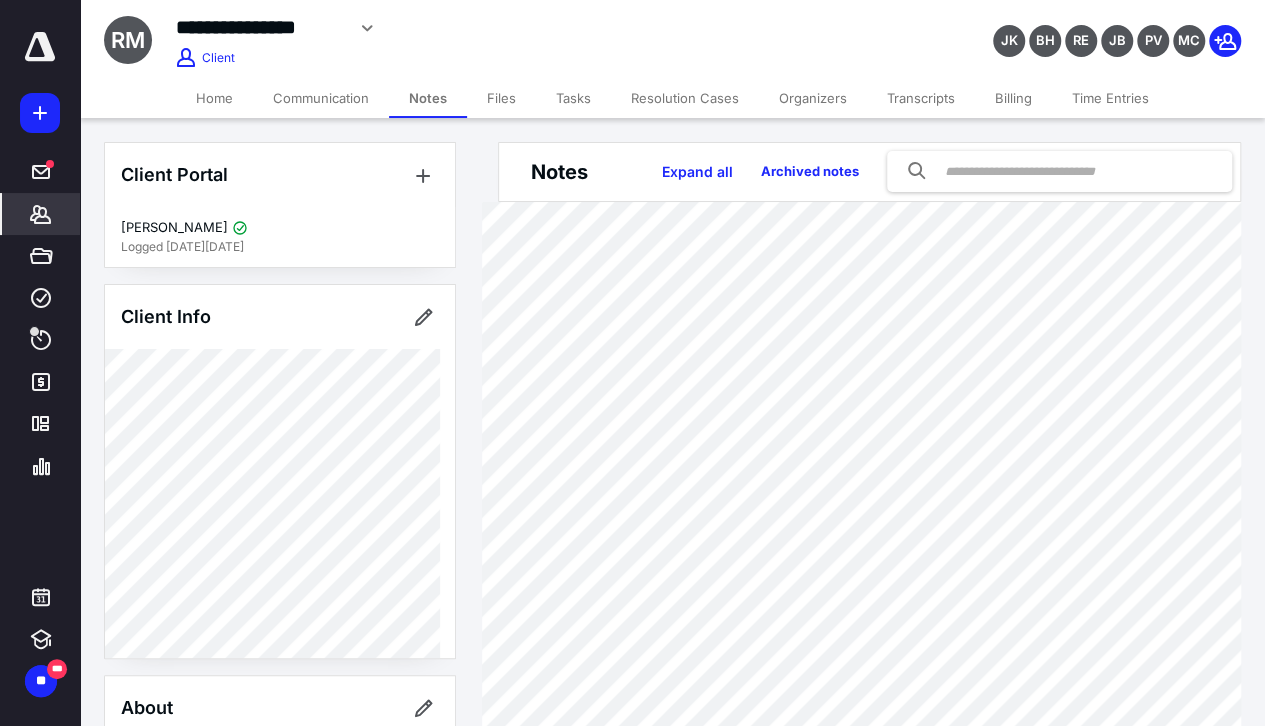 click on "Communication" at bounding box center (321, 98) 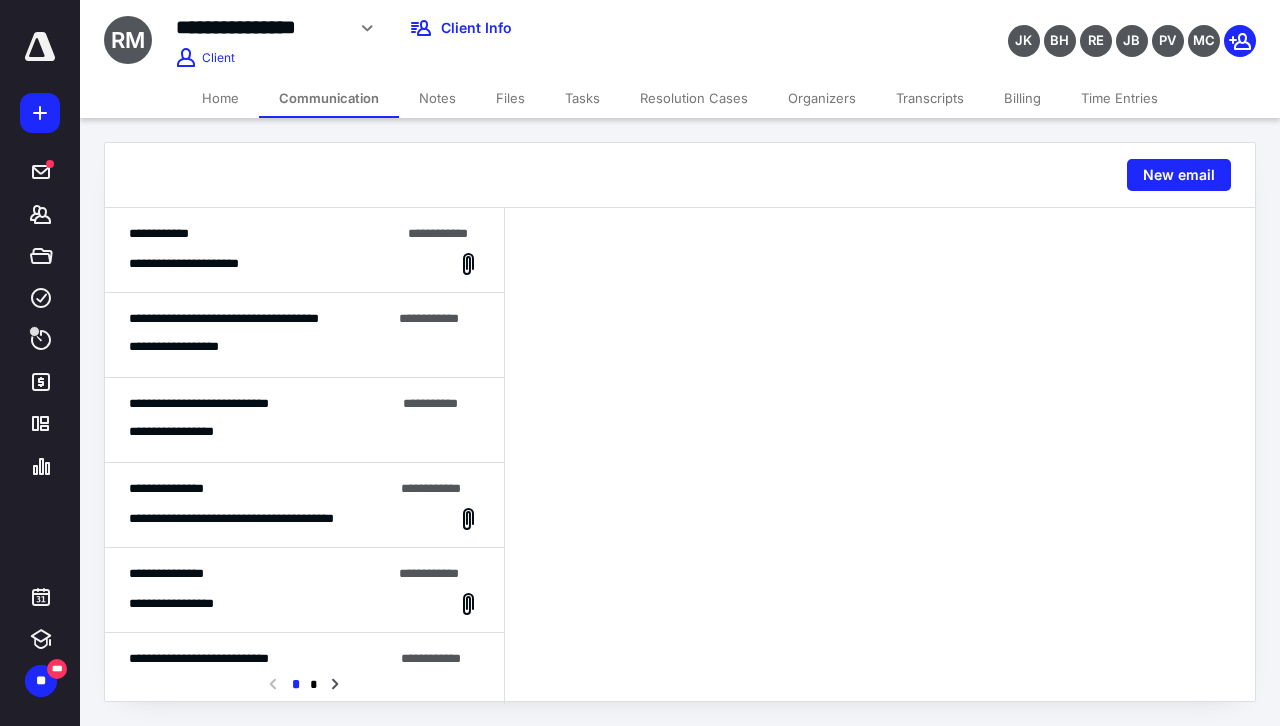 click on "**********" at bounding box center (304, 250) 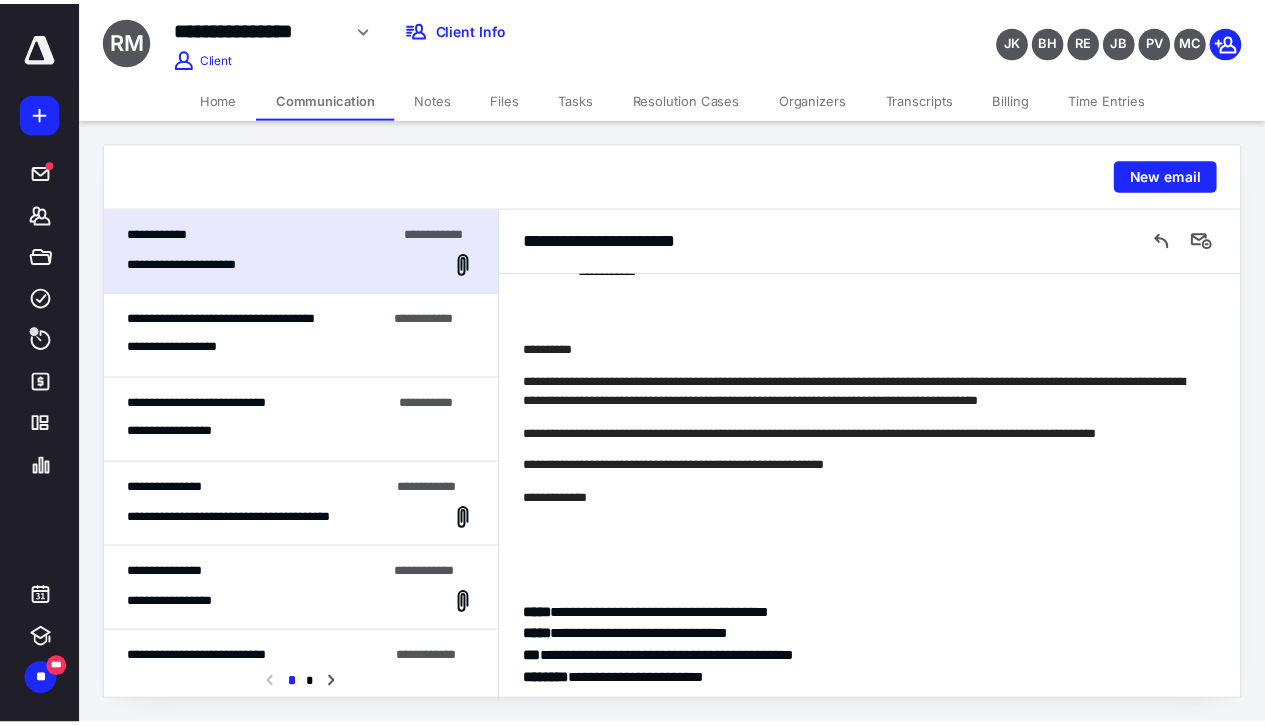scroll, scrollTop: 0, scrollLeft: 0, axis: both 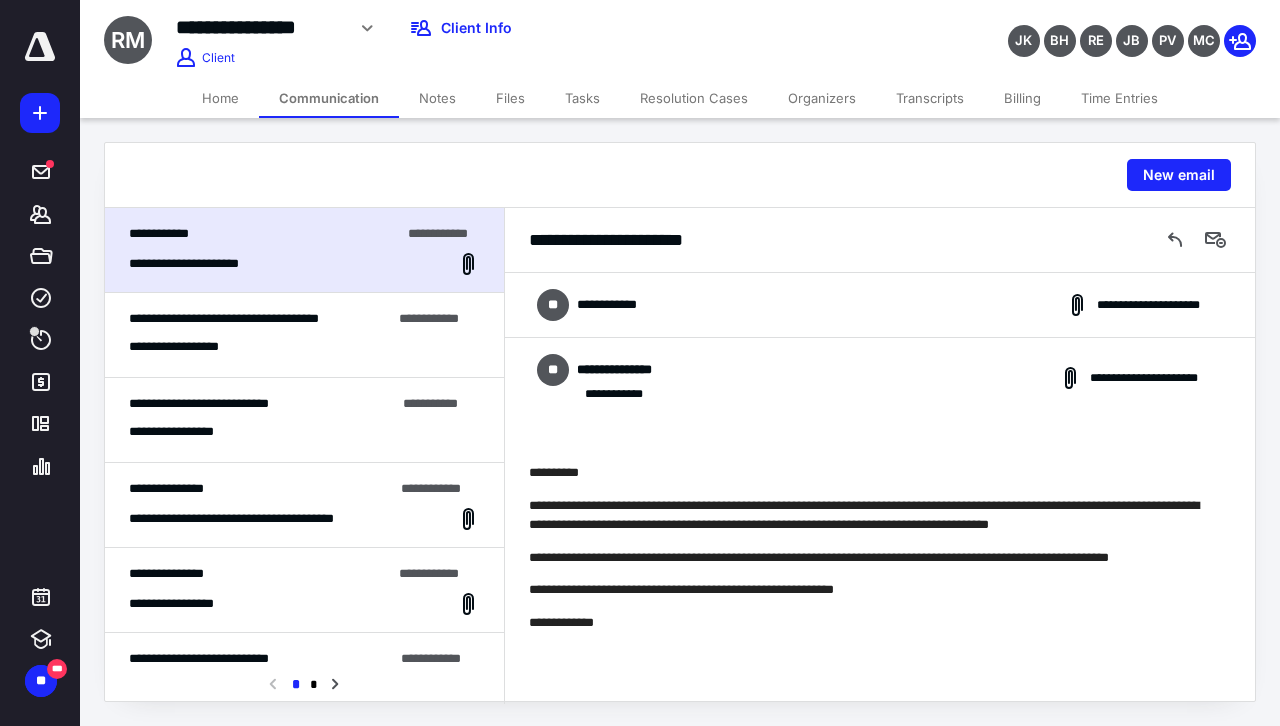 click on "**********" at bounding box center [880, 305] 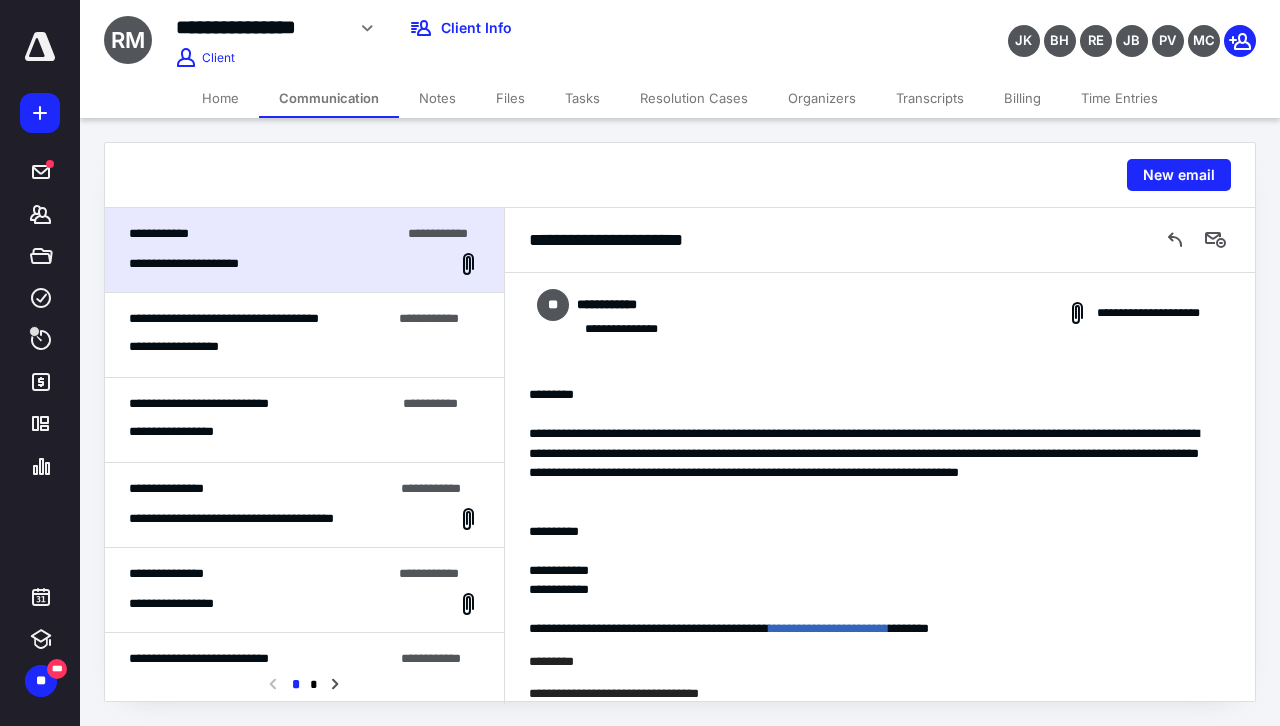 click on "**********" at bounding box center (304, 234) 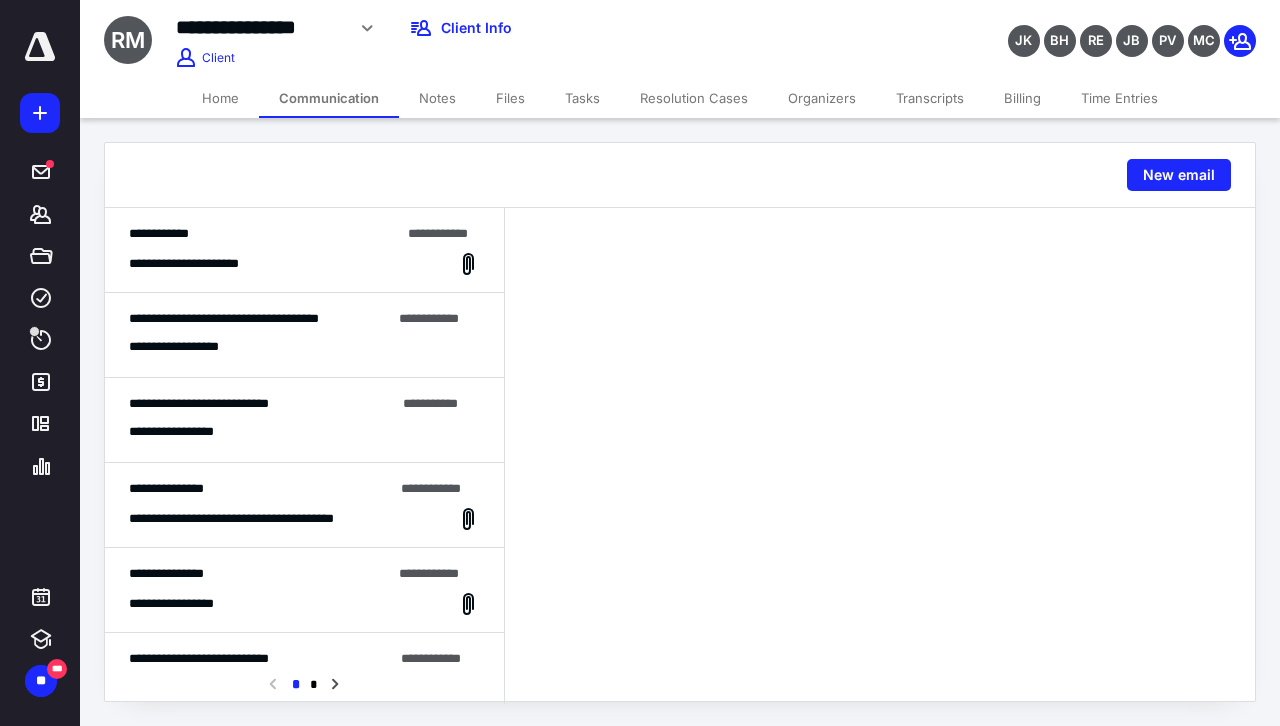 click on "Tasks" at bounding box center (582, 98) 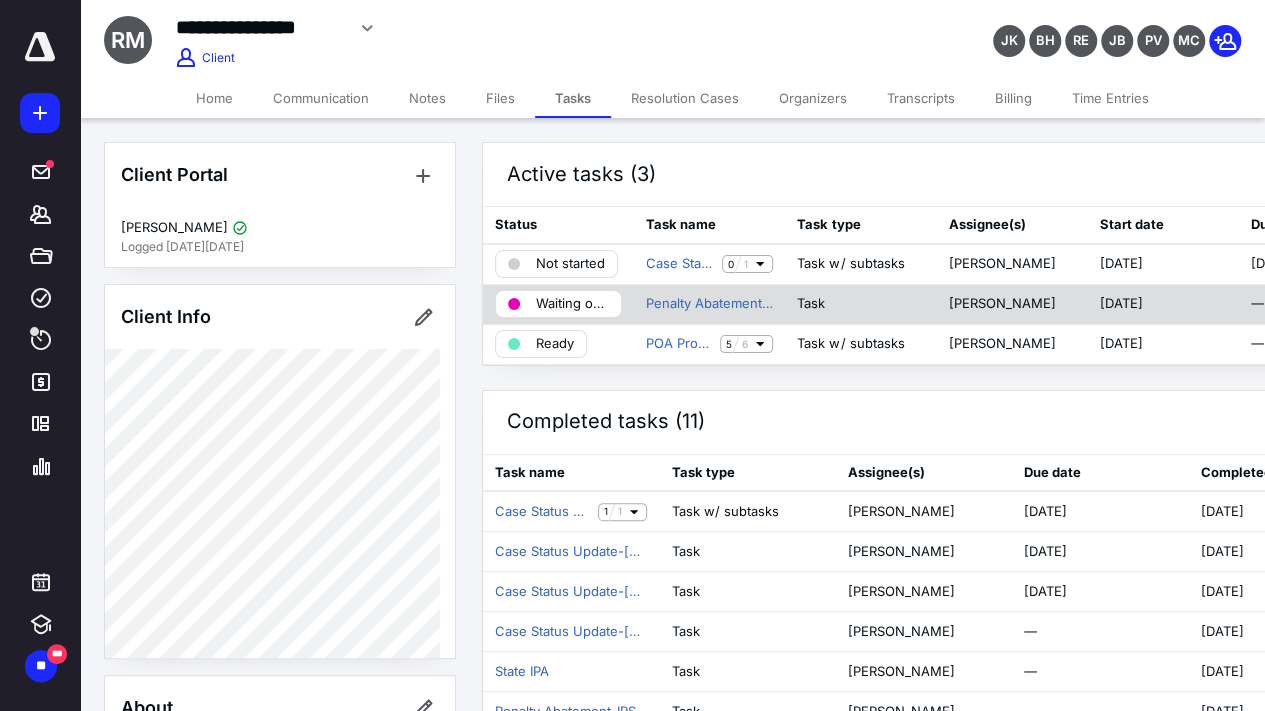 click on "Penalty Abatement-FTB" at bounding box center [709, 304] 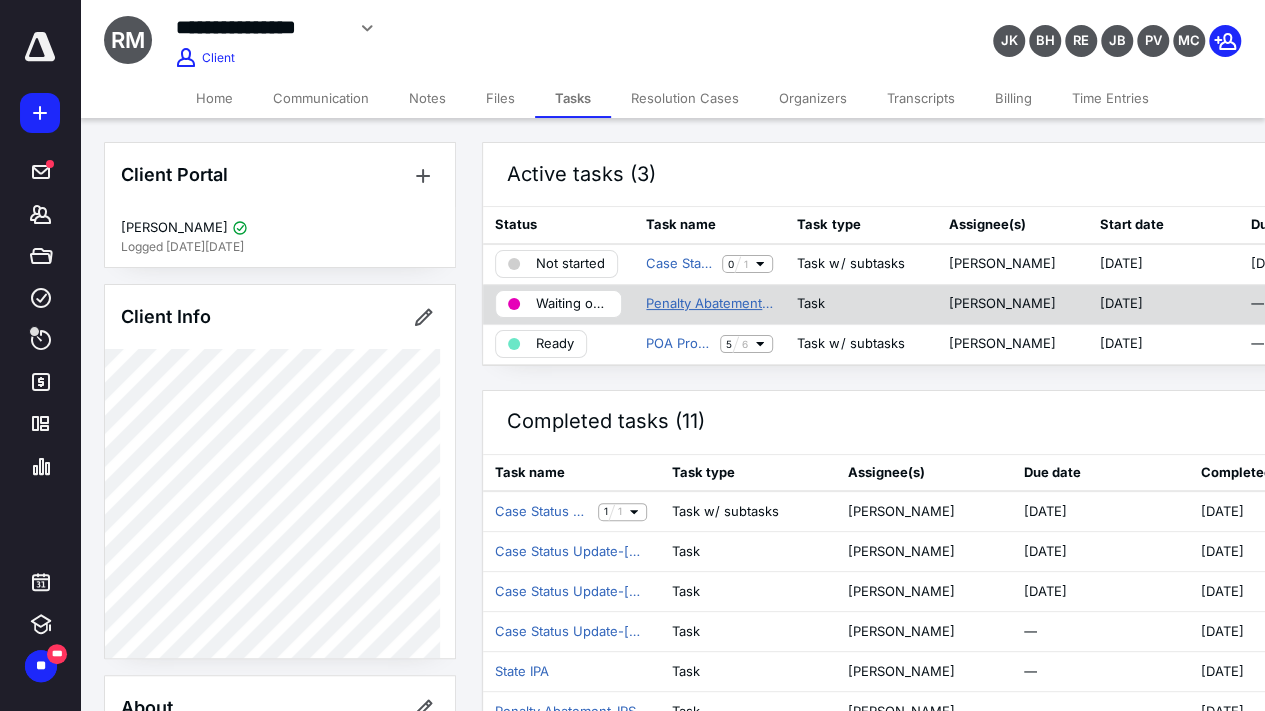 click on "Penalty Abatement-FTB" at bounding box center (709, 304) 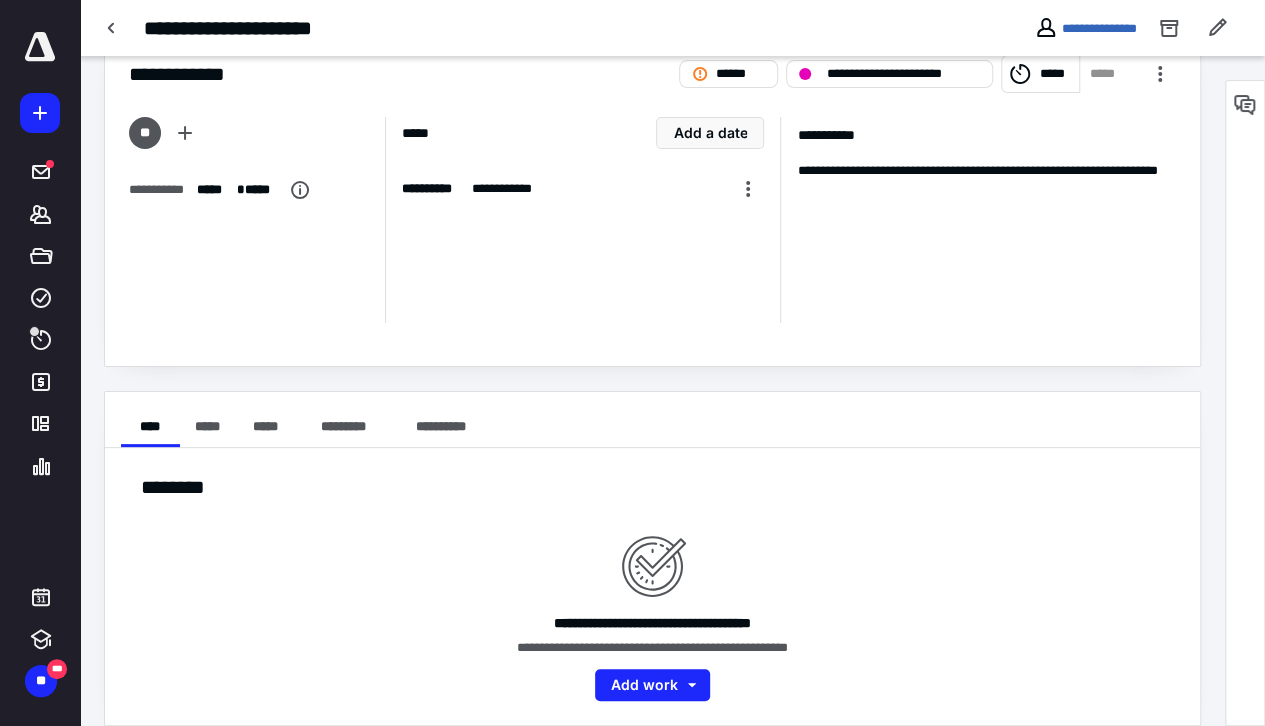 scroll, scrollTop: 72, scrollLeft: 0, axis: vertical 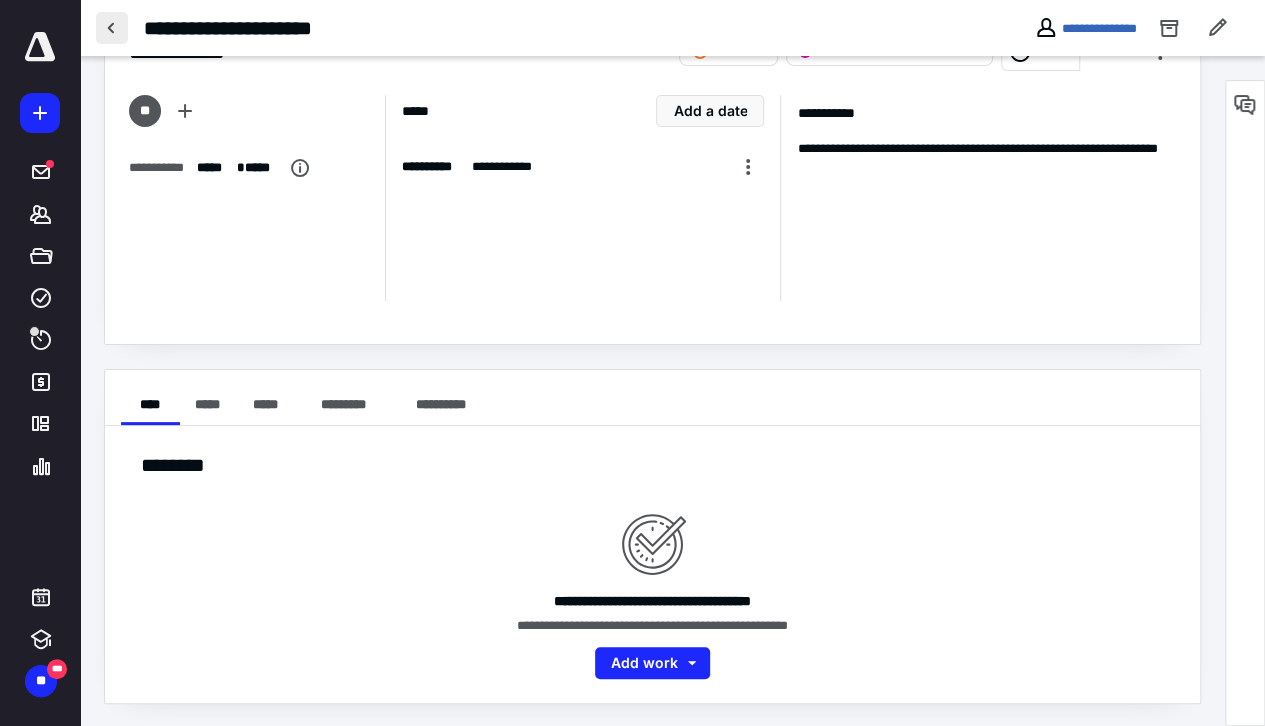click at bounding box center (112, 28) 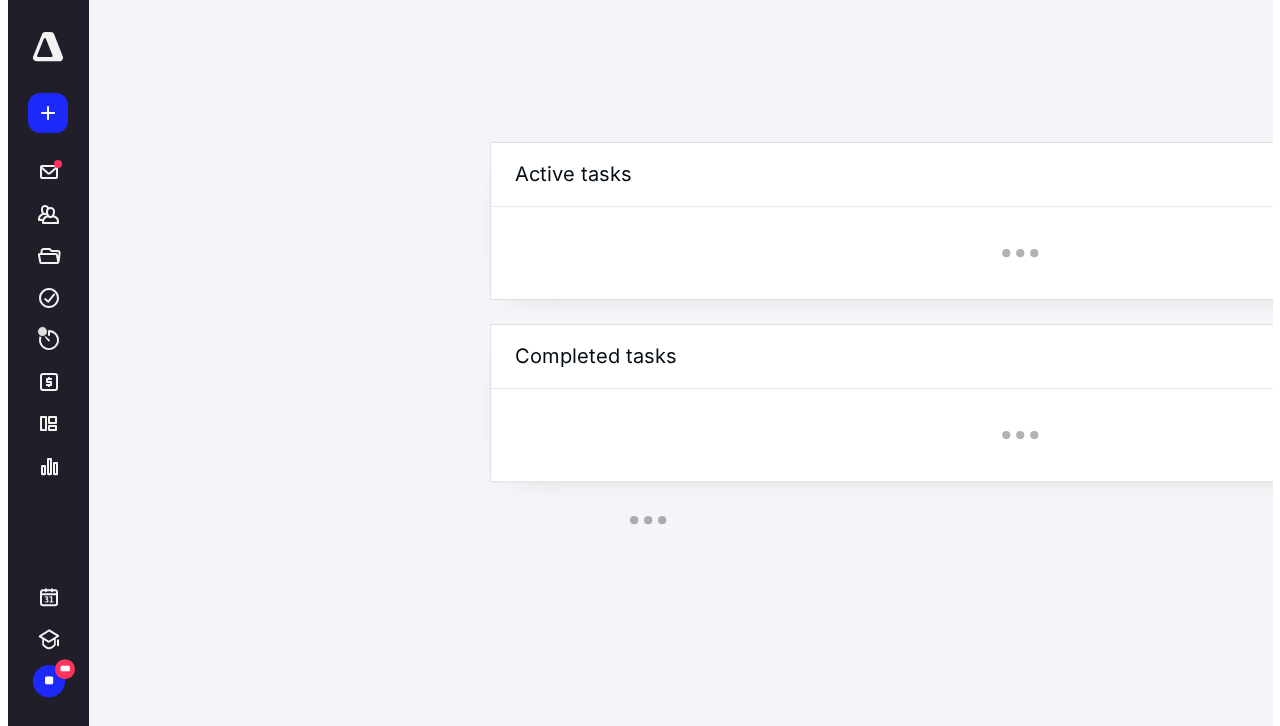 scroll, scrollTop: 0, scrollLeft: 0, axis: both 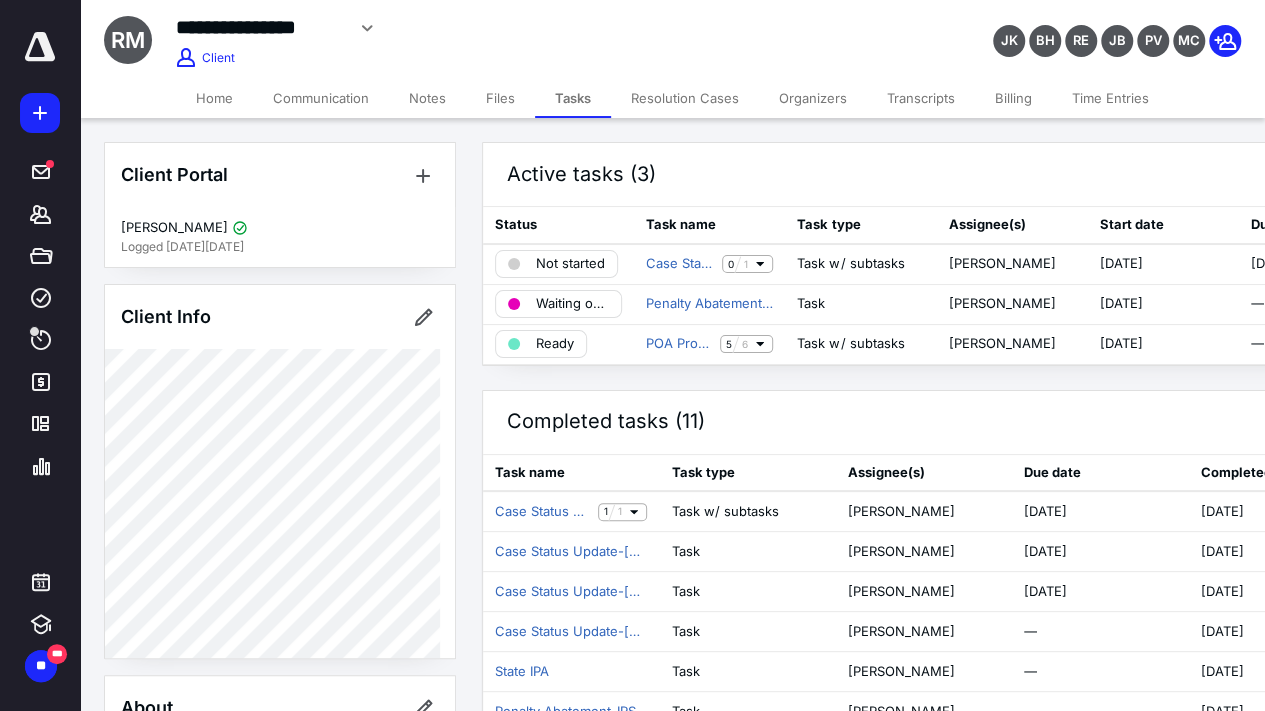 click on "Home" at bounding box center (214, 98) 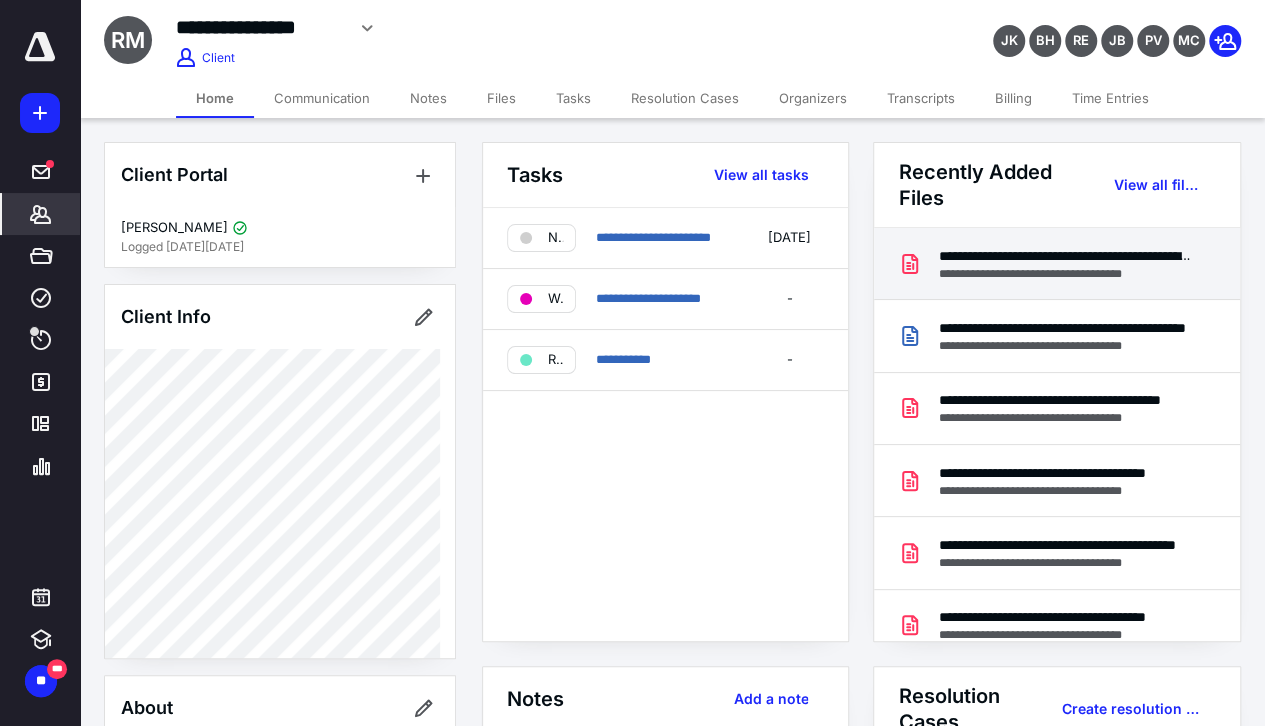 click on "**********" at bounding box center (1065, 256) 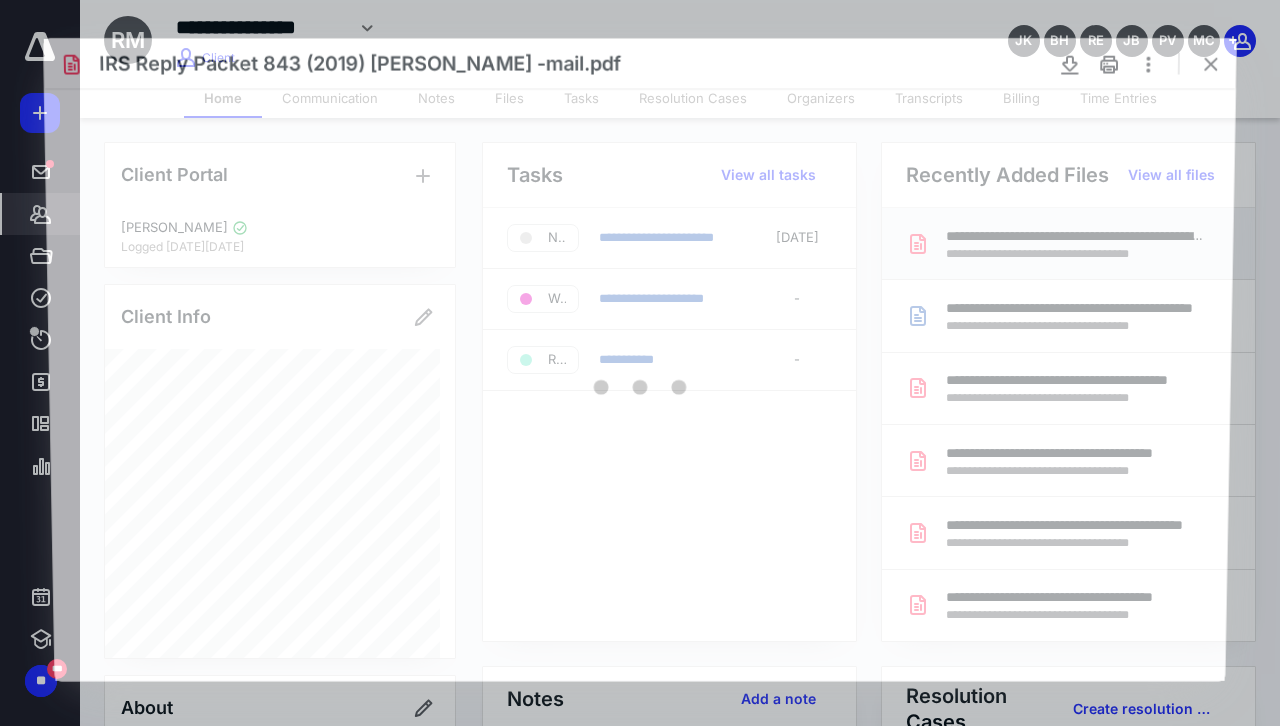 scroll, scrollTop: 0, scrollLeft: 0, axis: both 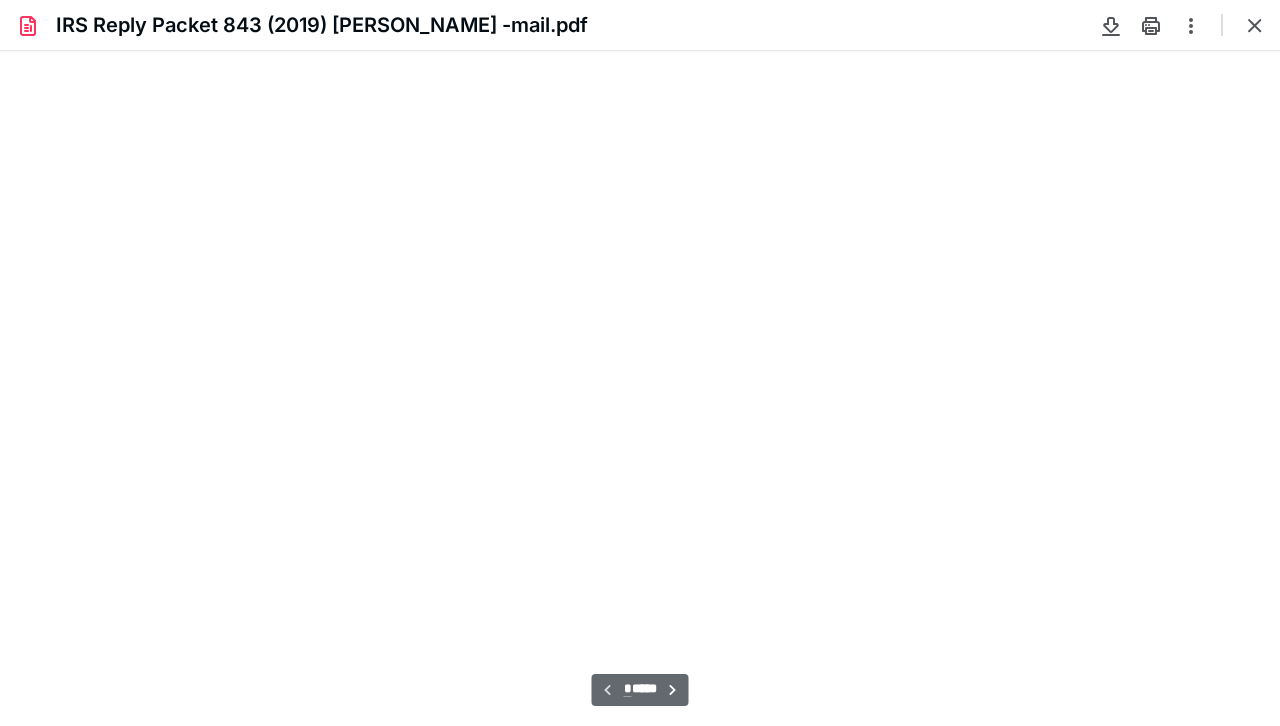 type on "80" 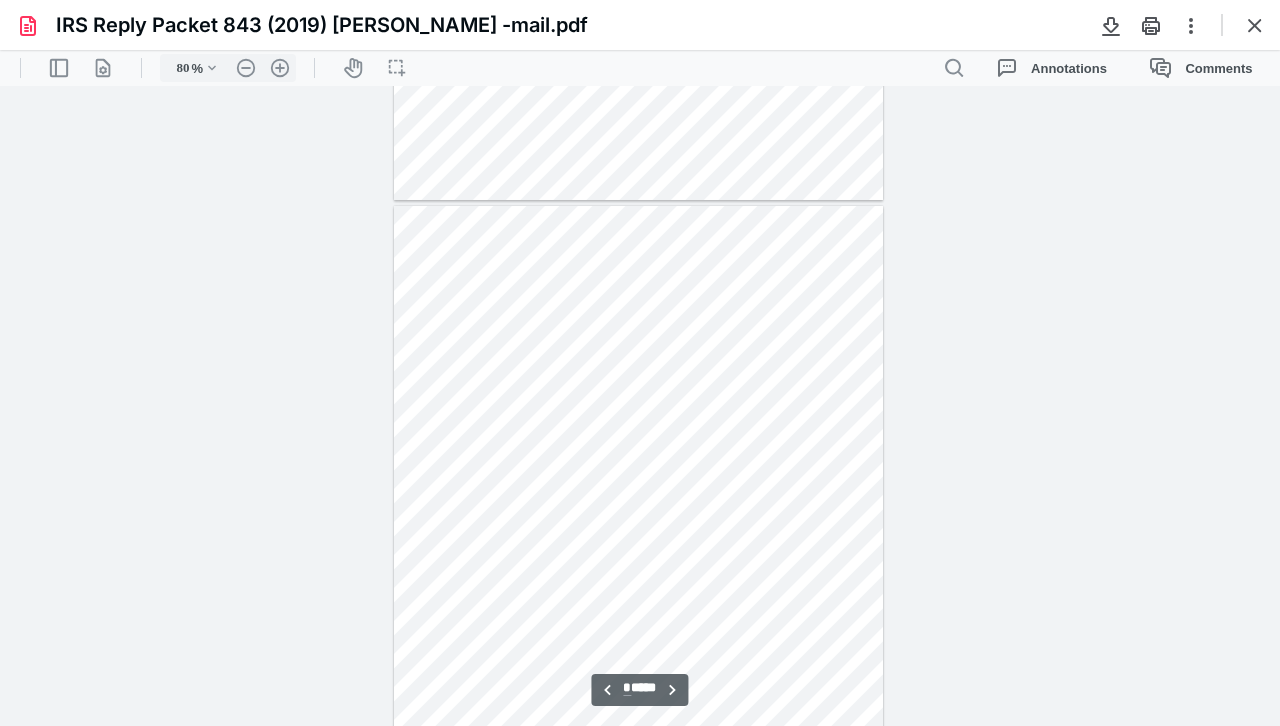 scroll, scrollTop: 2100, scrollLeft: 0, axis: vertical 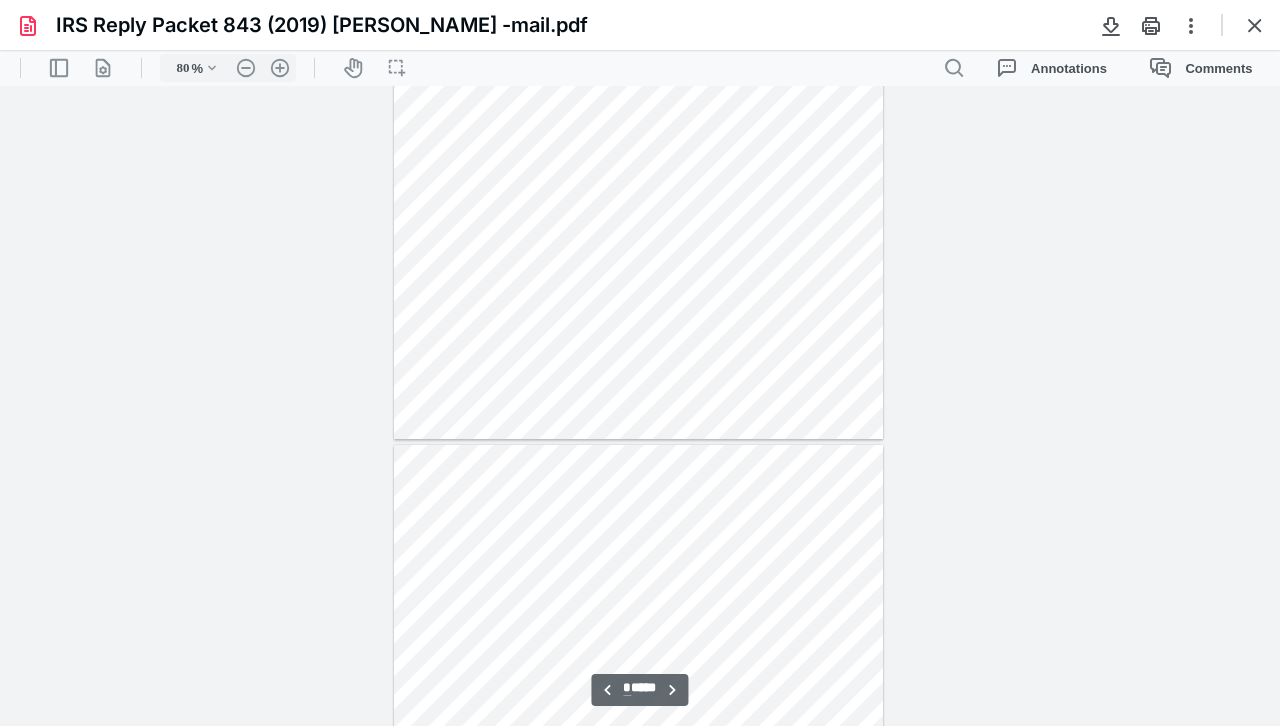 type on "*" 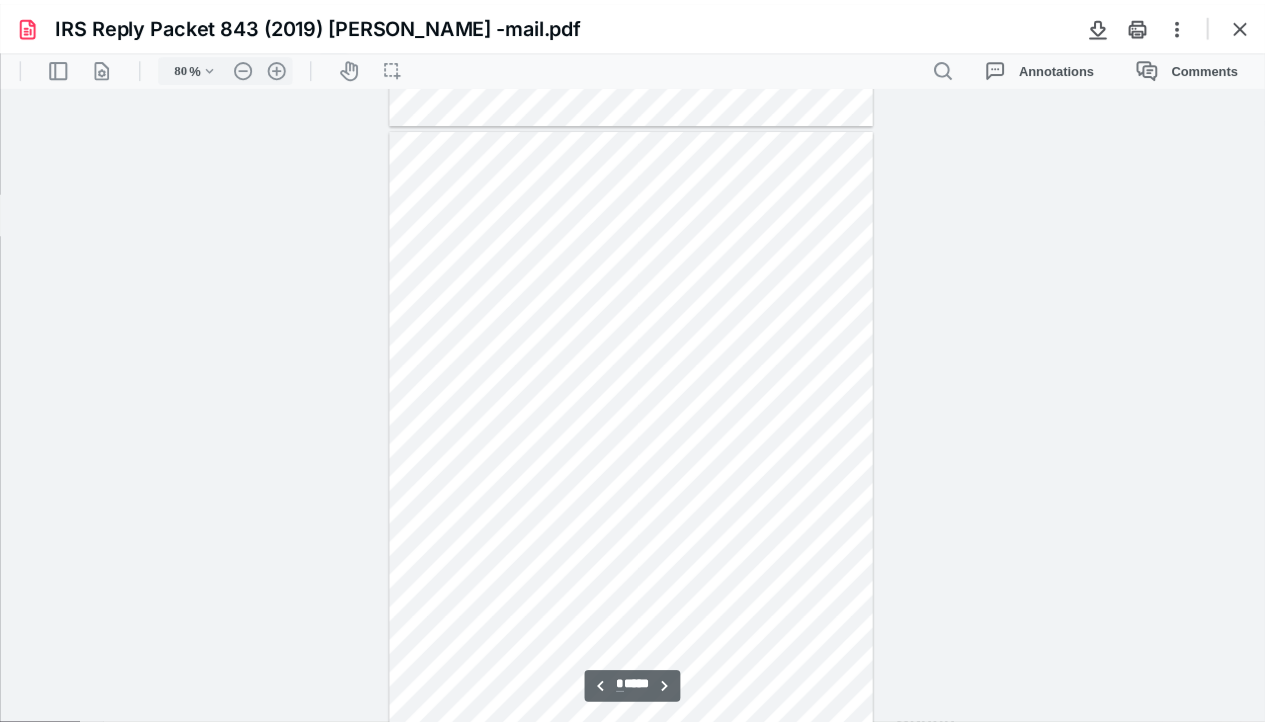 scroll, scrollTop: 2600, scrollLeft: 0, axis: vertical 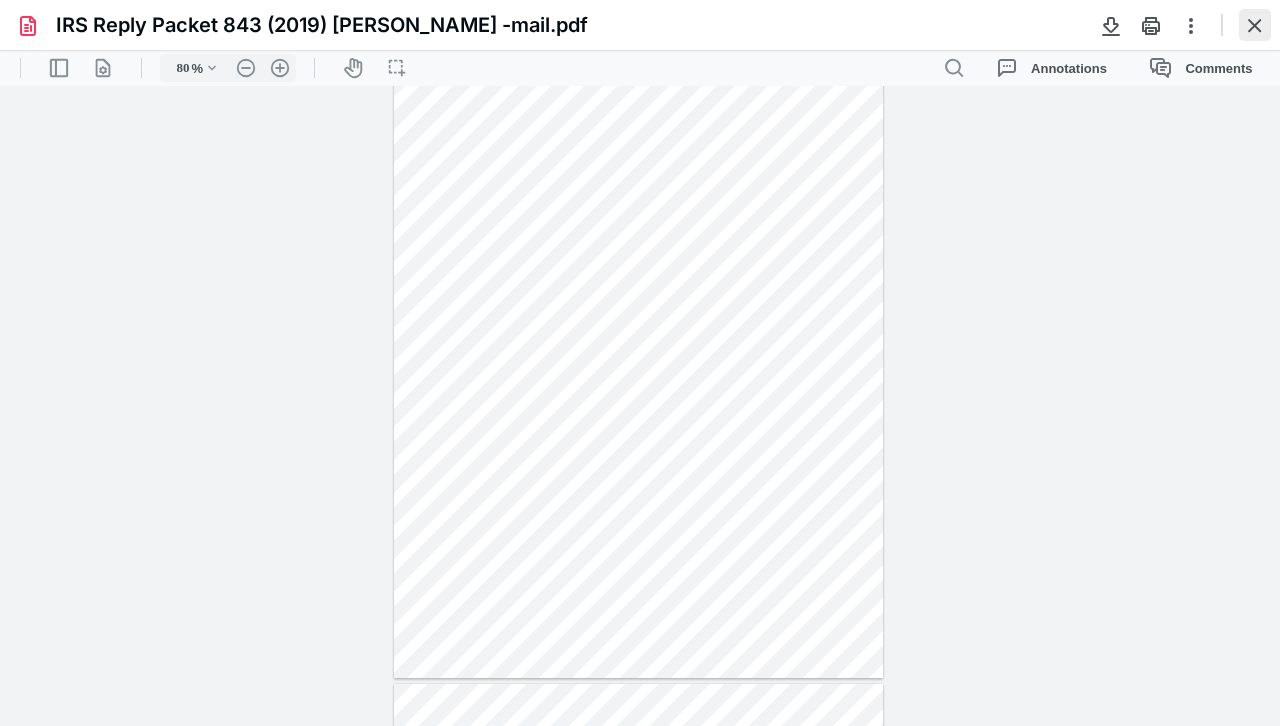 click at bounding box center [1255, 25] 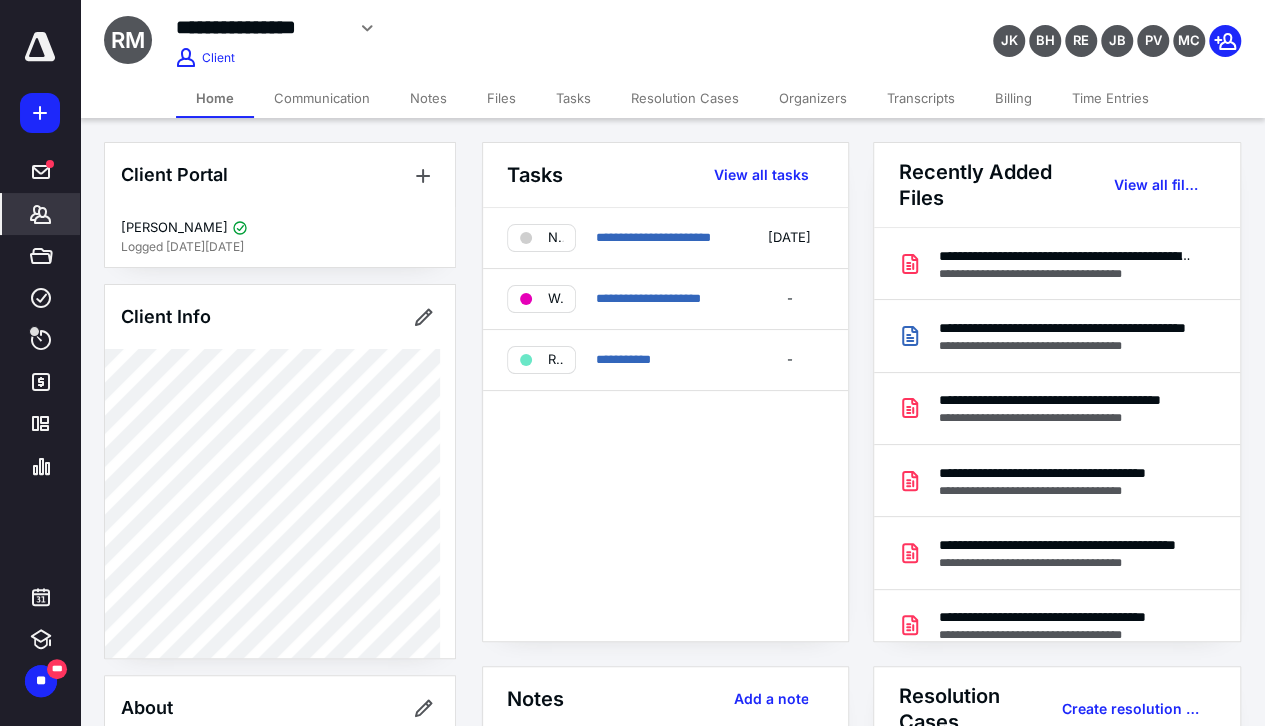 click on "Home" at bounding box center (215, 98) 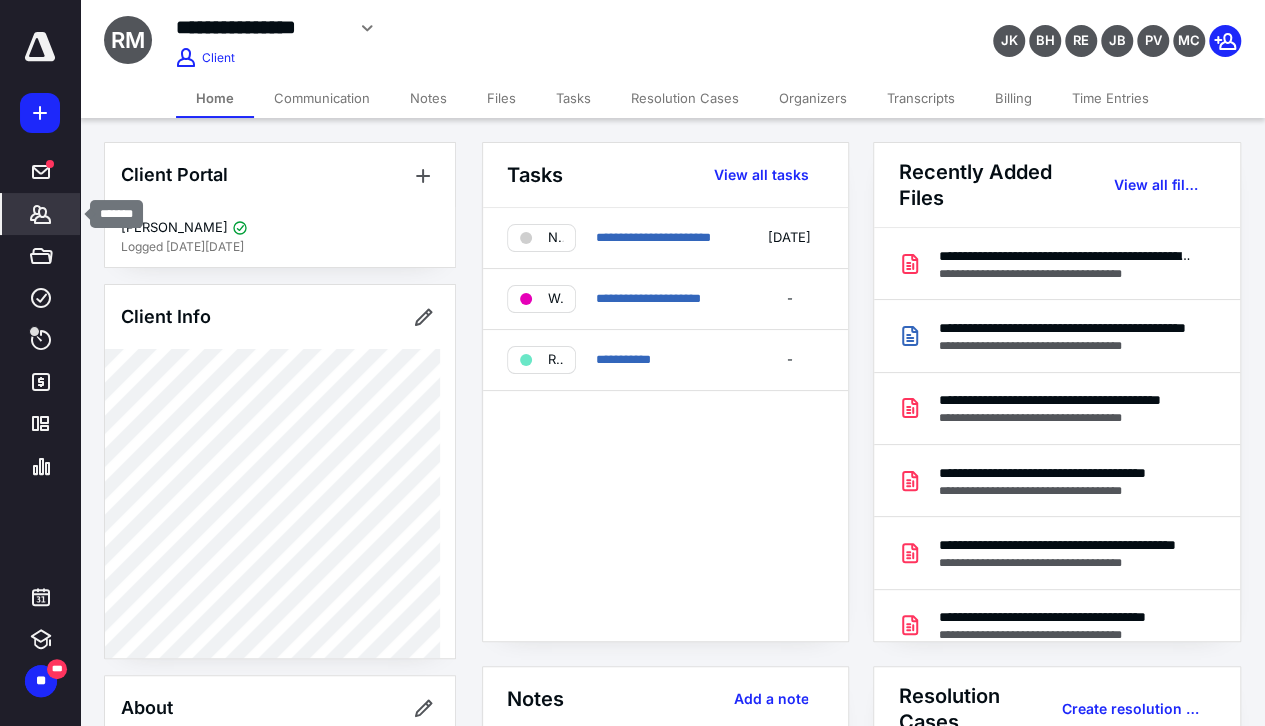 click 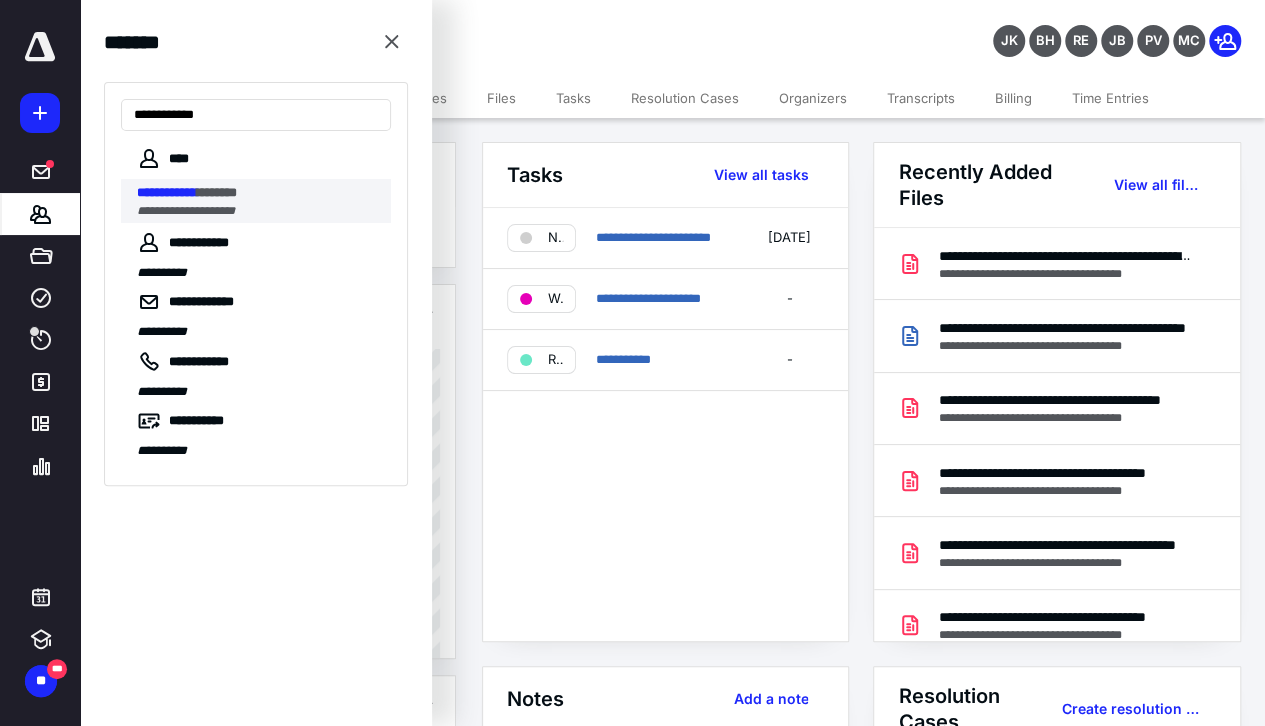 type on "**********" 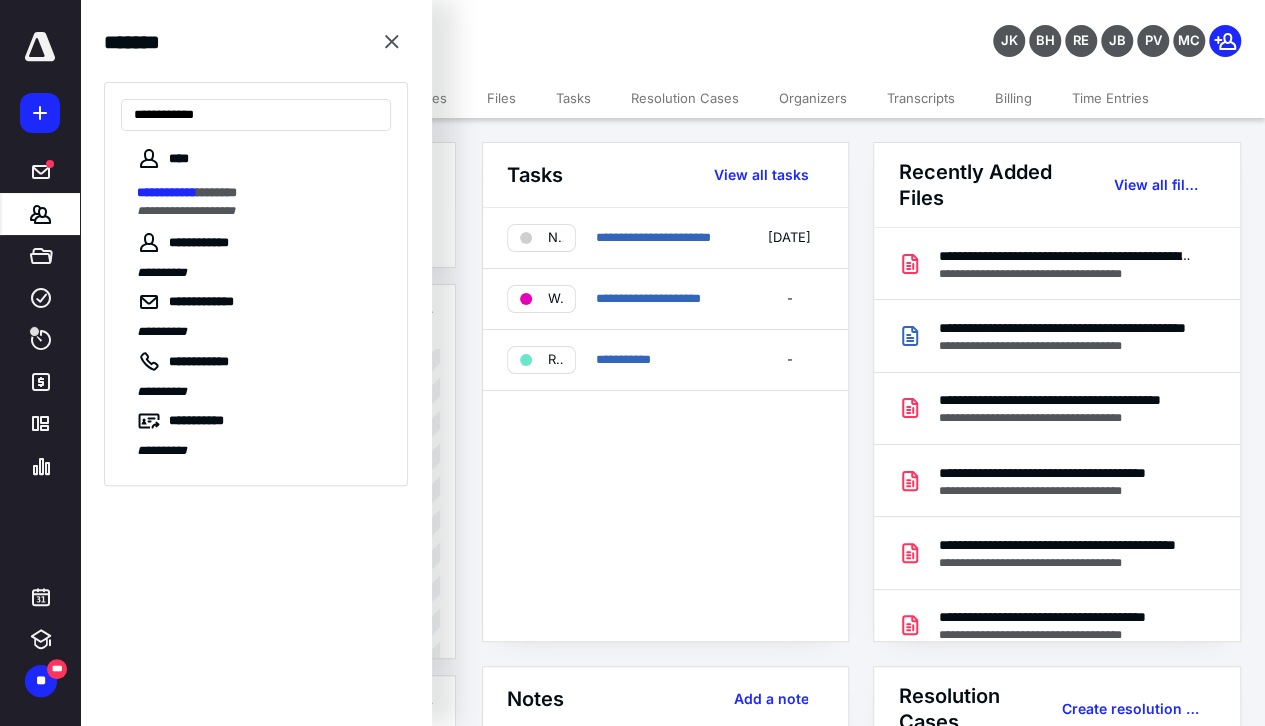 click on "**********" at bounding box center [258, 193] 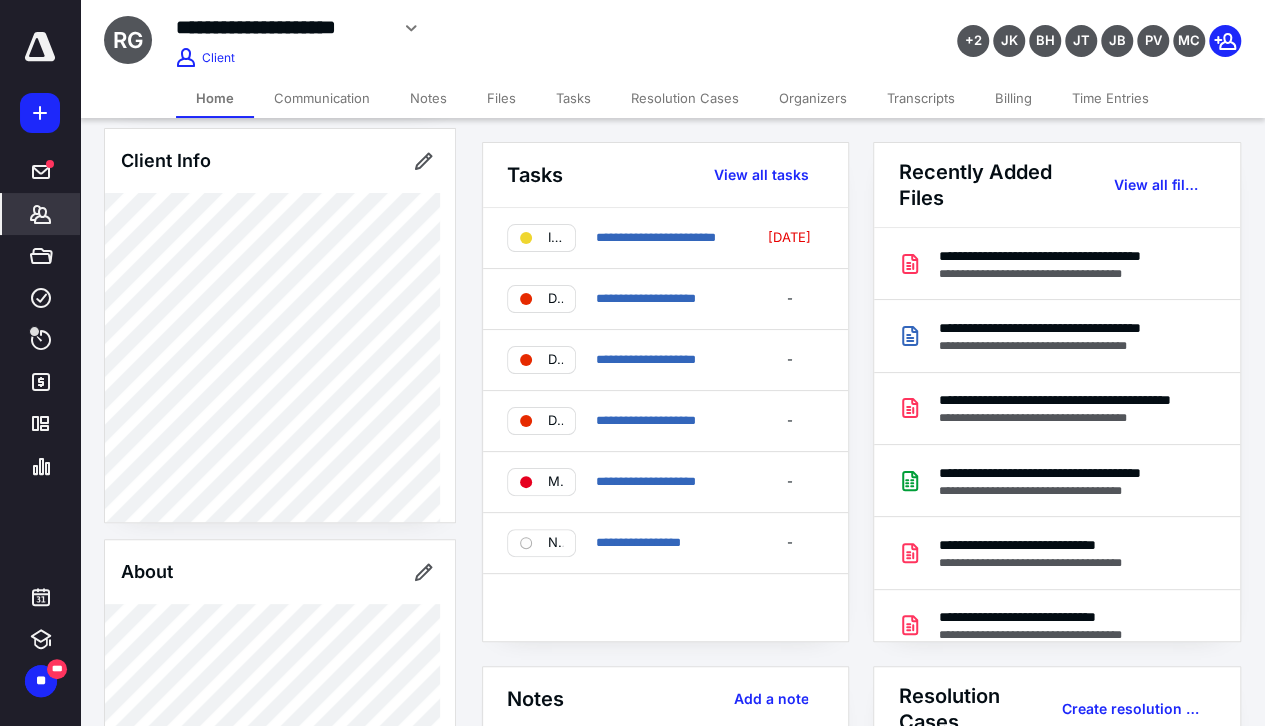 scroll, scrollTop: 200, scrollLeft: 0, axis: vertical 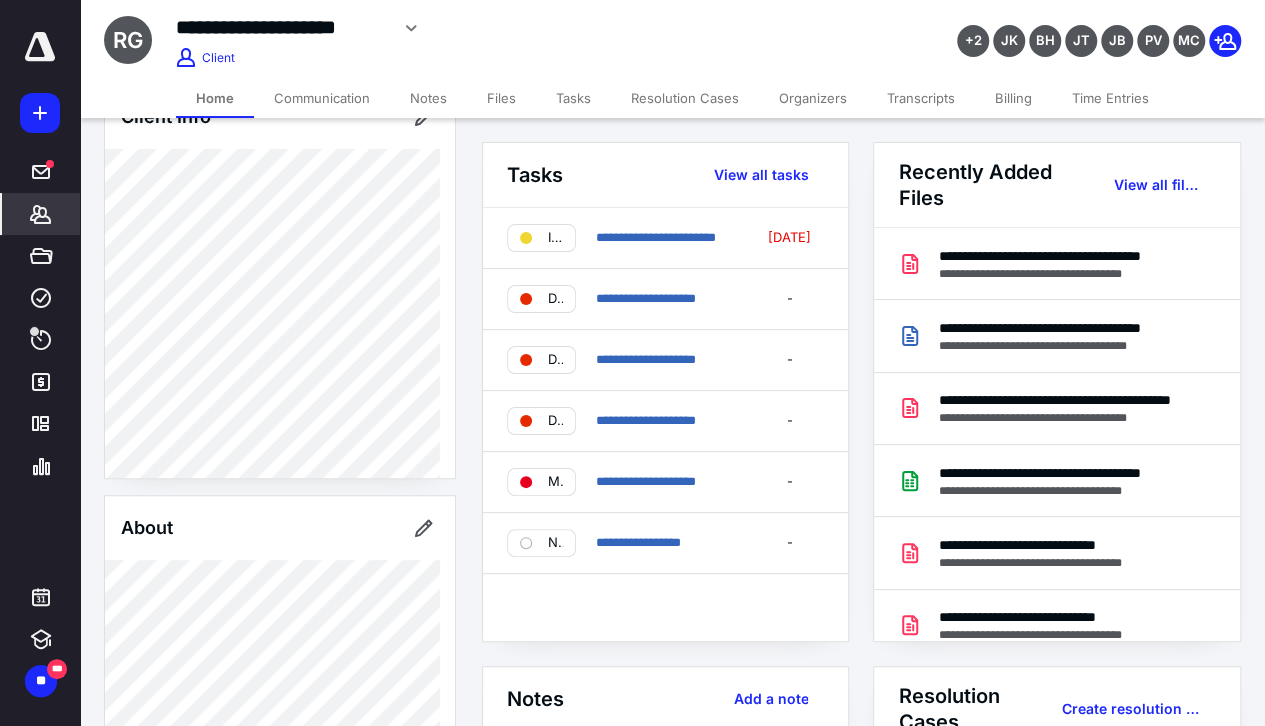 click on "Communication" at bounding box center (322, 98) 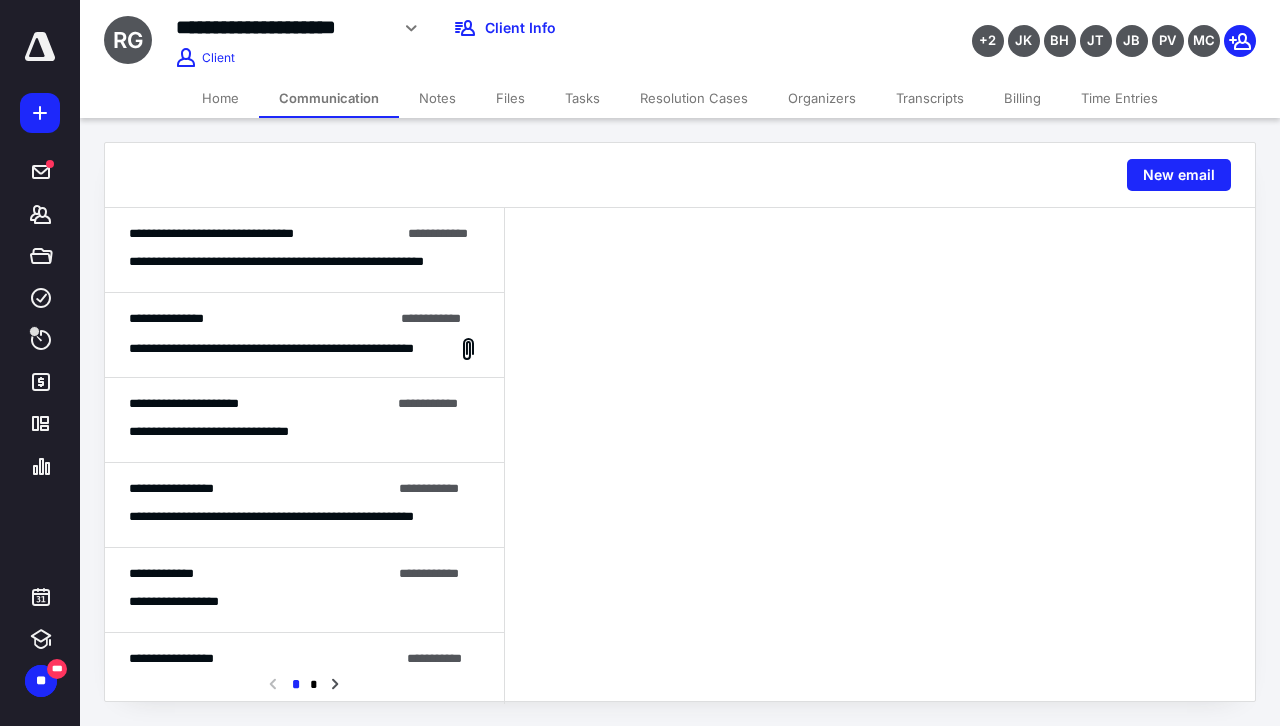 click on "Notes" at bounding box center (437, 98) 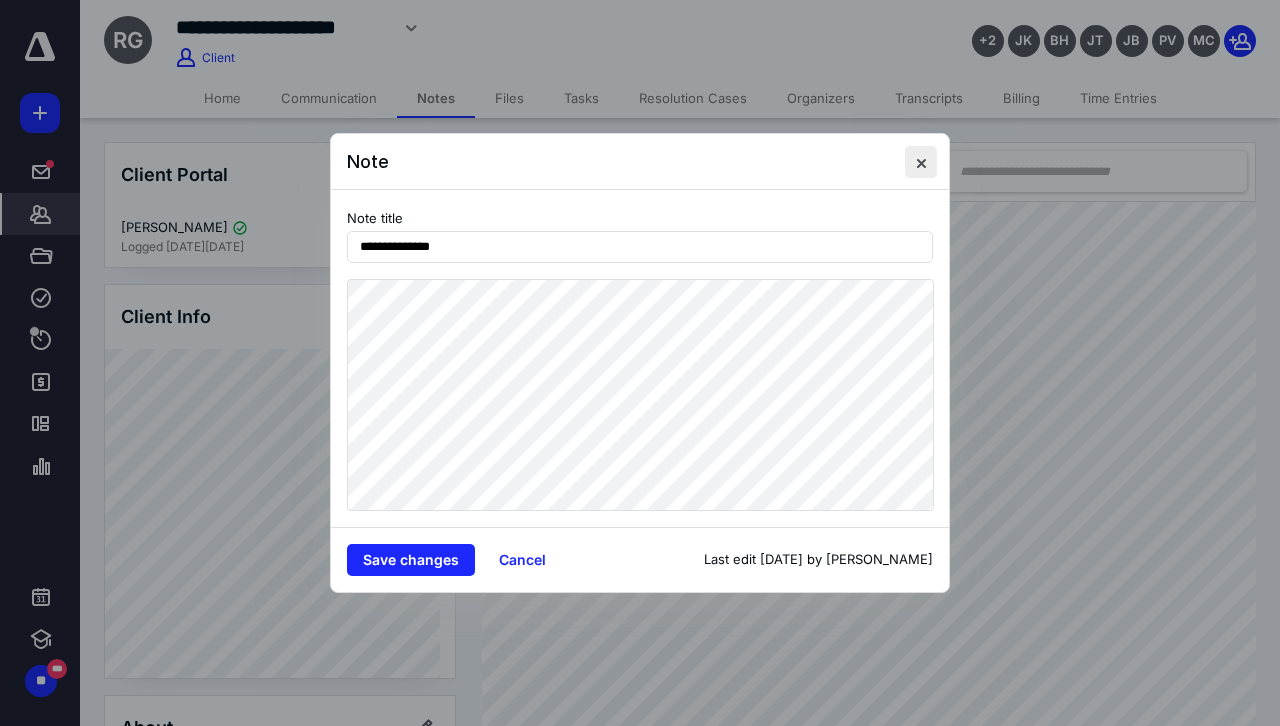 click at bounding box center [921, 162] 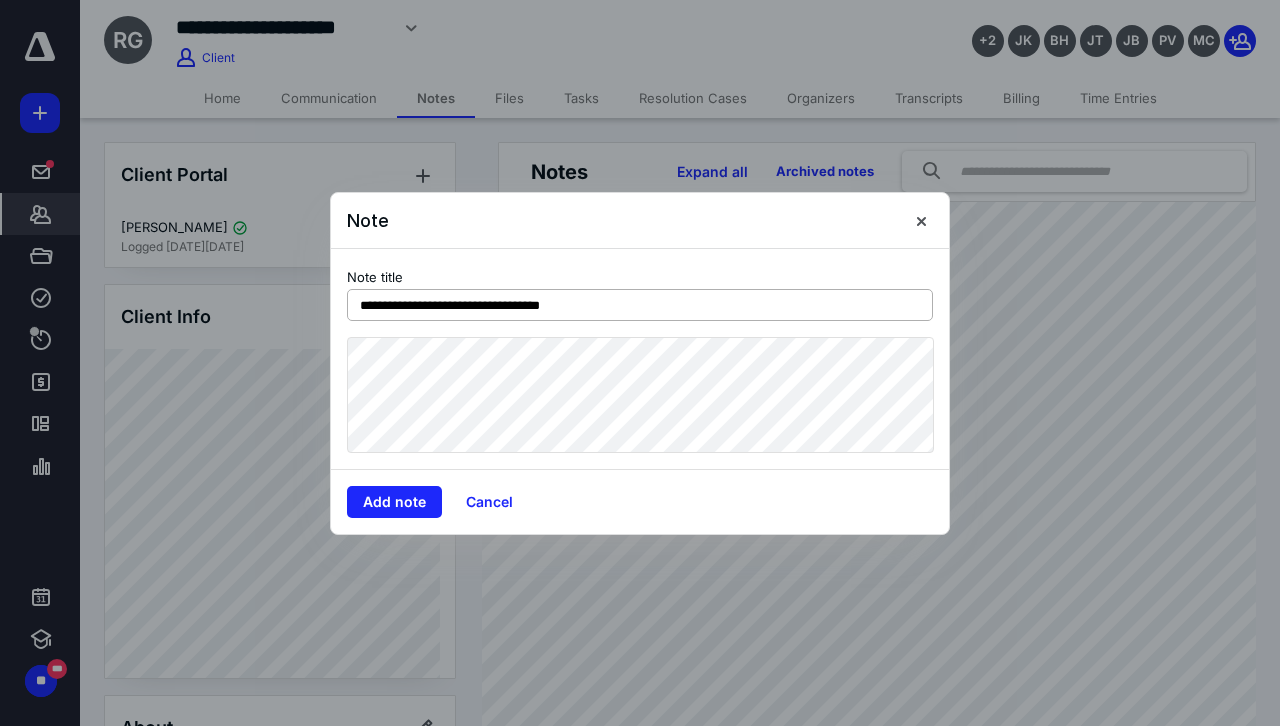 click on "**********" at bounding box center (640, 305) 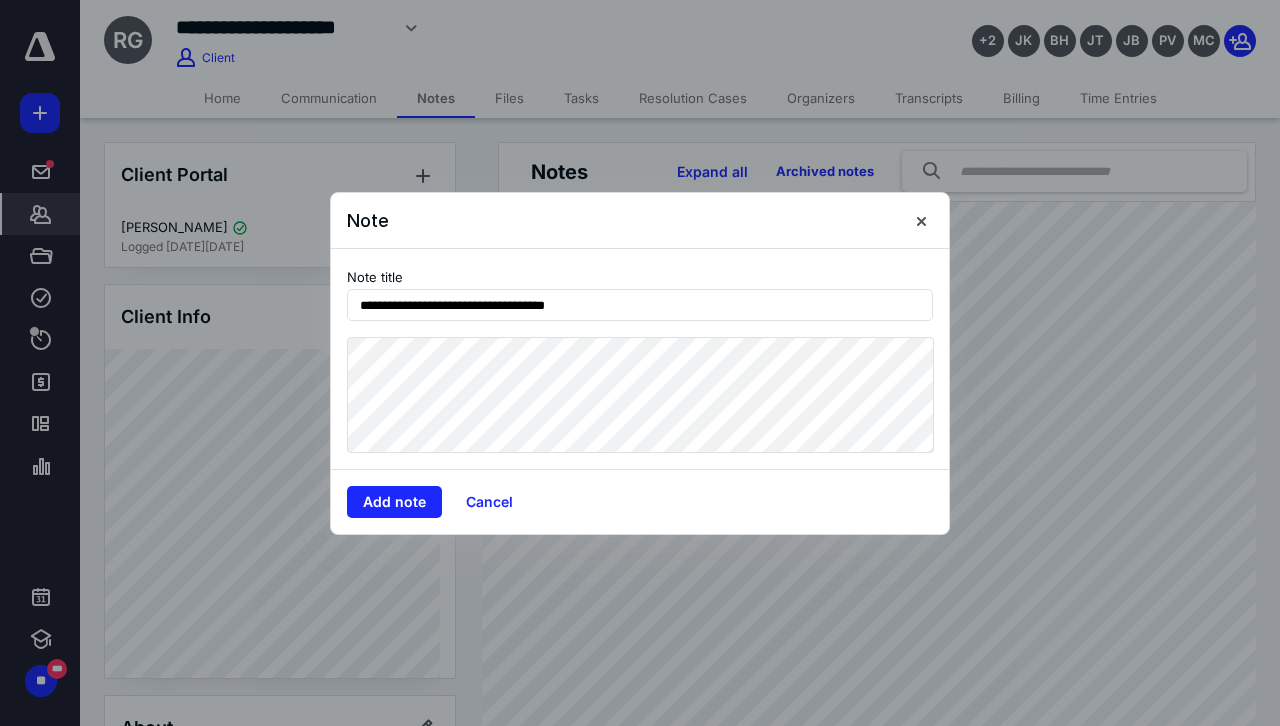 type on "**********" 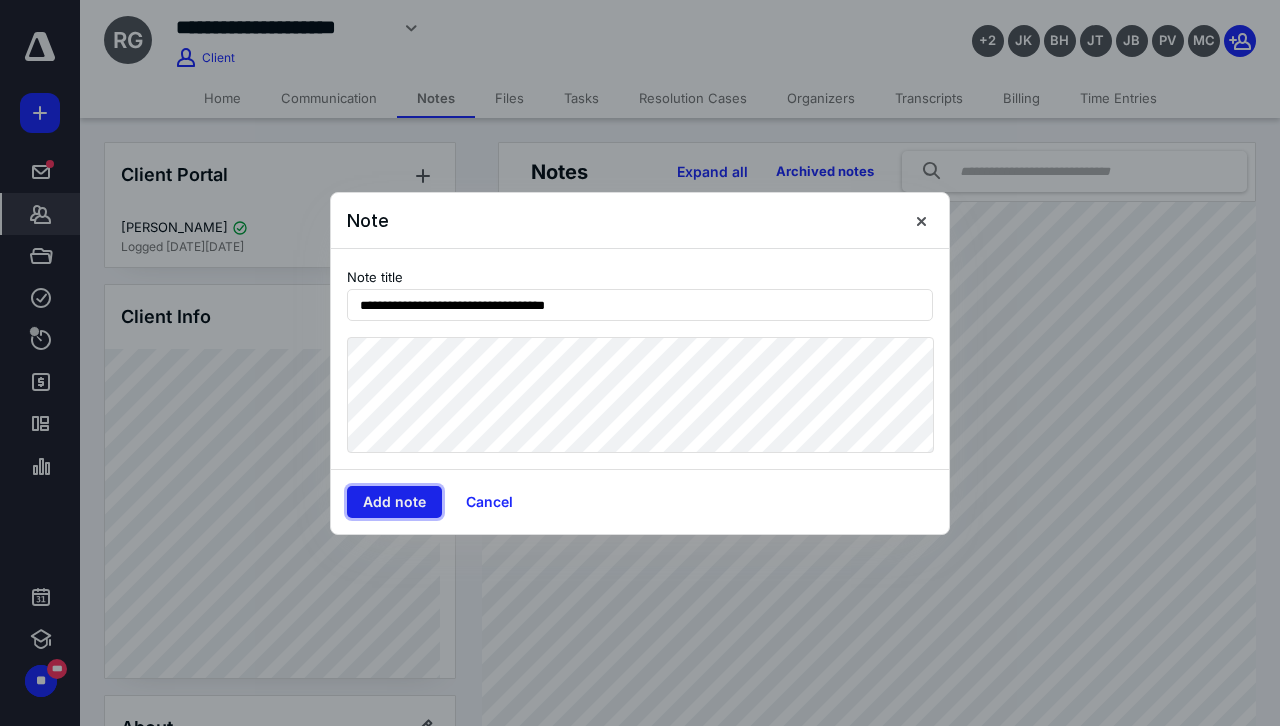 click on "Add note" at bounding box center (394, 502) 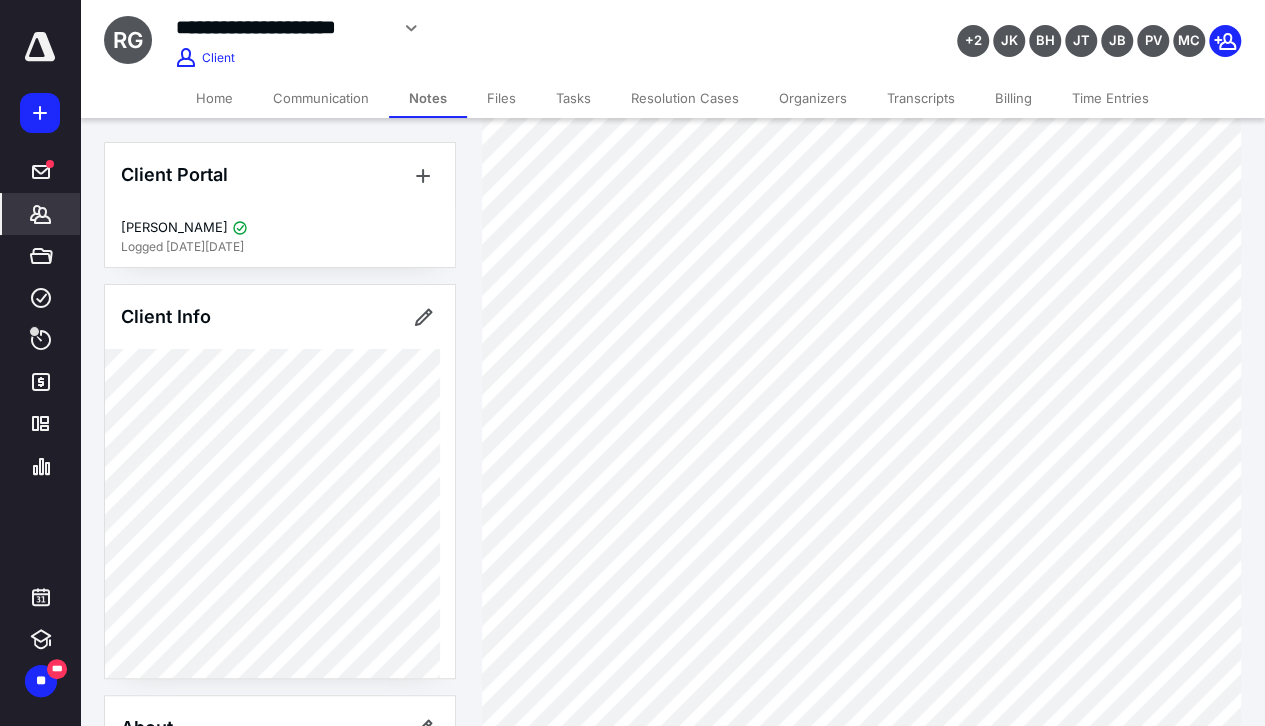 scroll, scrollTop: 80, scrollLeft: 0, axis: vertical 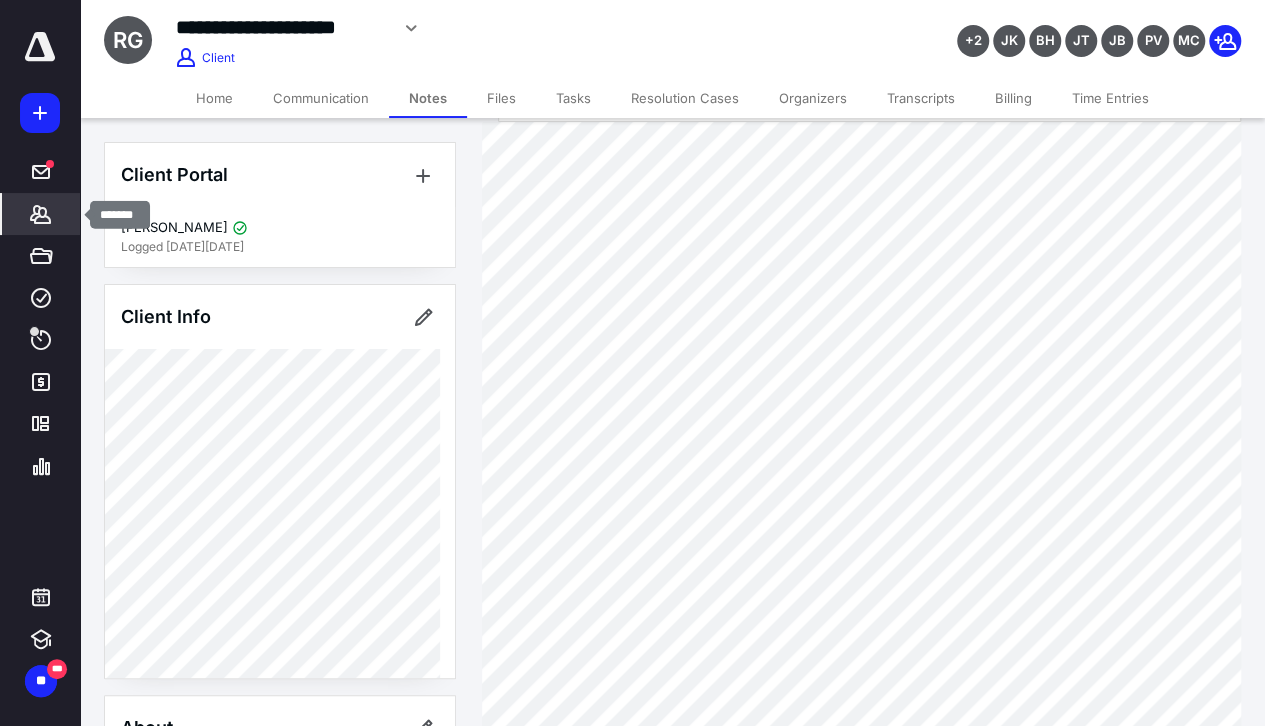 click 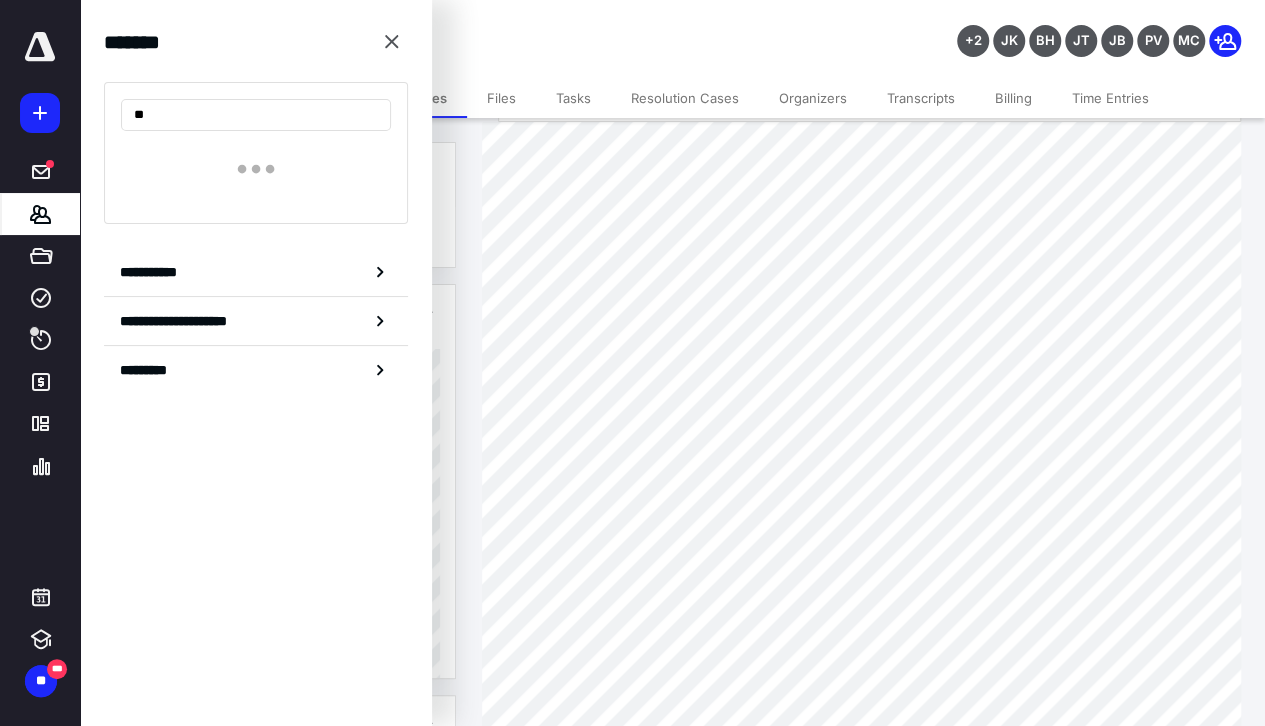 type on "*" 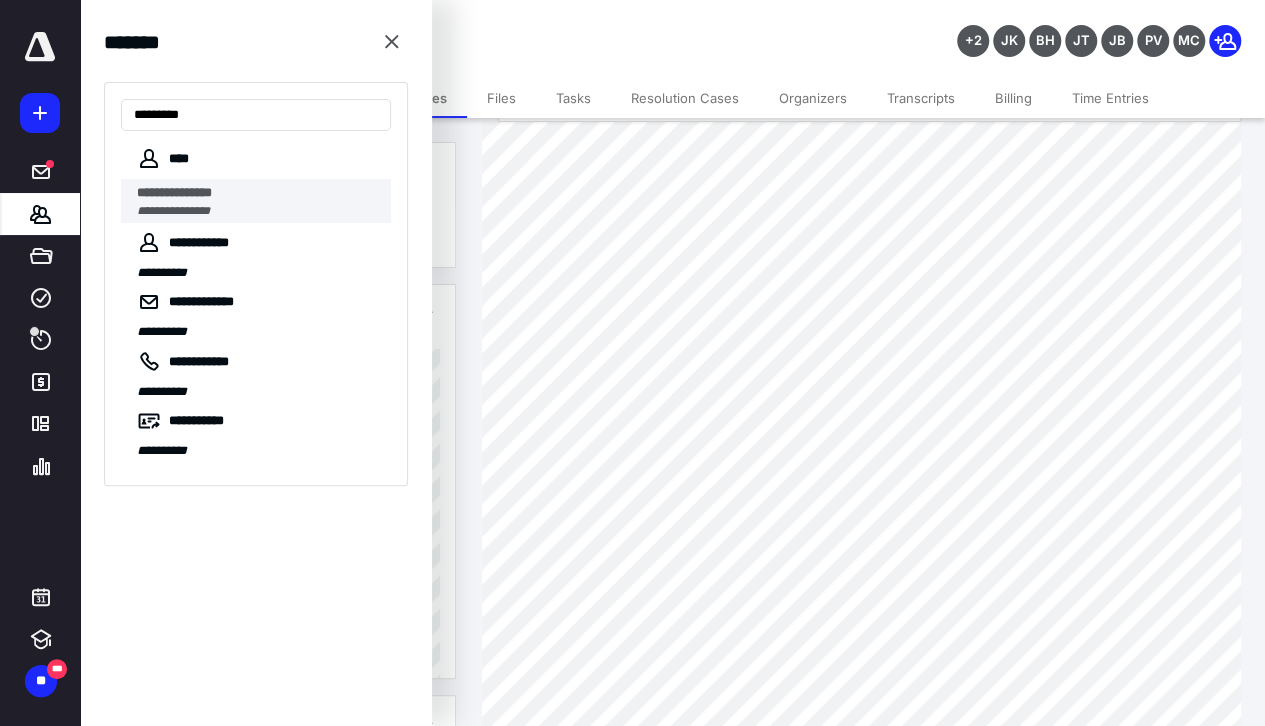 type on "*********" 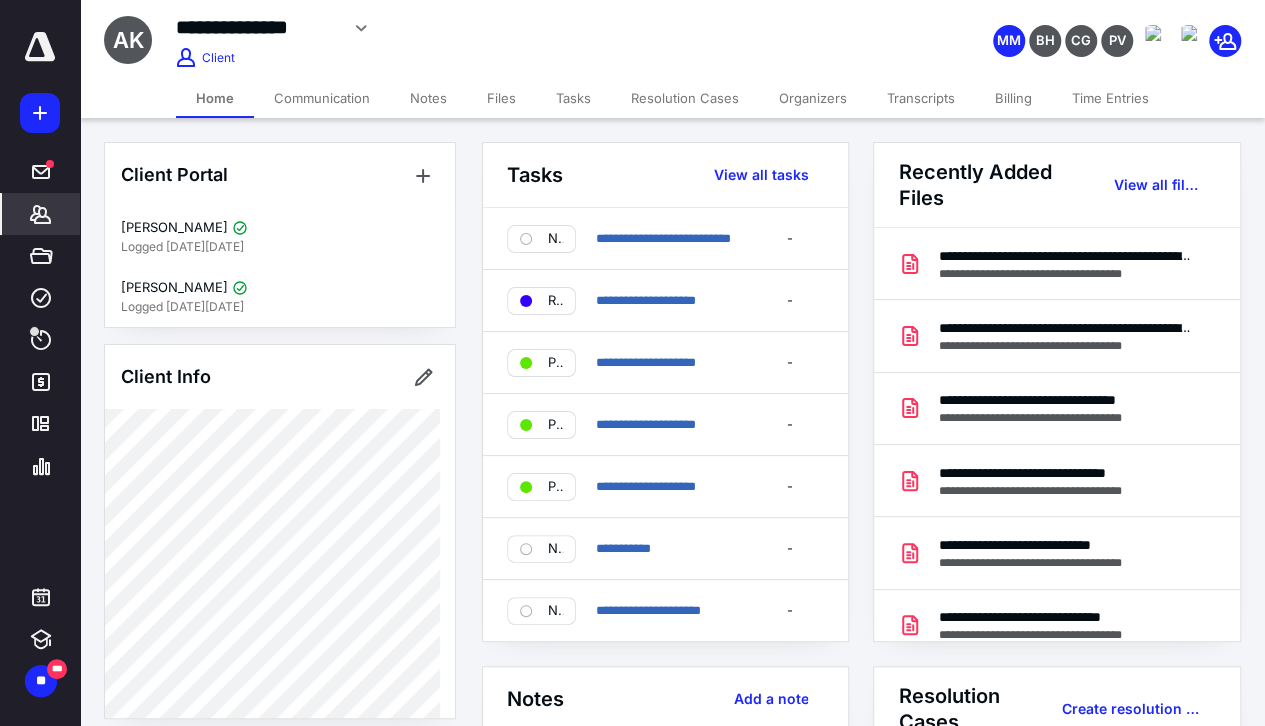 click on "Notes" at bounding box center [428, 98] 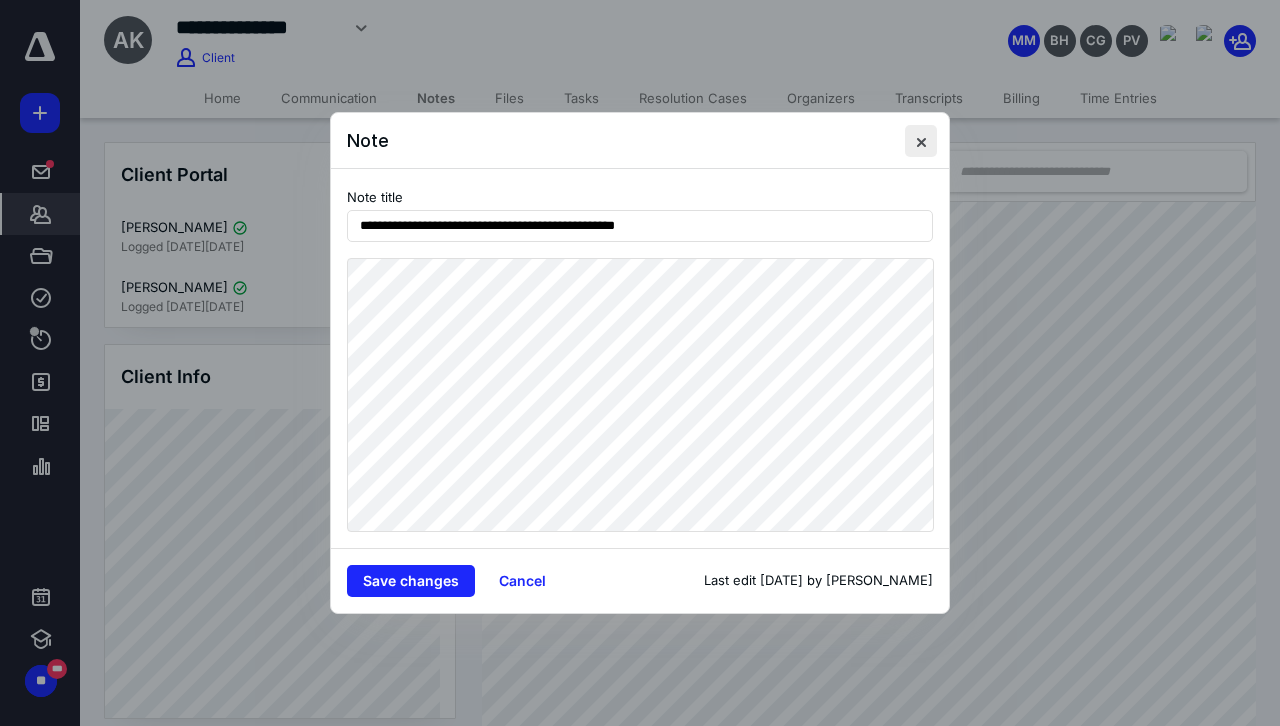 click at bounding box center (921, 141) 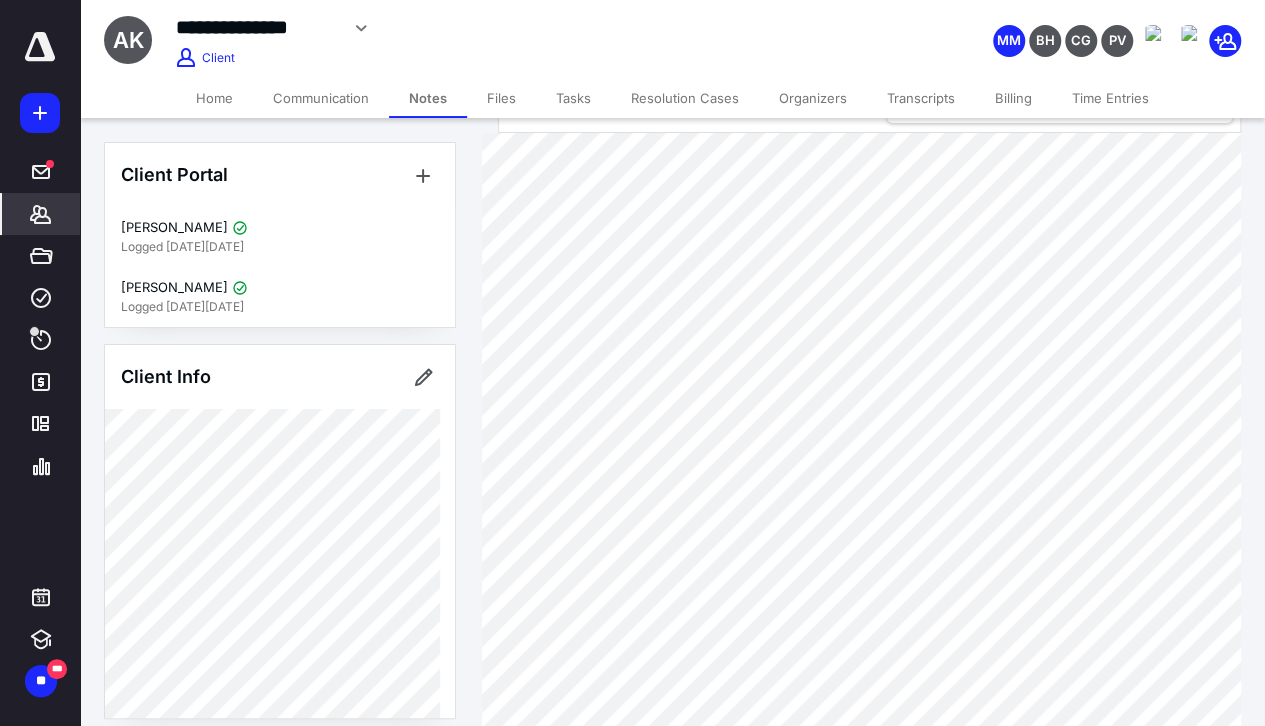scroll, scrollTop: 100, scrollLeft: 0, axis: vertical 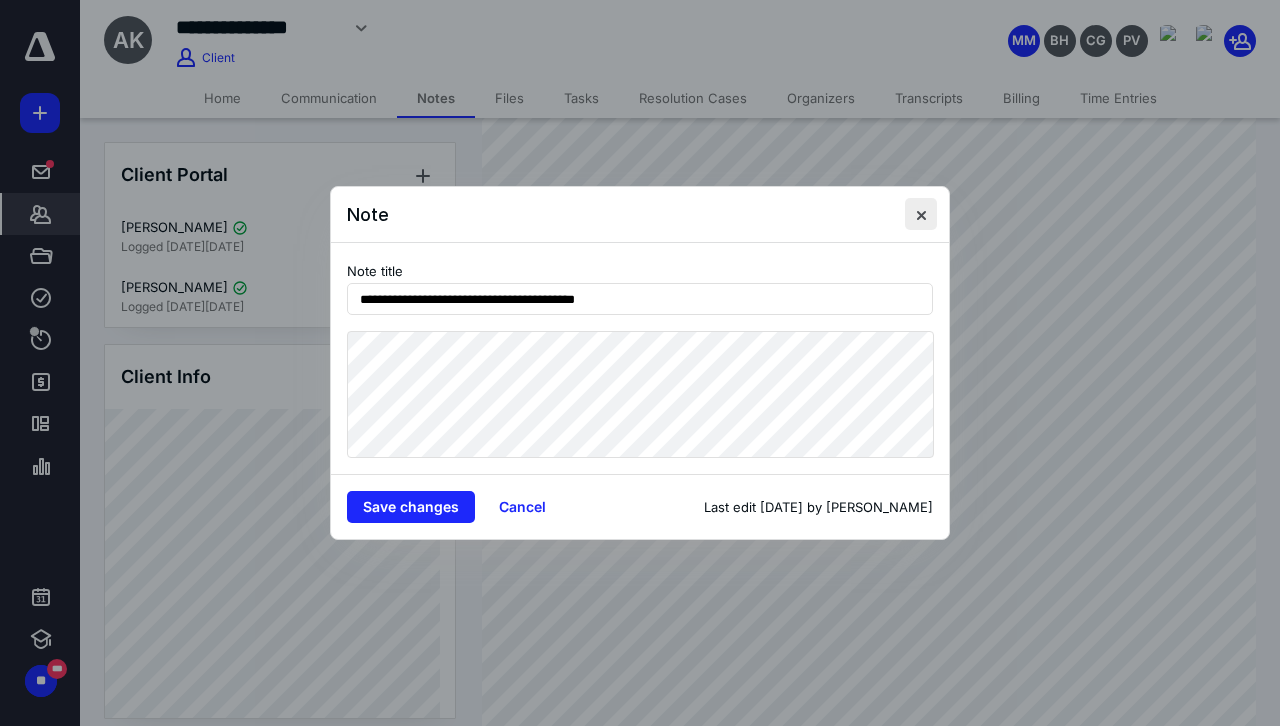 drag, startPoint x: 922, startPoint y: 218, endPoint x: 732, endPoint y: 157, distance: 199.552 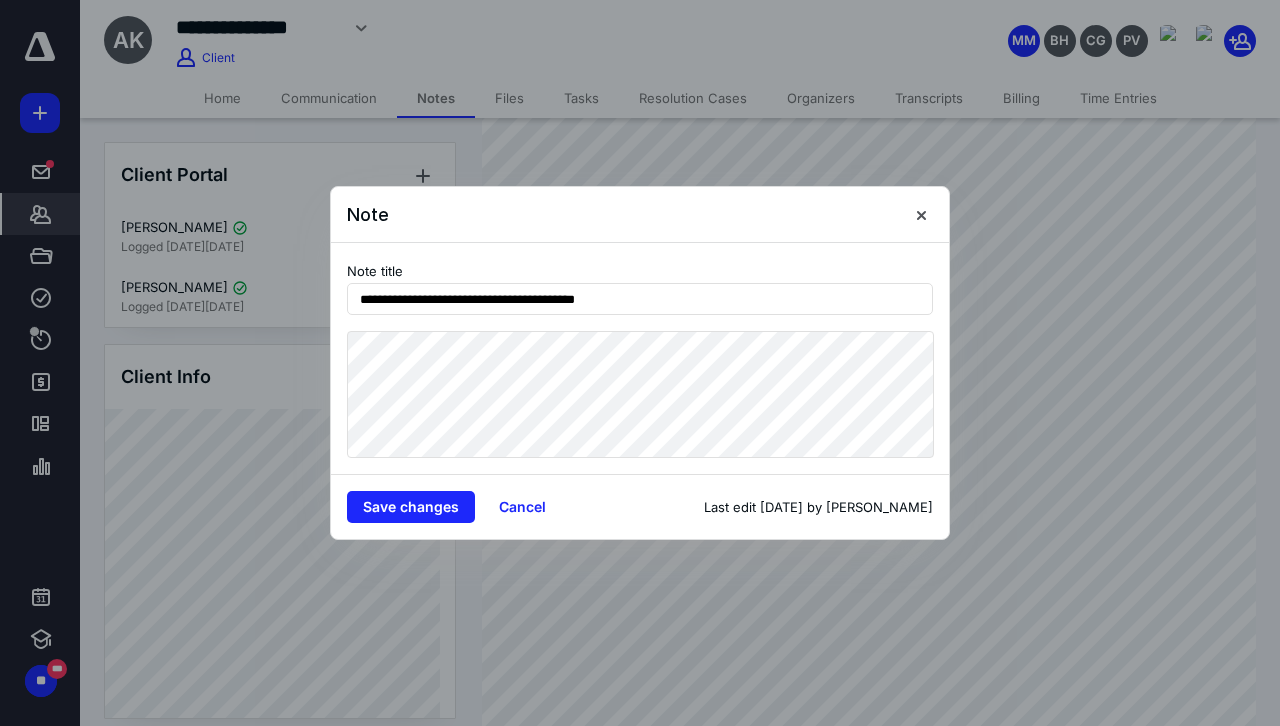 click at bounding box center (921, 214) 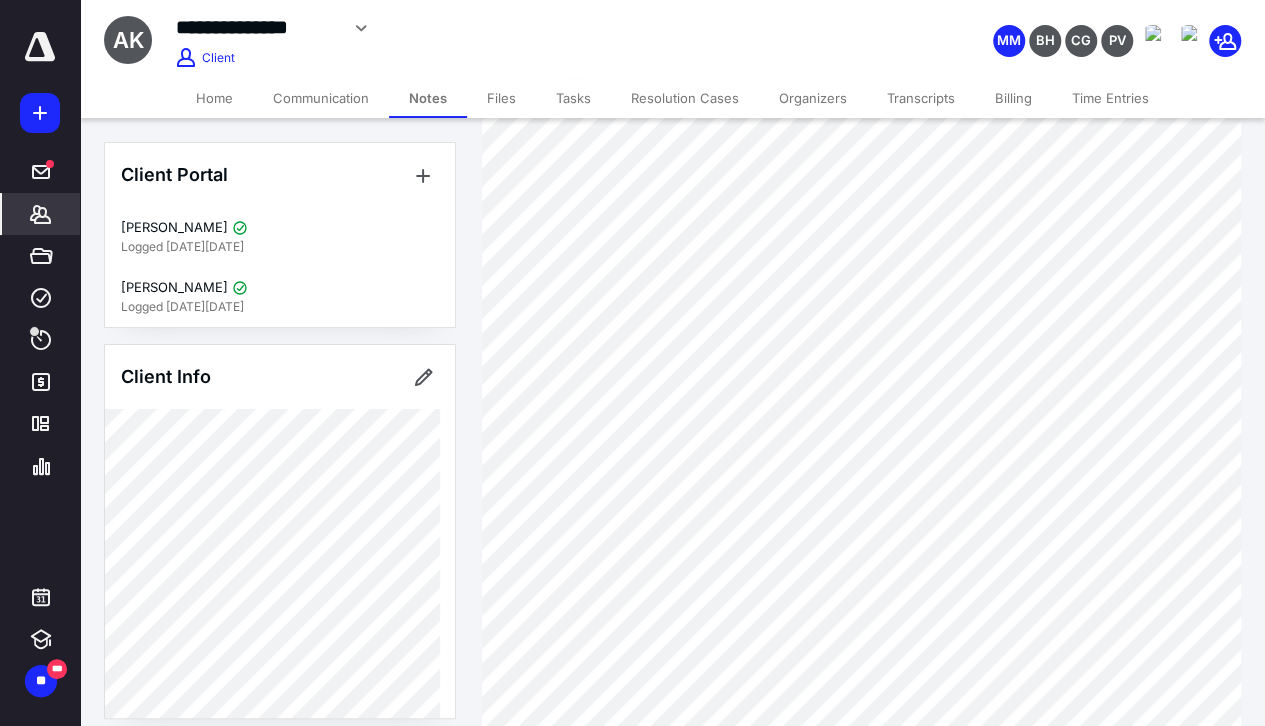 click on "Communication" at bounding box center [321, 98] 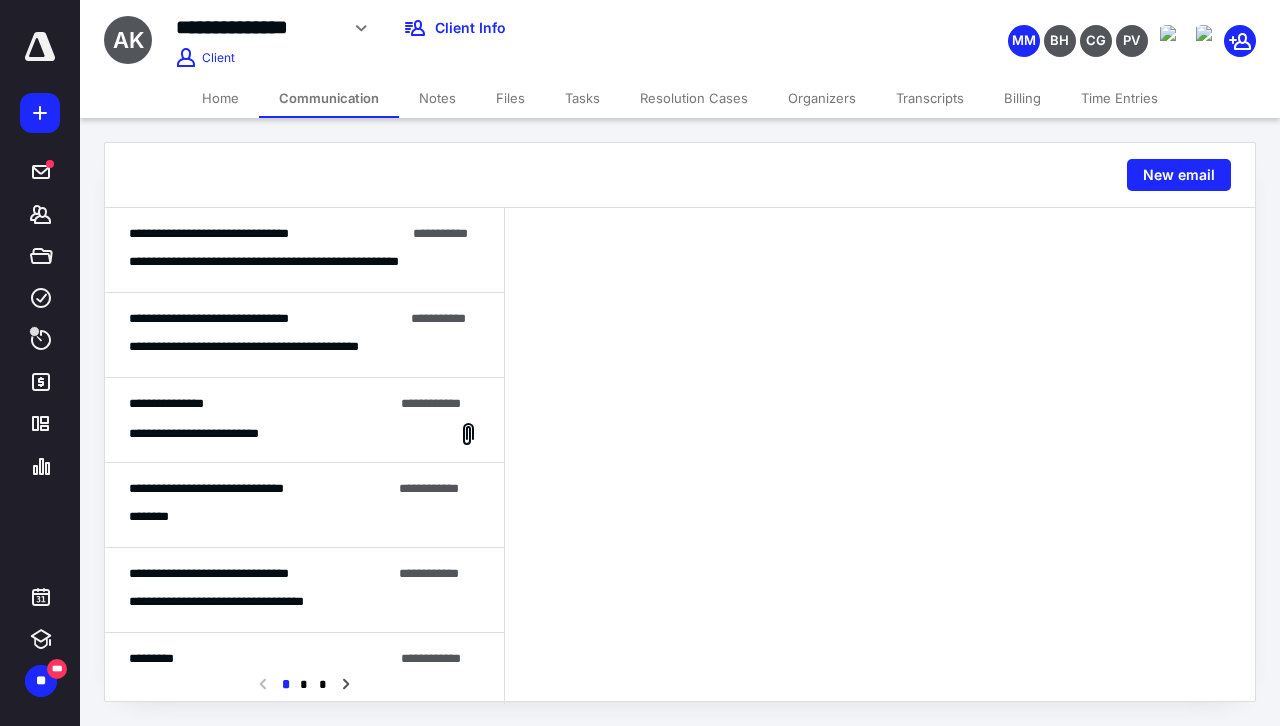 click on "**********" at bounding box center (297, 262) 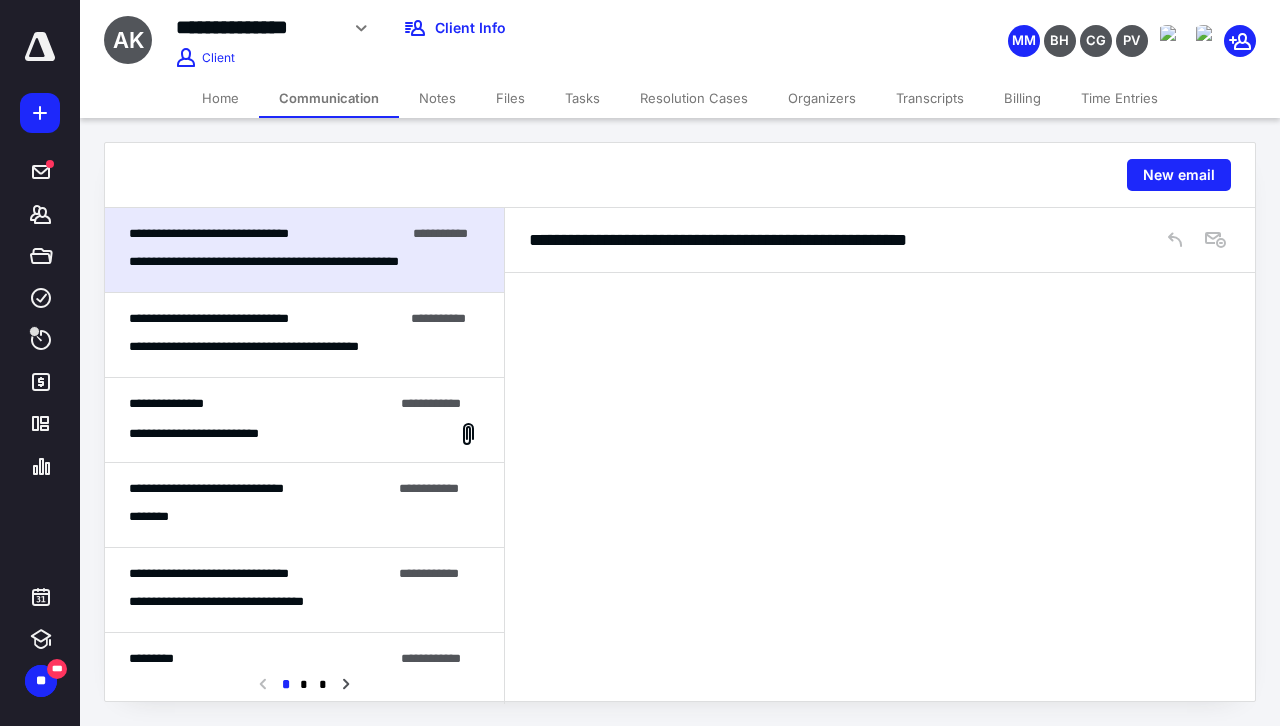 click on "Home" at bounding box center (220, 98) 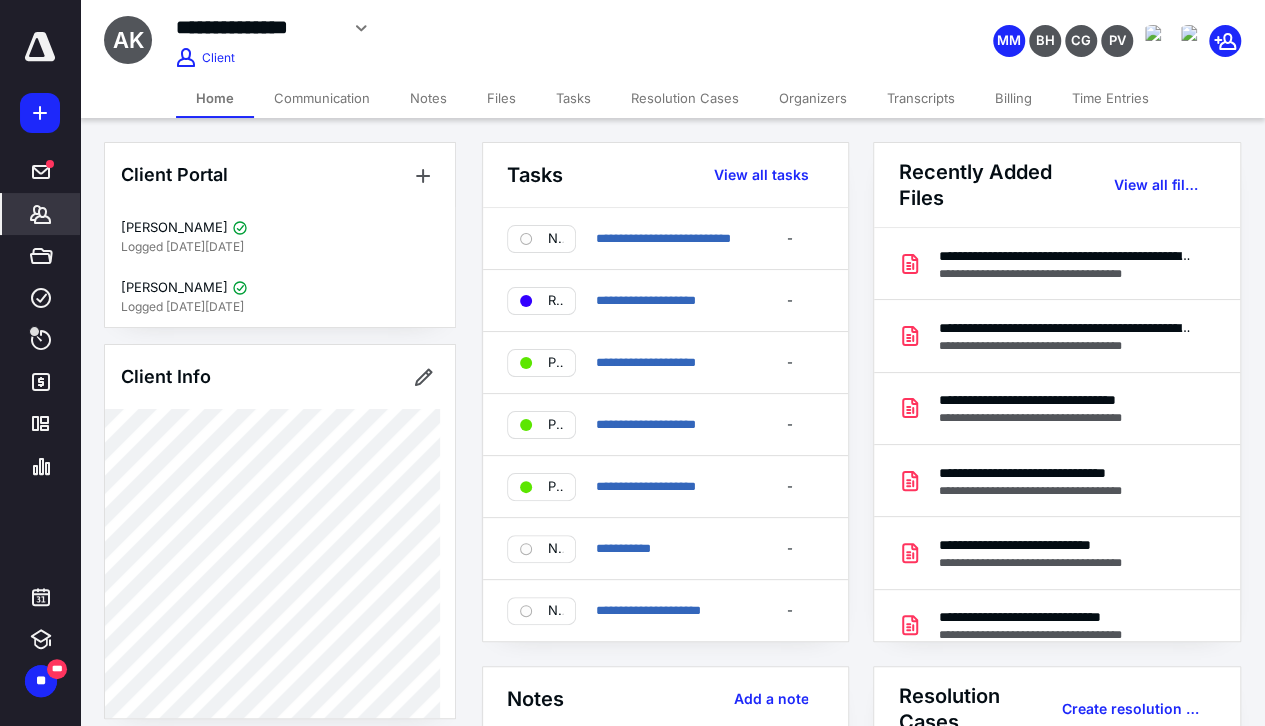 click on "Notes" at bounding box center [428, 98] 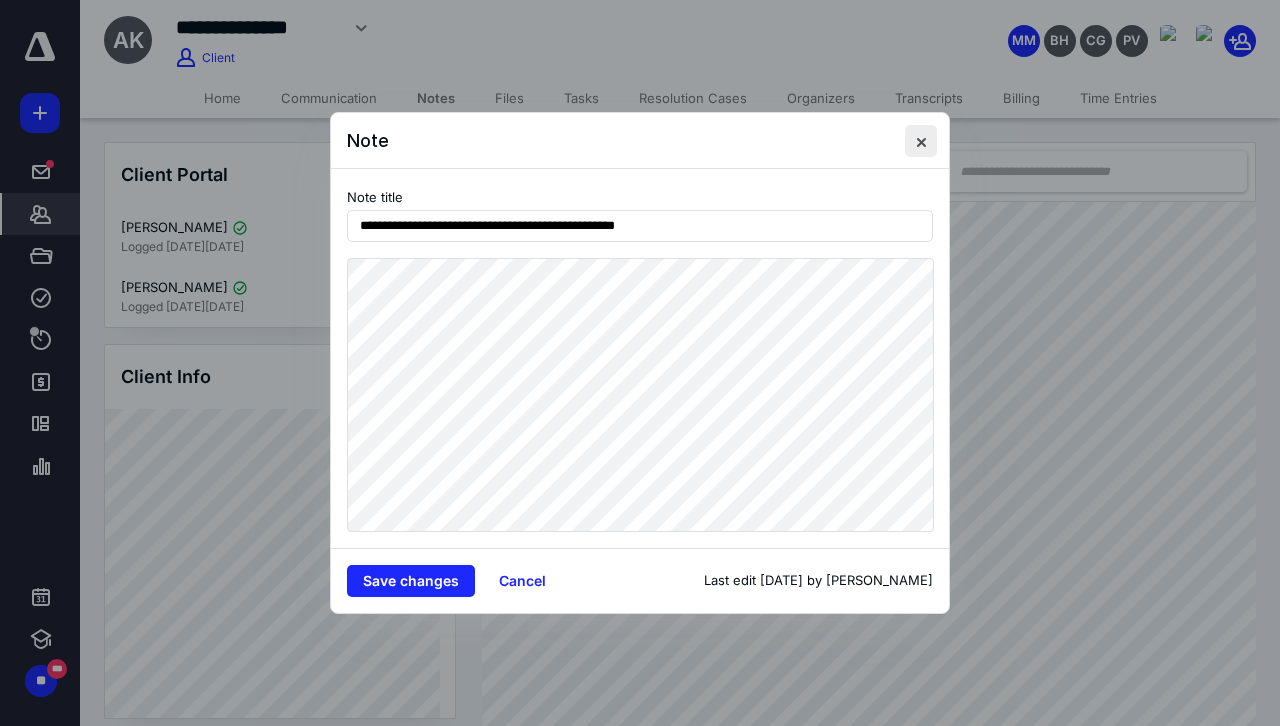 click at bounding box center [921, 141] 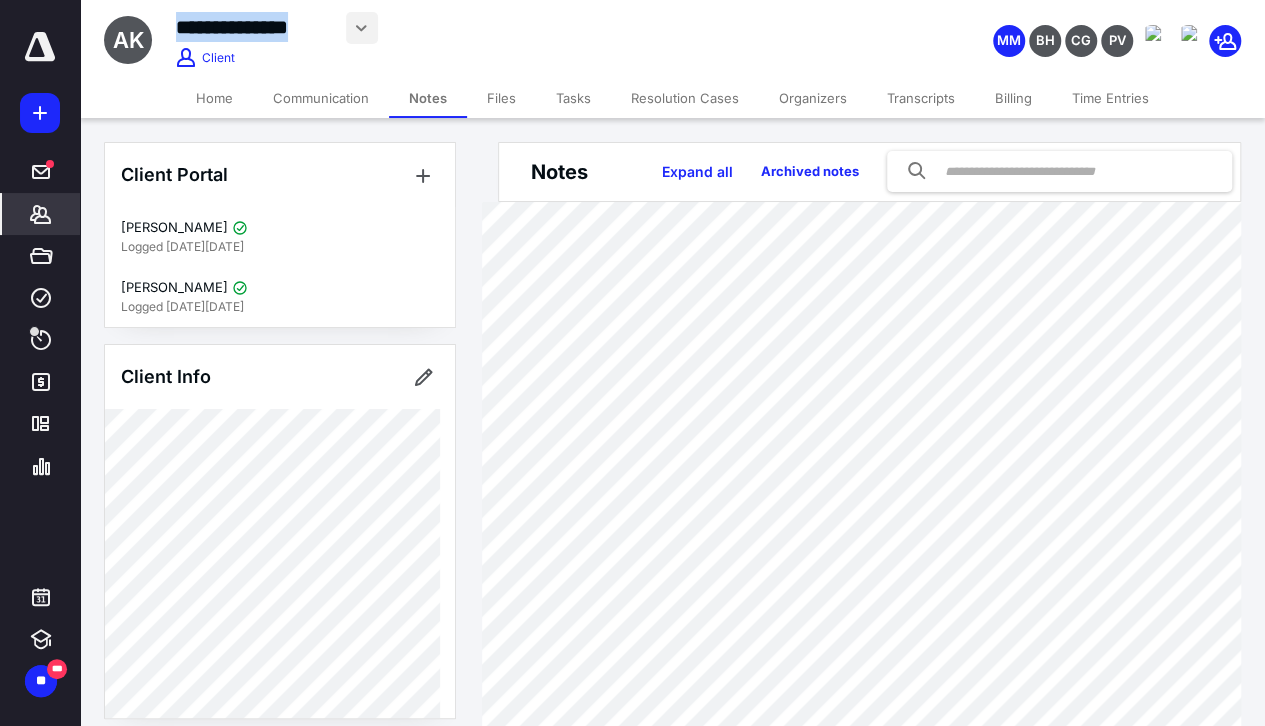 drag, startPoint x: 168, startPoint y: 26, endPoint x: 348, endPoint y: 34, distance: 180.17769 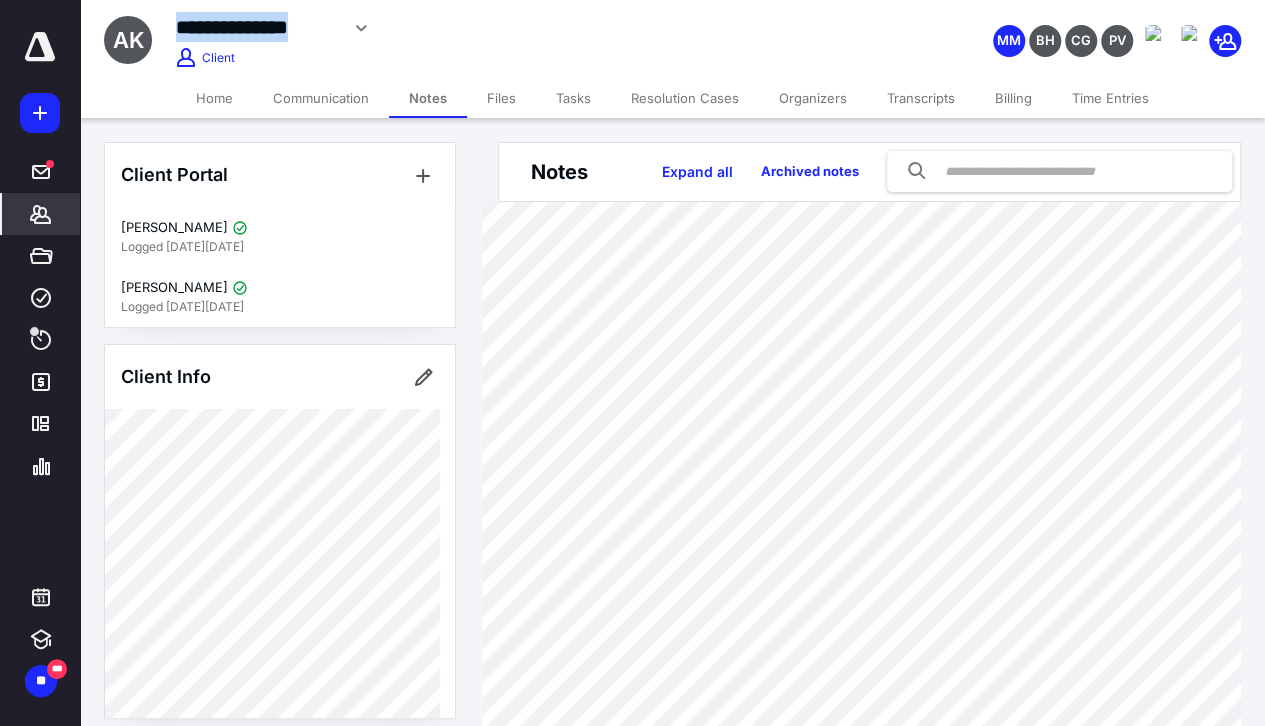 copy on "**********" 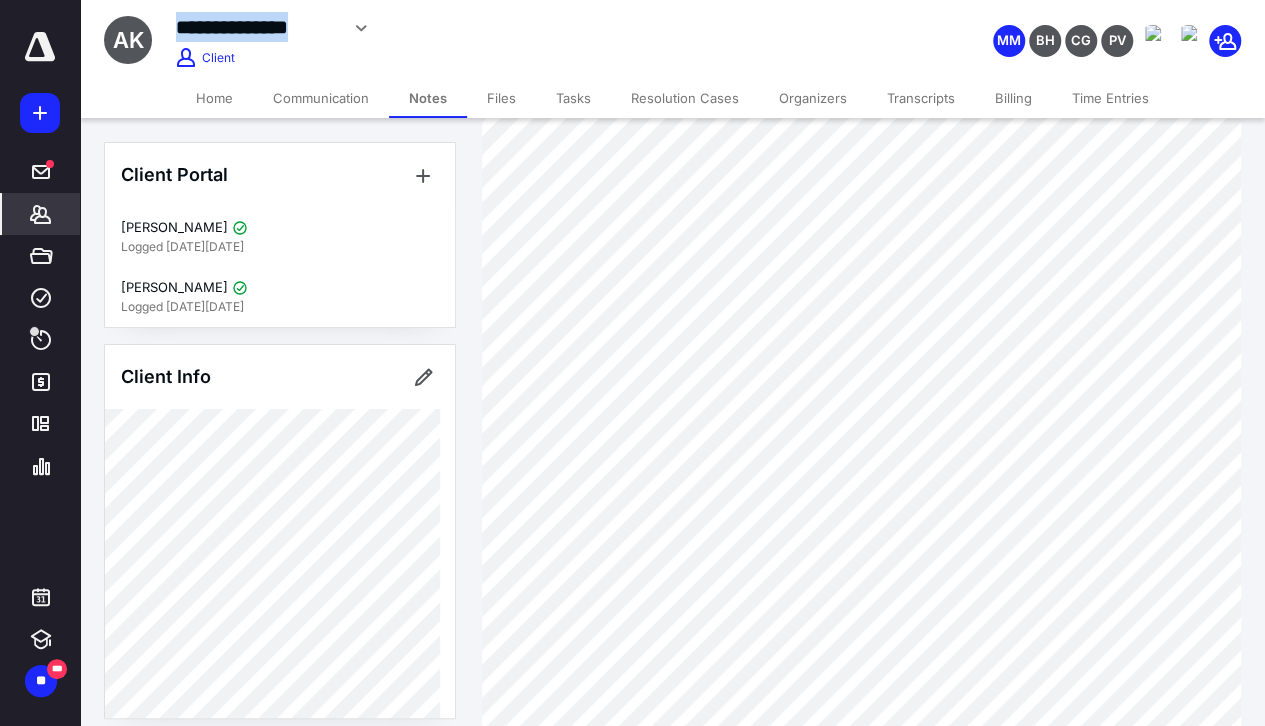 scroll, scrollTop: 500, scrollLeft: 0, axis: vertical 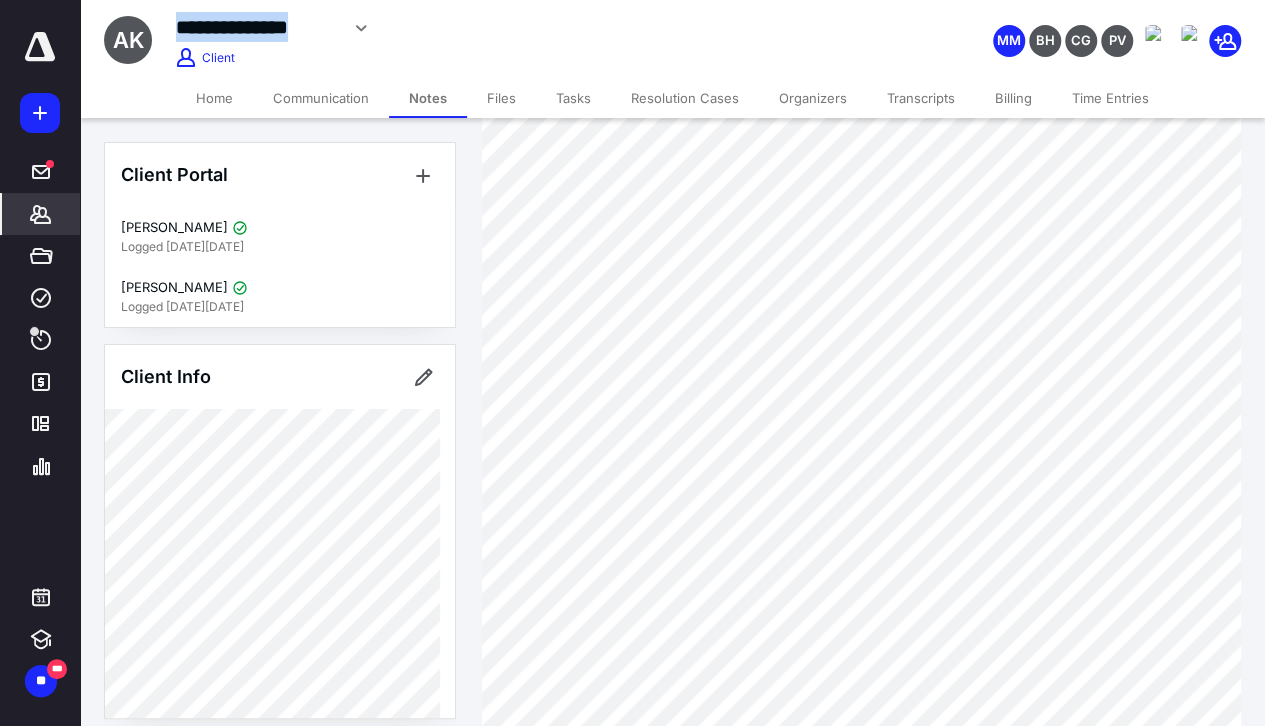 click on "Communication" at bounding box center (321, 98) 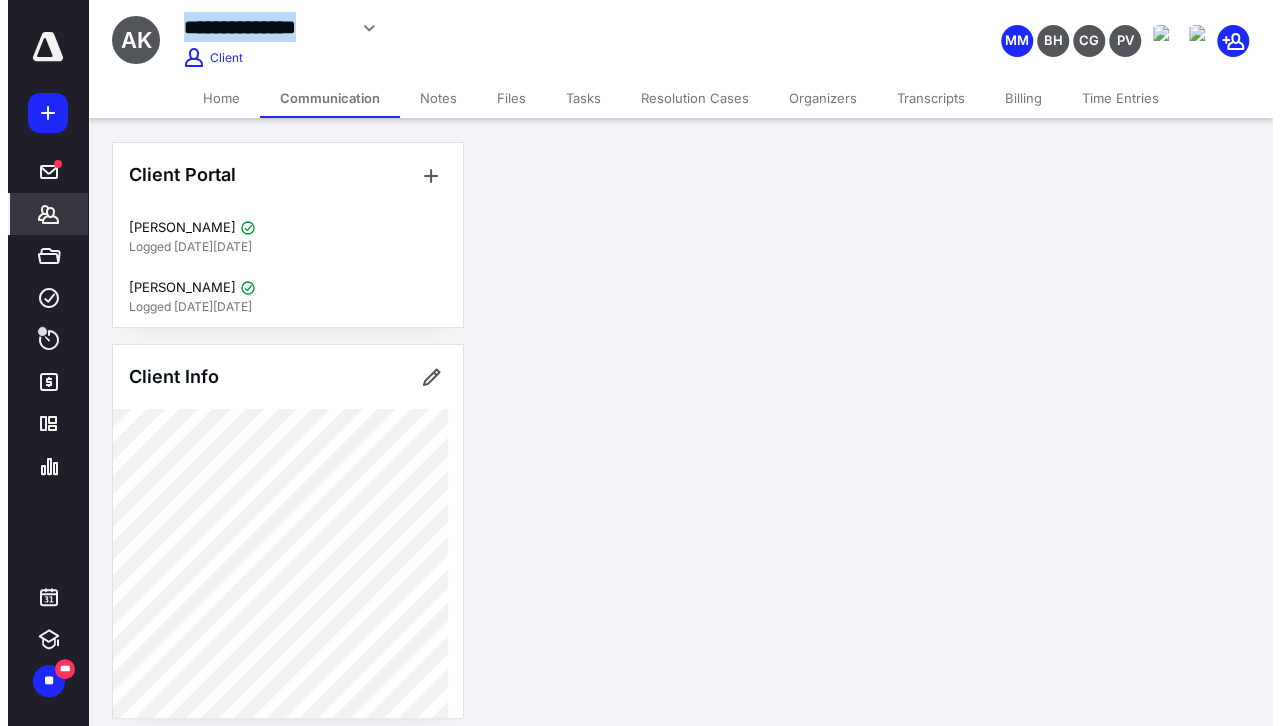 scroll, scrollTop: 0, scrollLeft: 0, axis: both 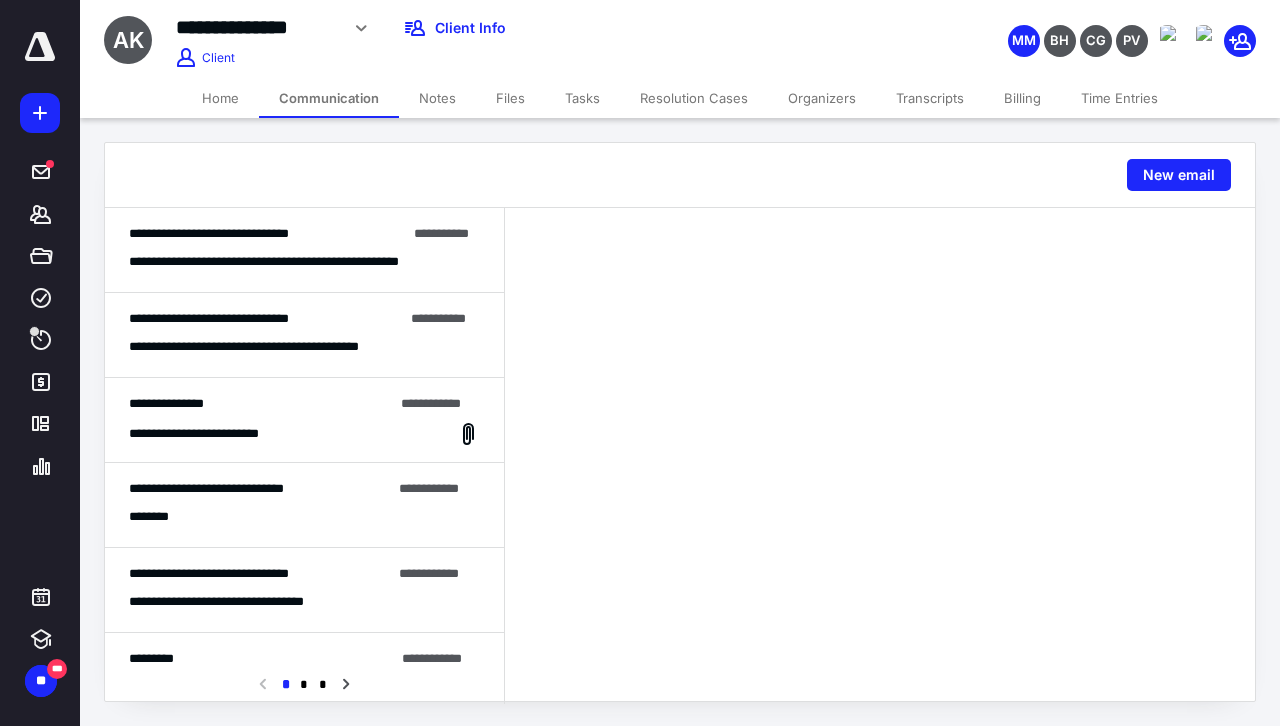click on "**********" at bounding box center [304, 420] 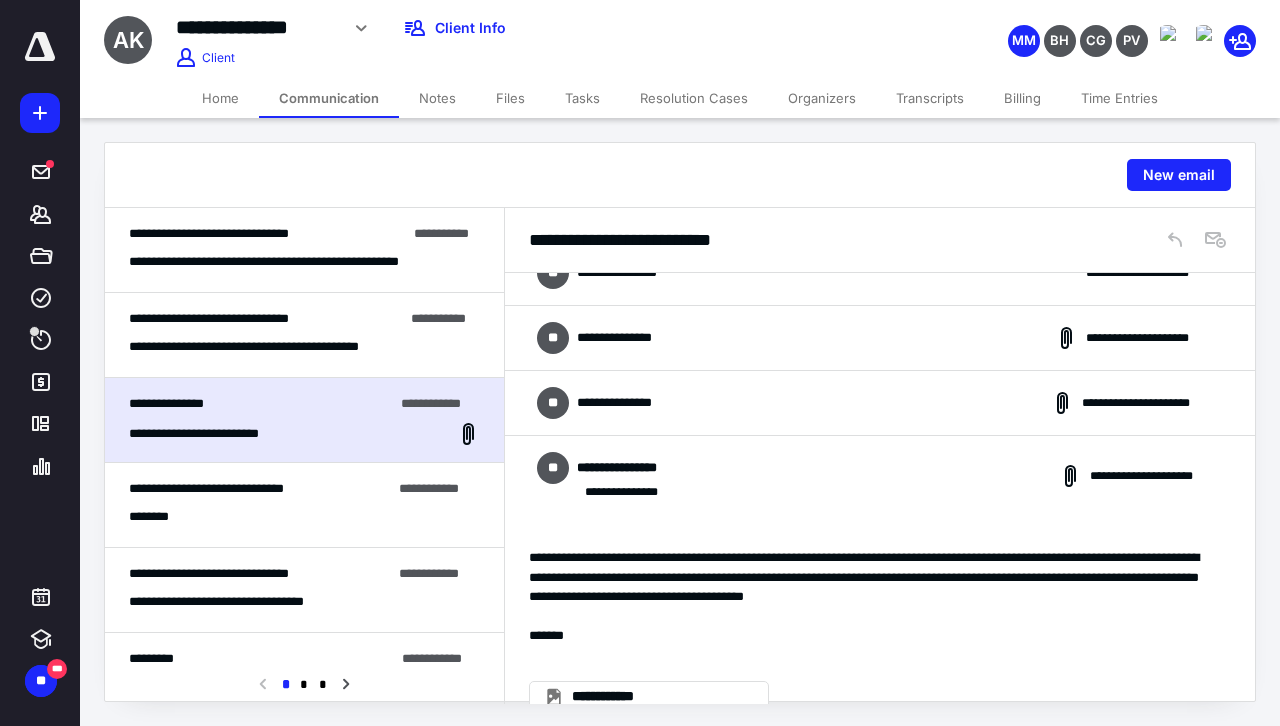 scroll, scrollTop: 64, scrollLeft: 0, axis: vertical 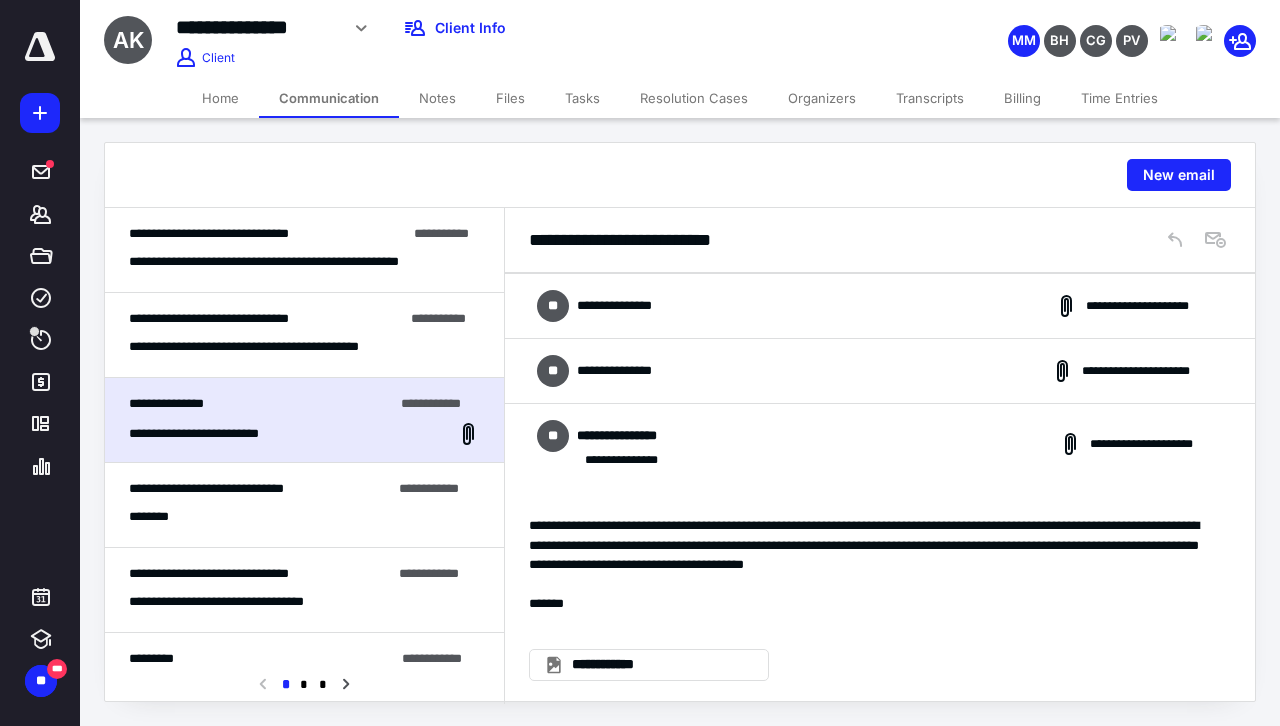click on "**********" at bounding box center (304, 250) 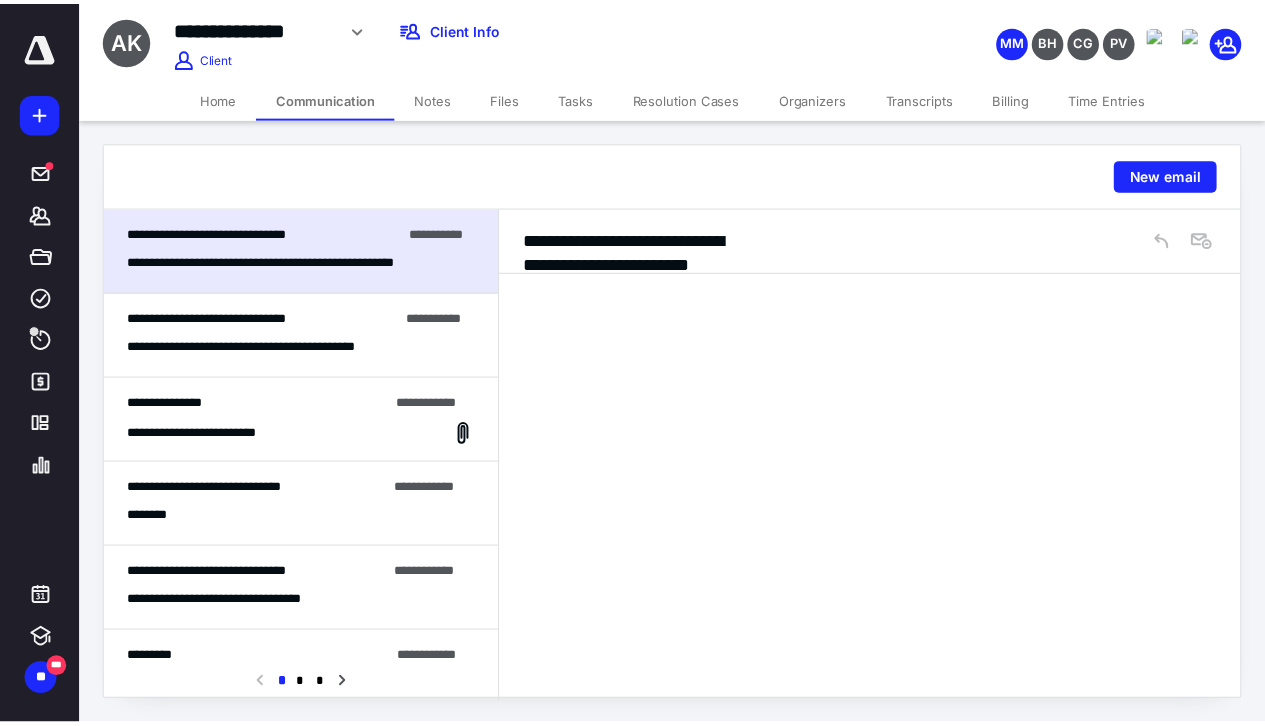 scroll, scrollTop: 0, scrollLeft: 0, axis: both 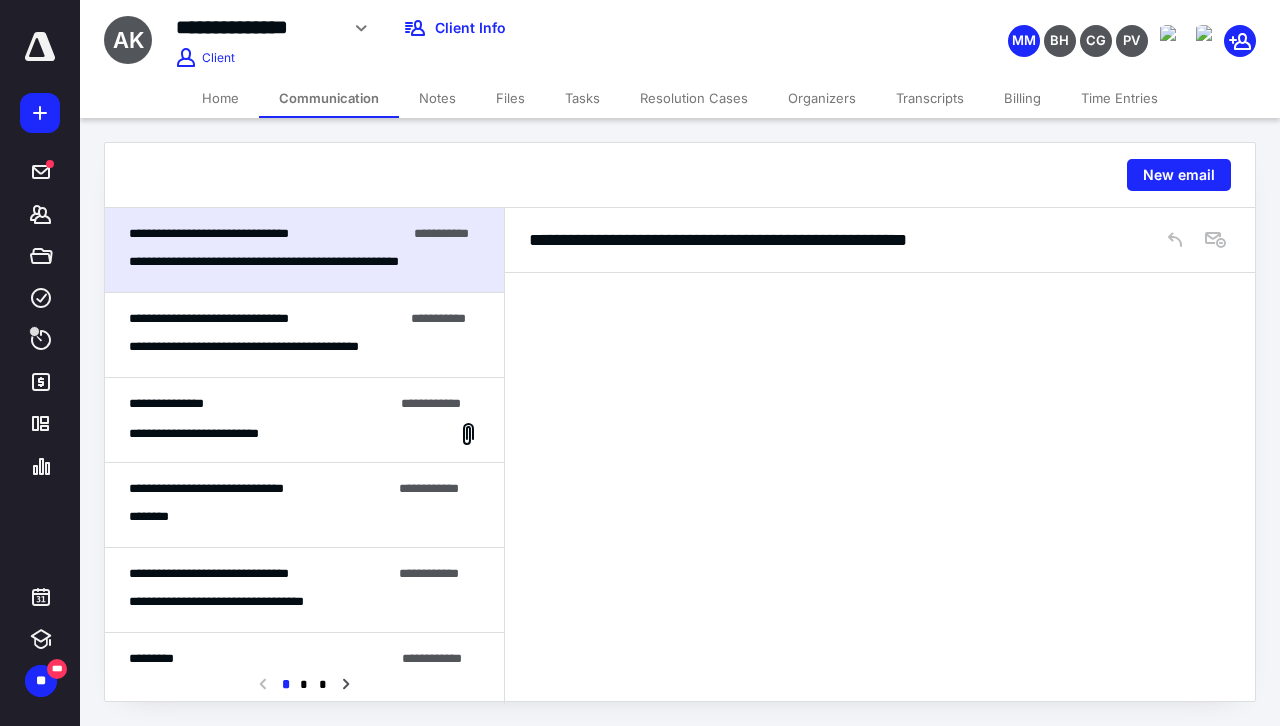 click on "Home" at bounding box center [220, 98] 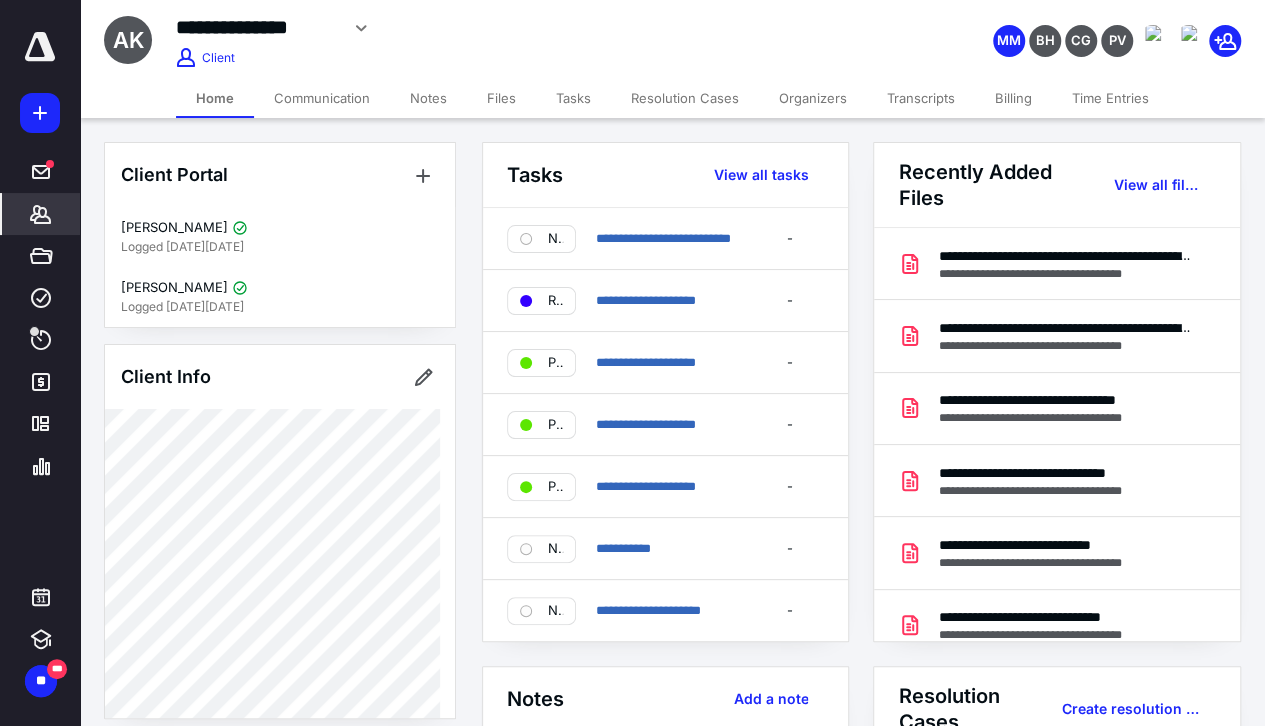 click on "Resolution Cases" at bounding box center (685, 98) 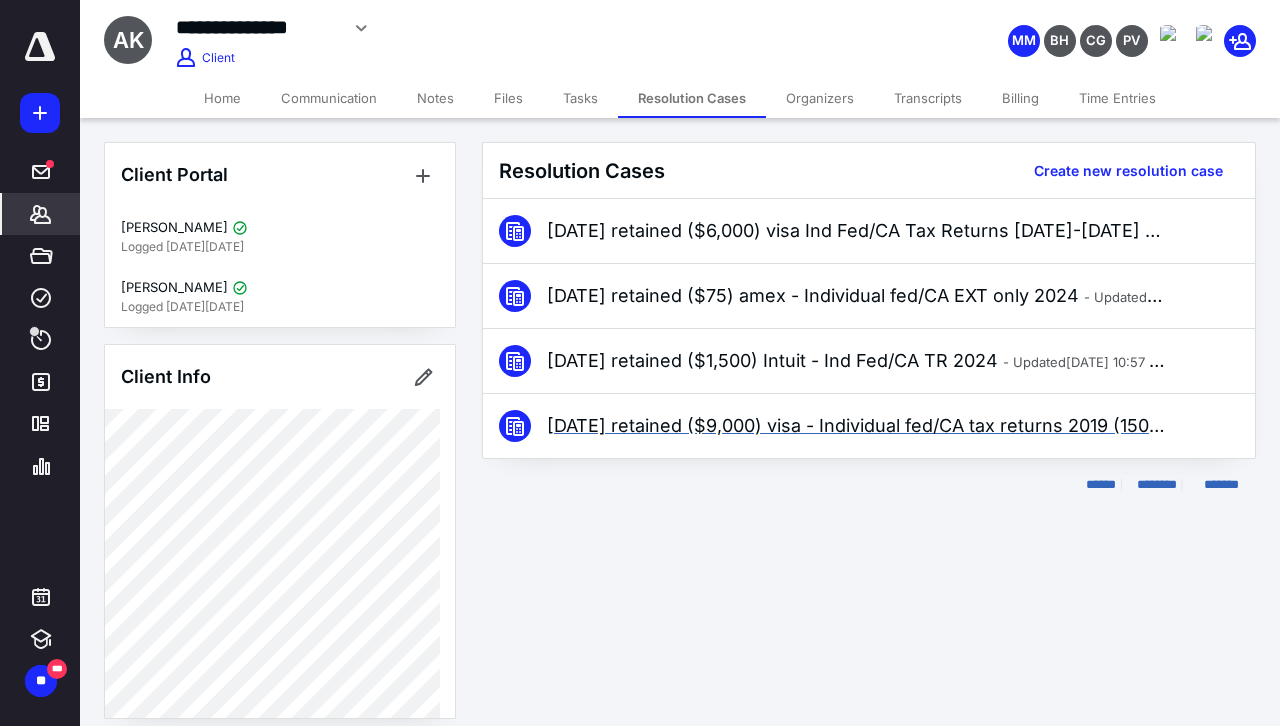 click on "[DATE] retained ($9,000) visa - Individual fed/CA tax returns 2019 (1500); Individual fed/CA IPA/[GEOGRAPHIC_DATA] 2019; [DATE]-[DATE] (7500)   - Updated  [DATE] 5:49 PM" at bounding box center [857, 426] 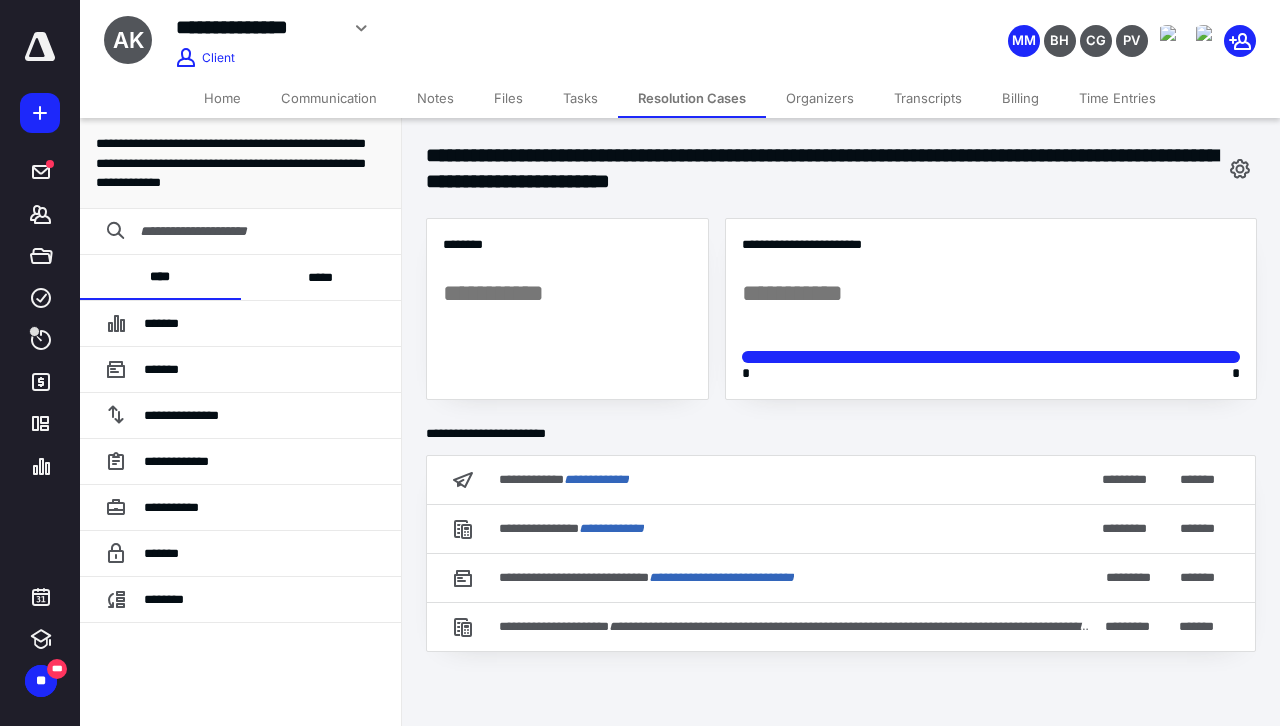 click on "Home" at bounding box center [222, 98] 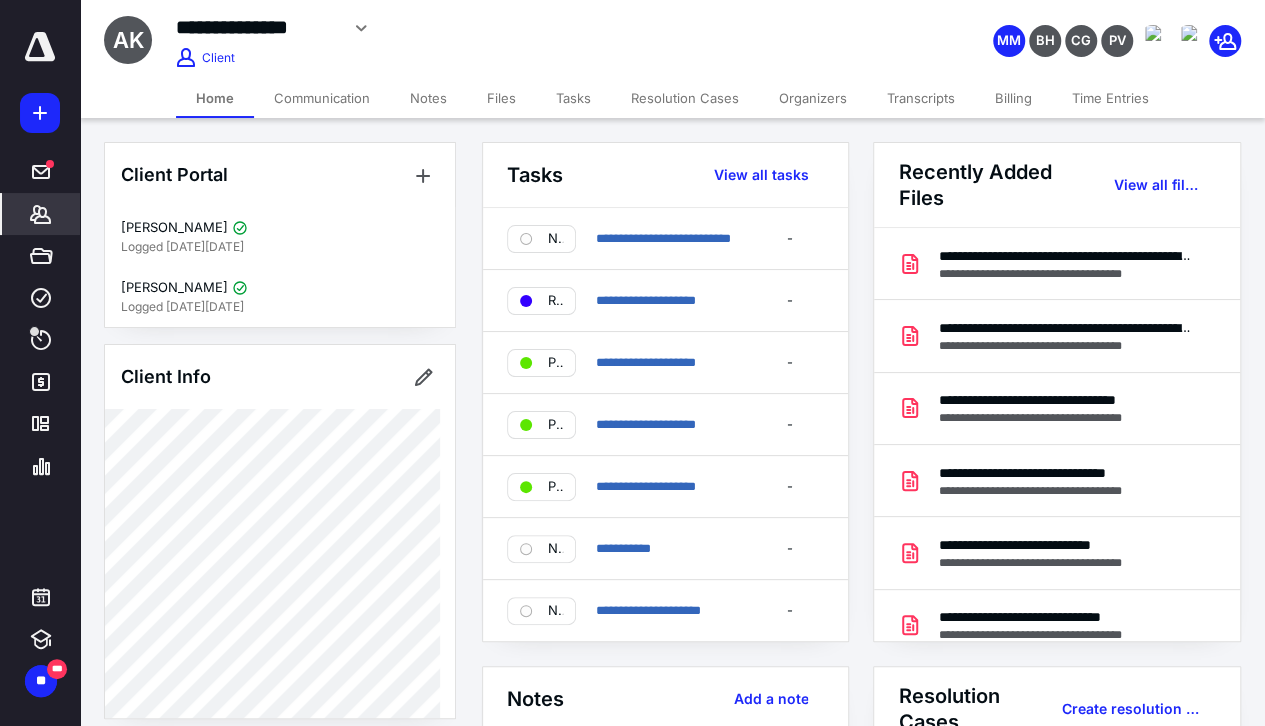 click 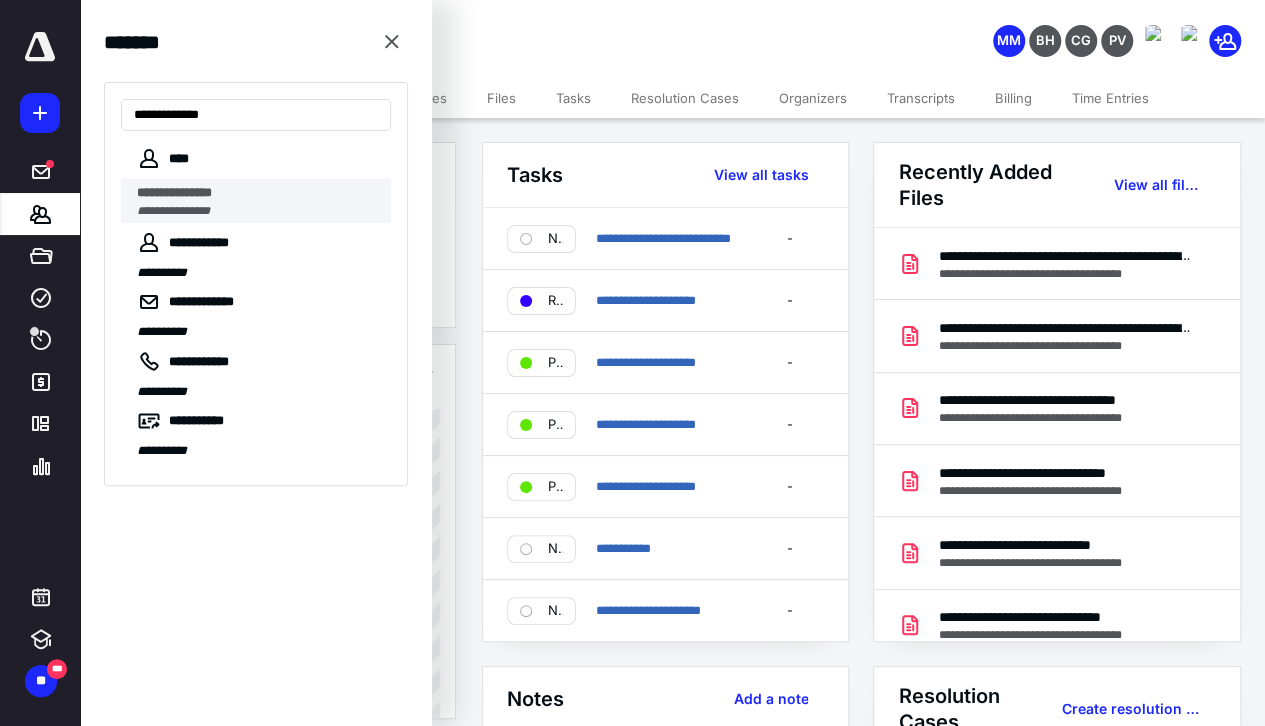 type on "**********" 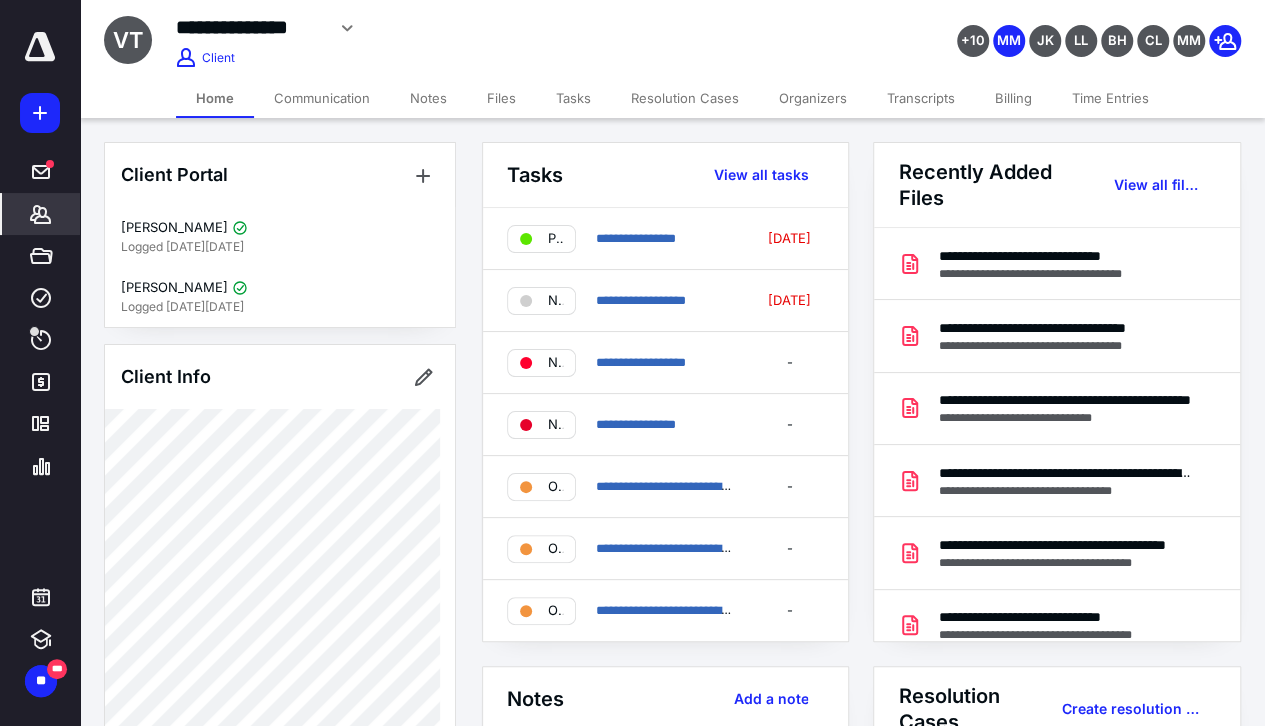 click on "Notes" at bounding box center (428, 98) 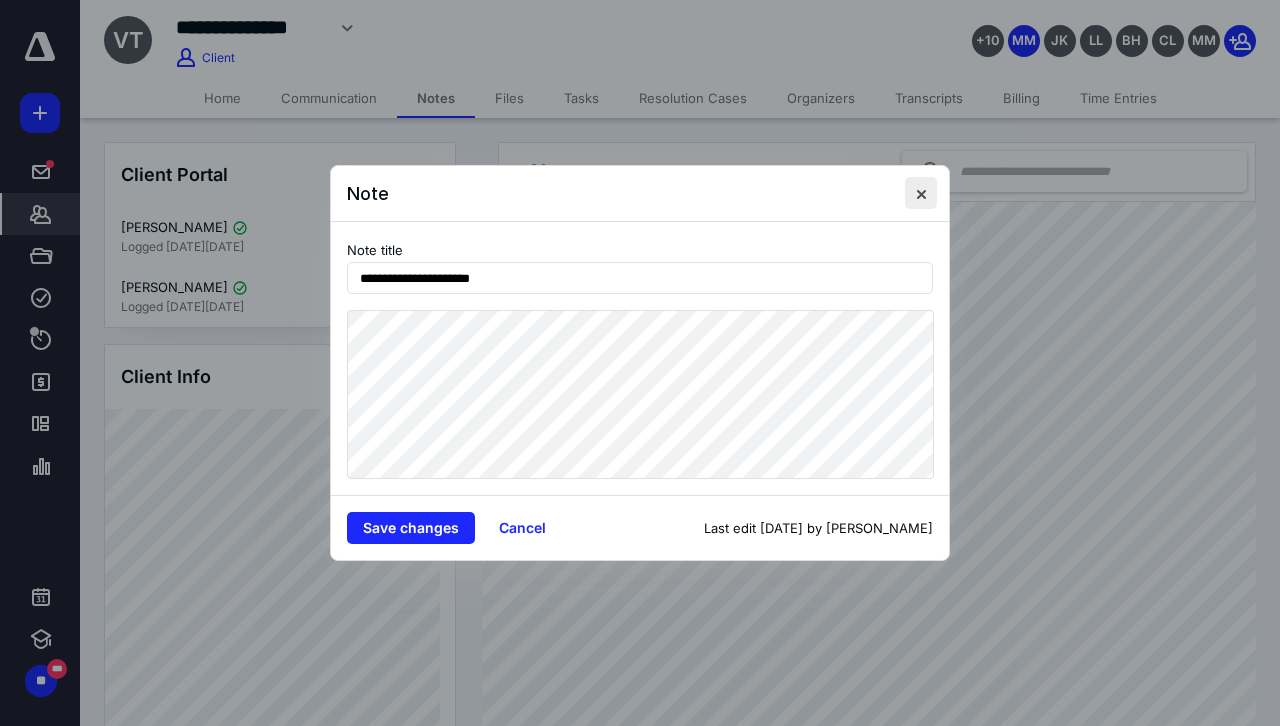 click at bounding box center [921, 193] 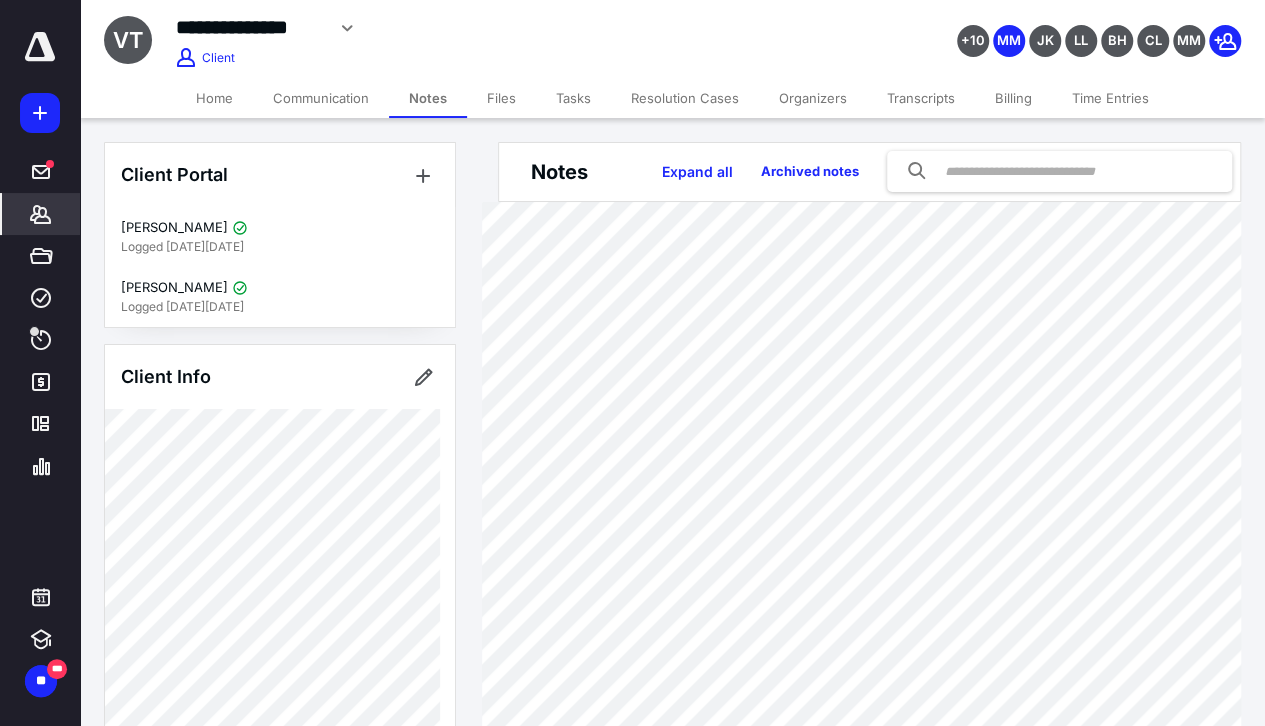 click on "Communication" at bounding box center [321, 98] 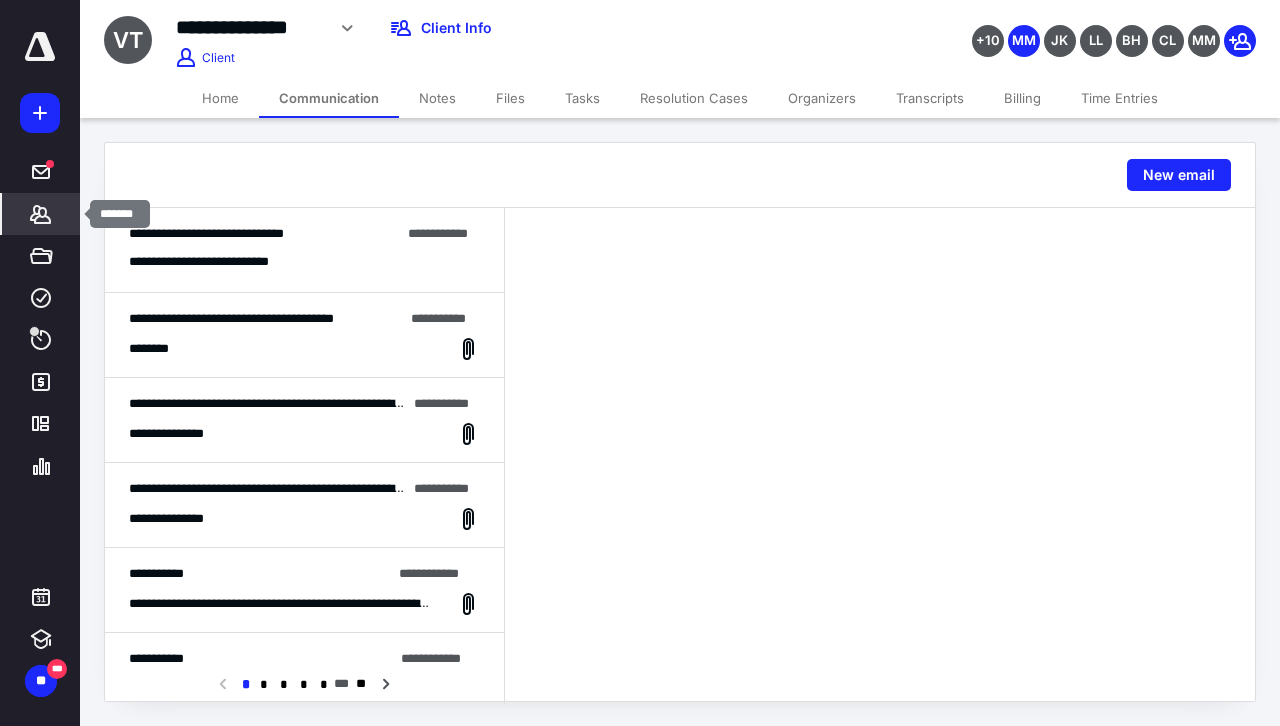 click 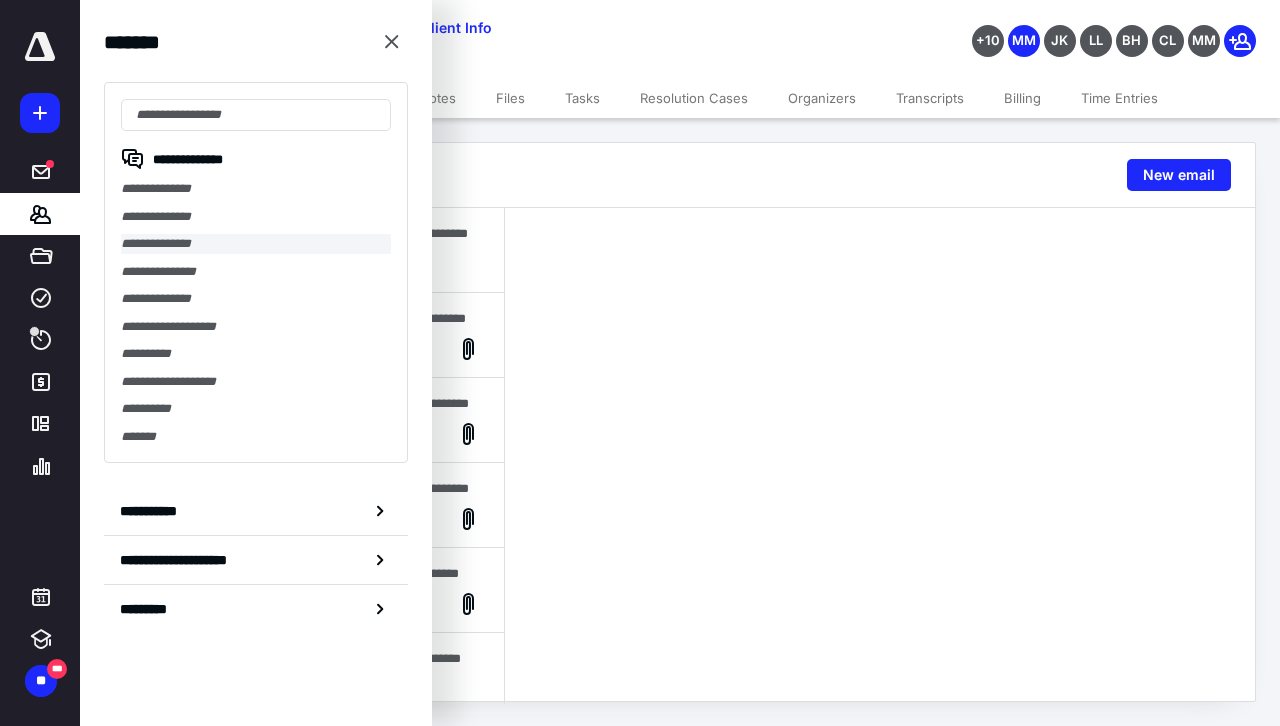 click on "**********" at bounding box center [256, 244] 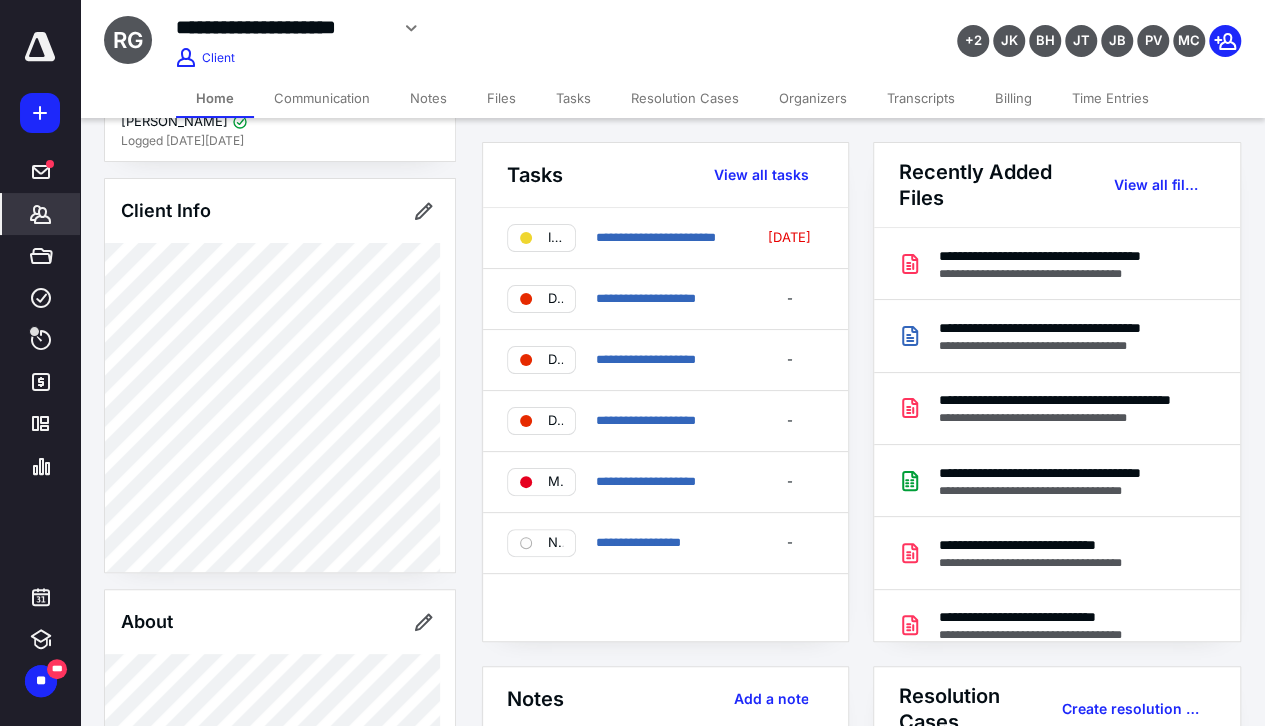 scroll, scrollTop: 200, scrollLeft: 0, axis: vertical 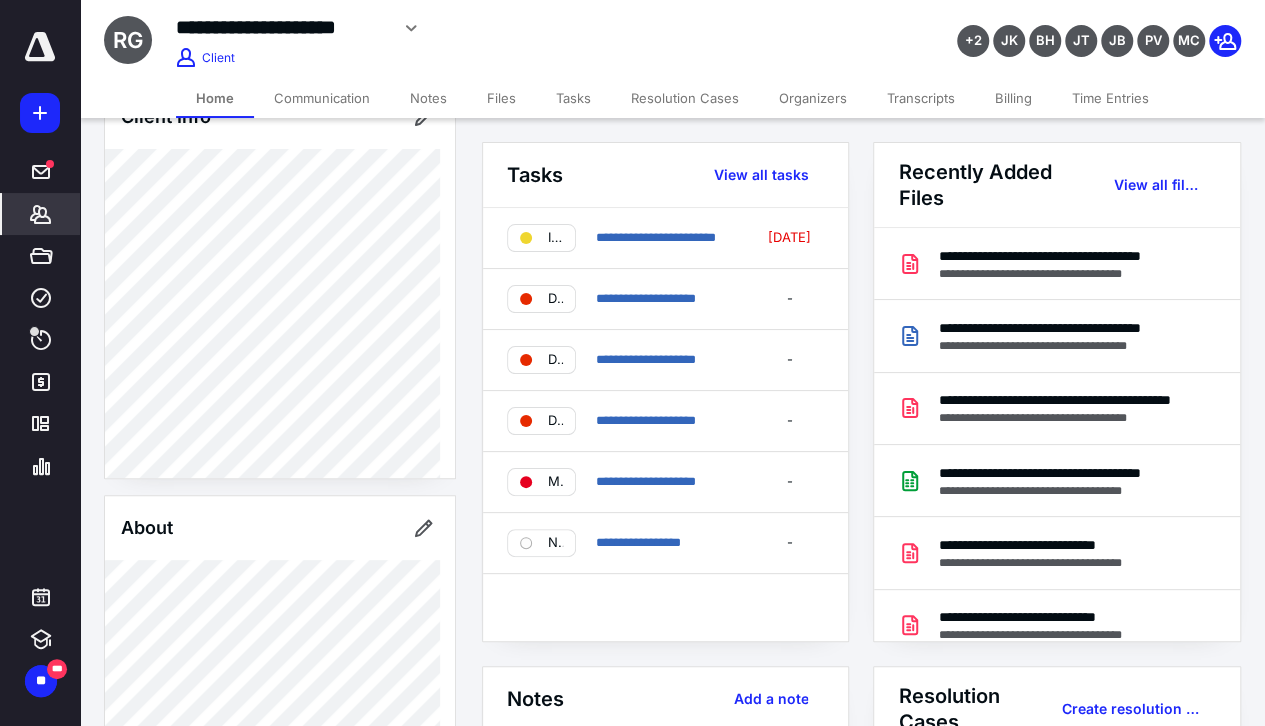 click 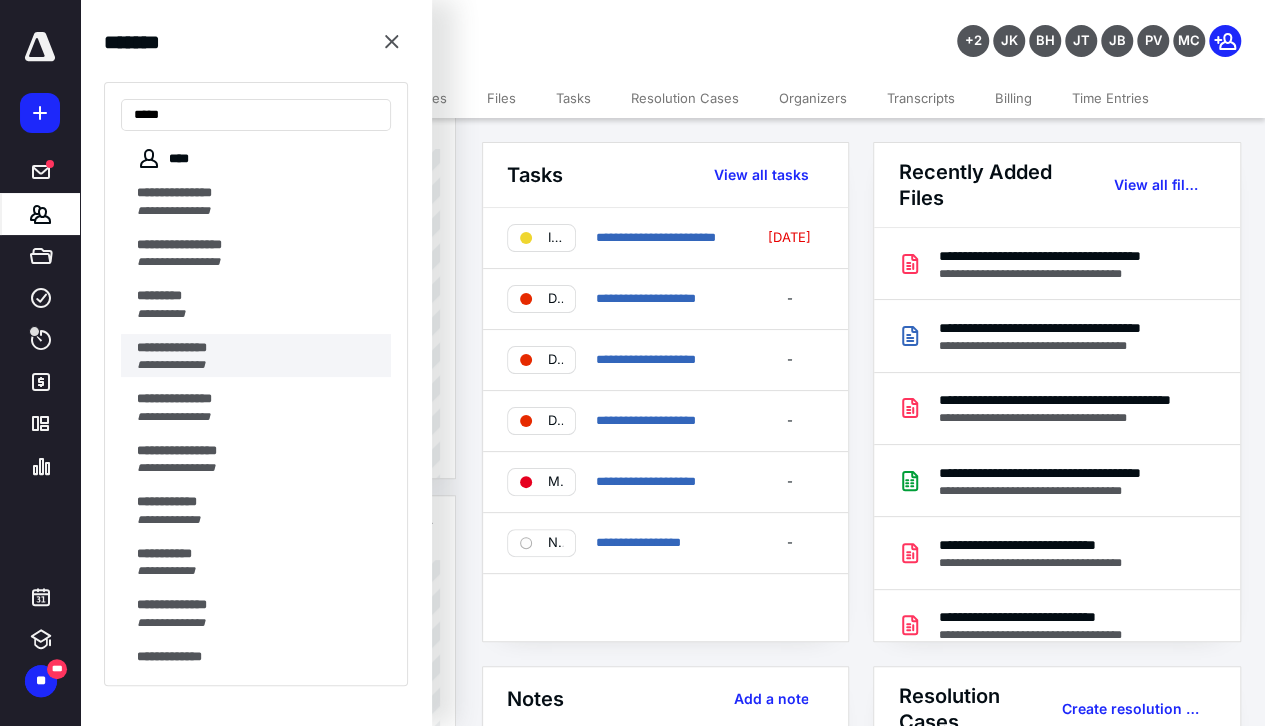 type on "****" 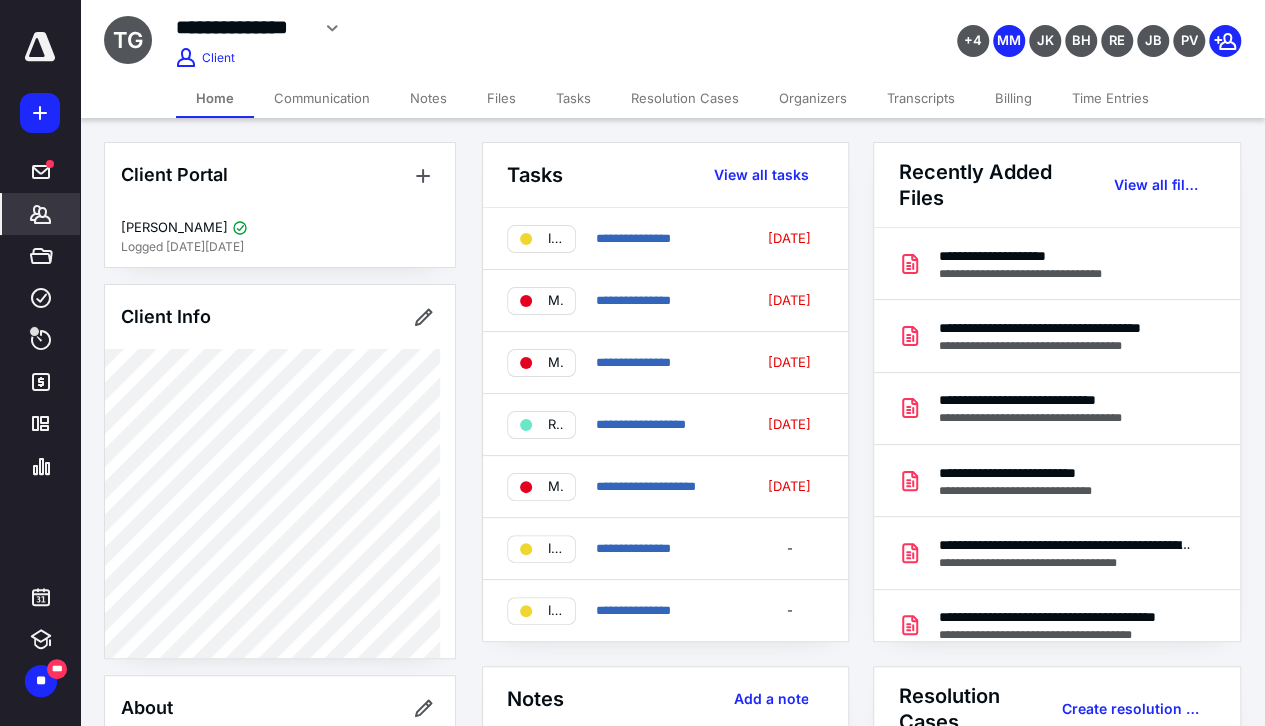 click on "Notes" at bounding box center (428, 98) 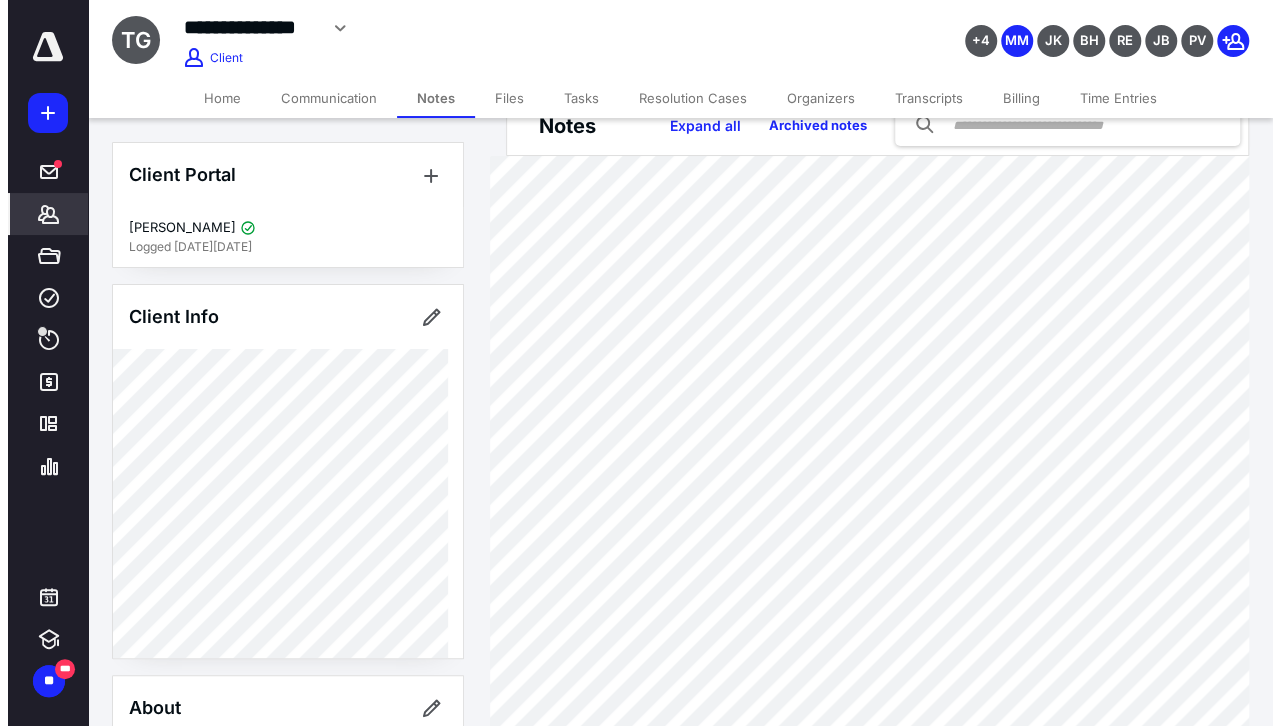 scroll, scrollTop: 0, scrollLeft: 0, axis: both 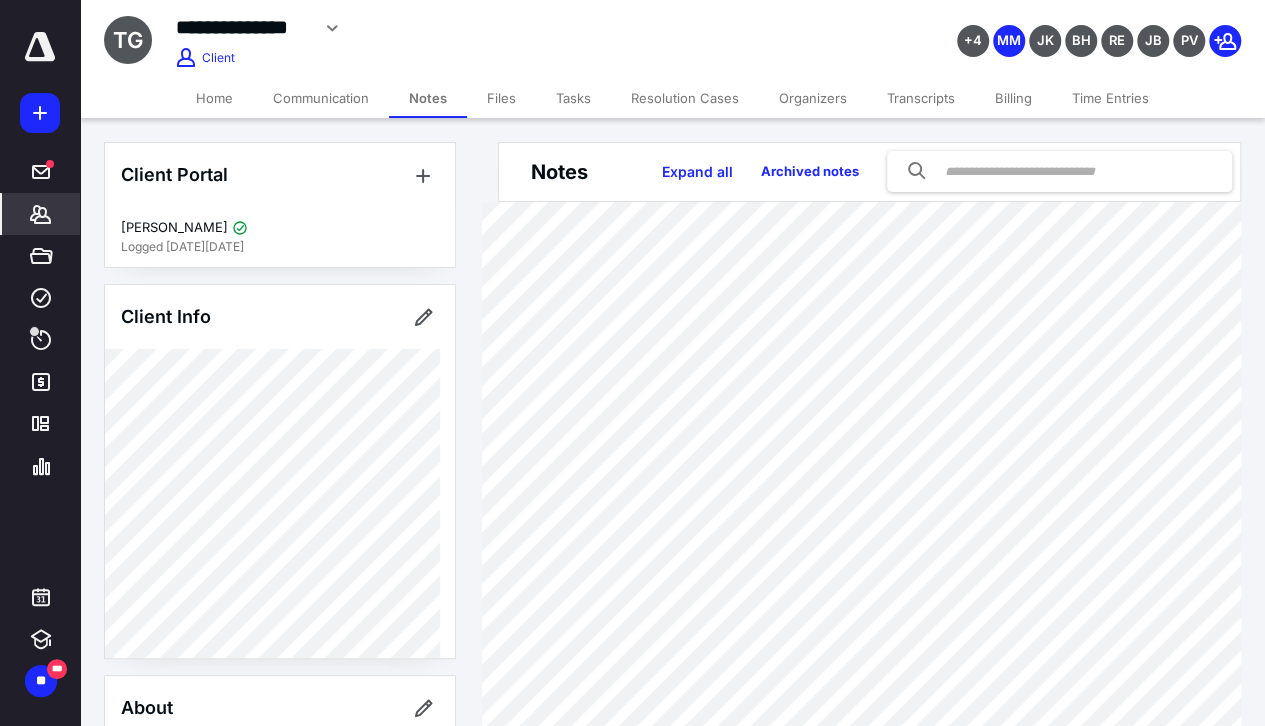 click on "Home" at bounding box center [214, 98] 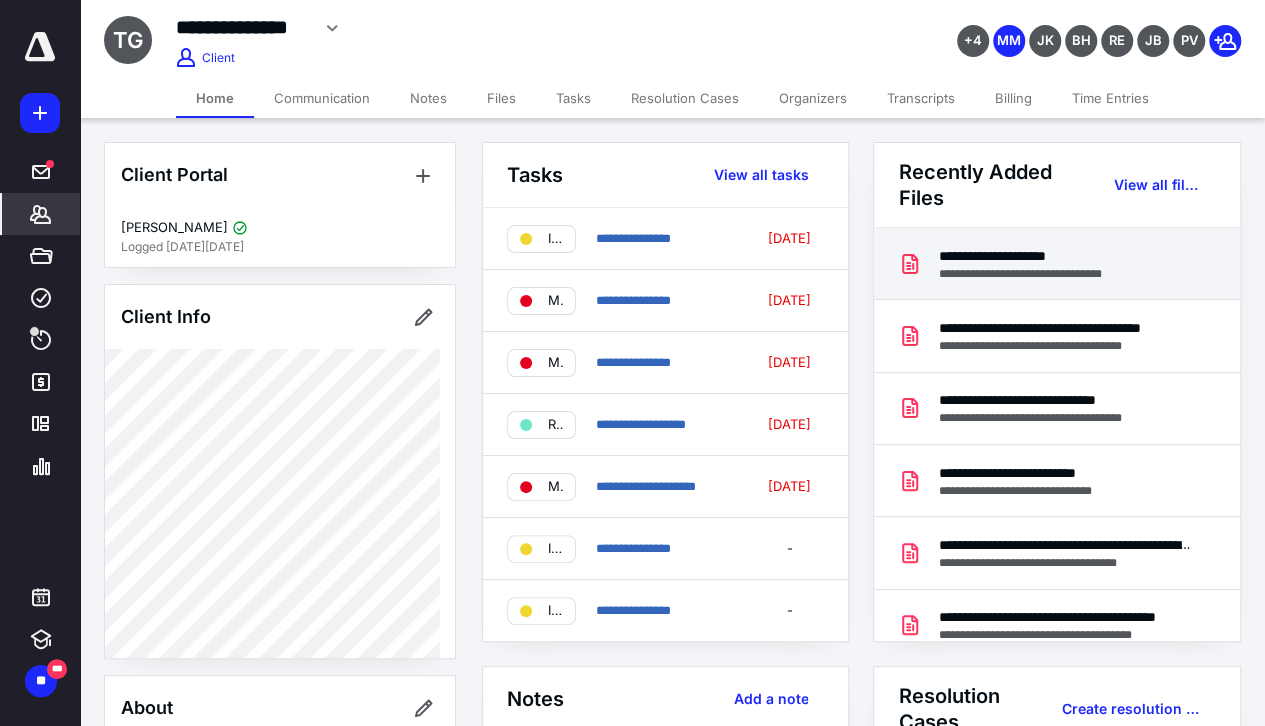 click on "**********" at bounding box center [1035, 274] 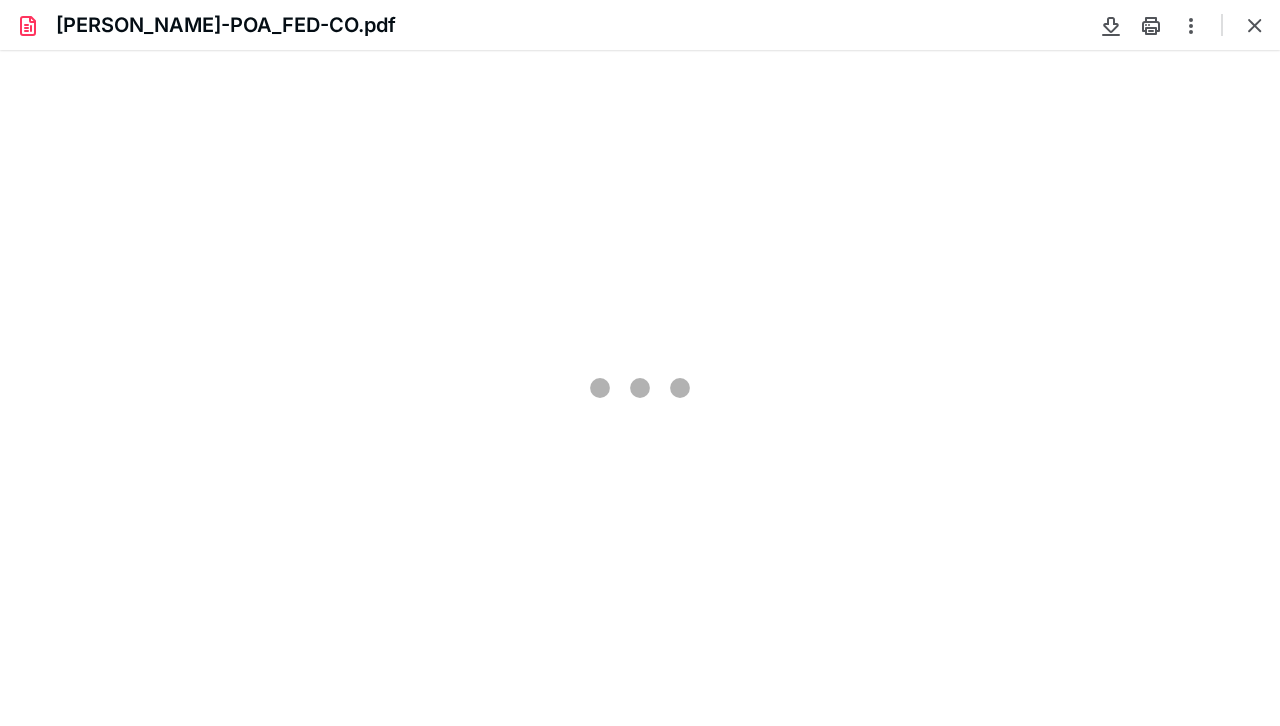 scroll, scrollTop: 0, scrollLeft: 0, axis: both 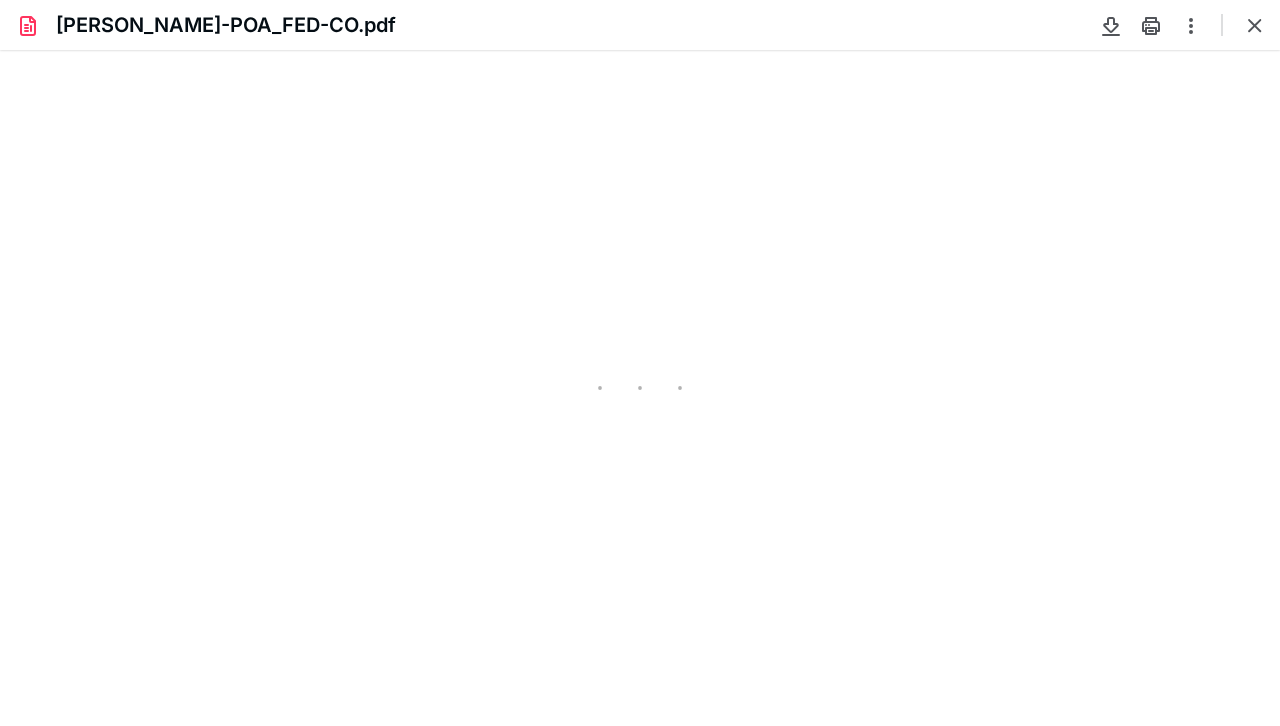 type on "113" 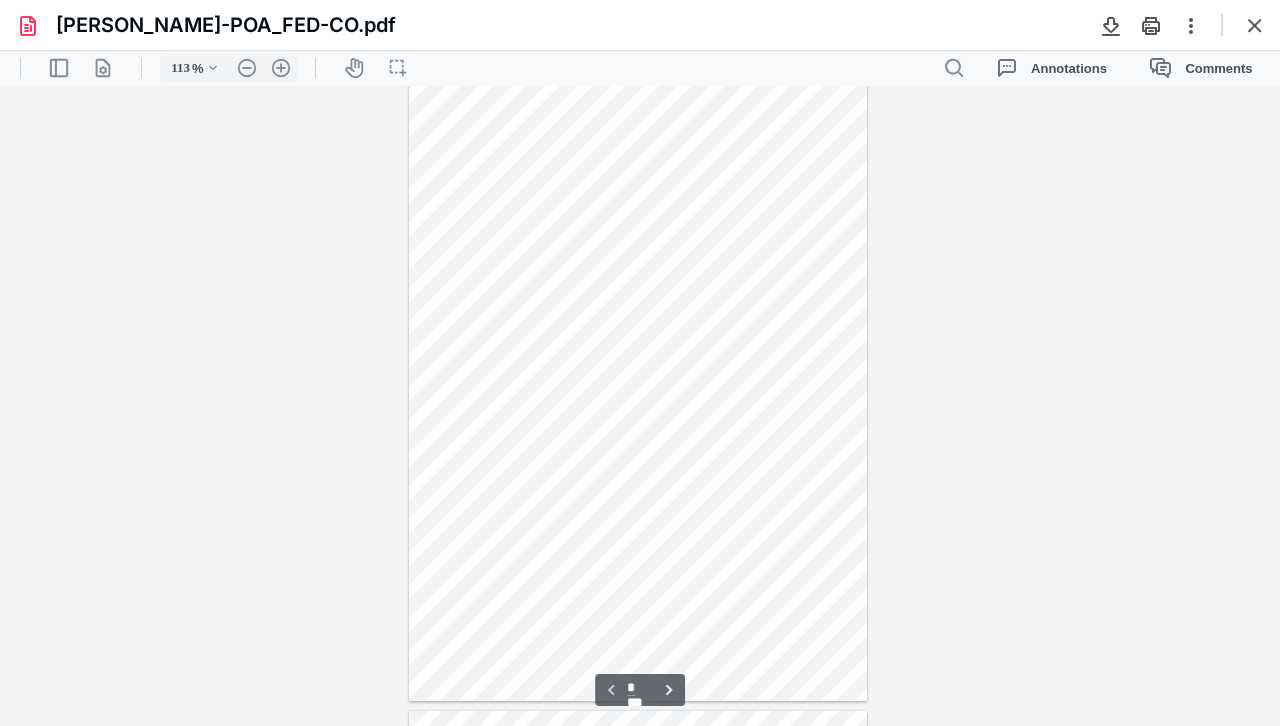 scroll, scrollTop: 0, scrollLeft: 0, axis: both 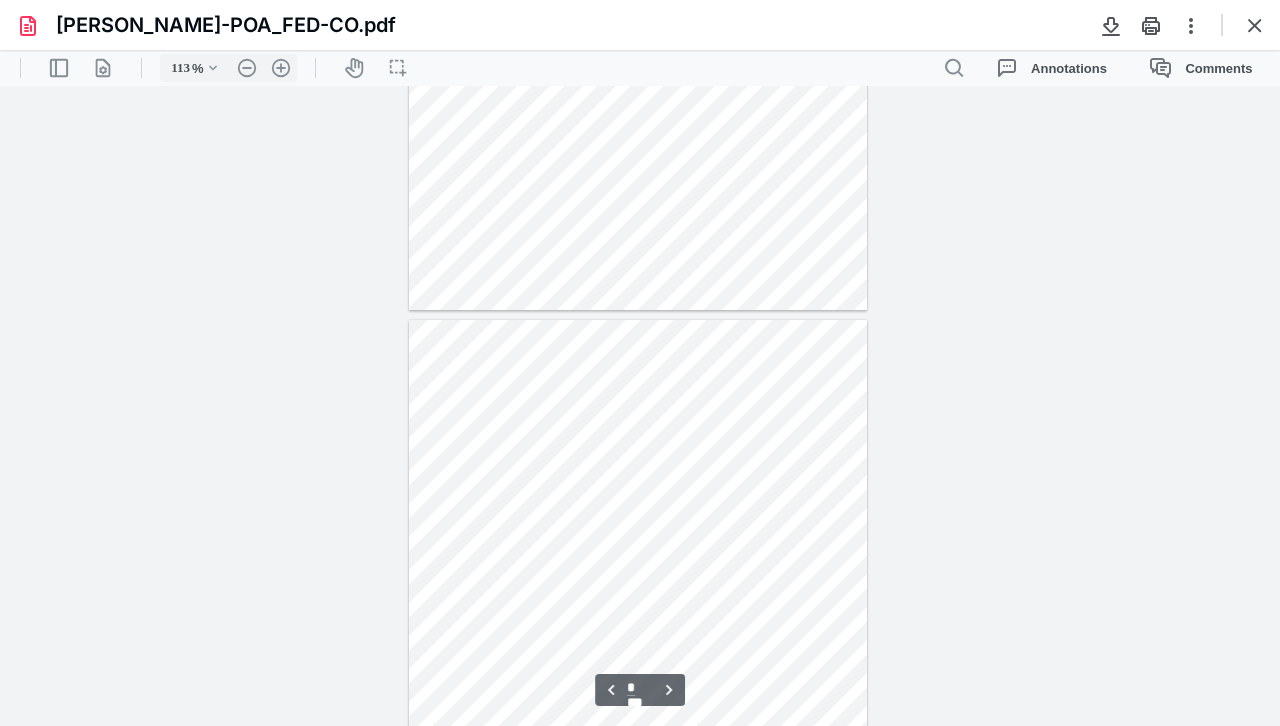 type on "*" 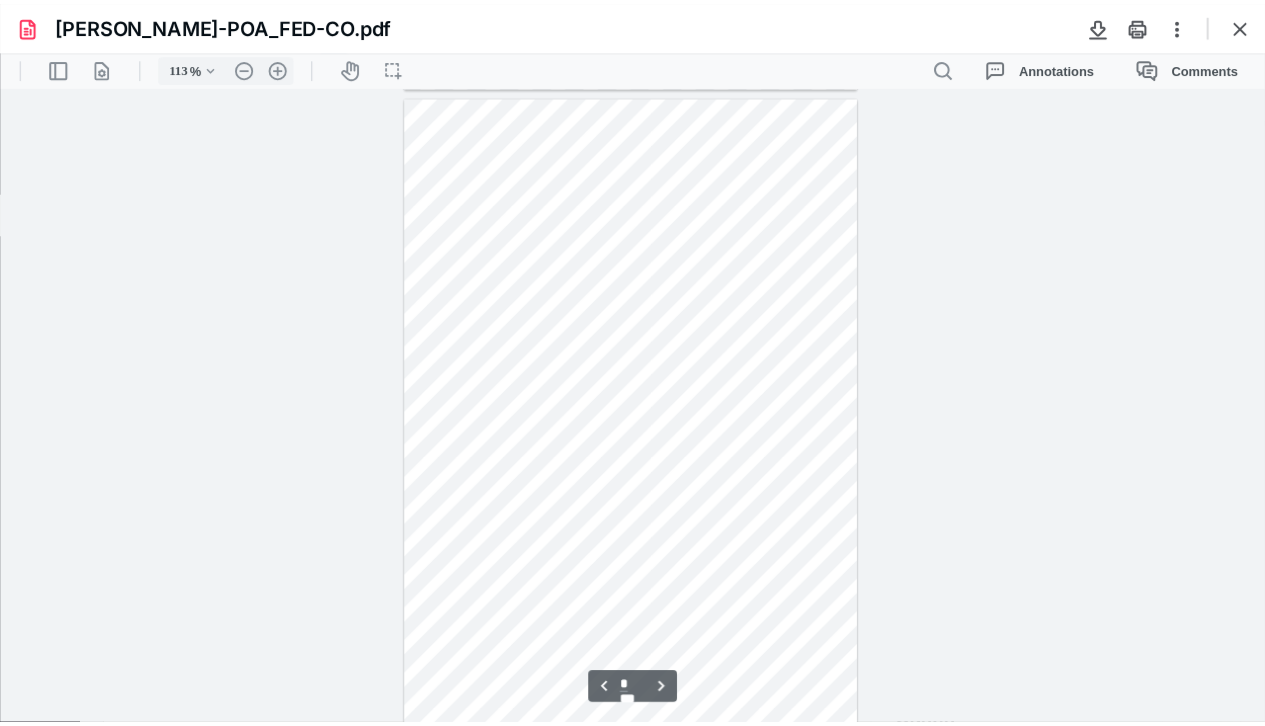 scroll, scrollTop: 1920, scrollLeft: 0, axis: vertical 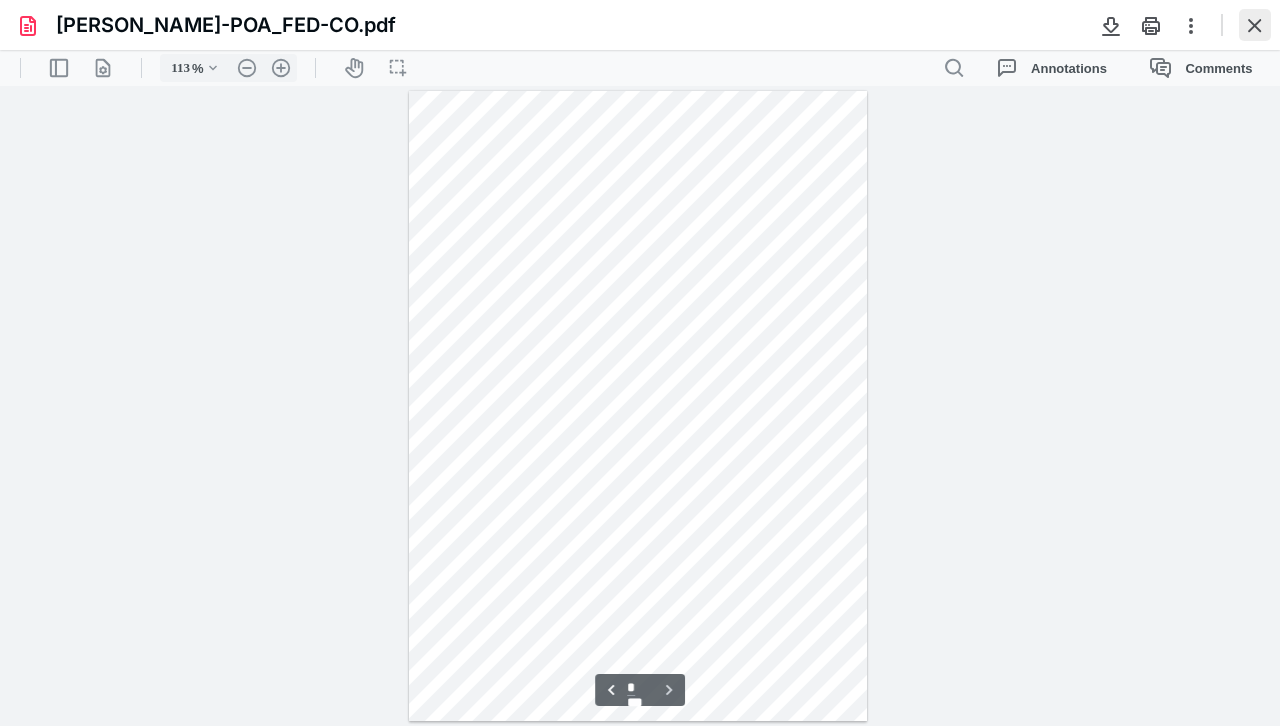 click at bounding box center (1255, 25) 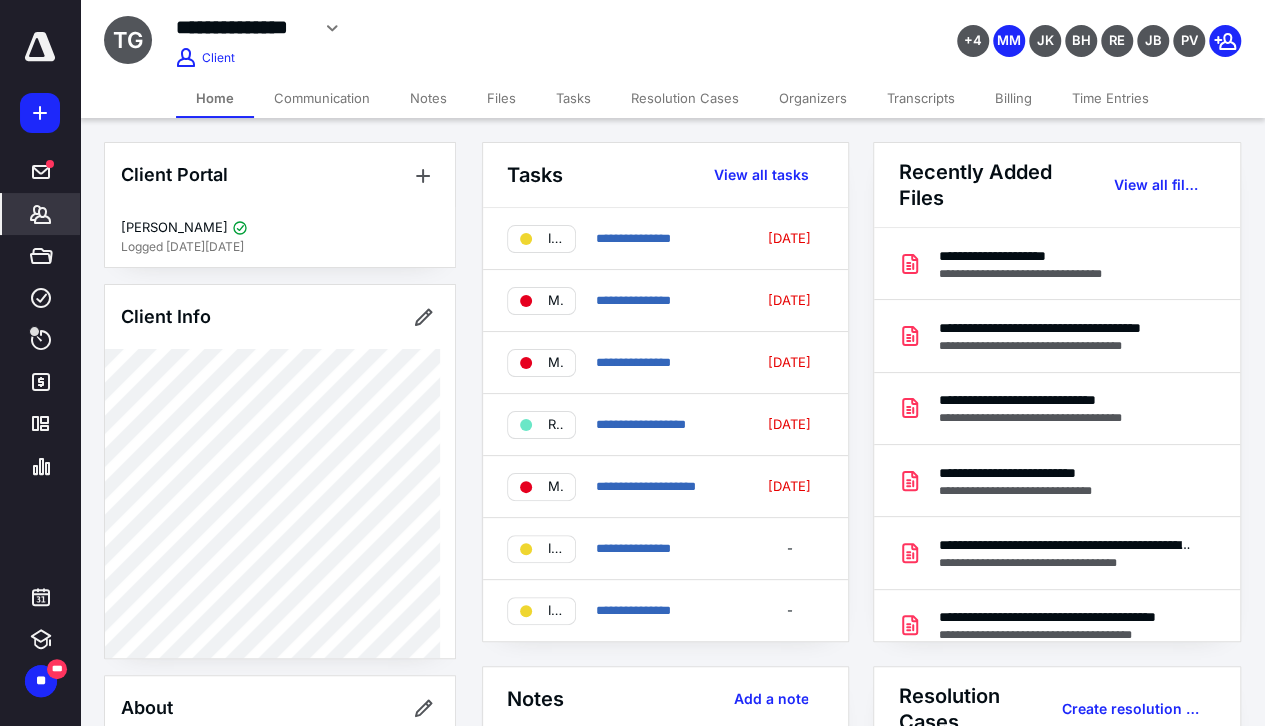 click on "Notes" at bounding box center [428, 98] 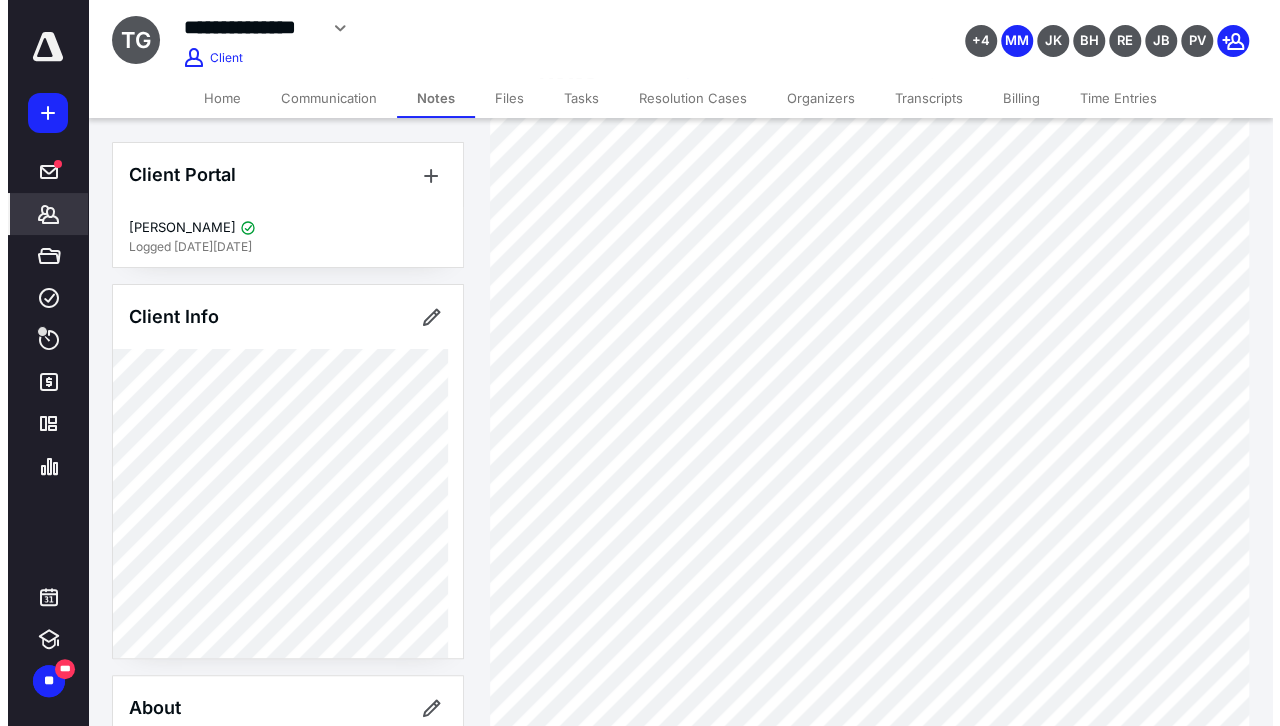 scroll, scrollTop: 0, scrollLeft: 0, axis: both 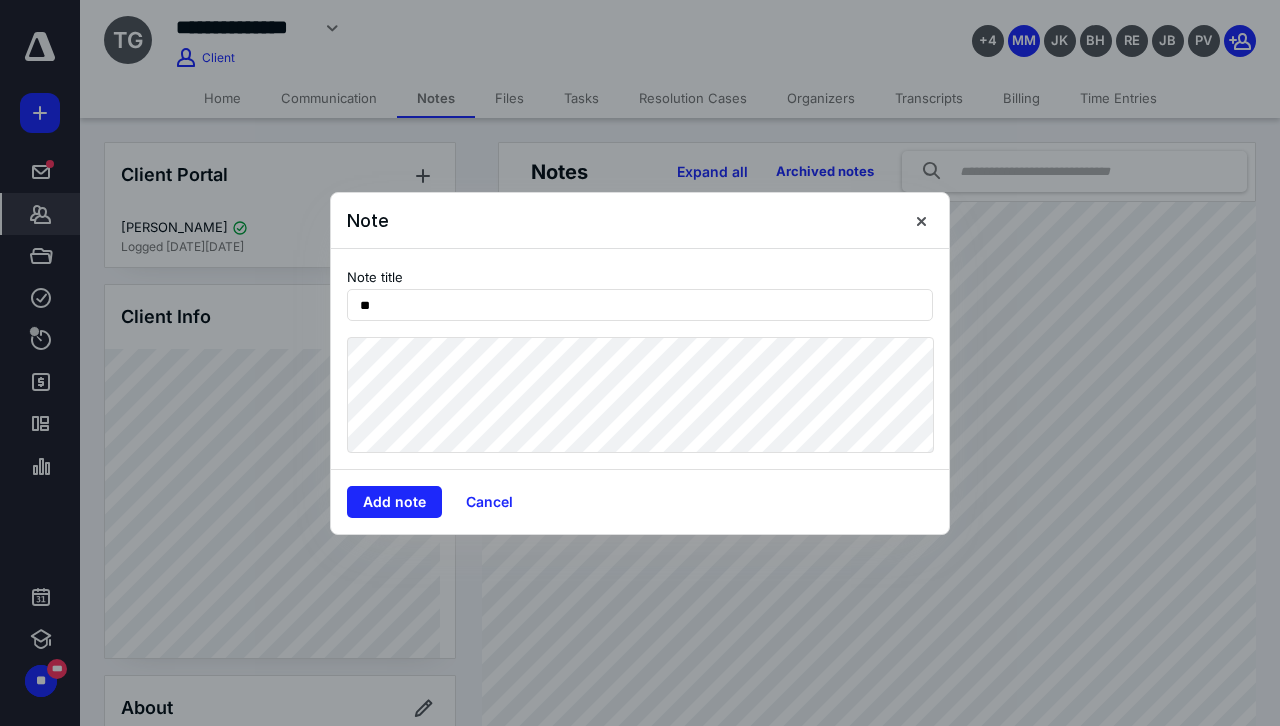 type on "*" 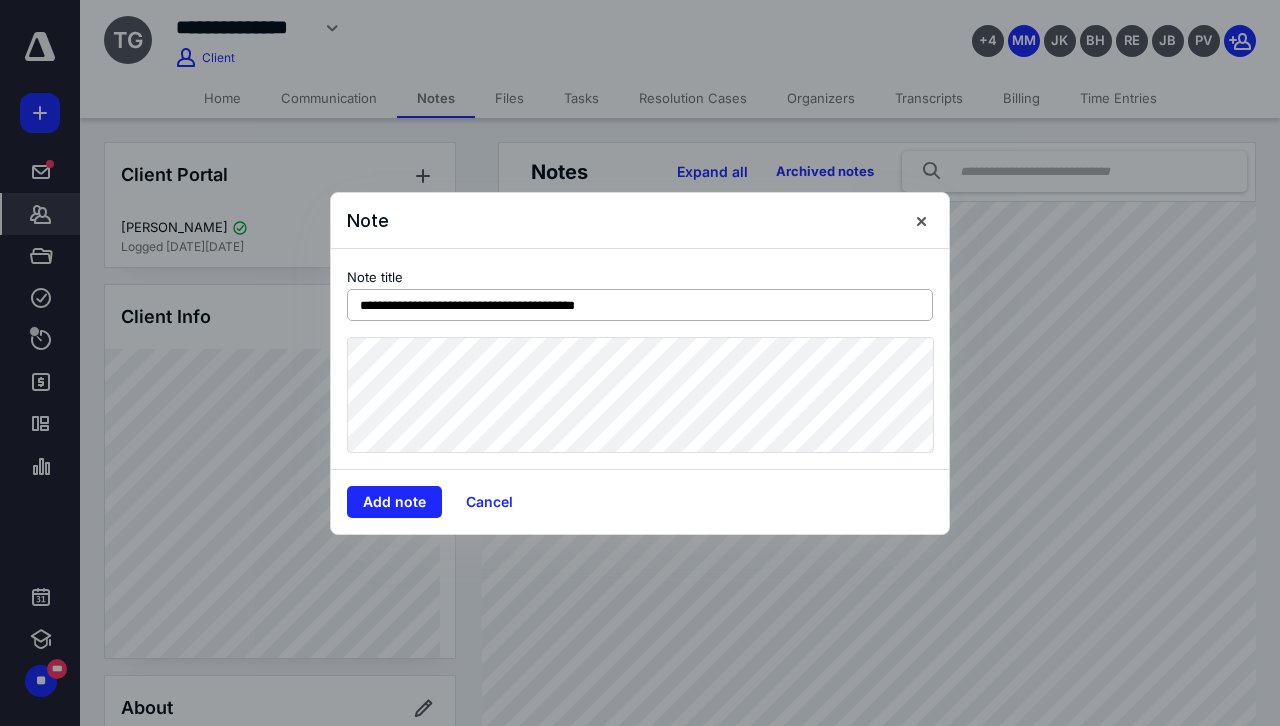 click on "**********" at bounding box center [640, 305] 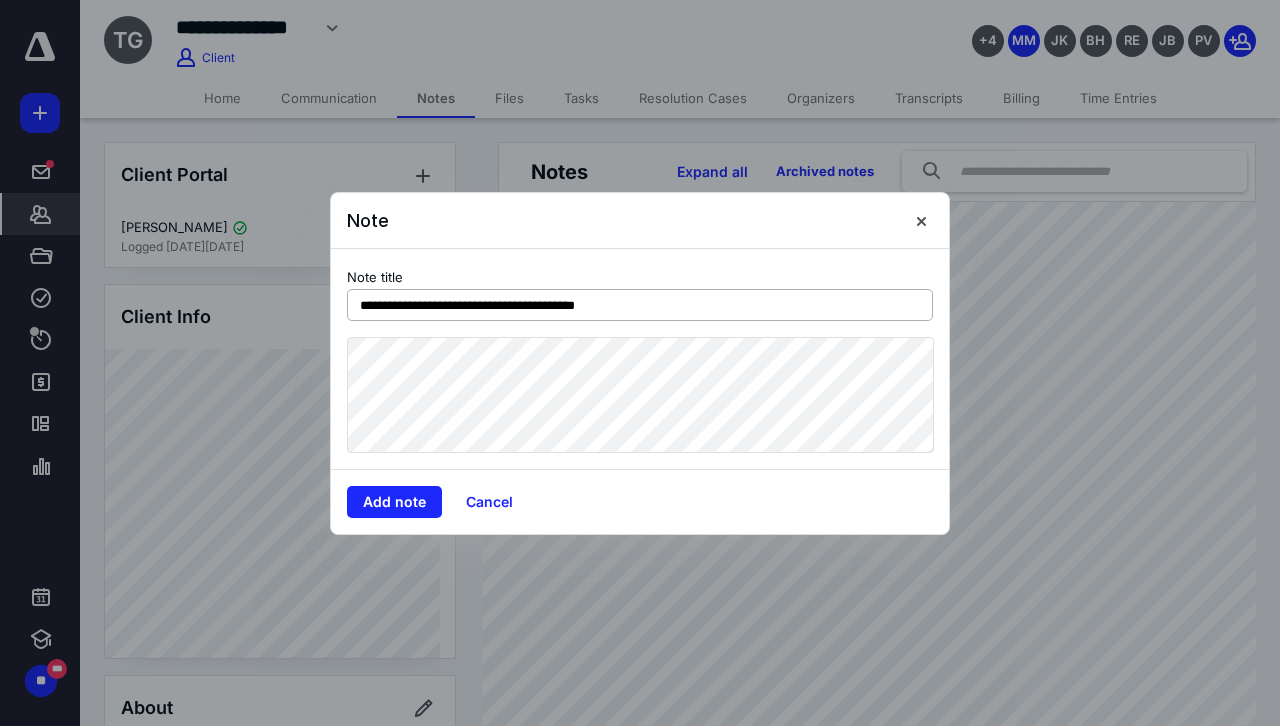 click on "**********" at bounding box center [640, 305] 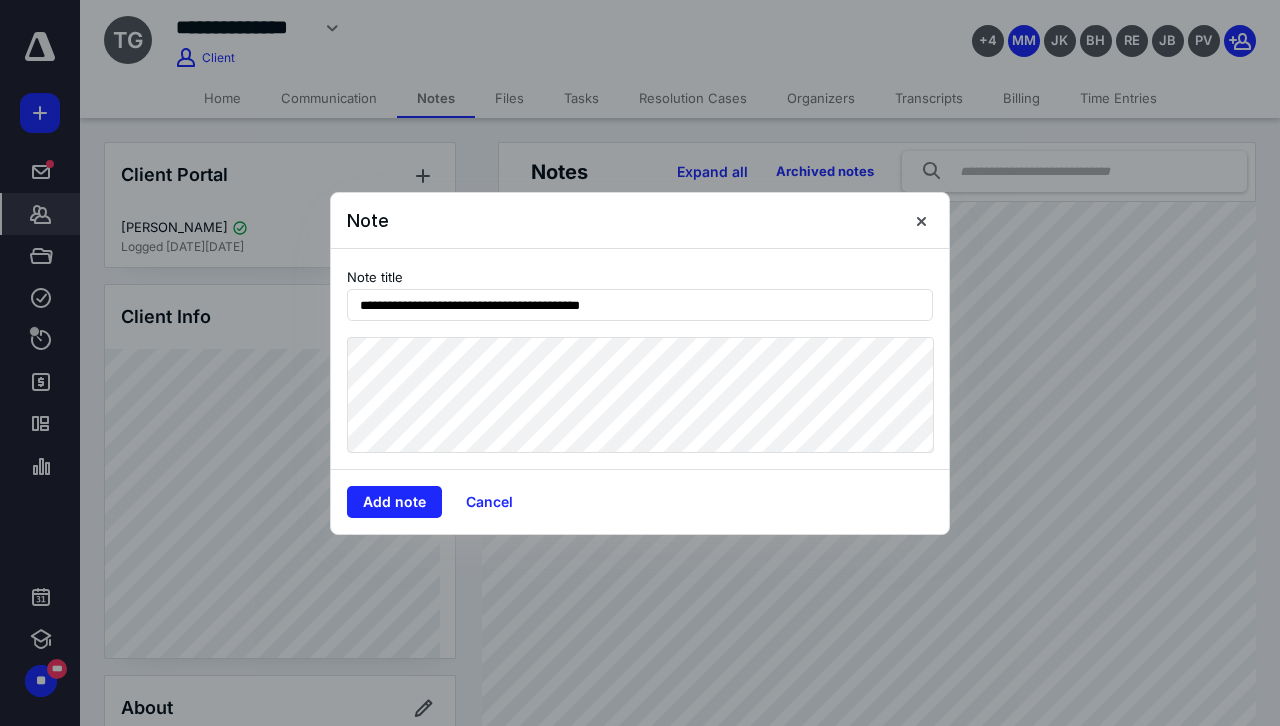 type on "**********" 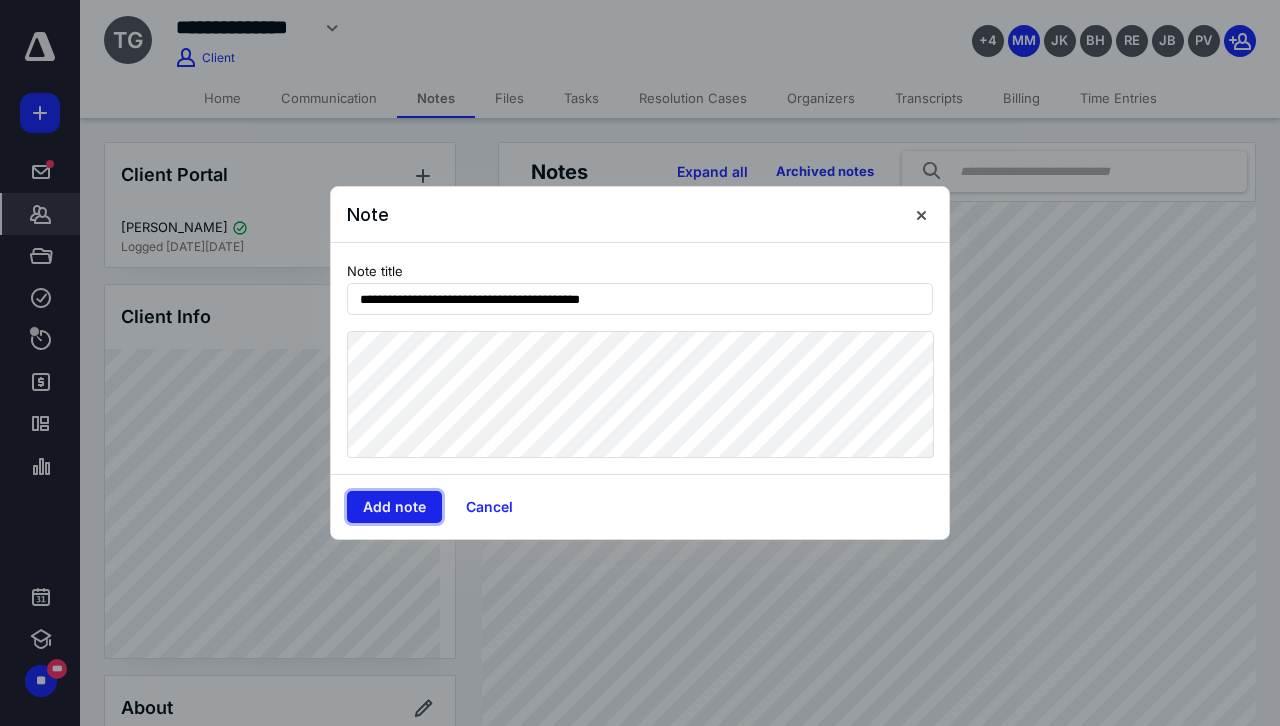 click on "Add note" at bounding box center [394, 507] 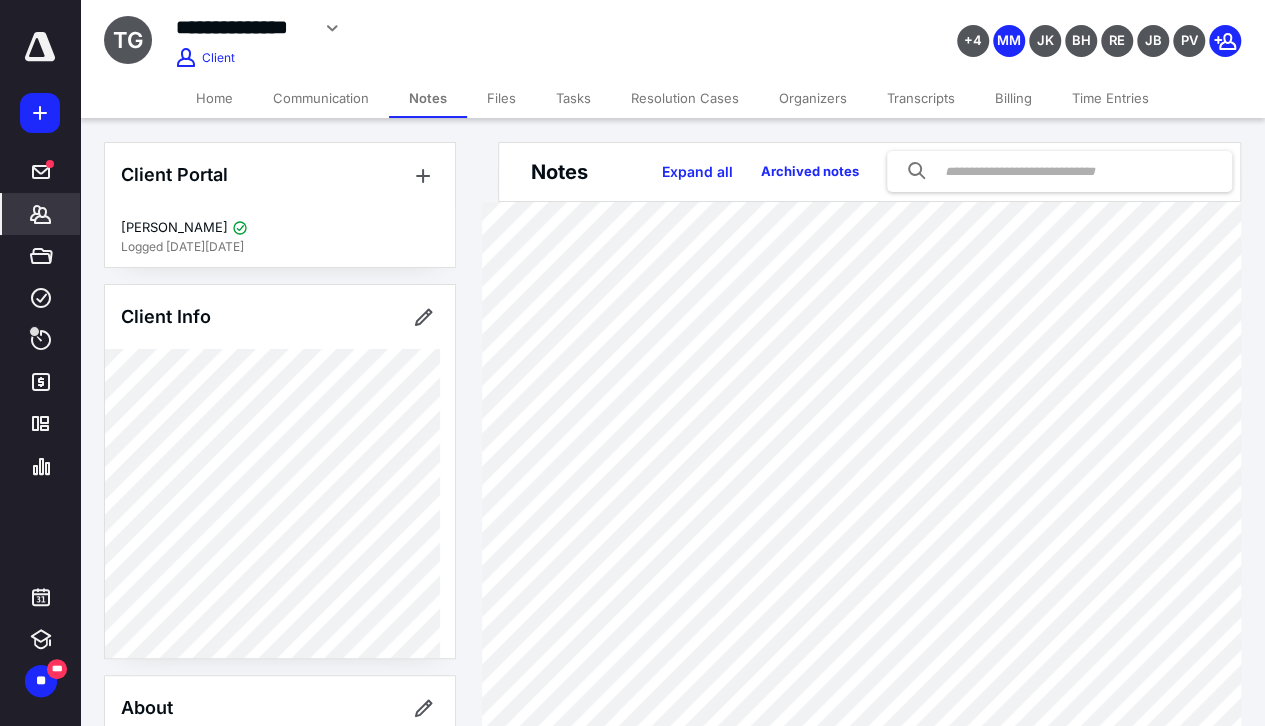 click on "Home" at bounding box center [214, 98] 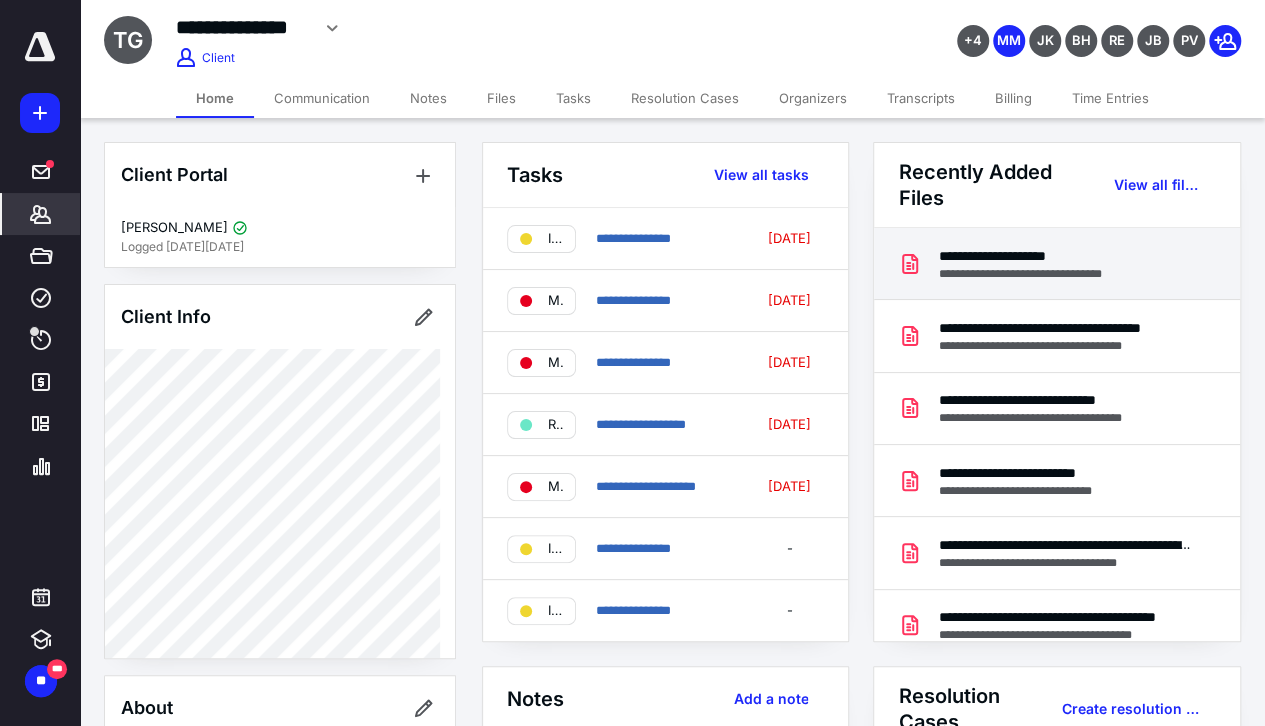 click on "**********" at bounding box center (1035, 274) 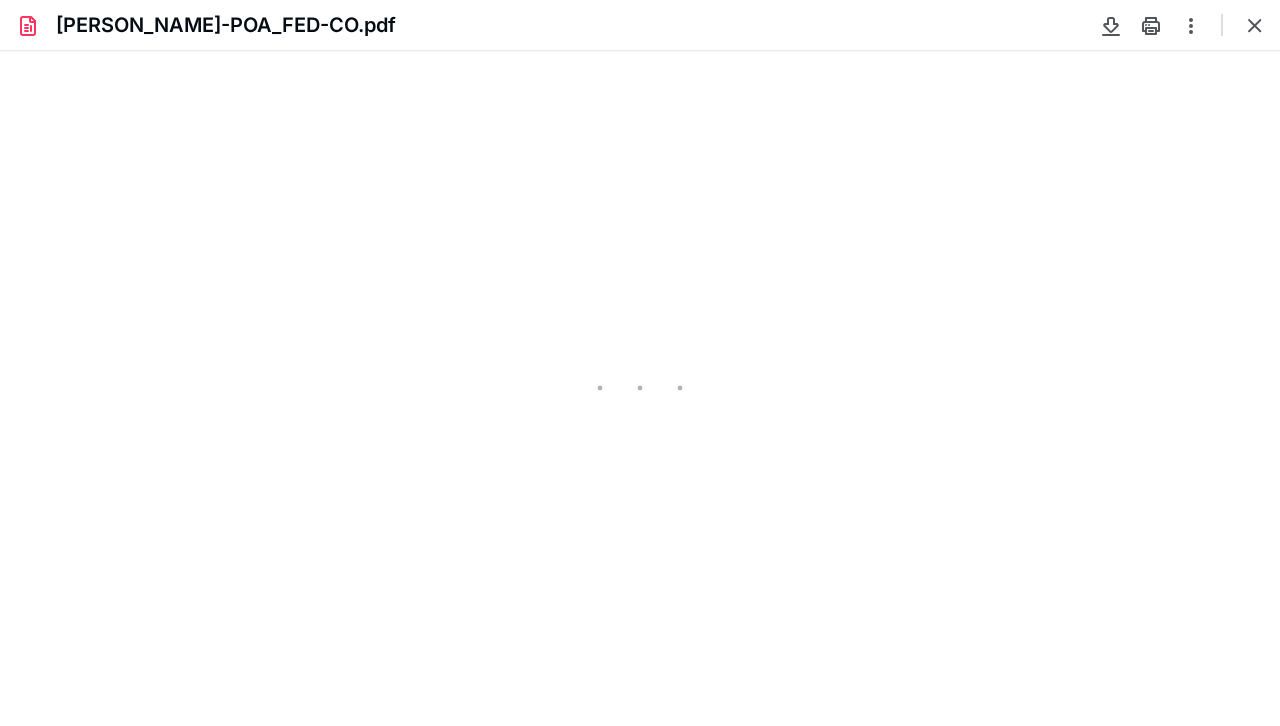 scroll, scrollTop: 0, scrollLeft: 0, axis: both 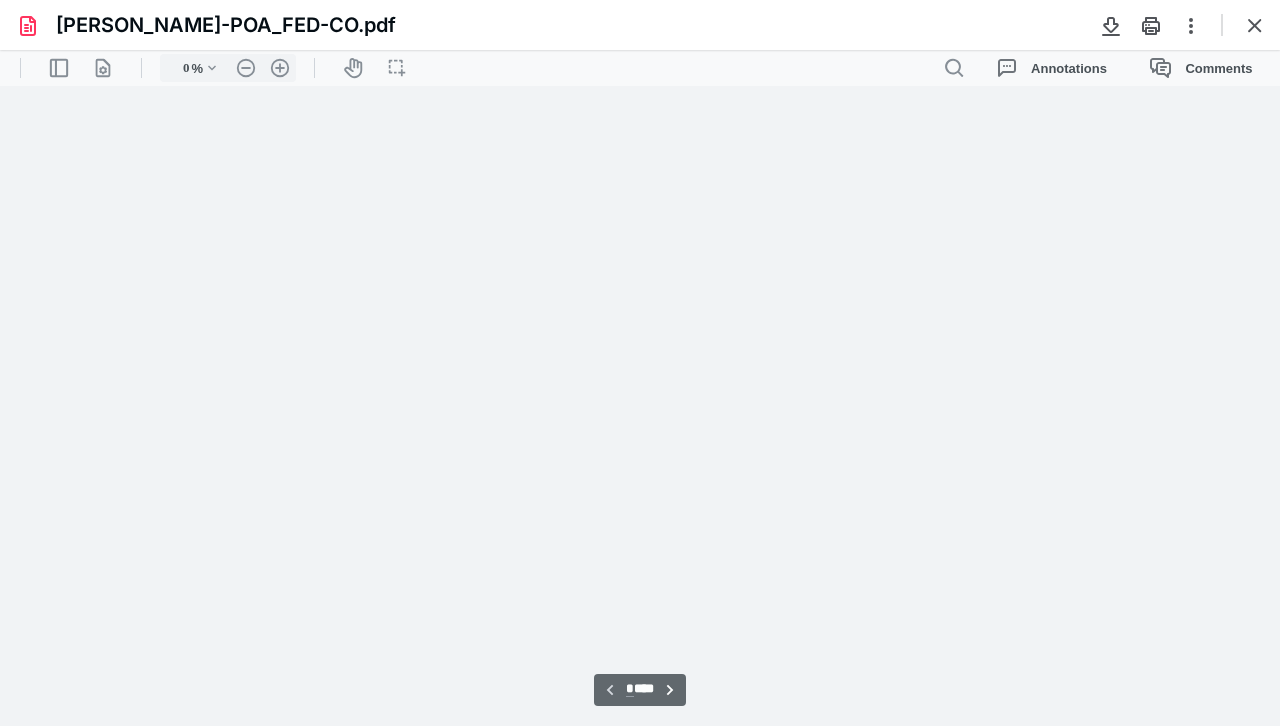 type on "113" 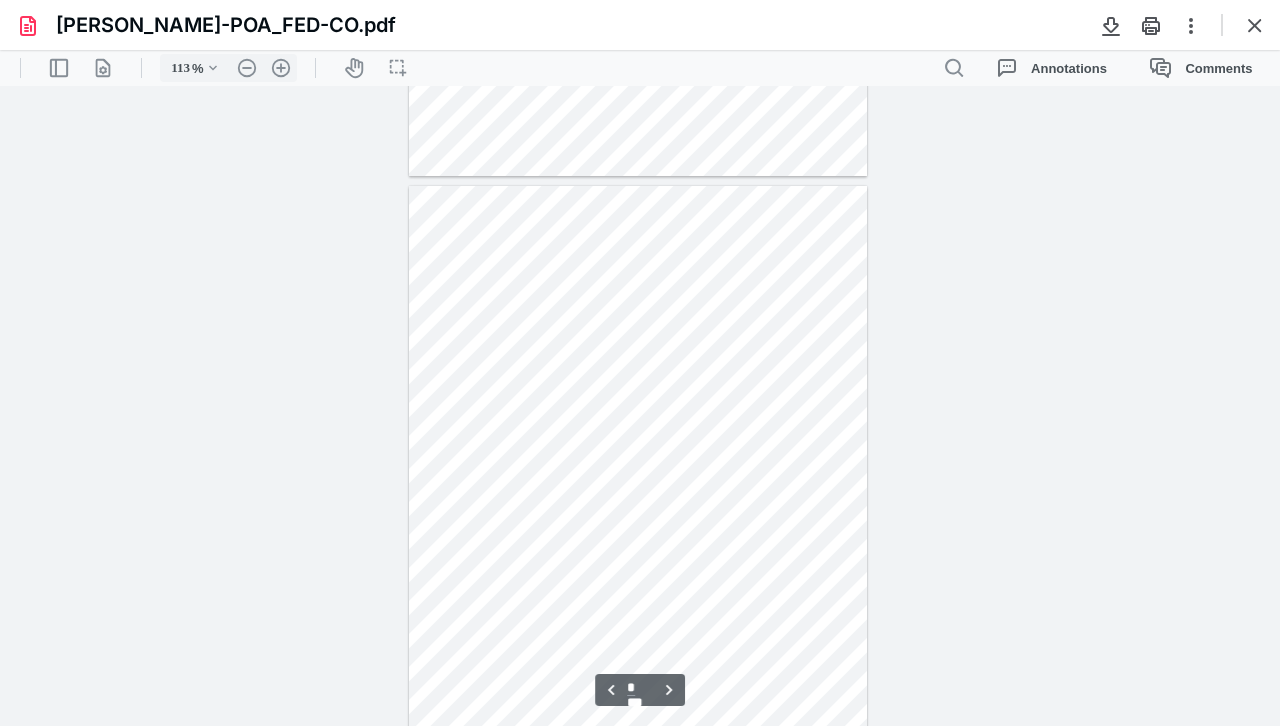 scroll, scrollTop: 600, scrollLeft: 0, axis: vertical 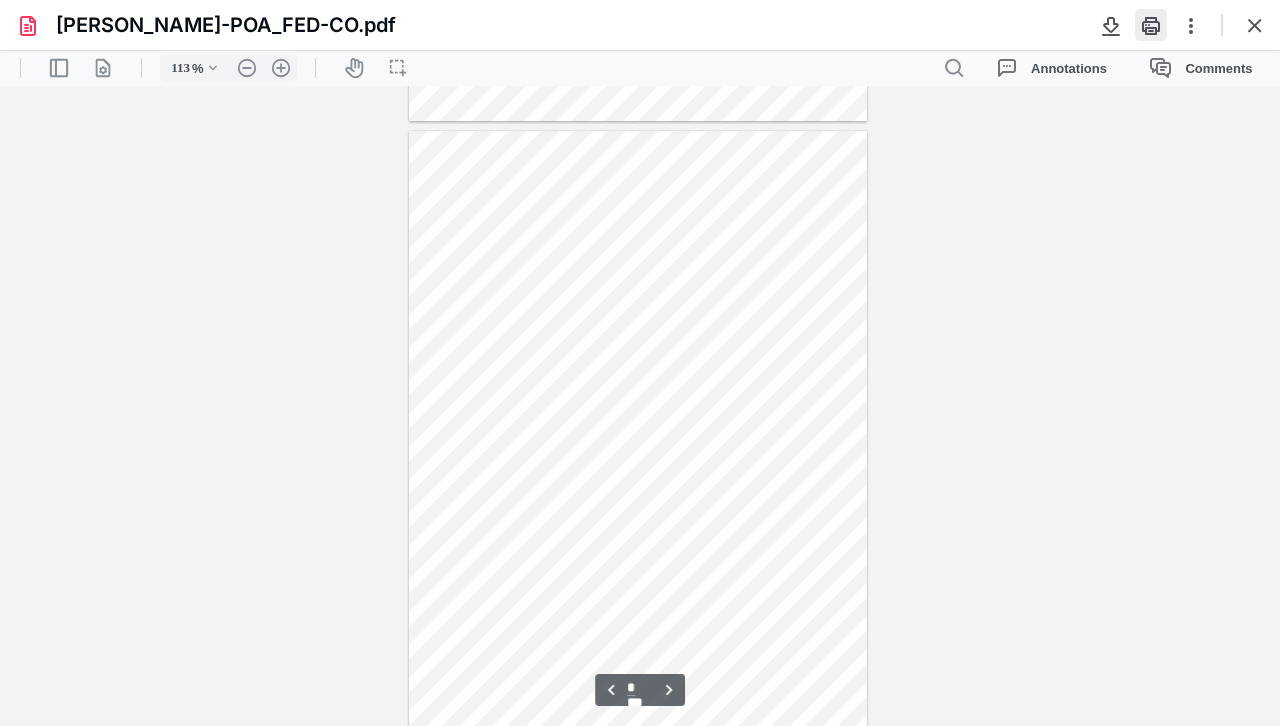 click at bounding box center (1151, 25) 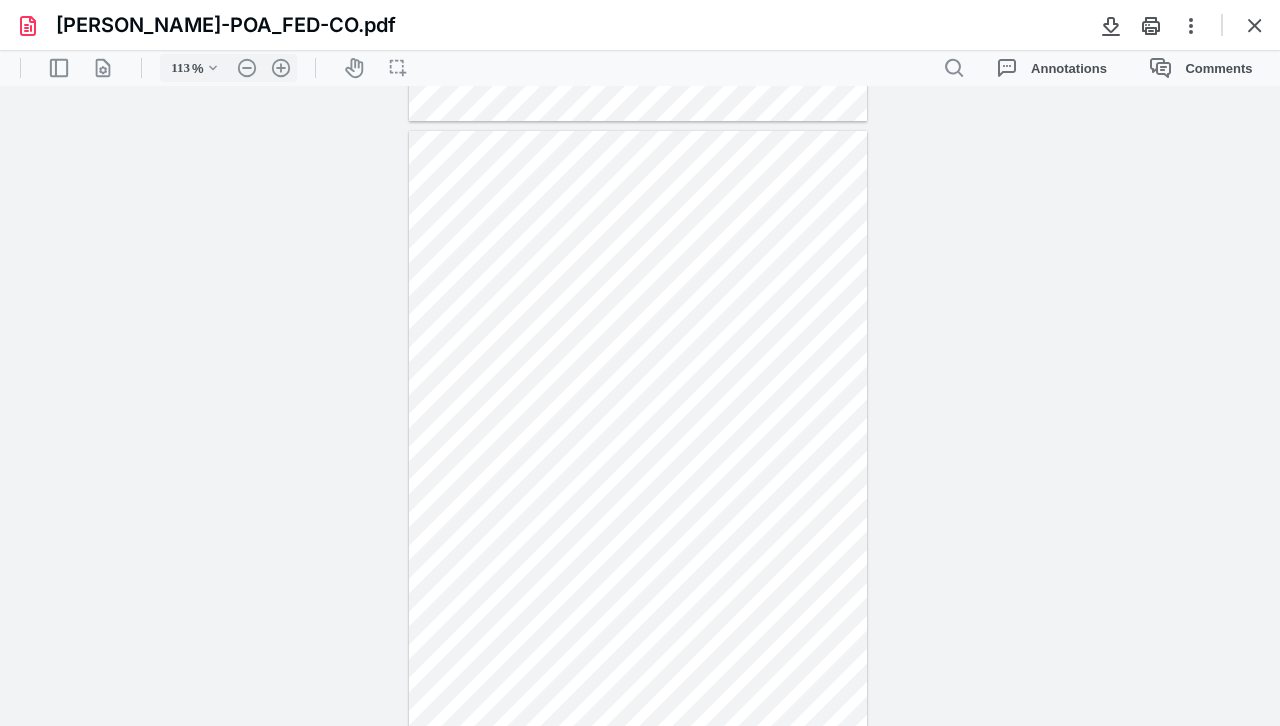 click at bounding box center (640, 406) 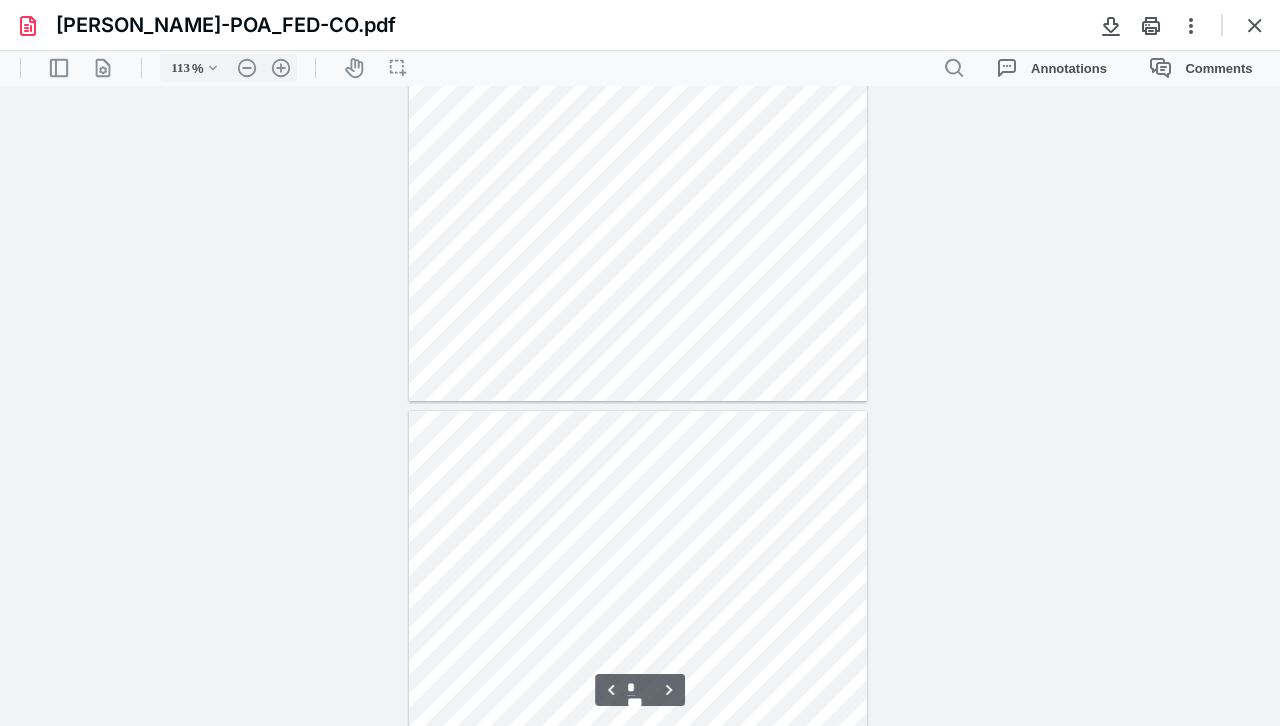 type on "*" 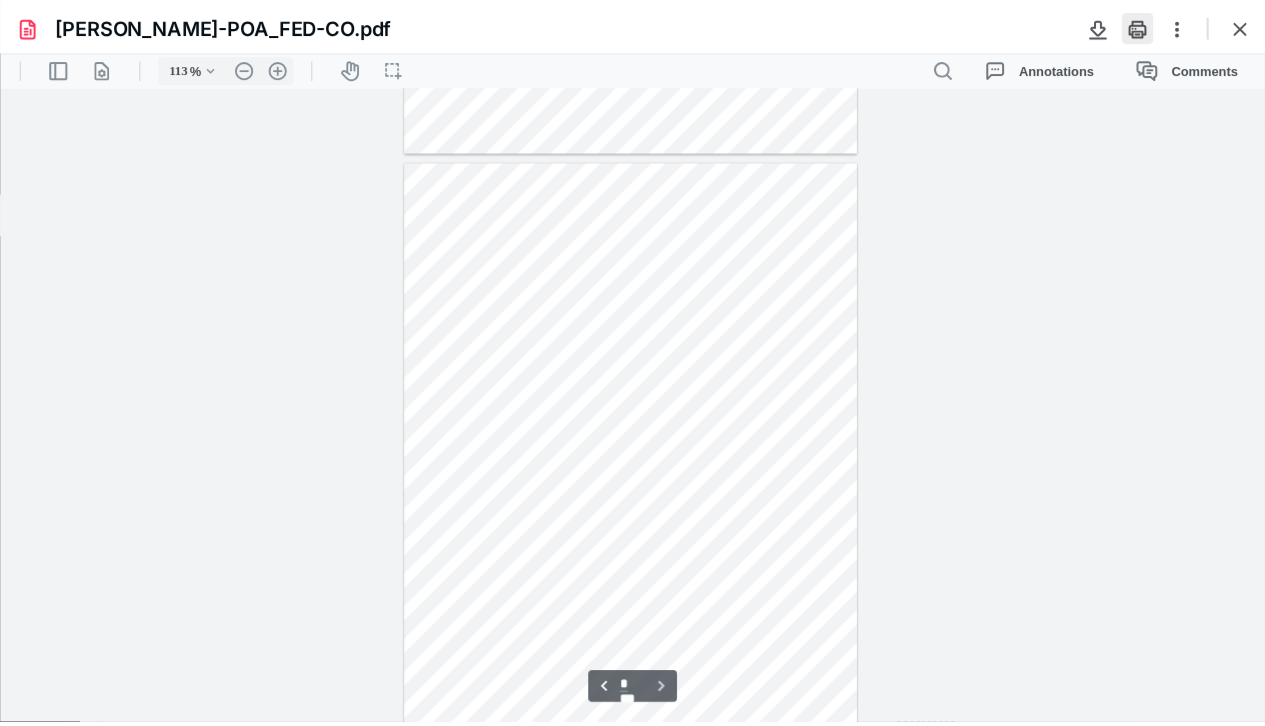 scroll, scrollTop: 1820, scrollLeft: 0, axis: vertical 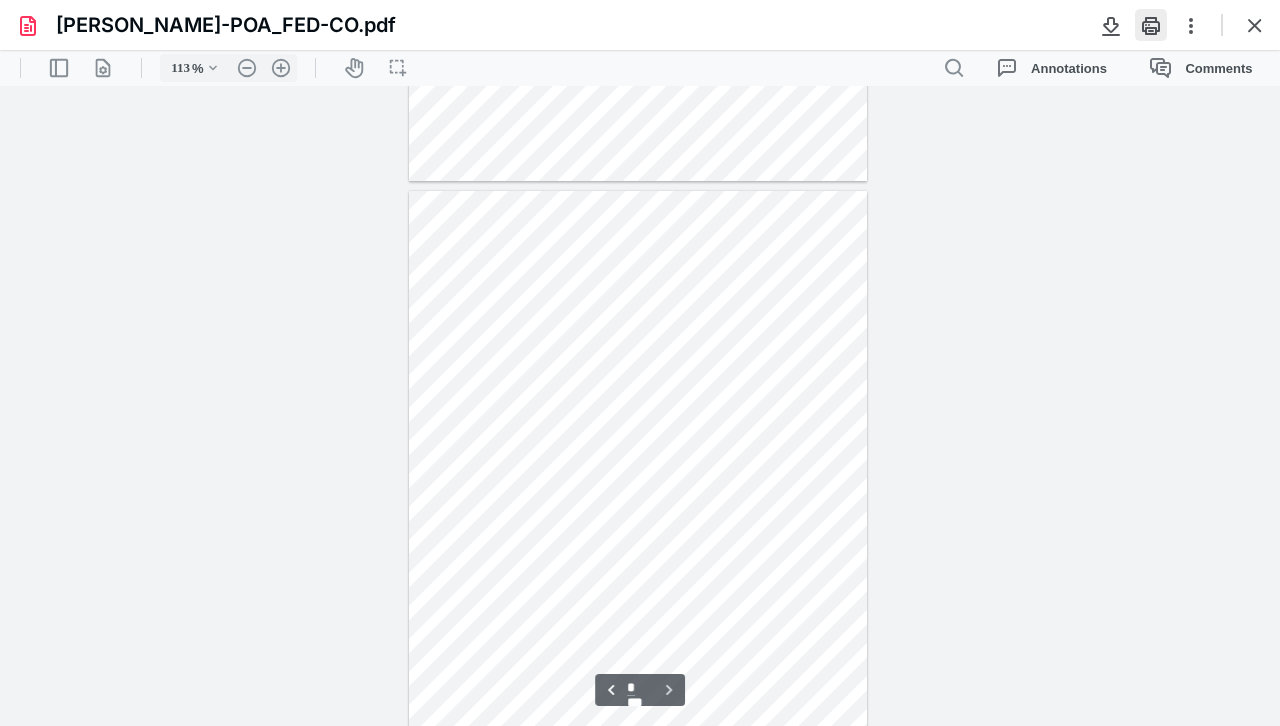 click at bounding box center [1151, 25] 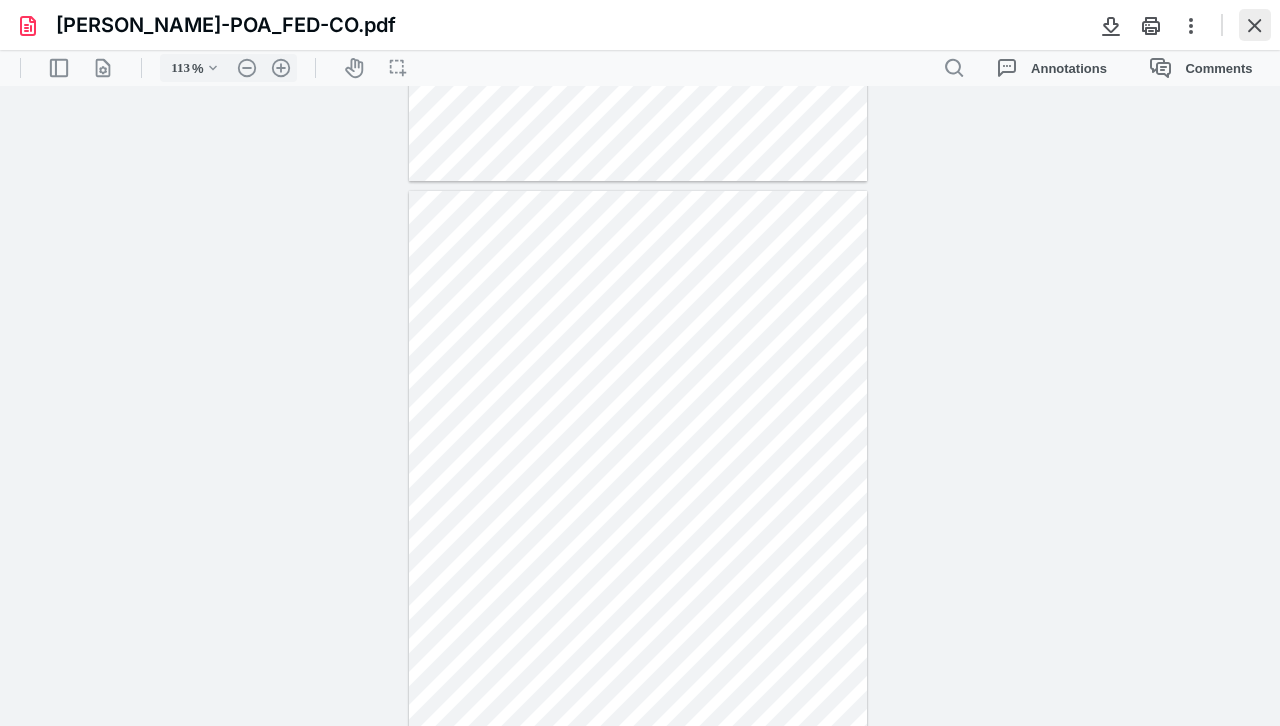 click at bounding box center [1255, 25] 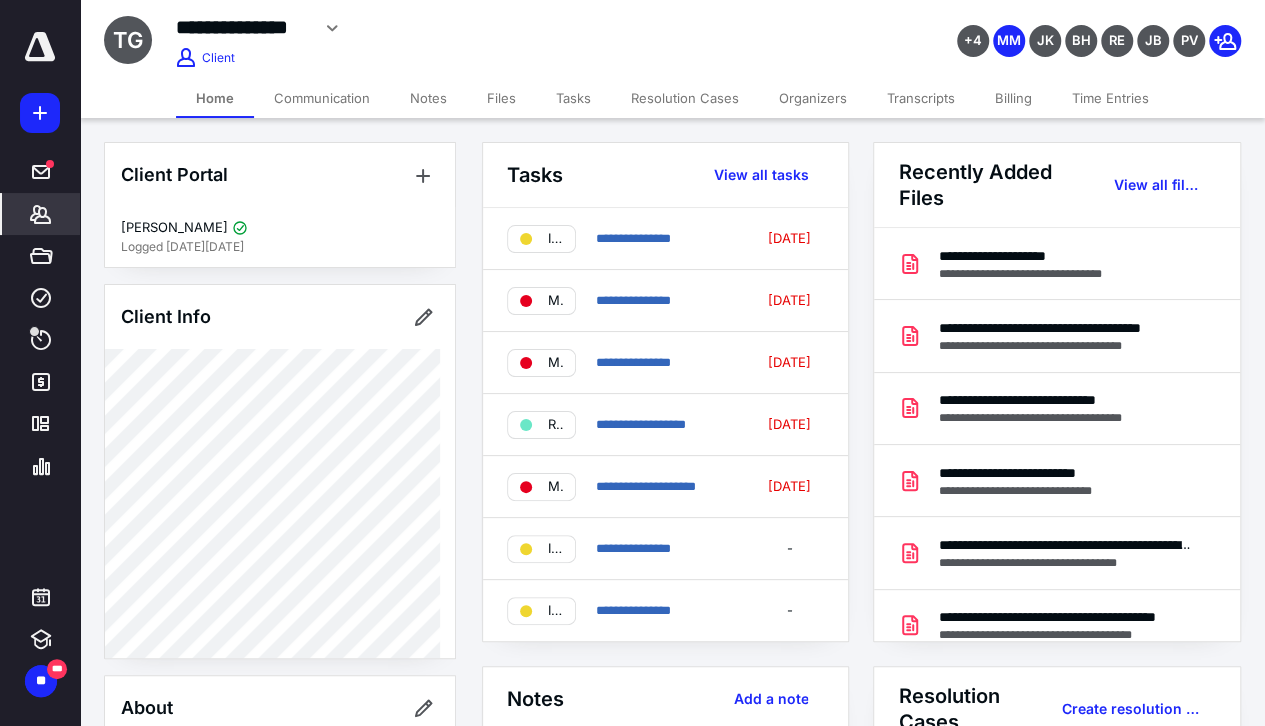 click 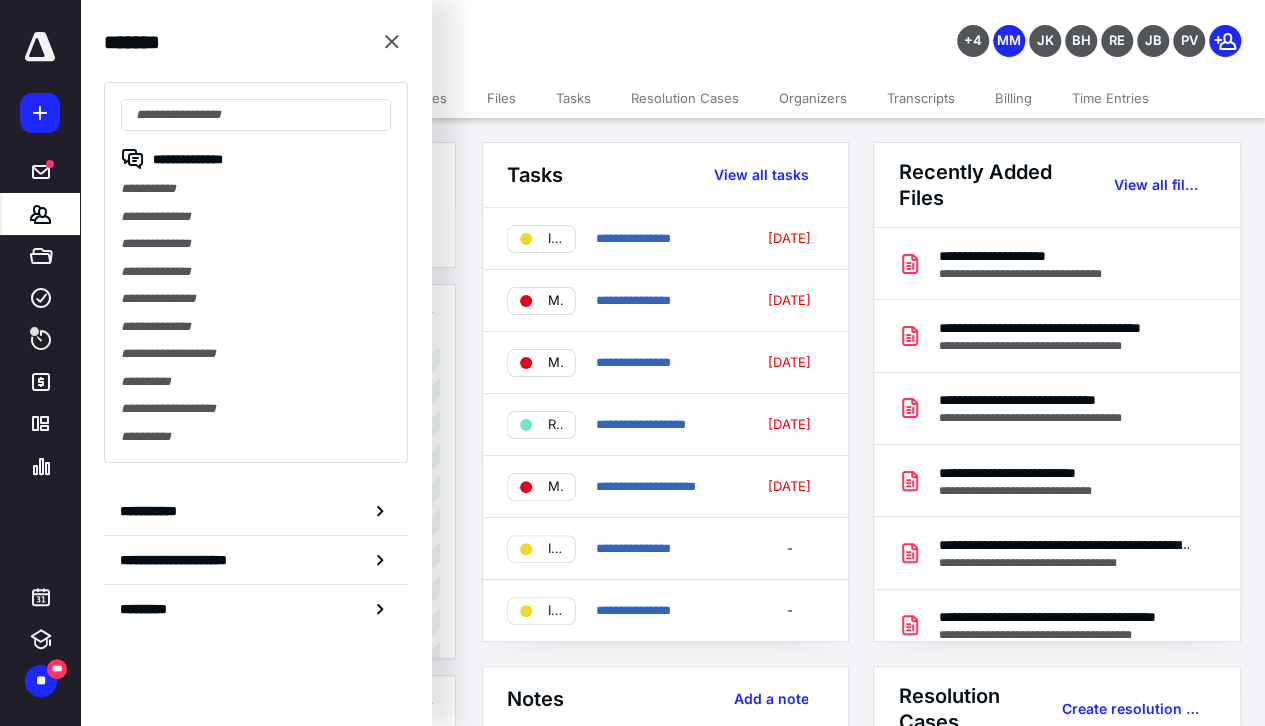 click on "**********" at bounding box center [256, 217] 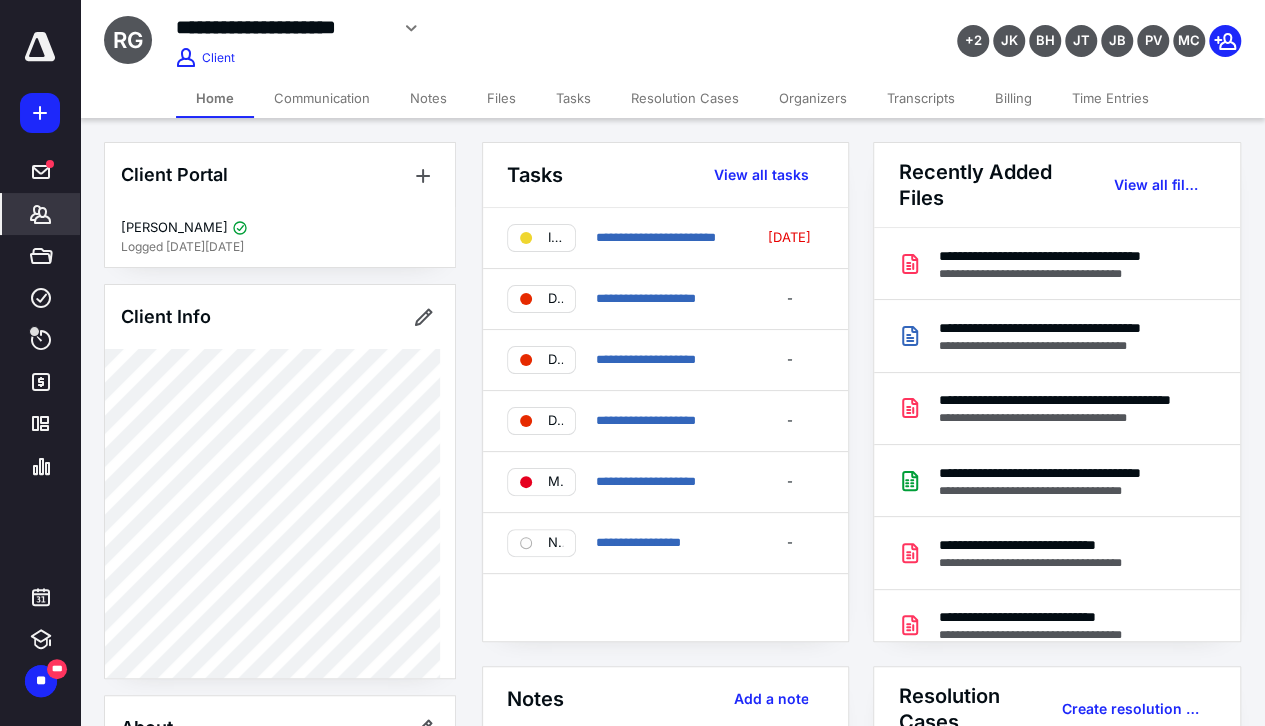 click on "Notes" at bounding box center [428, 98] 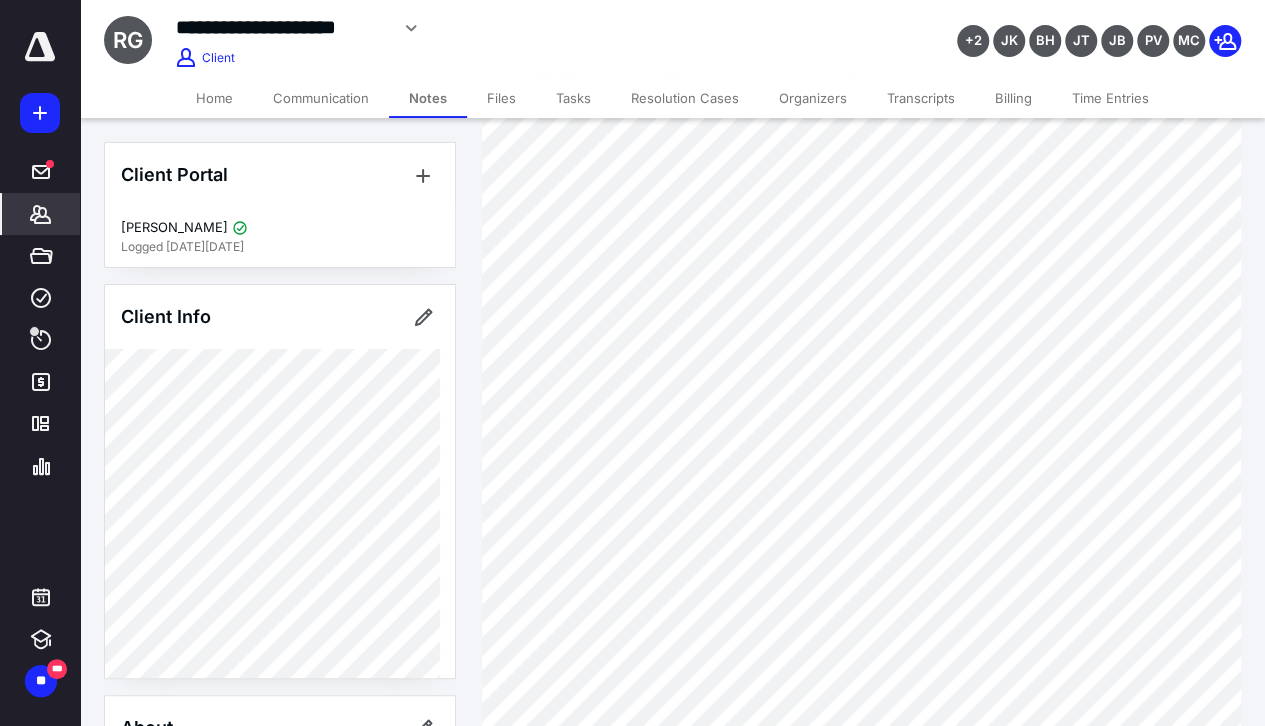 scroll, scrollTop: 200, scrollLeft: 0, axis: vertical 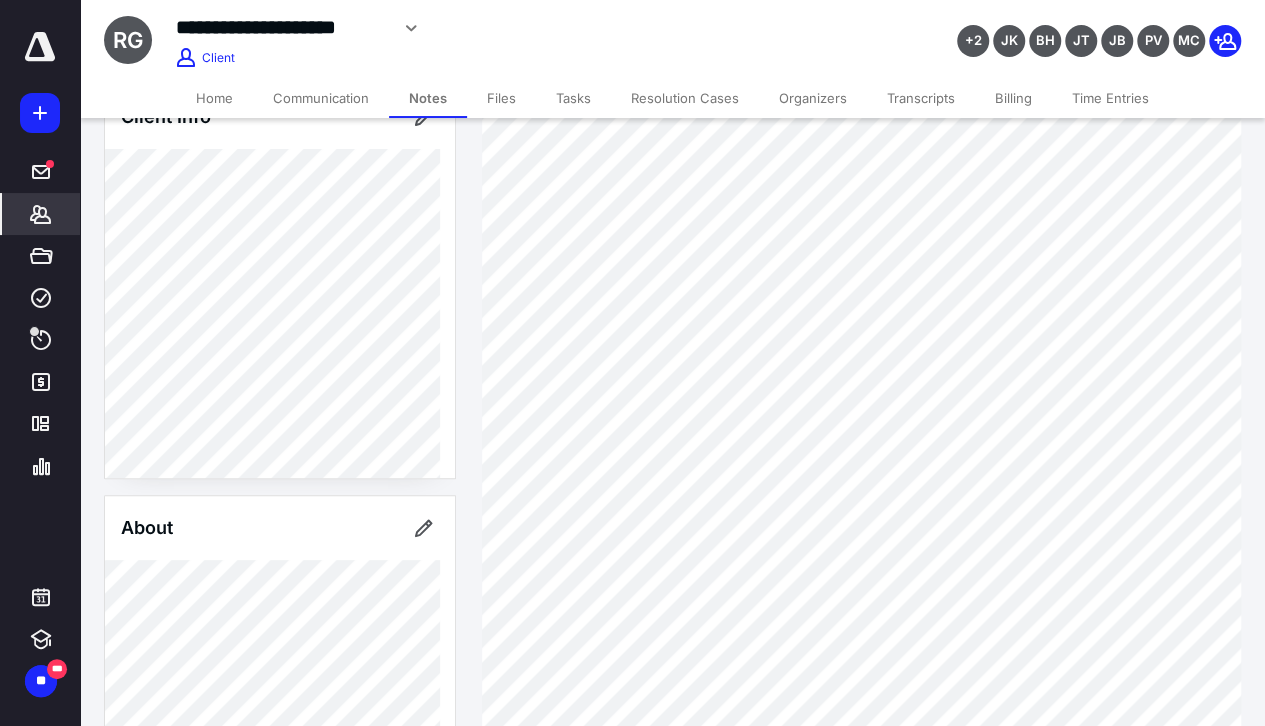 click on "Communication" at bounding box center (321, 98) 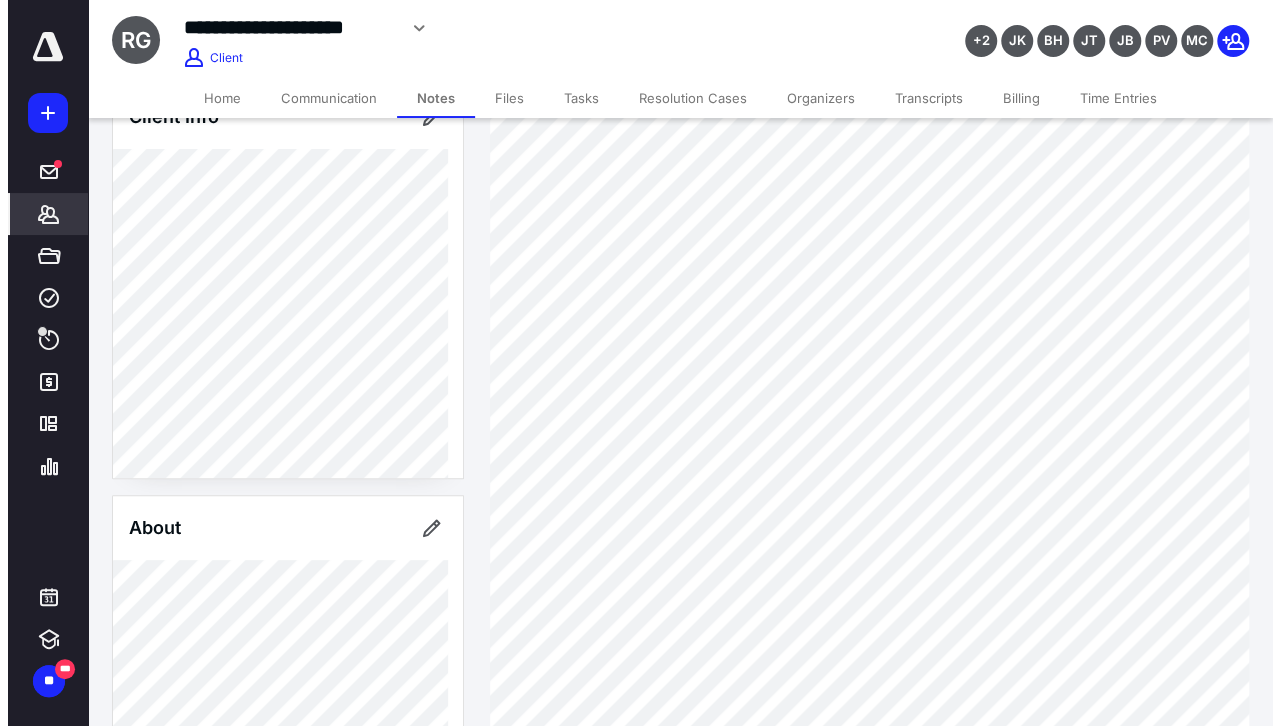 scroll, scrollTop: 0, scrollLeft: 0, axis: both 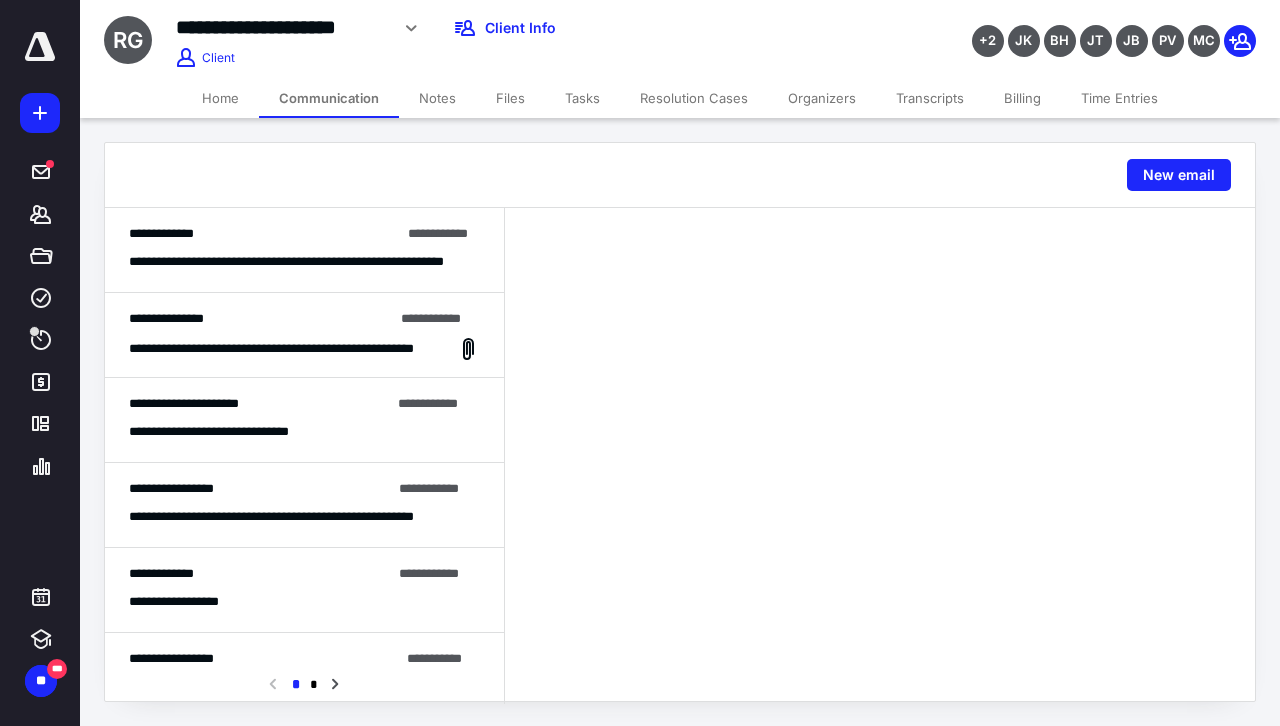 click on "Notes" at bounding box center [437, 98] 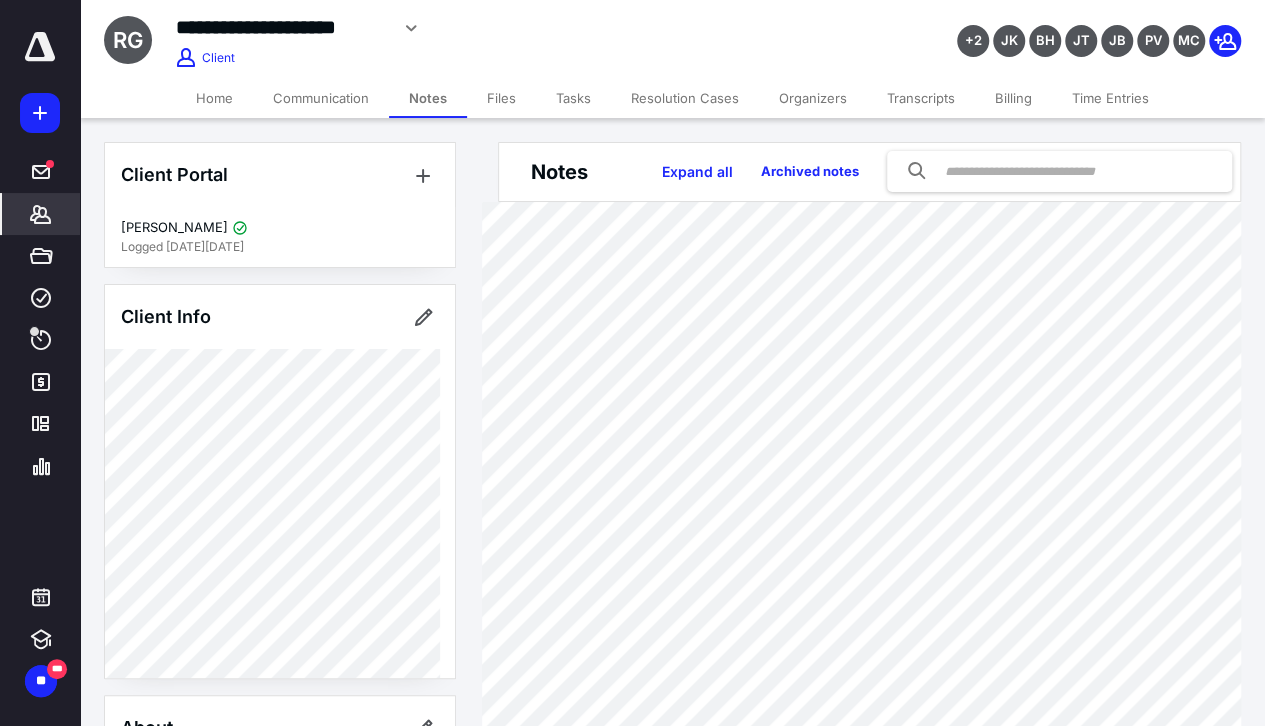 click on "Files" at bounding box center (501, 98) 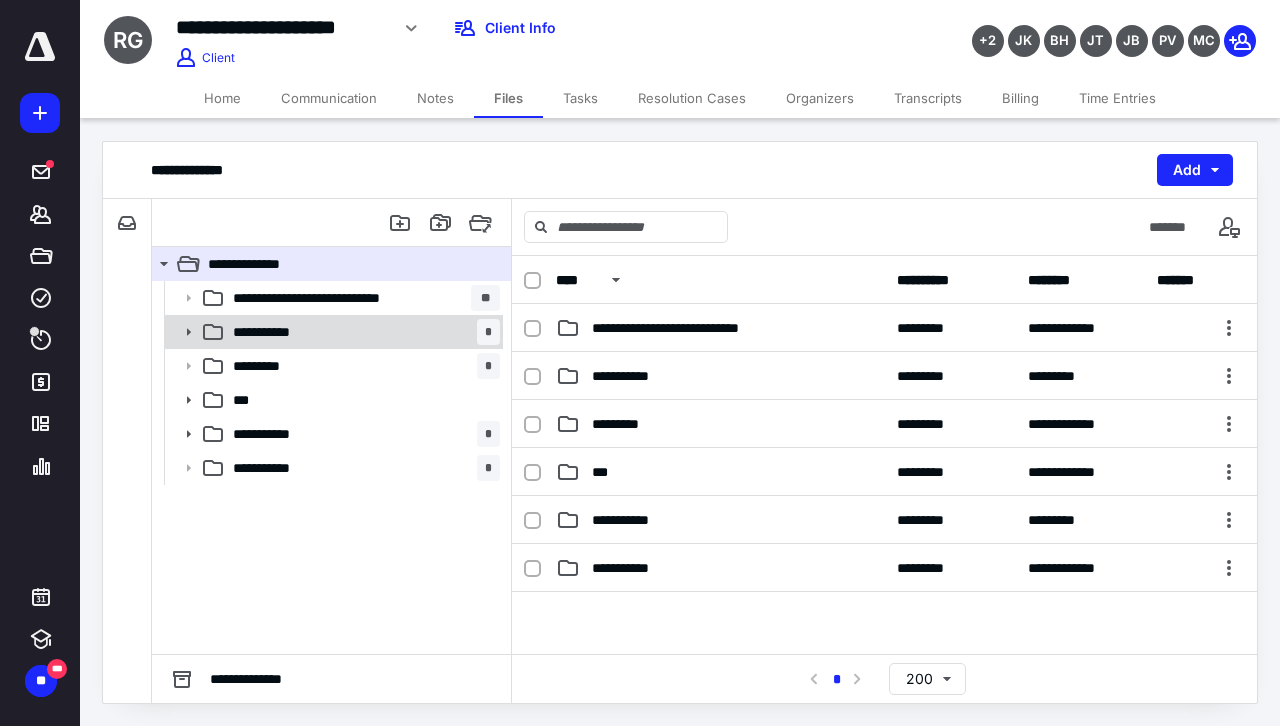 click on "**********" at bounding box center (270, 332) 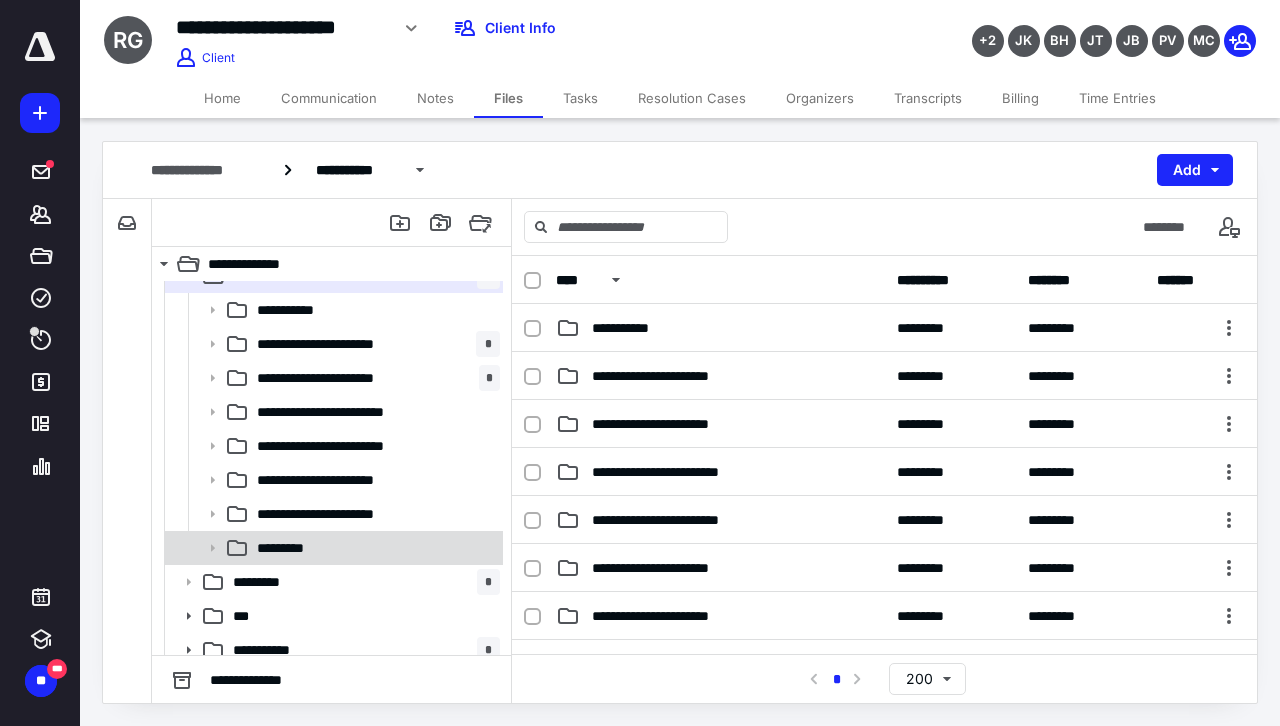 scroll, scrollTop: 0, scrollLeft: 0, axis: both 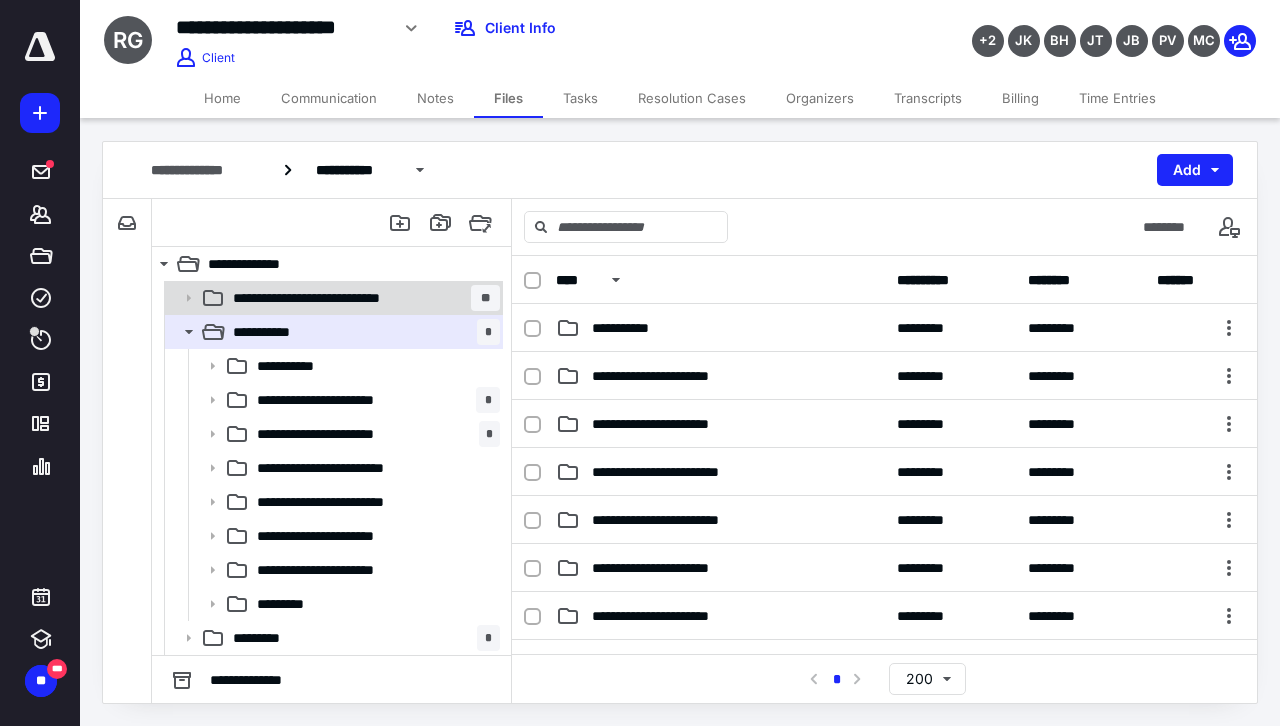 click on "**********" at bounding box center [329, 298] 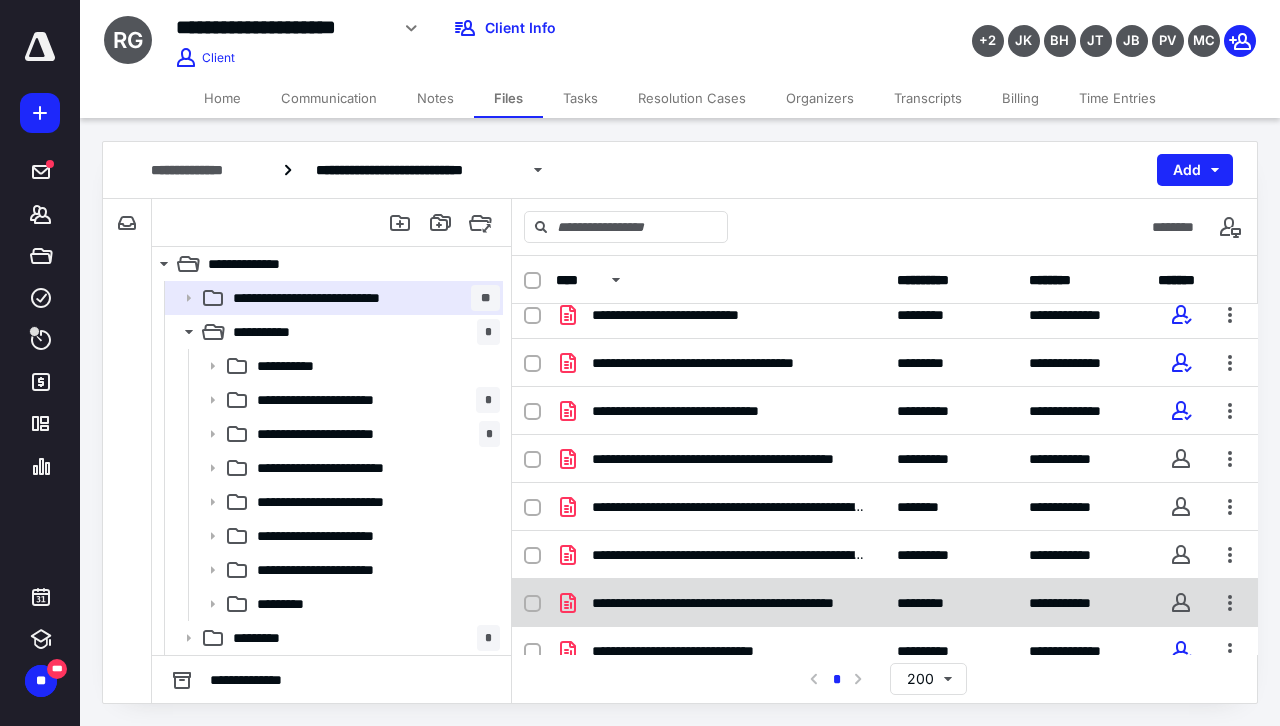 scroll, scrollTop: 249, scrollLeft: 0, axis: vertical 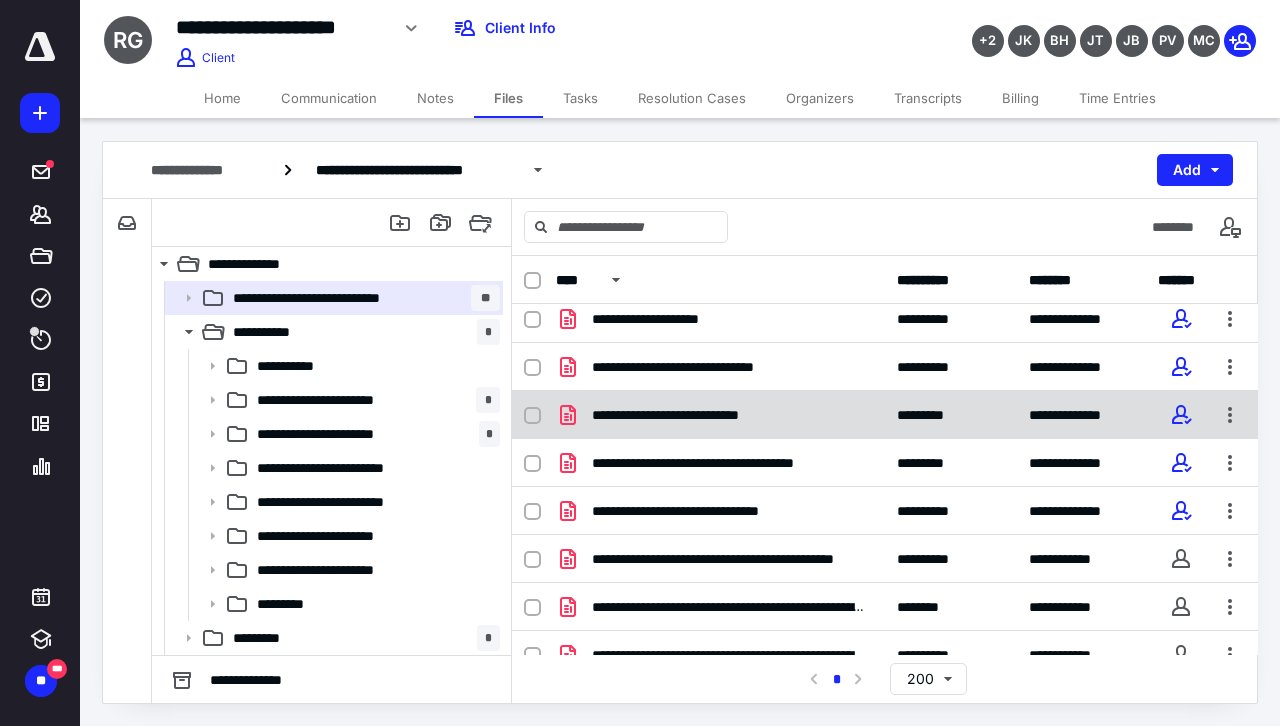 click on "**********" at bounding box center (699, 415) 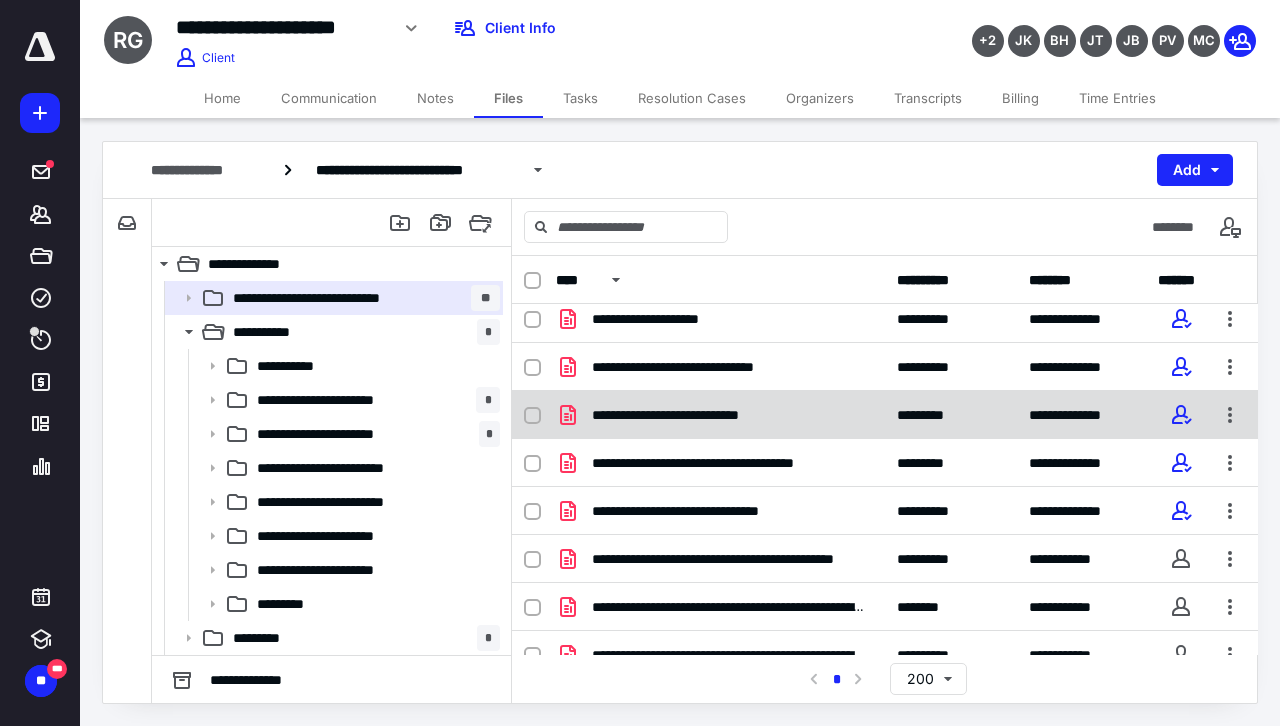 checkbox on "true" 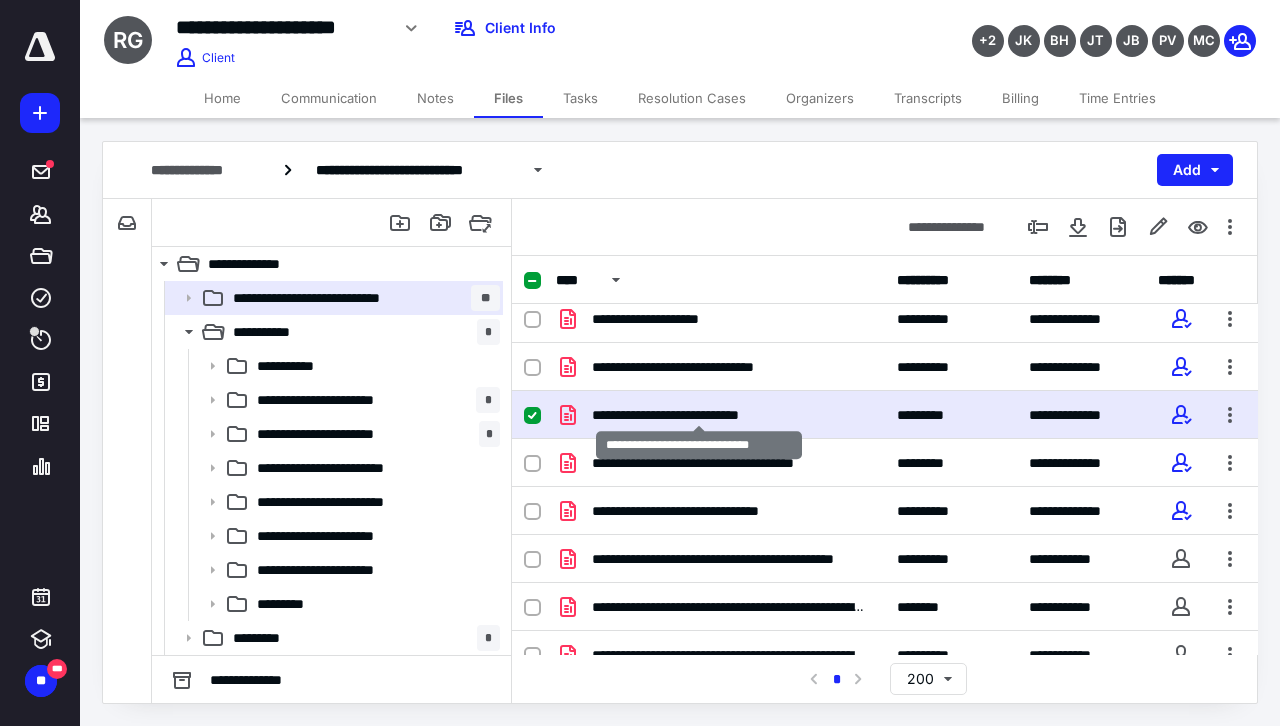click on "**********" at bounding box center (699, 415) 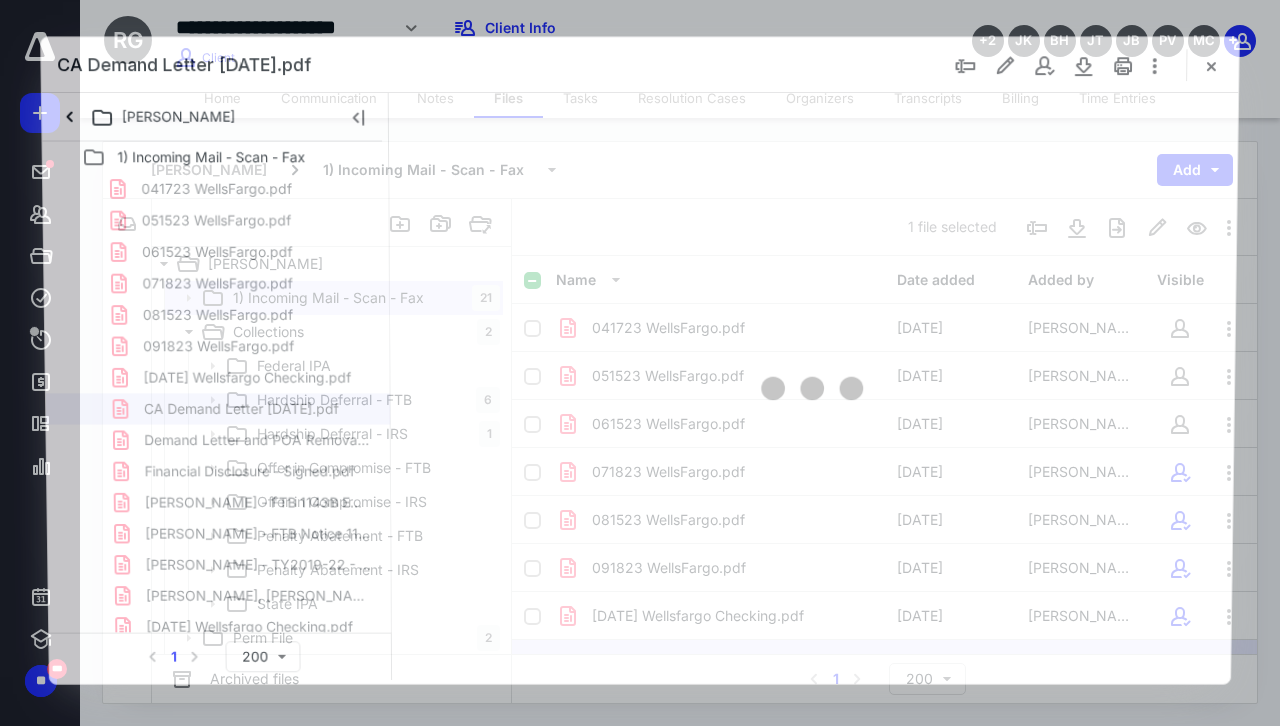 scroll, scrollTop: 249, scrollLeft: 0, axis: vertical 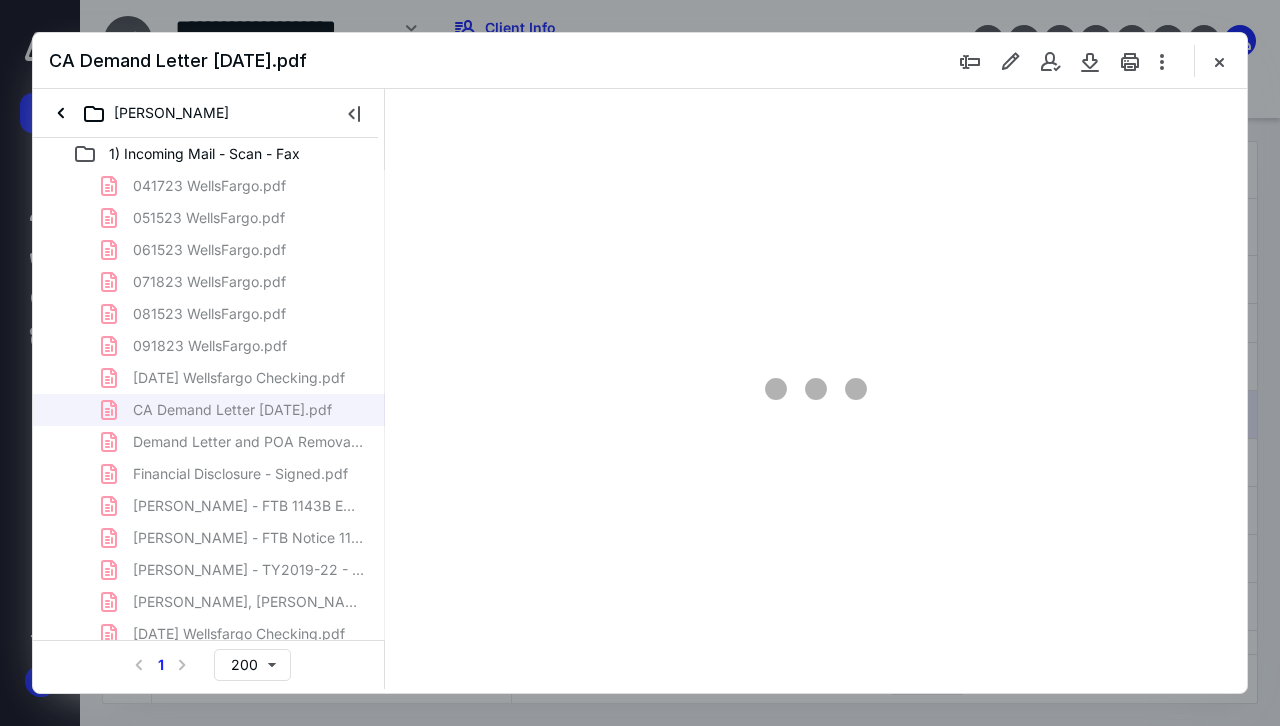type on "63" 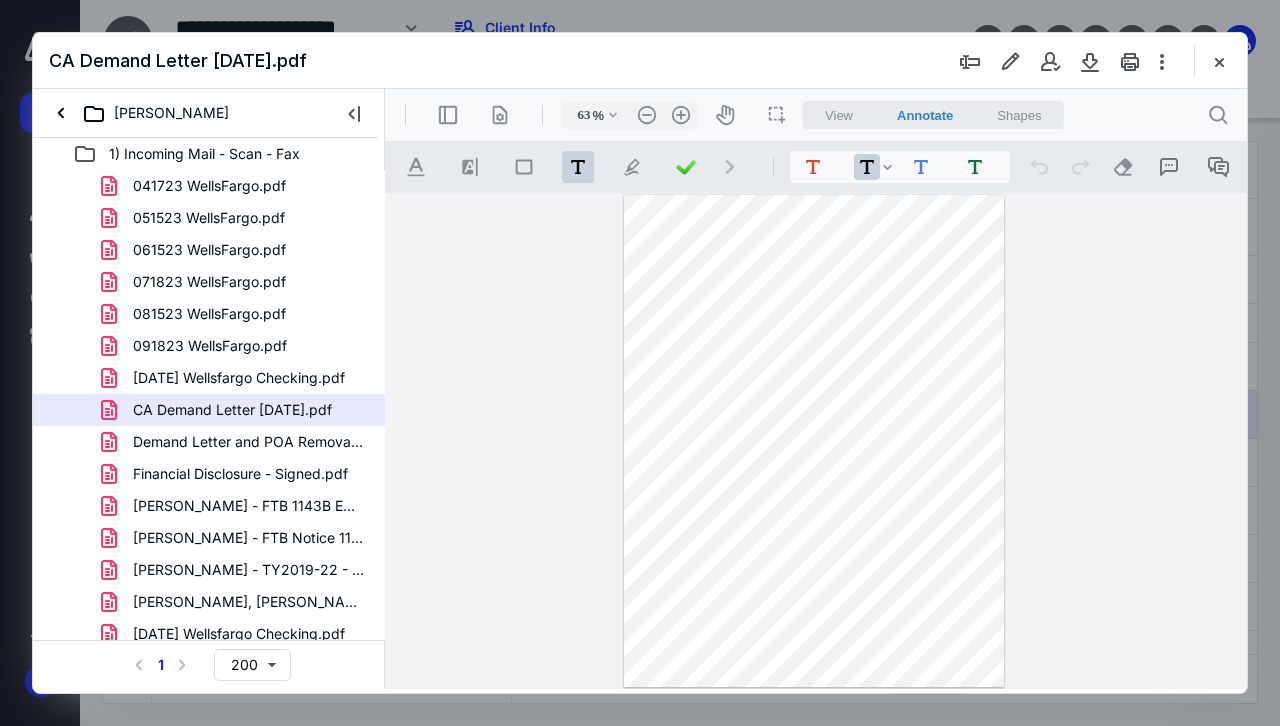 click at bounding box center (1219, 61) 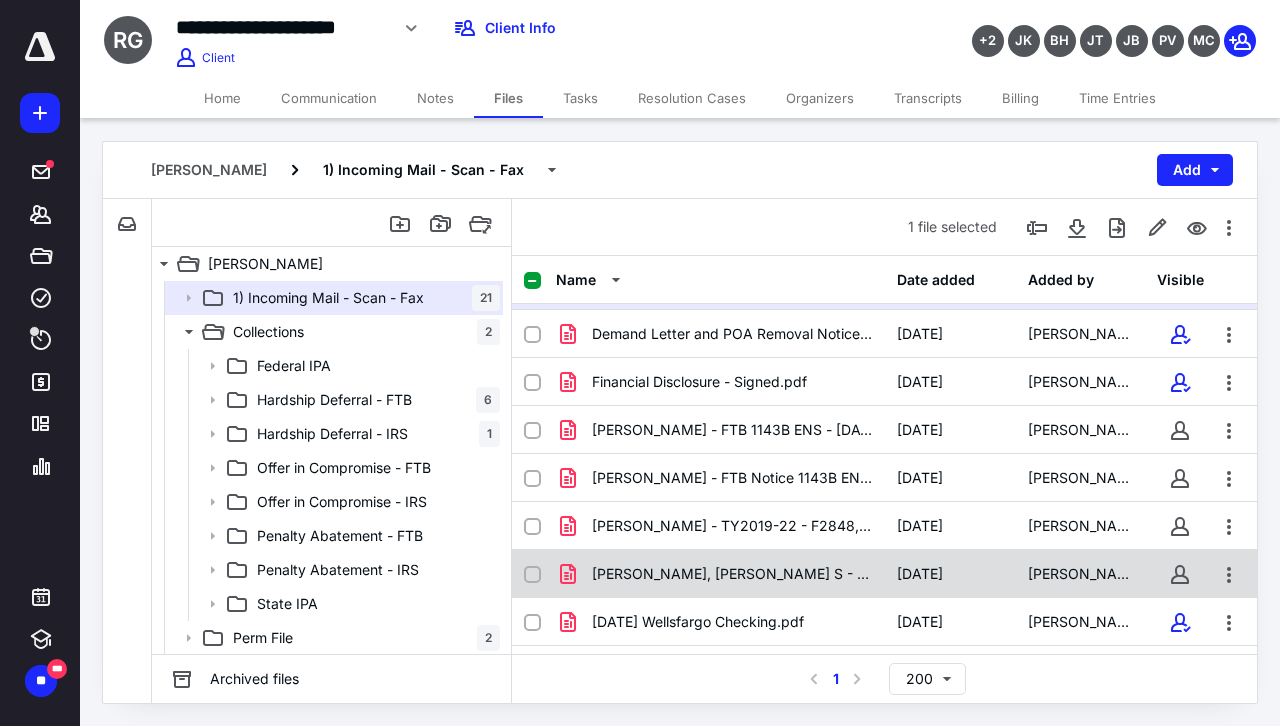 scroll, scrollTop: 349, scrollLeft: 0, axis: vertical 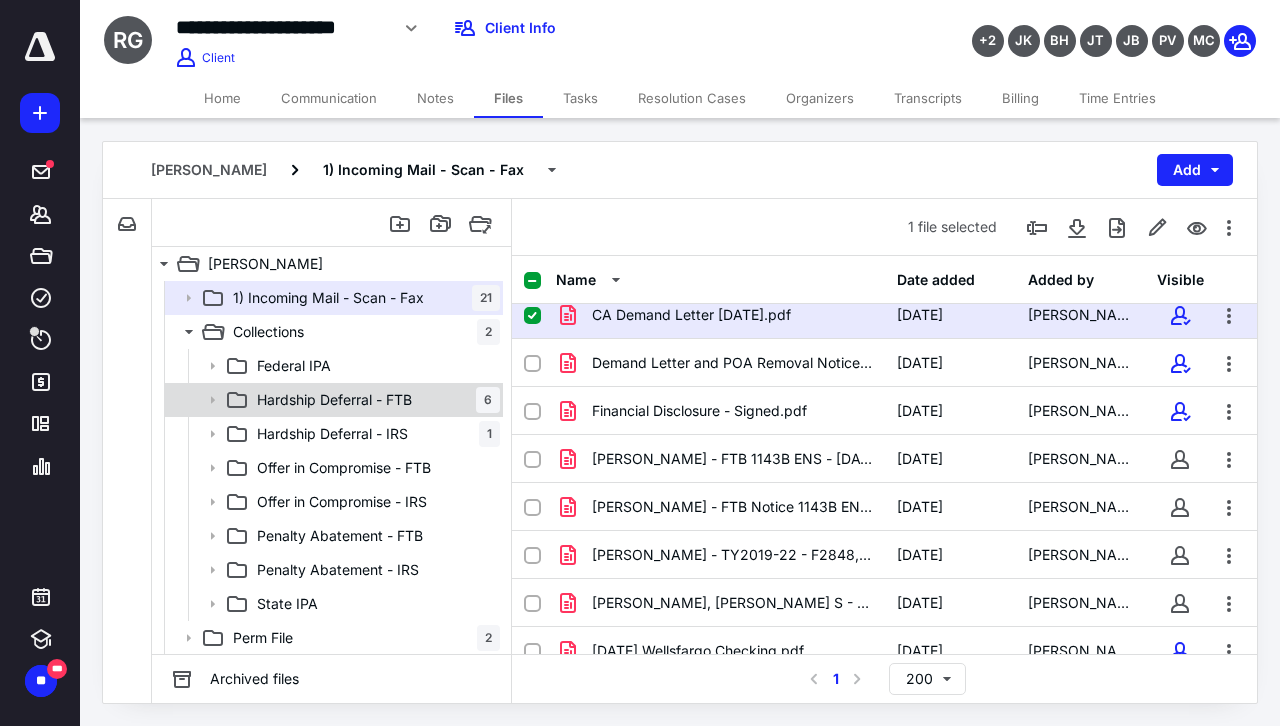 click on "Hardship Deferral - FTB" at bounding box center (334, 400) 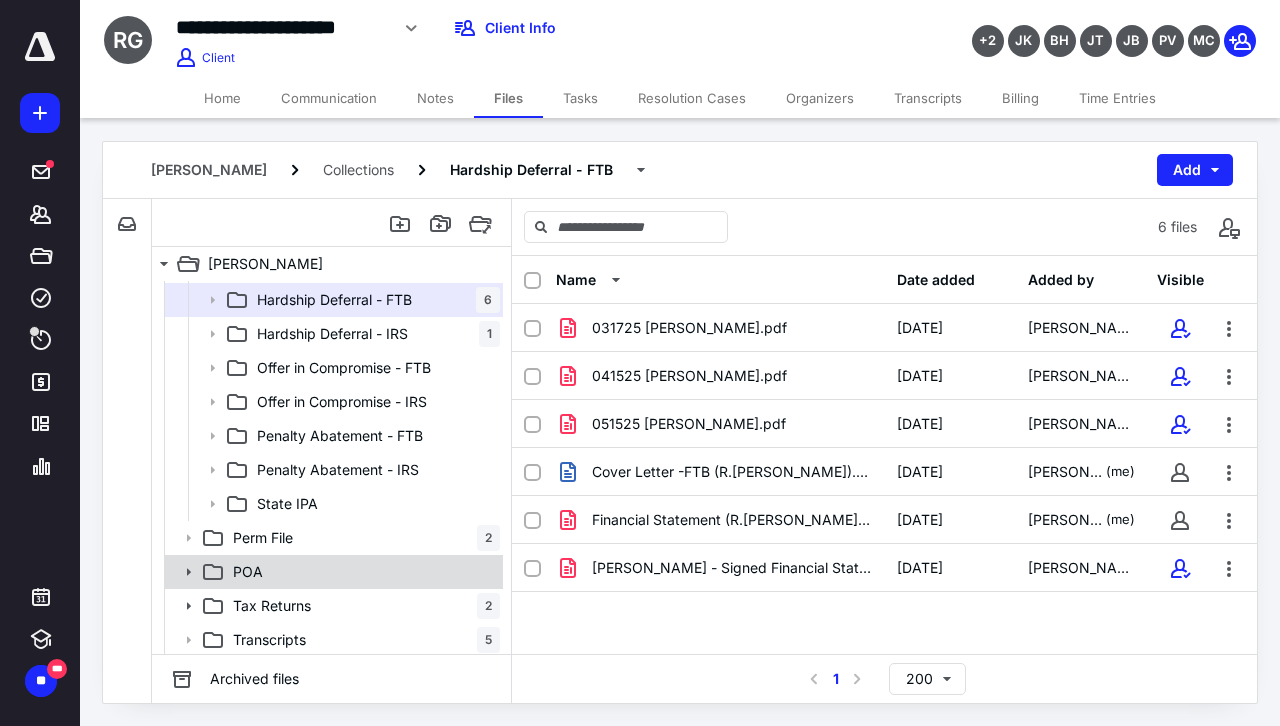 scroll, scrollTop: 101, scrollLeft: 0, axis: vertical 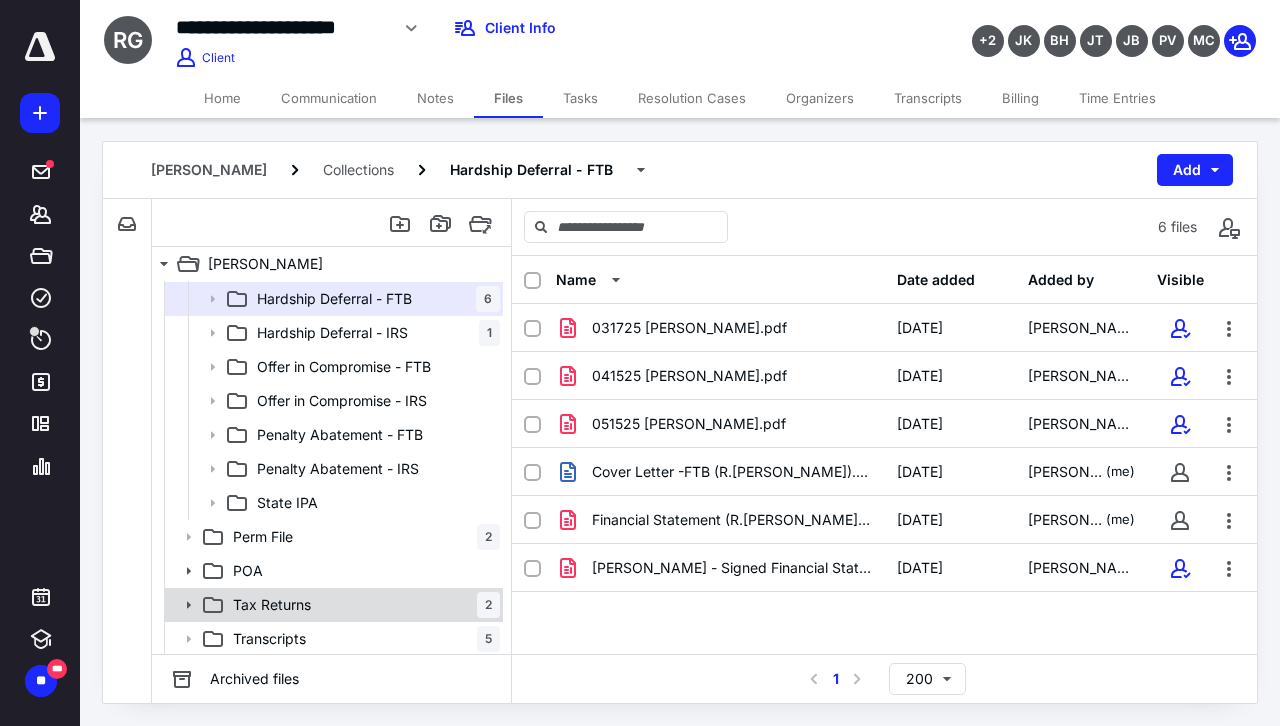 click on "Tax Returns 2" at bounding box center [362, 605] 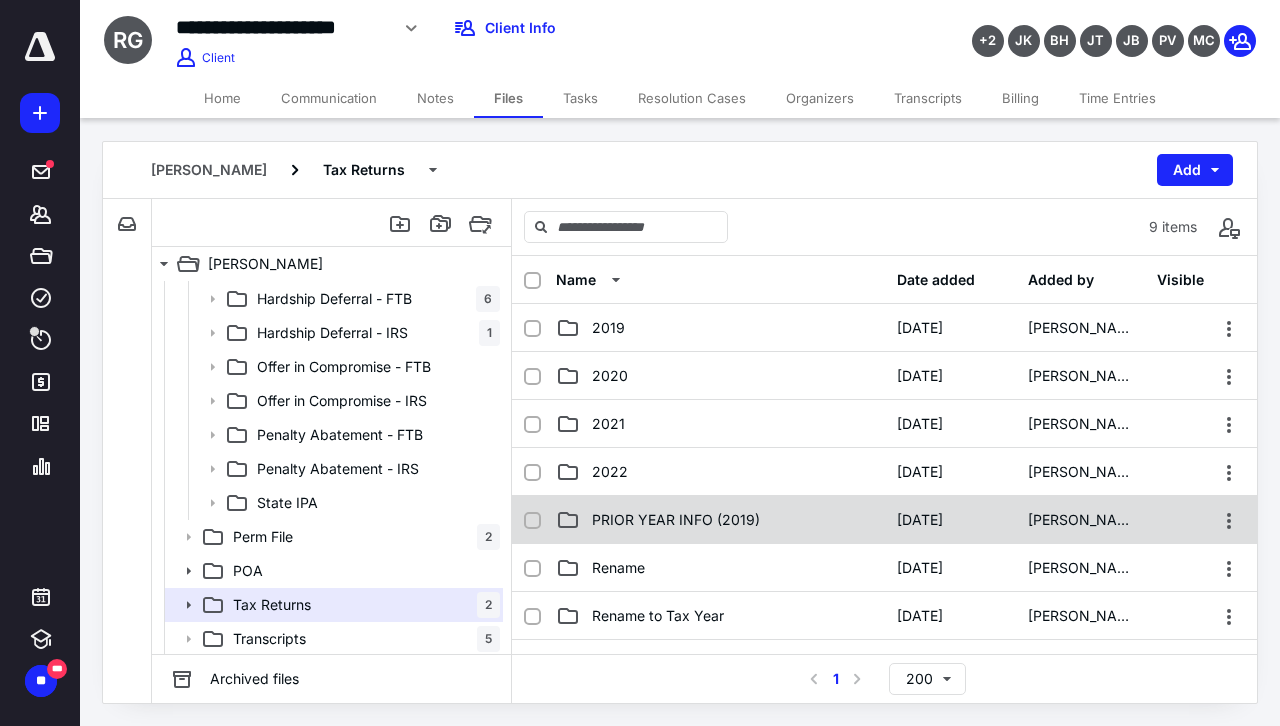 scroll, scrollTop: 282, scrollLeft: 0, axis: vertical 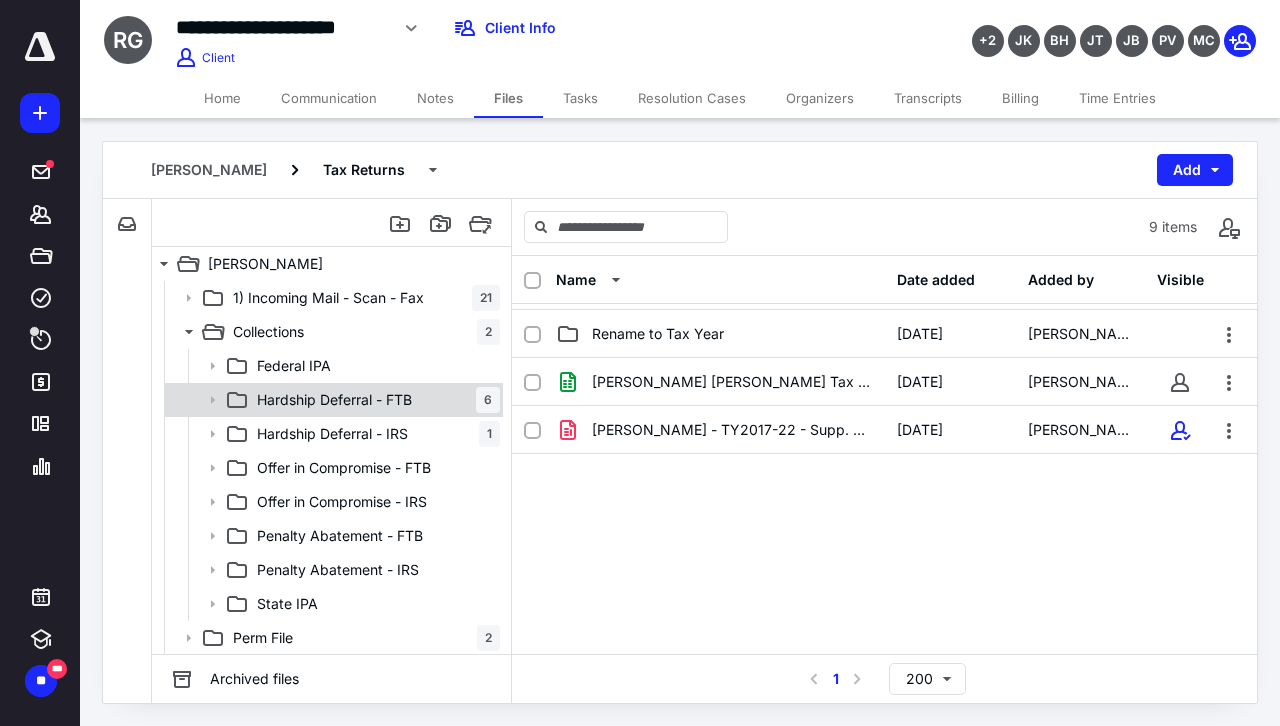 click on "Hardship Deferral - FTB" at bounding box center (334, 400) 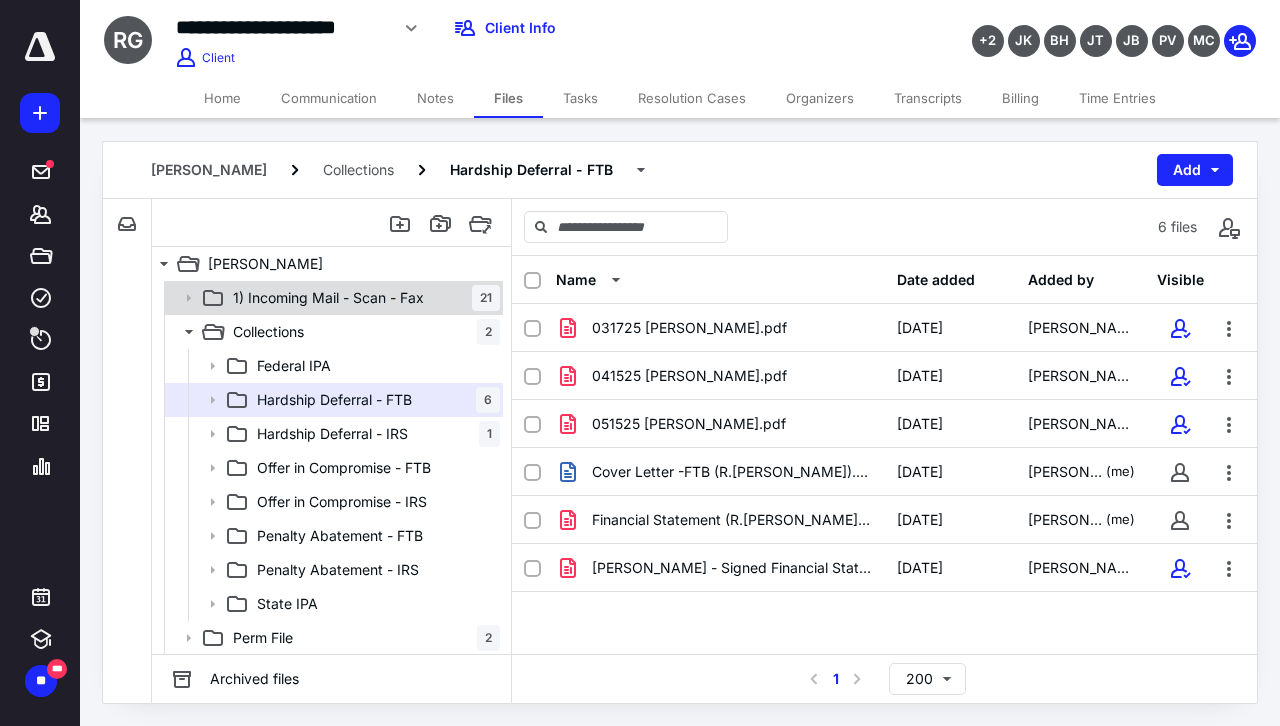 click on "1) Incoming Mail - Scan - Fax 21" at bounding box center (362, 298) 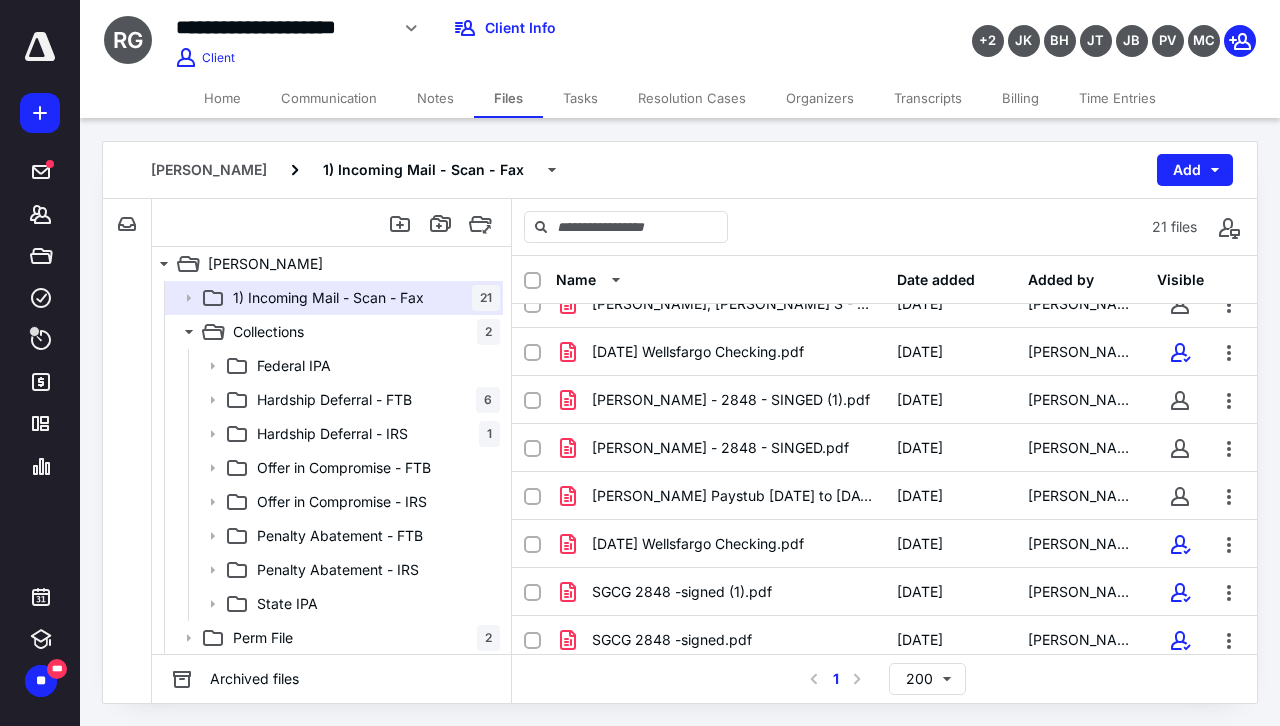 scroll, scrollTop: 649, scrollLeft: 0, axis: vertical 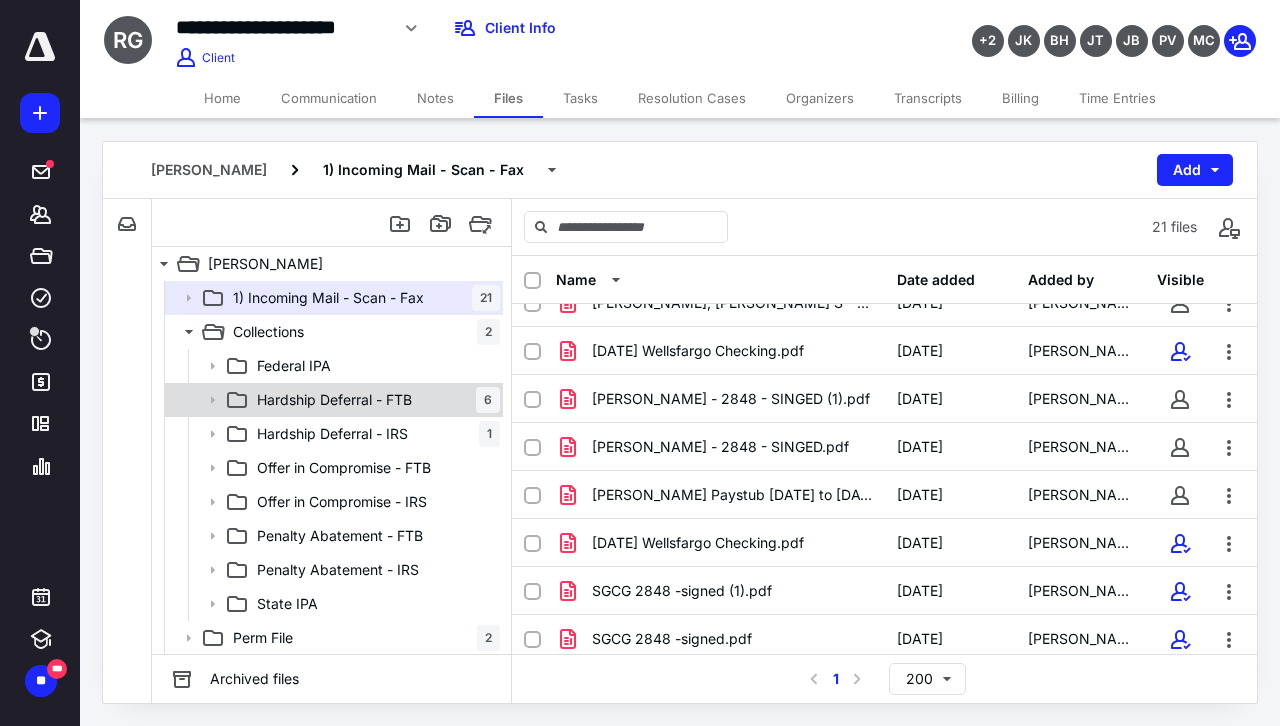 click on "Hardship Deferral - FTB 6" at bounding box center (374, 400) 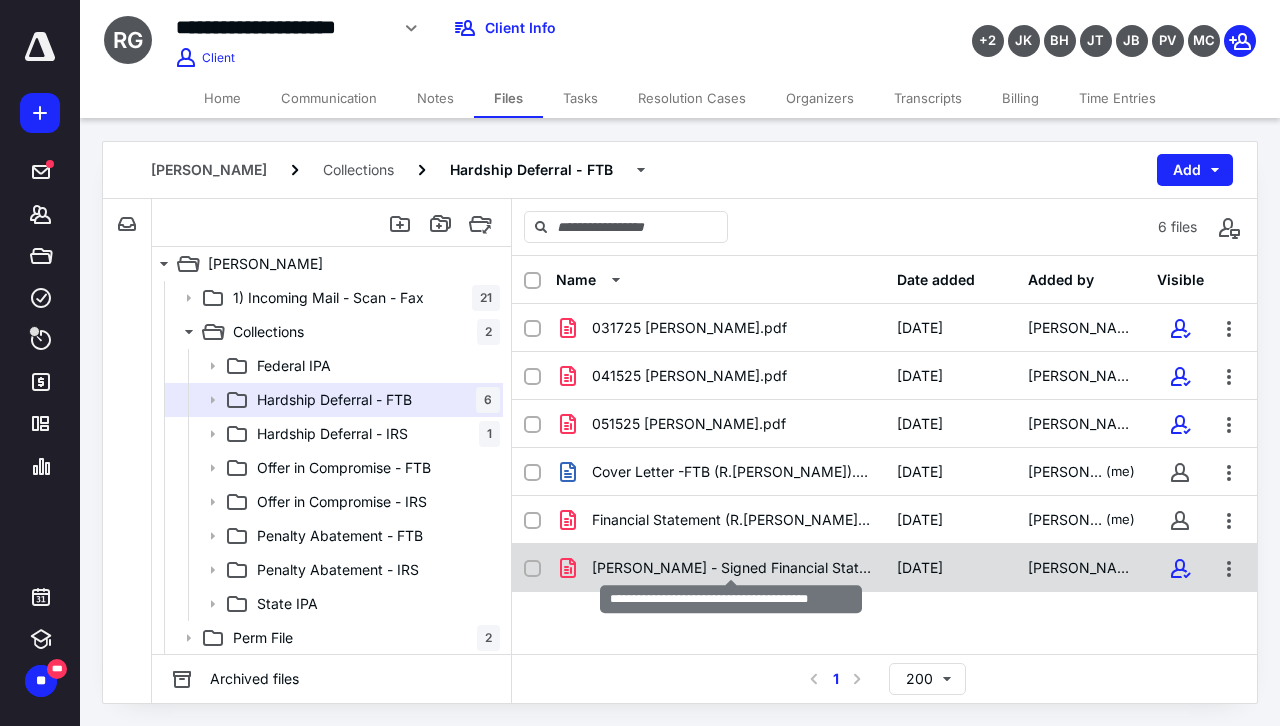 click on "[PERSON_NAME] - Signed Financial Statement.pdf" at bounding box center (732, 568) 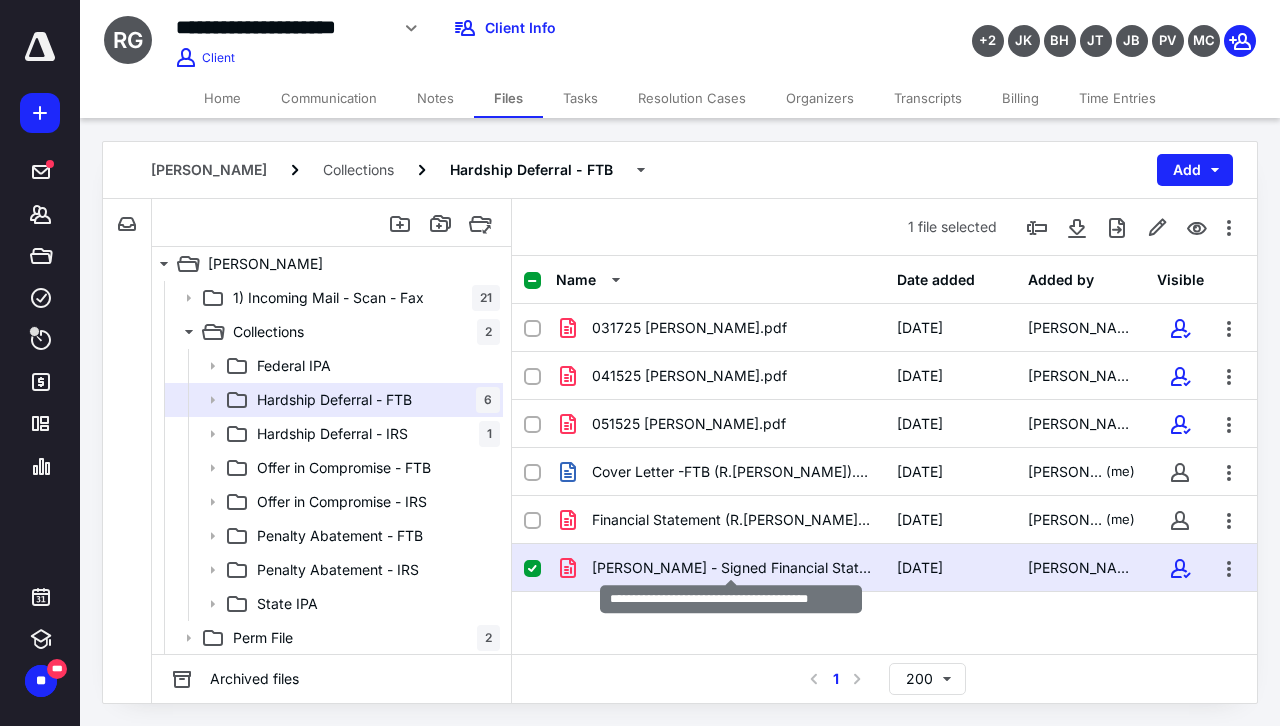 click on "[PERSON_NAME] - Signed Financial Statement.pdf" at bounding box center (732, 568) 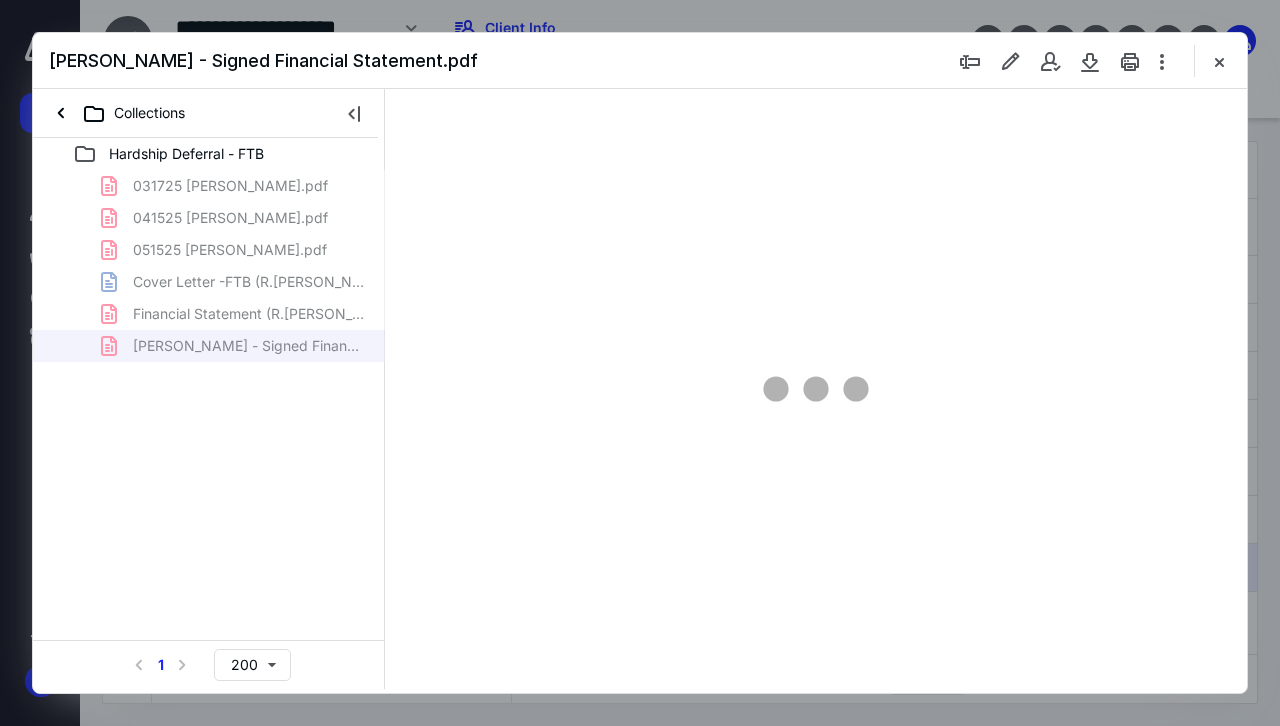 scroll, scrollTop: 0, scrollLeft: 0, axis: both 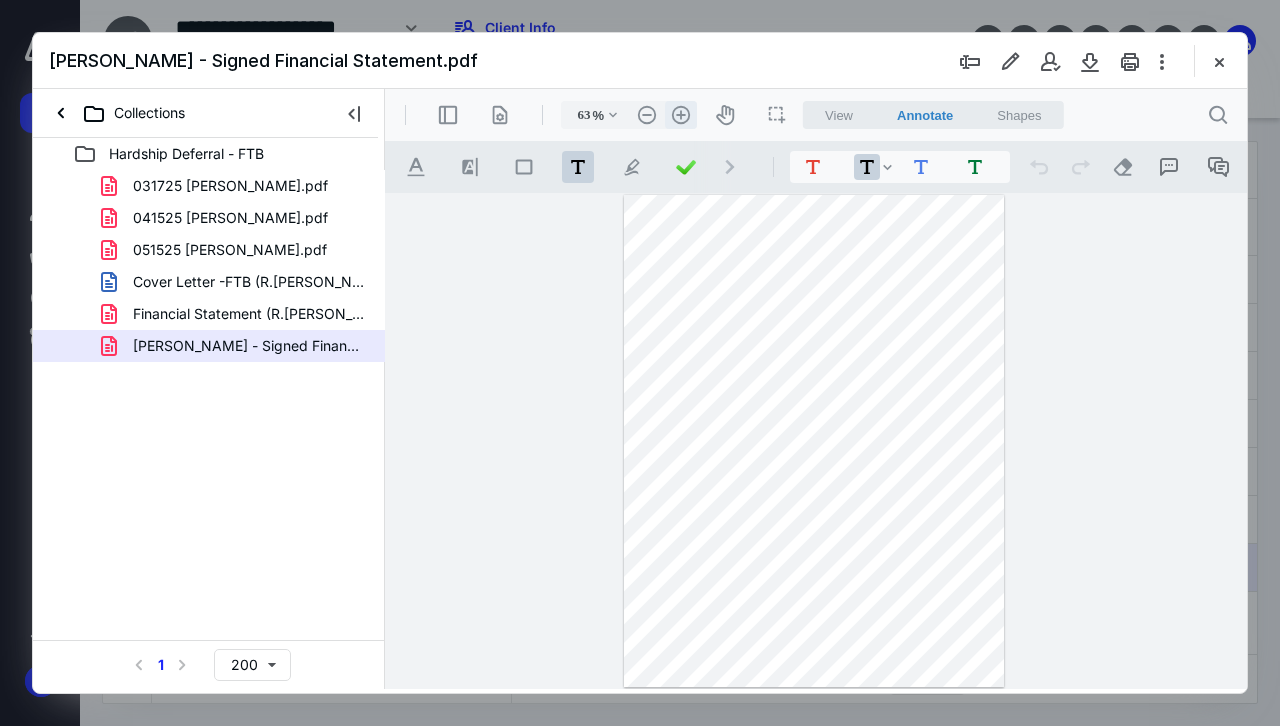 click on ".cls-1{fill:#abb0c4;} icon - header - zoom - in - line" at bounding box center (681, 115) 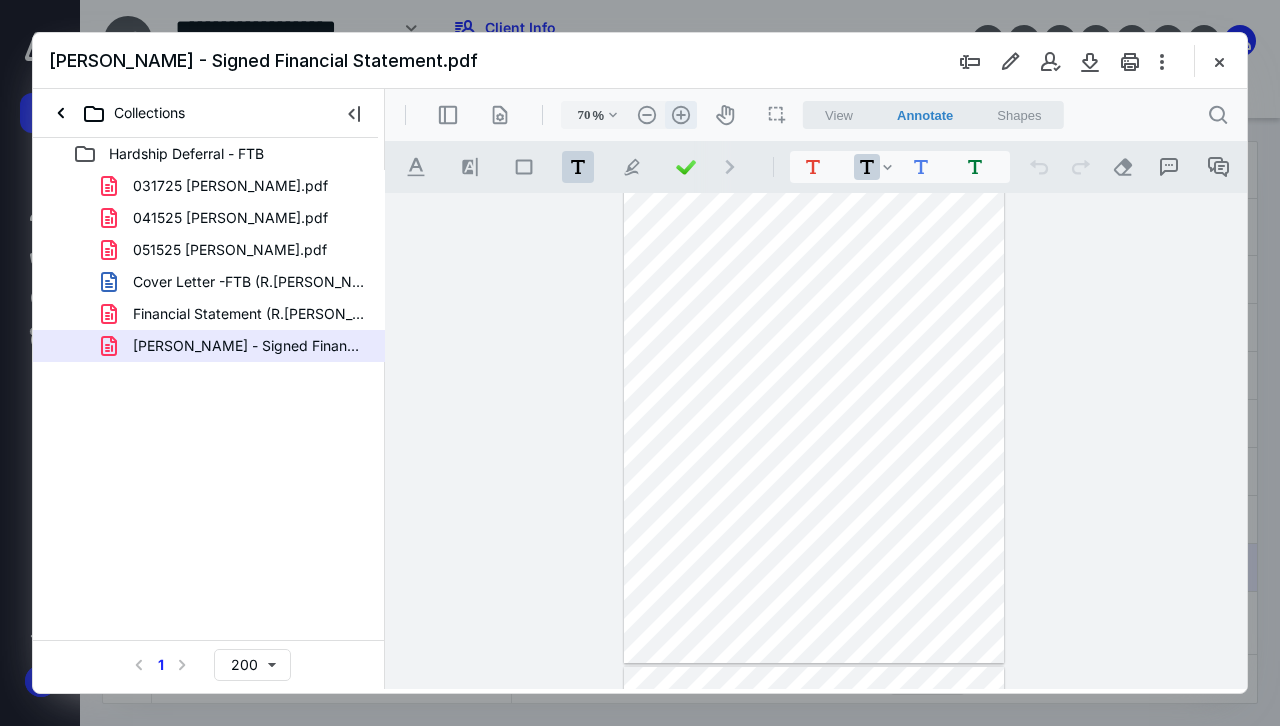 click on ".cls-1{fill:#abb0c4;} icon - header - zoom - in - line" at bounding box center [681, 115] 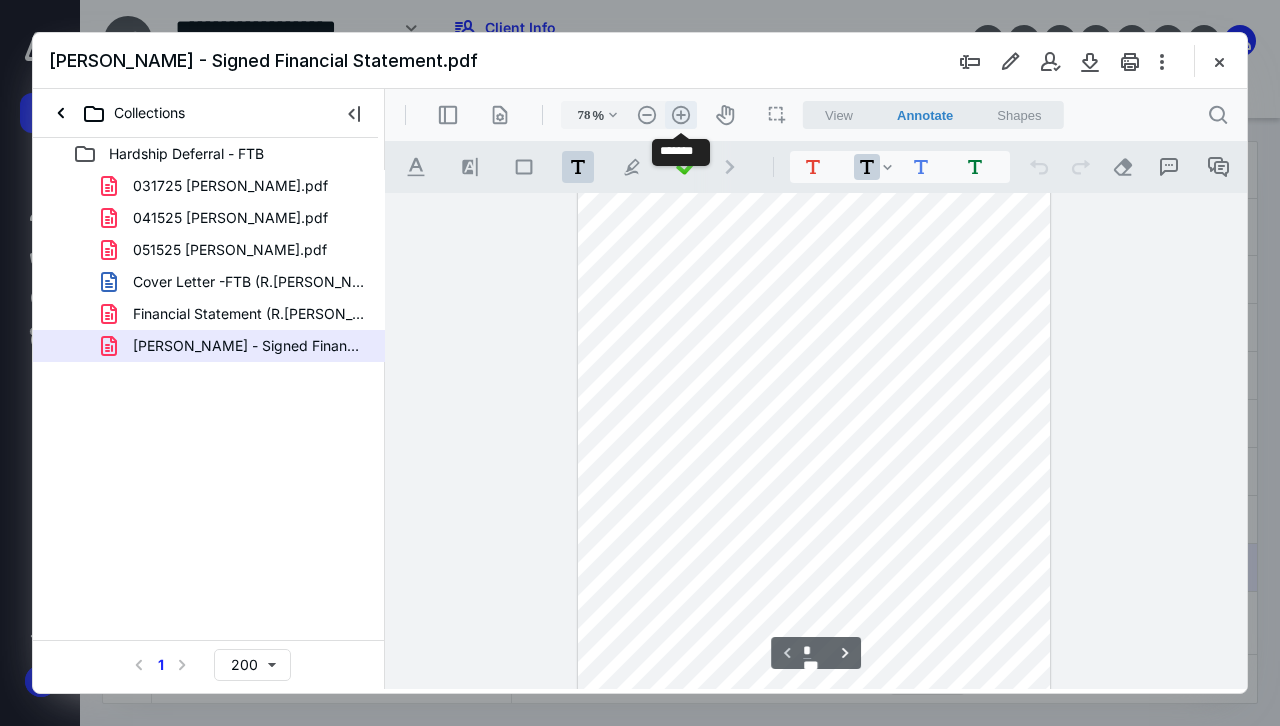 click on ".cls-1{fill:#abb0c4;} icon - header - zoom - in - line" at bounding box center [681, 115] 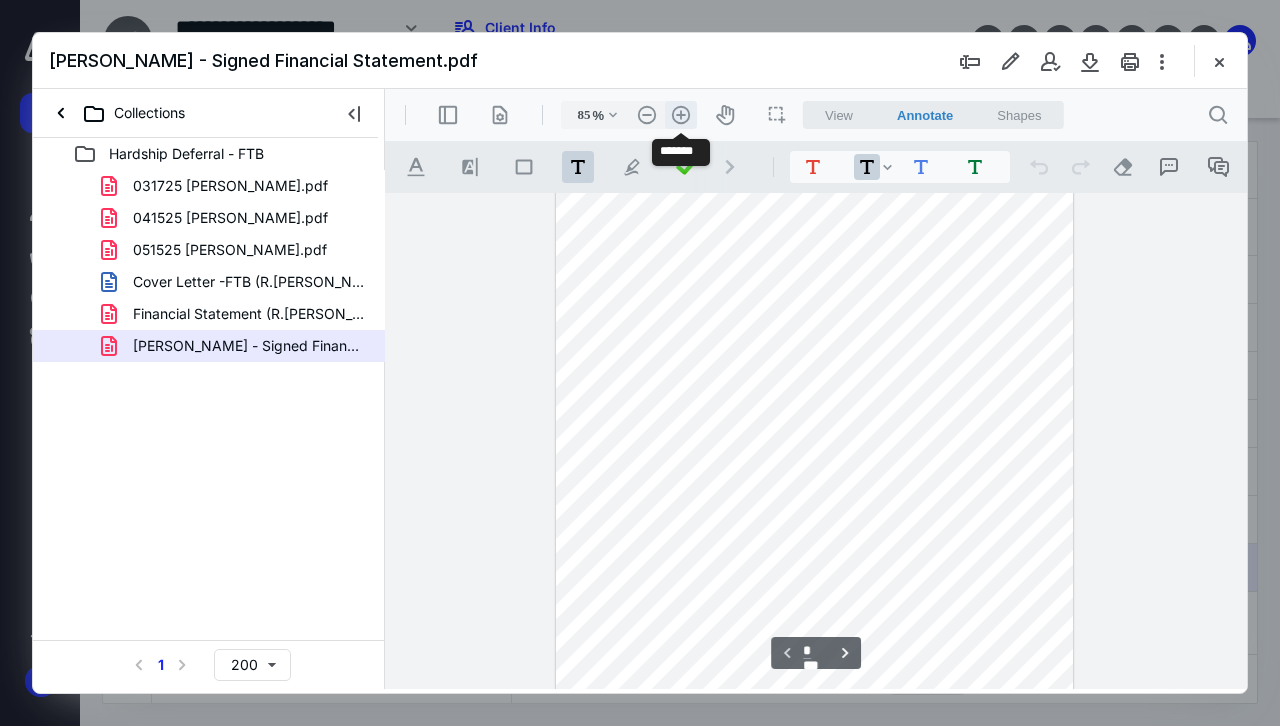 click on ".cls-1{fill:#abb0c4;} icon - header - zoom - in - line" at bounding box center [681, 115] 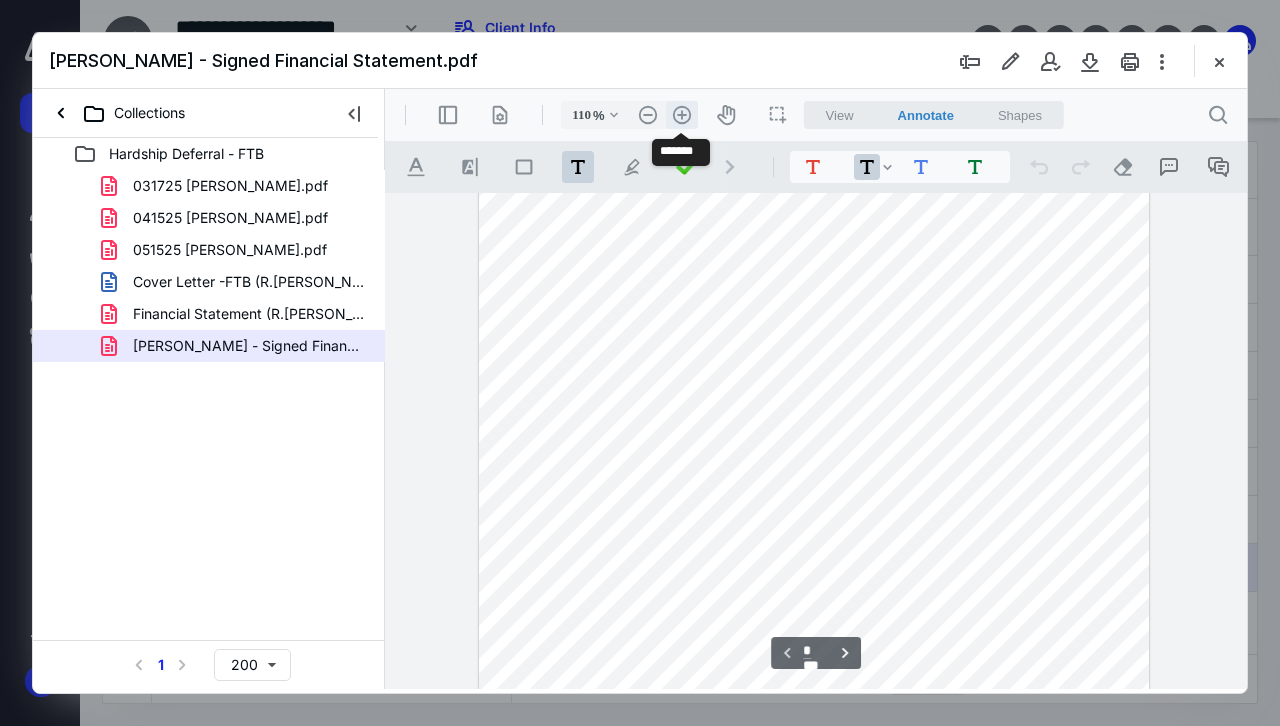 click on ".cls-1{fill:#abb0c4;} icon - header - zoom - in - line" at bounding box center (682, 115) 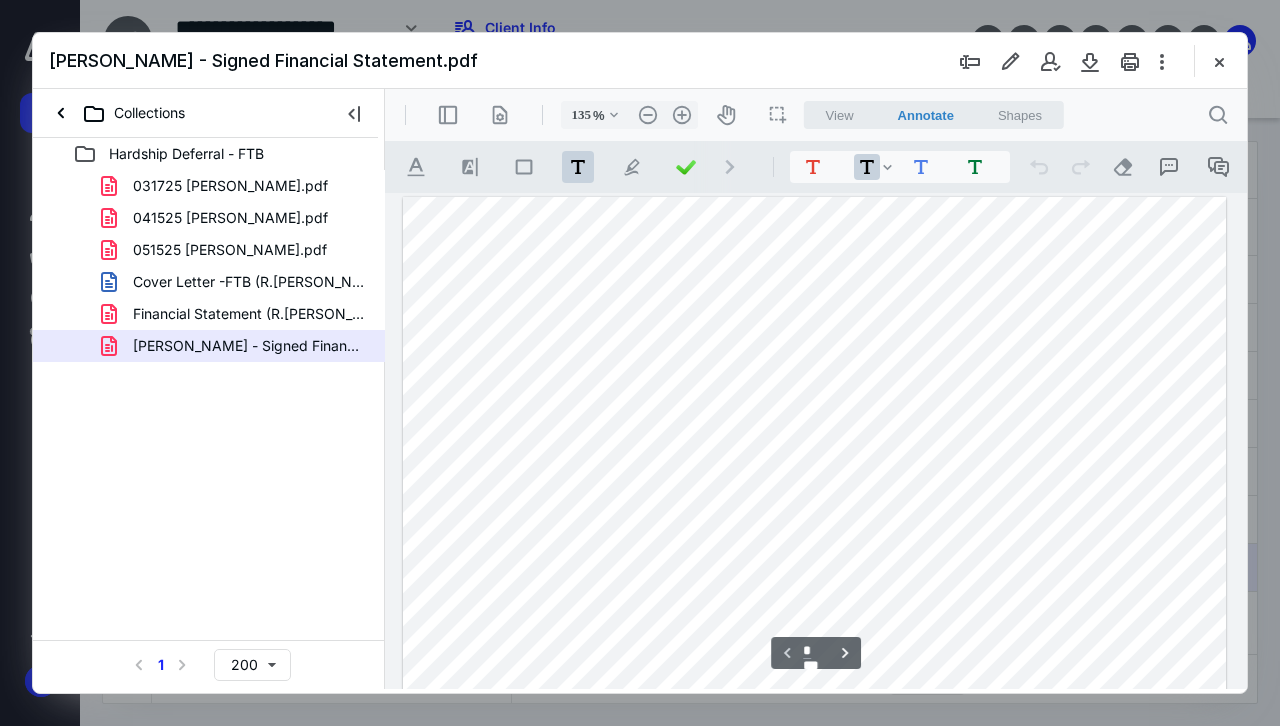 scroll, scrollTop: 0, scrollLeft: 0, axis: both 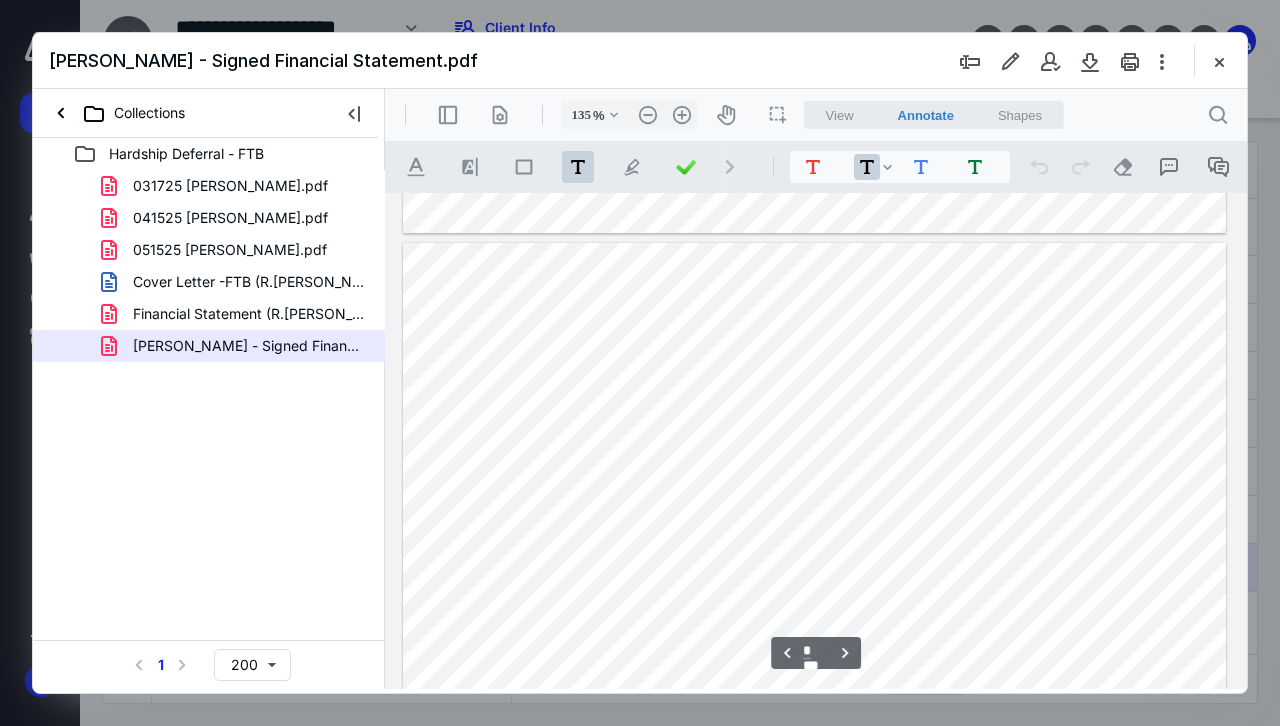 type on "*" 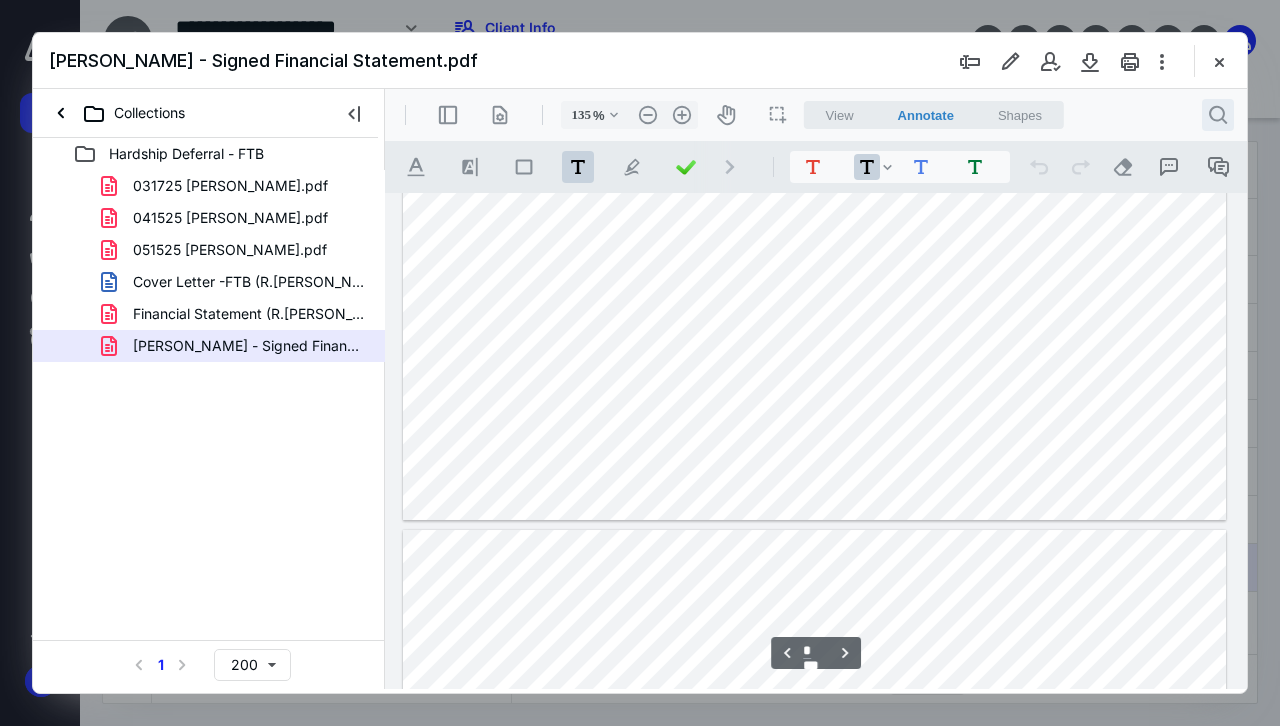 scroll, scrollTop: 3859, scrollLeft: 0, axis: vertical 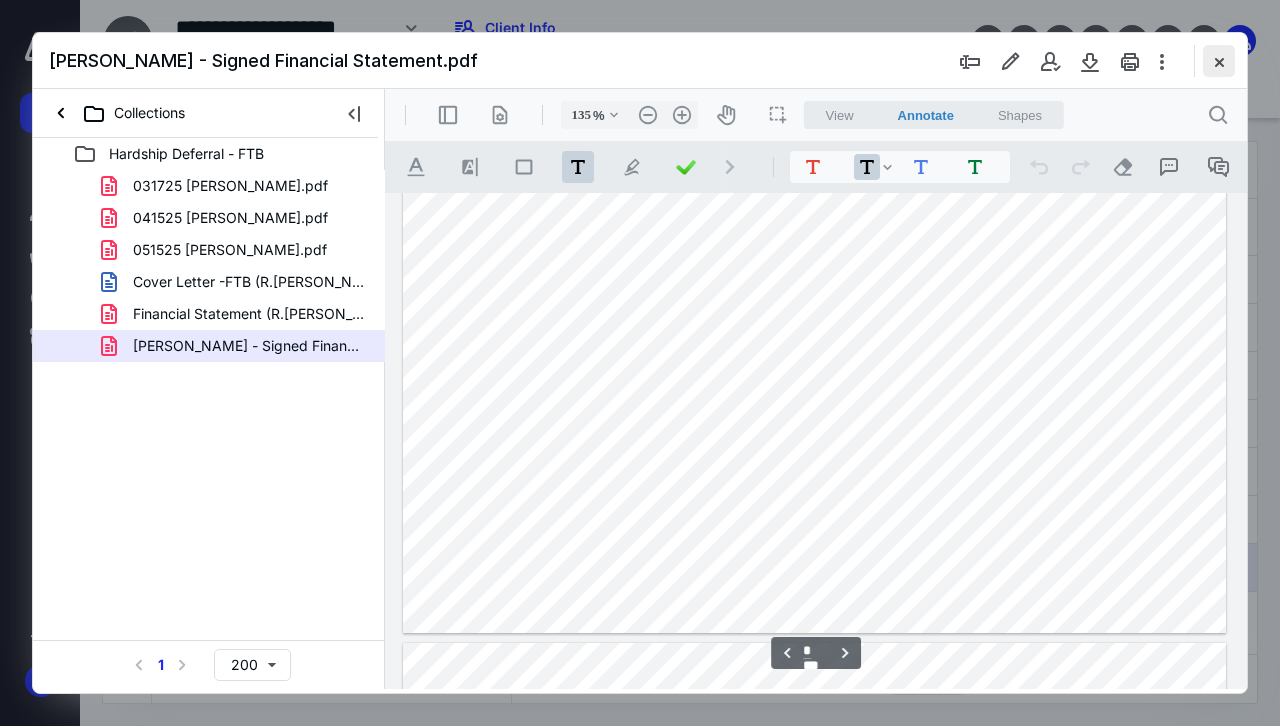 click at bounding box center (1219, 61) 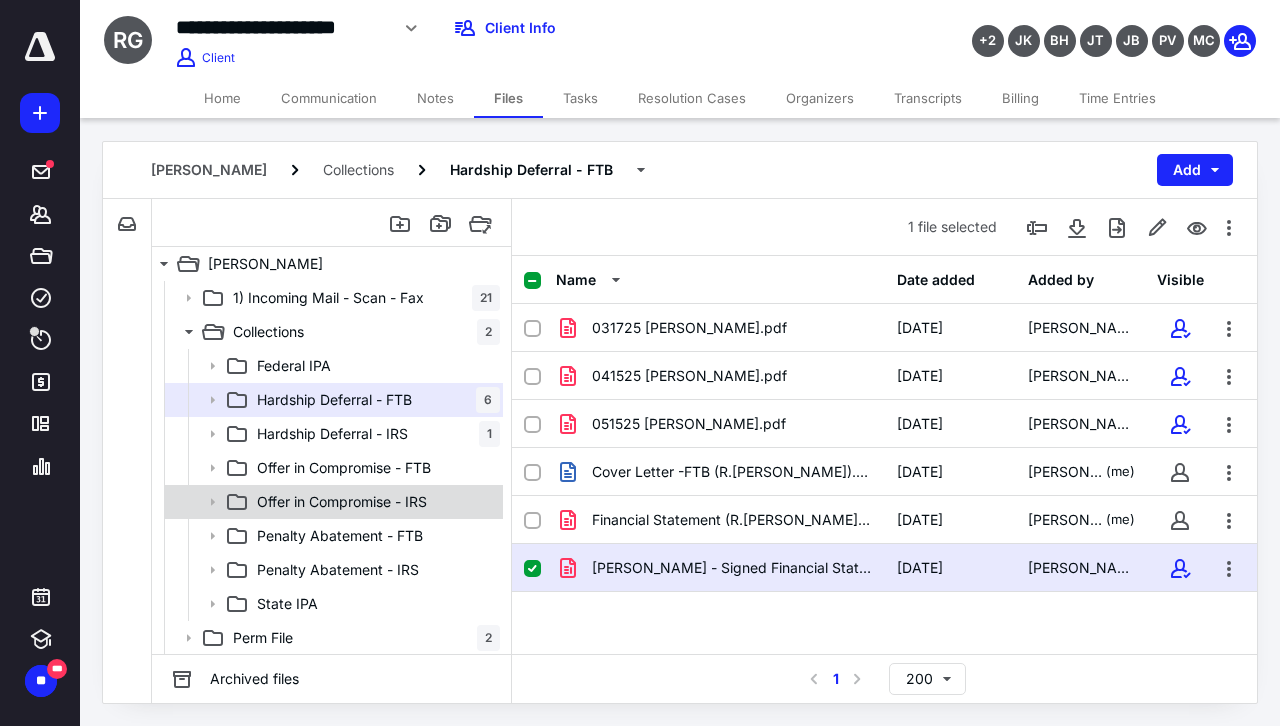 scroll, scrollTop: 101, scrollLeft: 0, axis: vertical 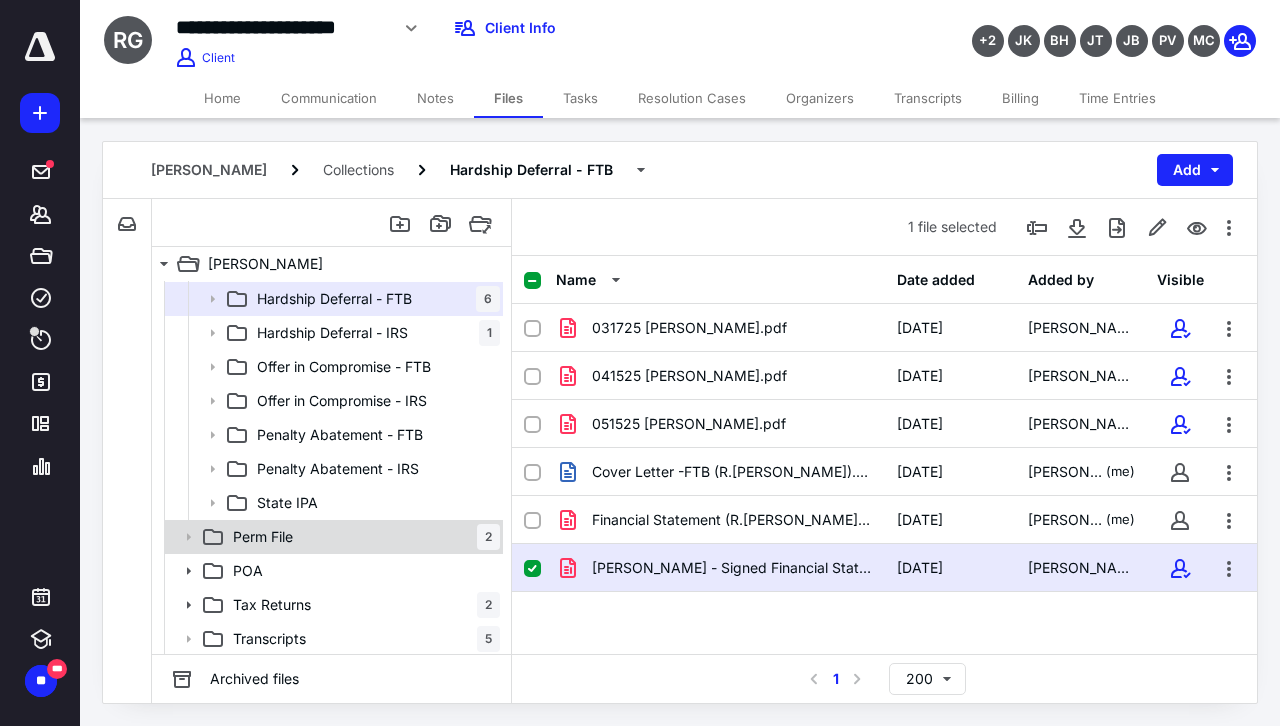 click on "Perm File 2" at bounding box center (362, 537) 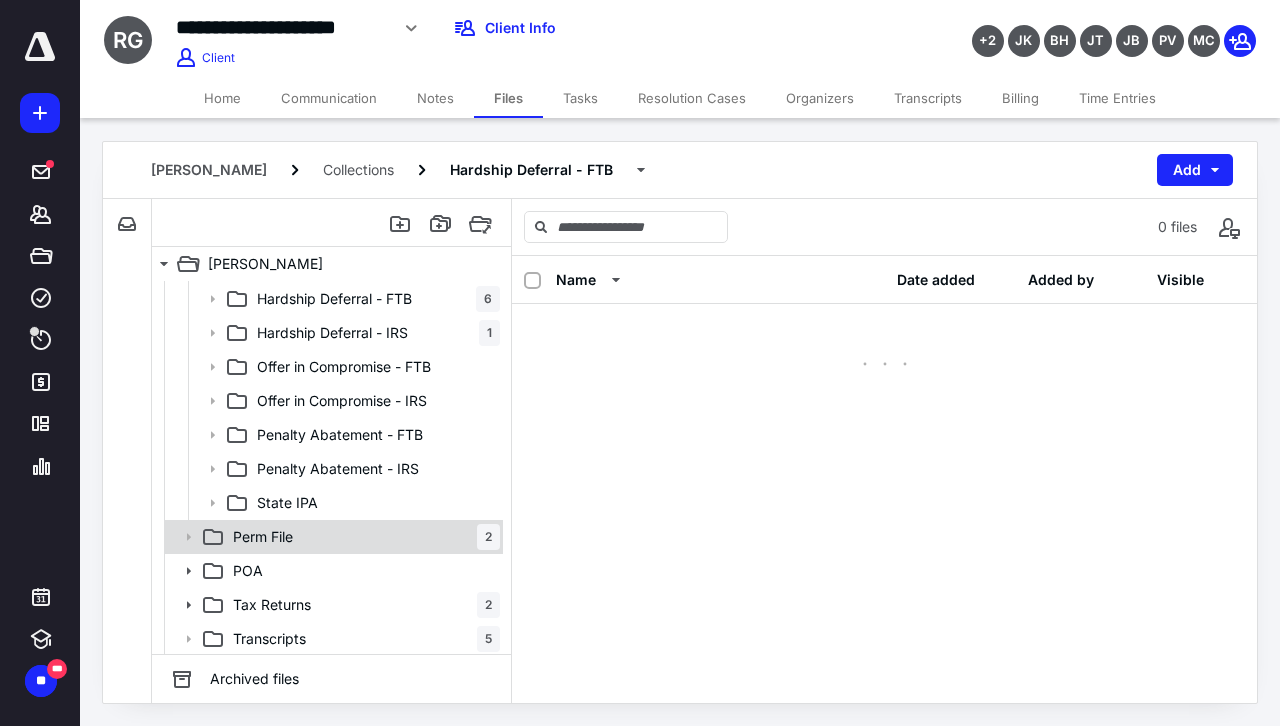 click on "Perm File 2" at bounding box center (362, 537) 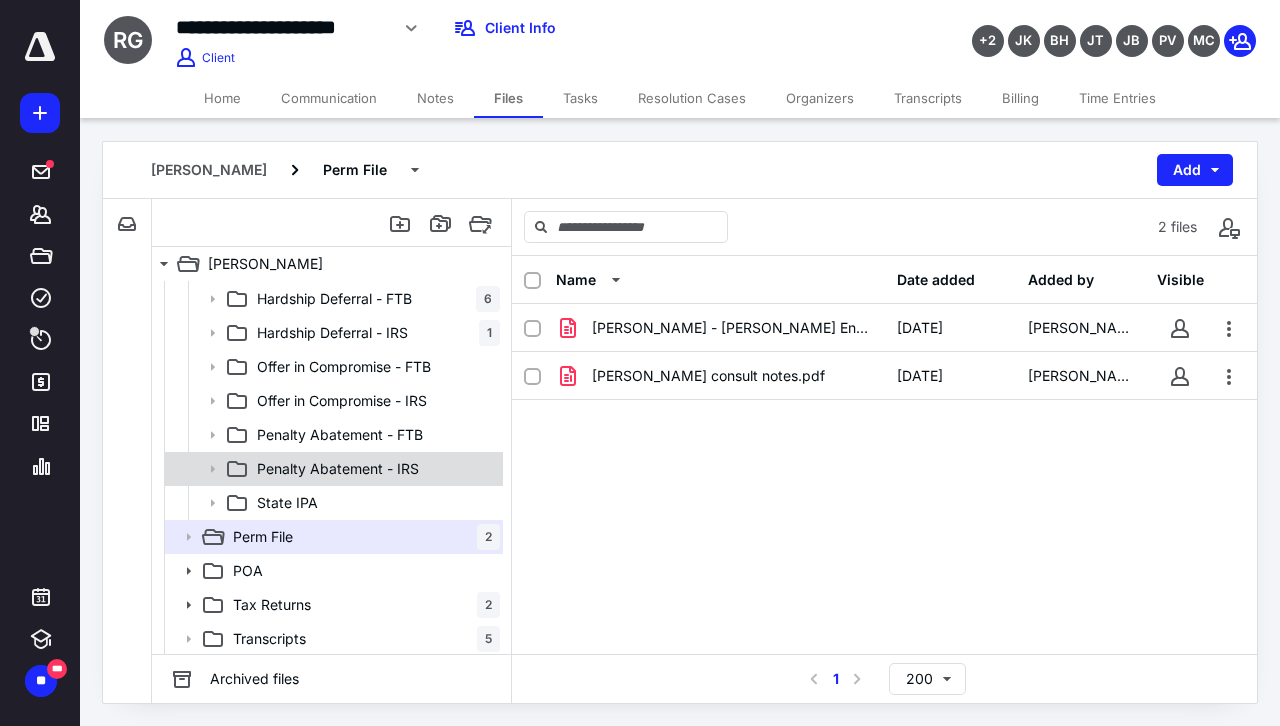 scroll, scrollTop: 0, scrollLeft: 0, axis: both 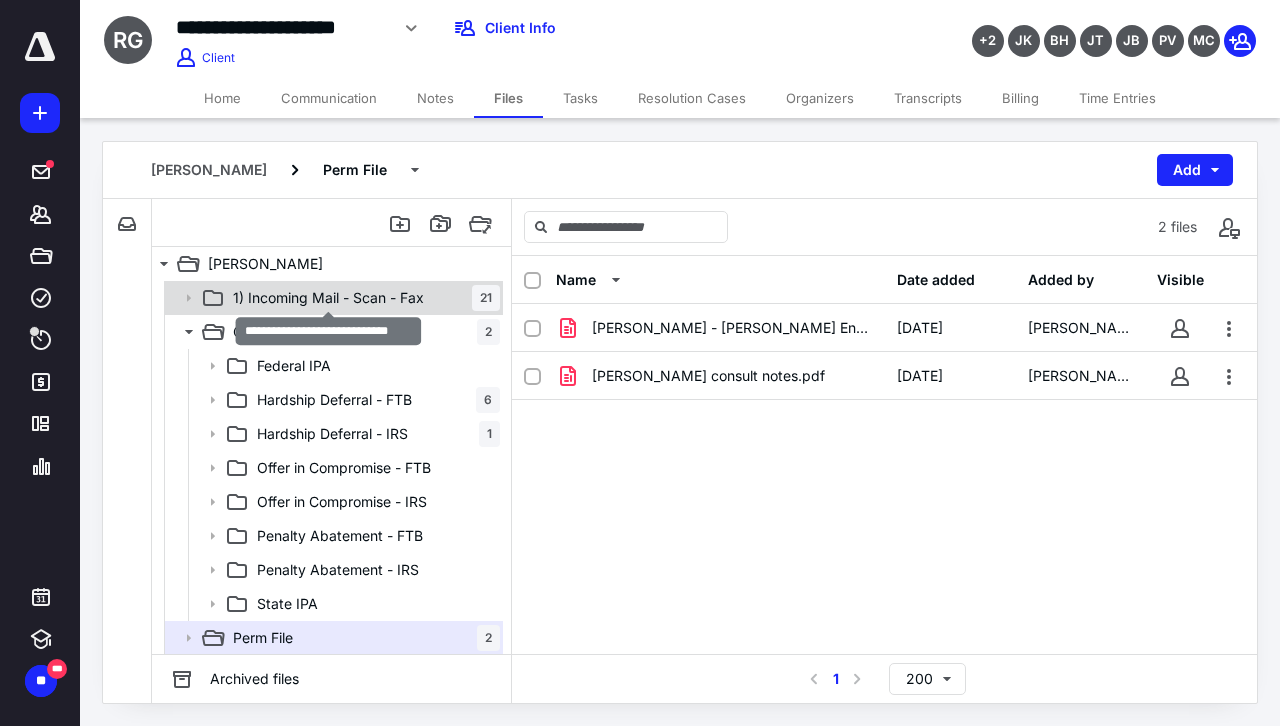 click on "1) Incoming Mail - Scan - Fax" at bounding box center (328, 298) 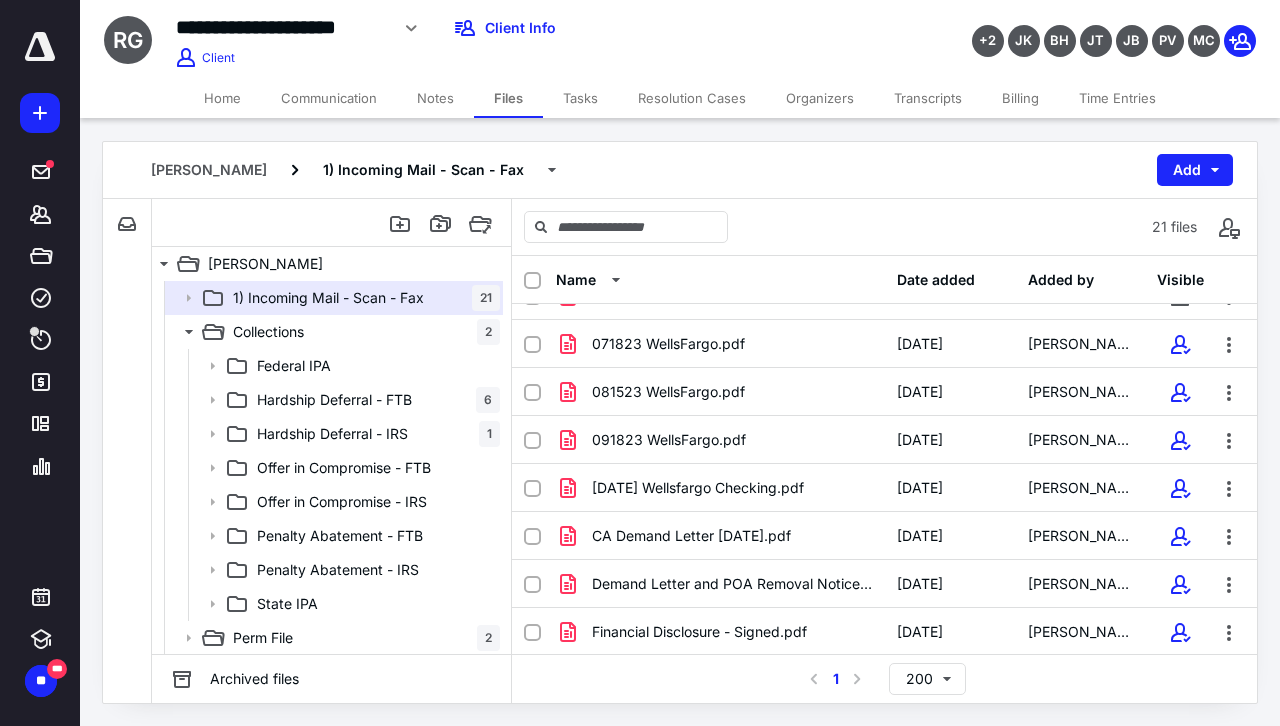 scroll, scrollTop: 200, scrollLeft: 0, axis: vertical 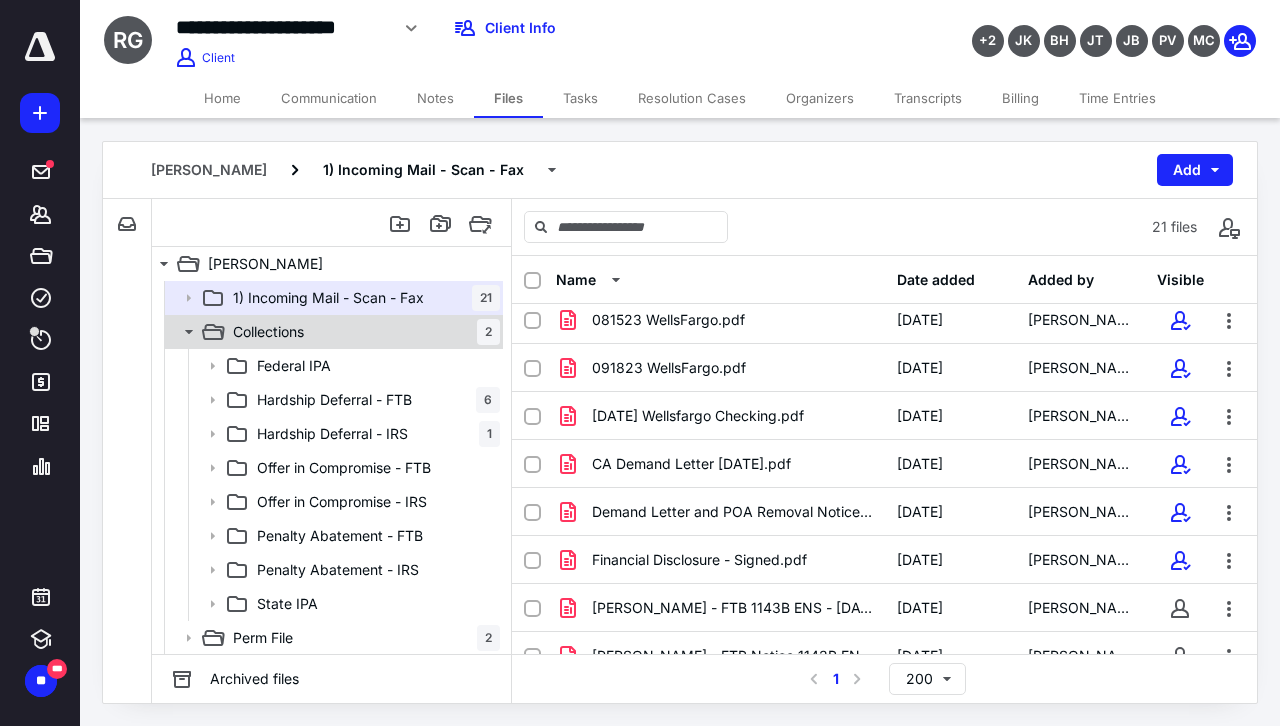 click on "Collections 2" at bounding box center [362, 332] 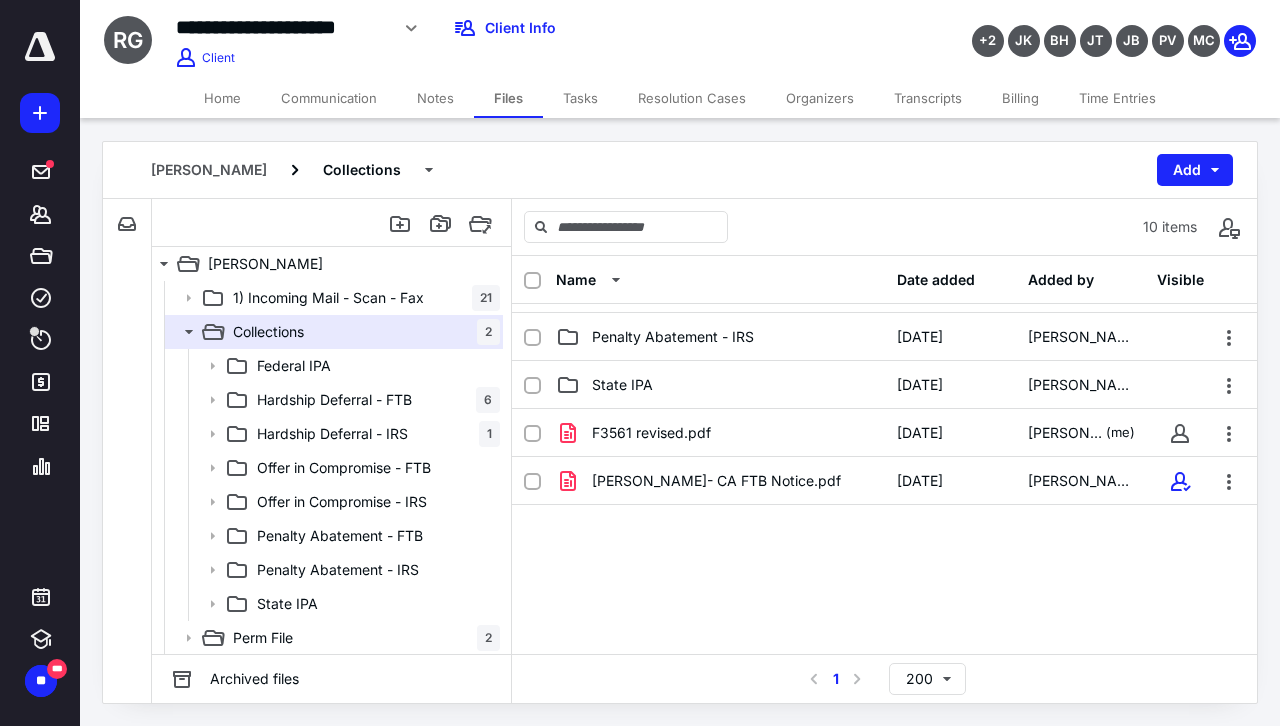 scroll, scrollTop: 330, scrollLeft: 0, axis: vertical 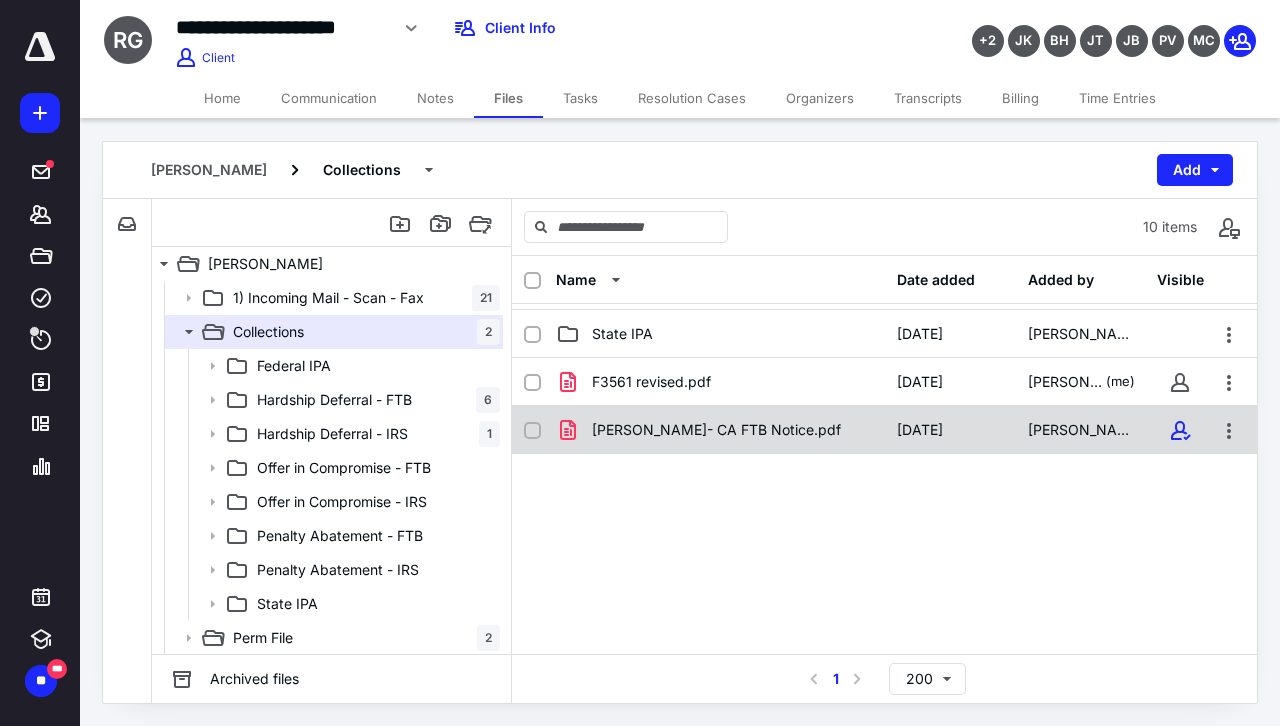 click on "[PERSON_NAME]- CA FTB Notice.pdf" at bounding box center (716, 430) 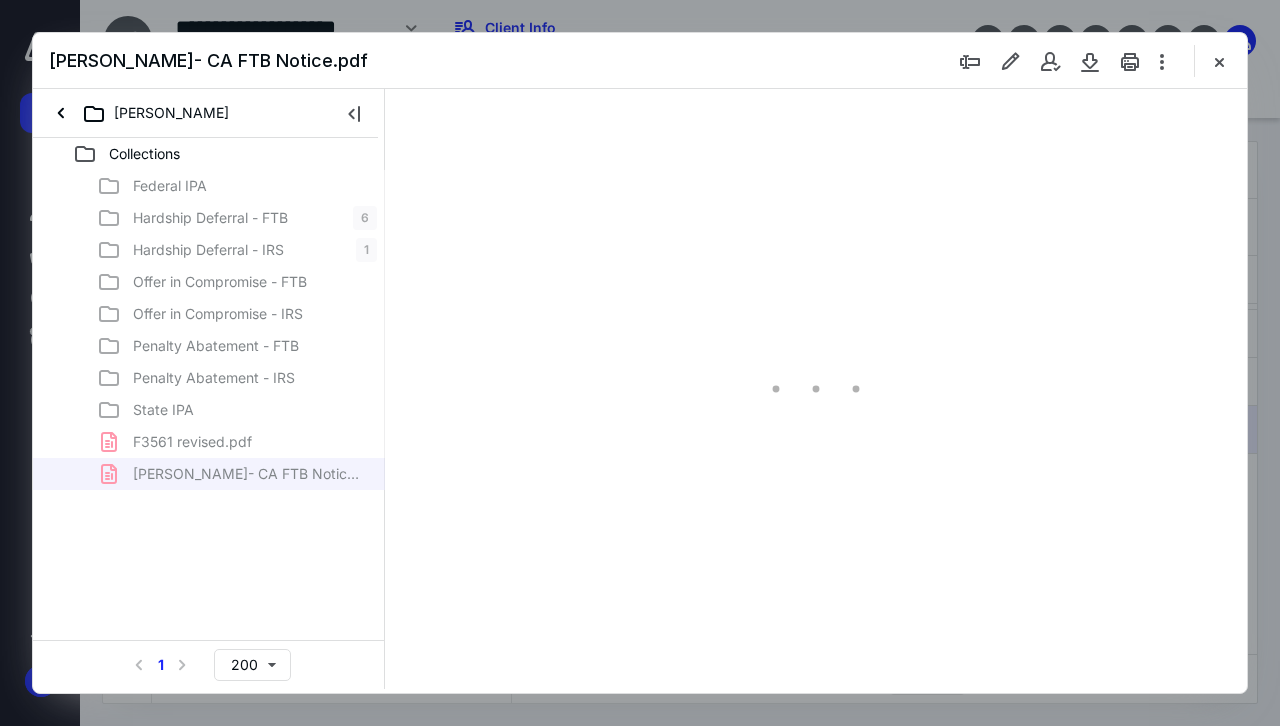 scroll, scrollTop: 0, scrollLeft: 0, axis: both 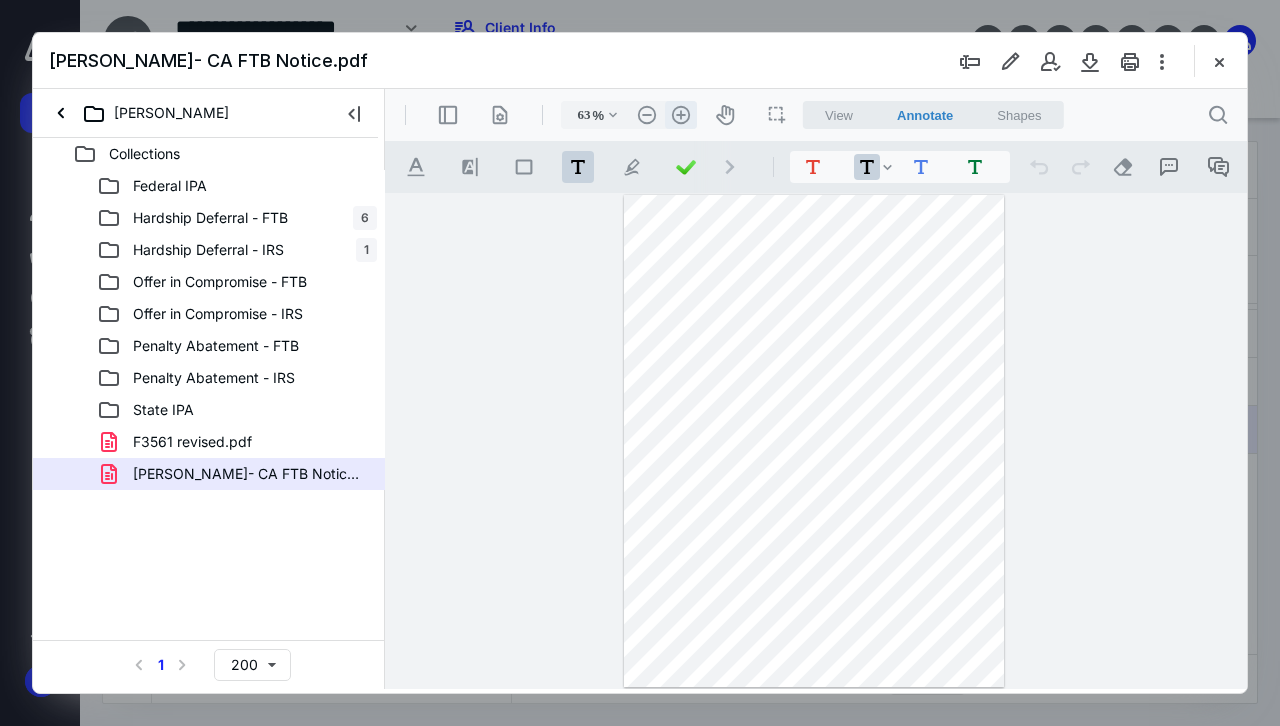 click on ".cls-1{fill:#abb0c4;} icon - header - zoom - in - line" at bounding box center [681, 115] 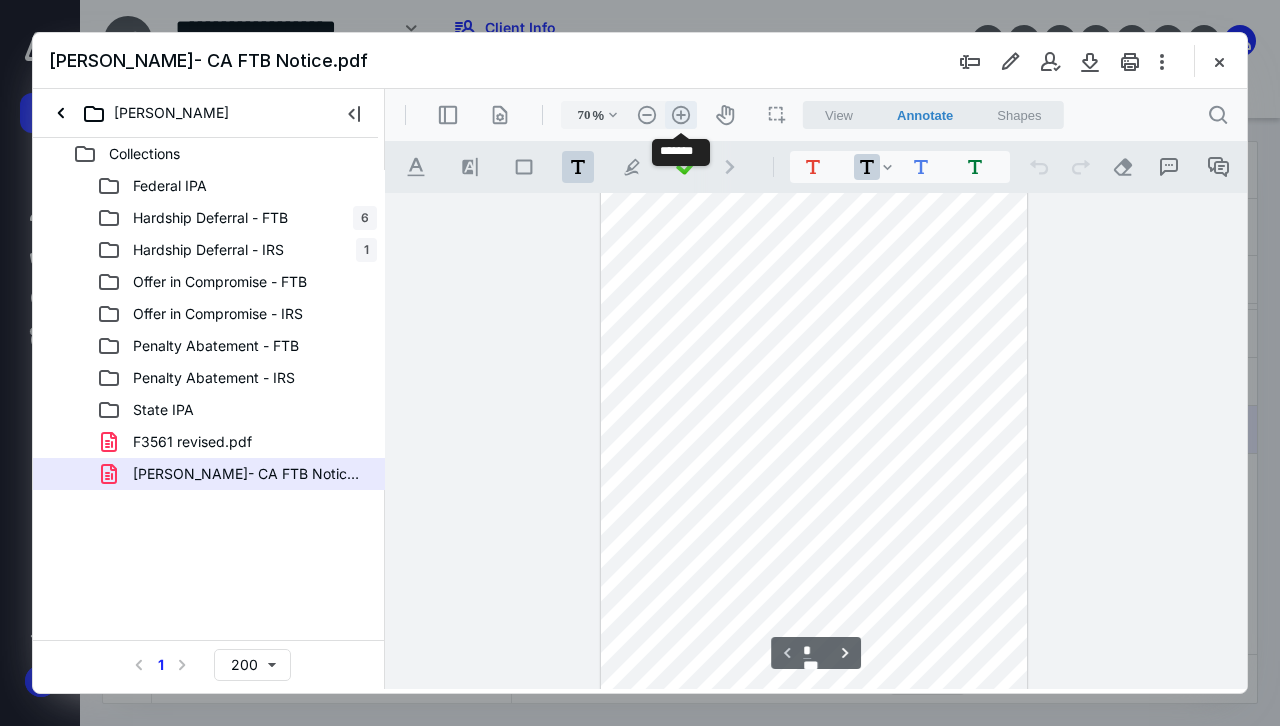 click on ".cls-1{fill:#abb0c4;} icon - header - zoom - in - line" at bounding box center [681, 115] 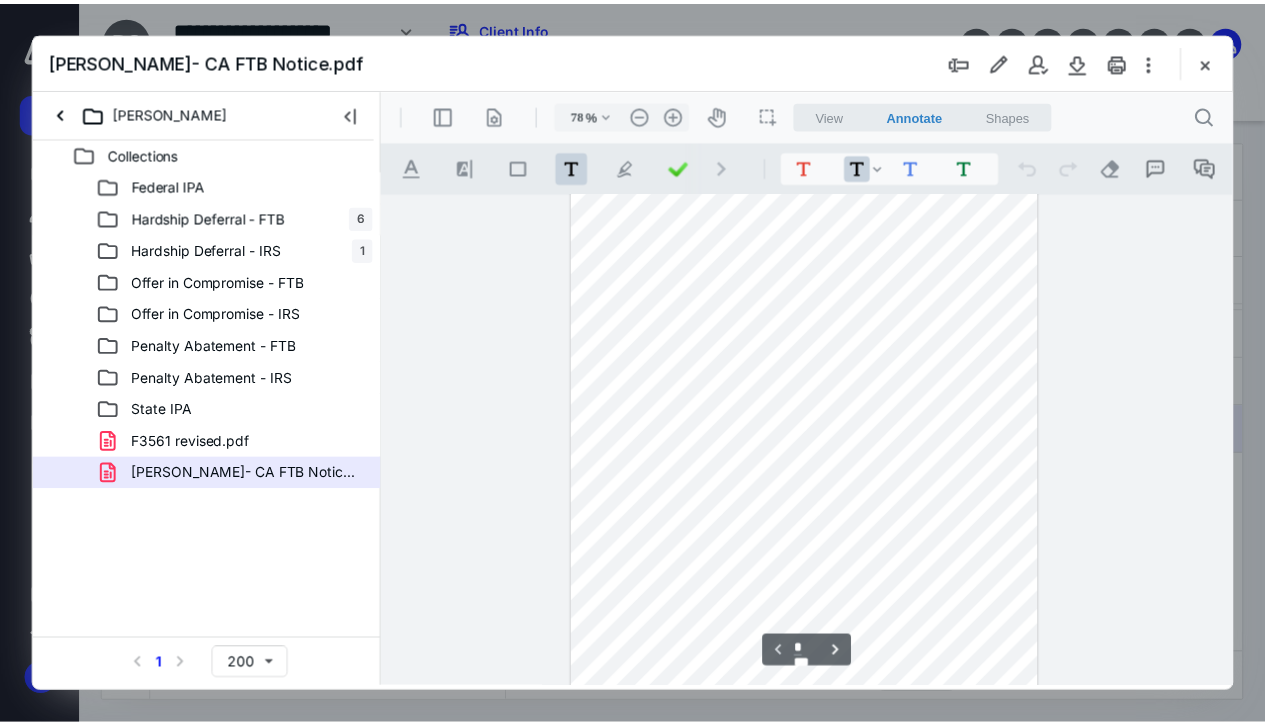 scroll, scrollTop: 0, scrollLeft: 0, axis: both 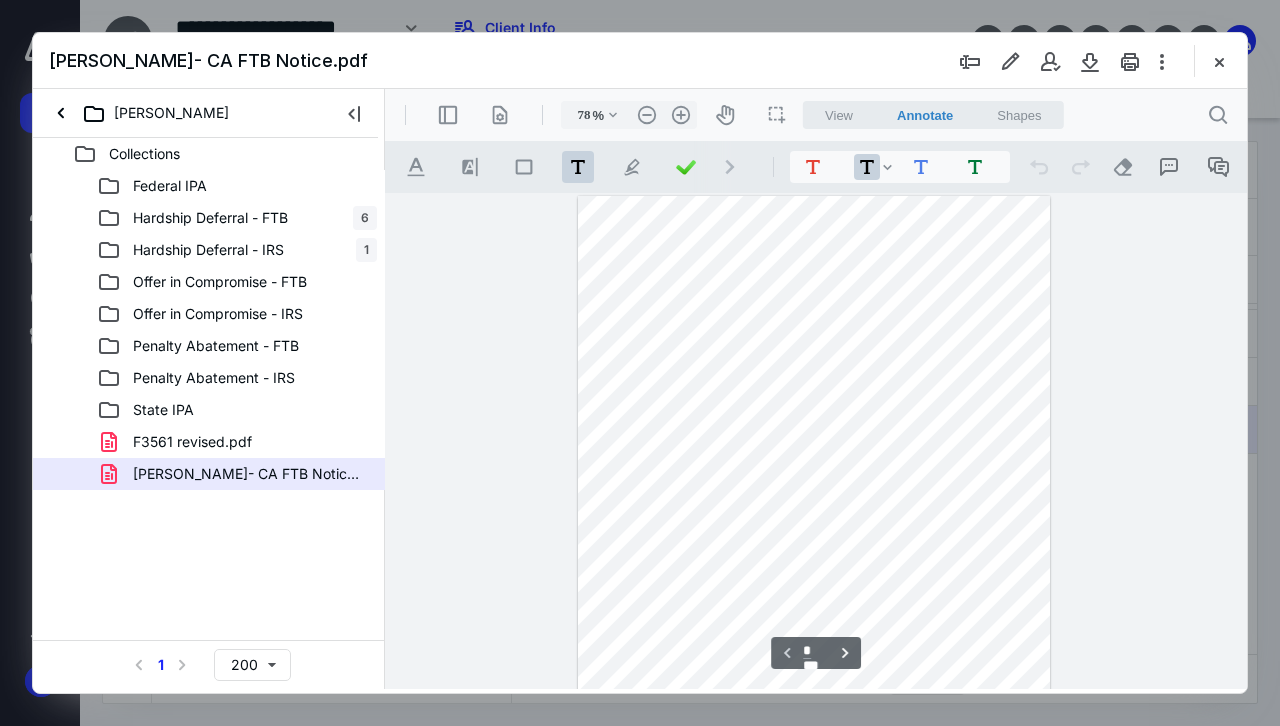 type 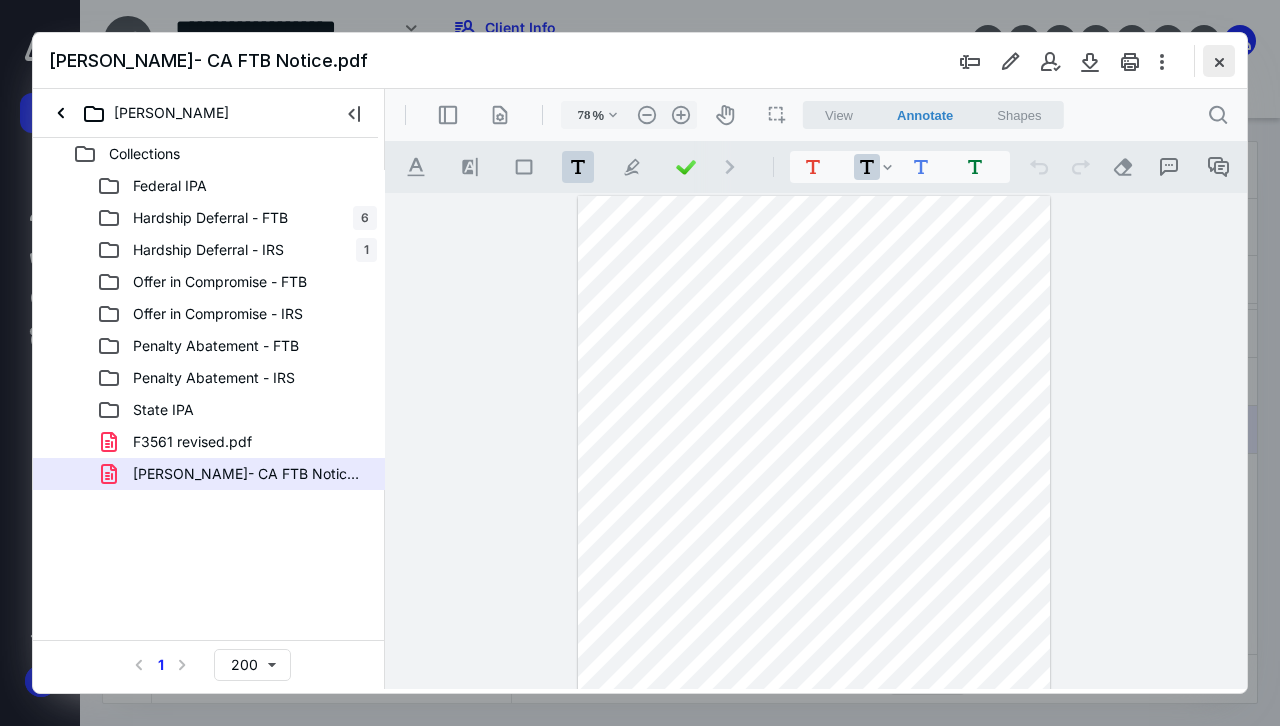 click at bounding box center (1219, 61) 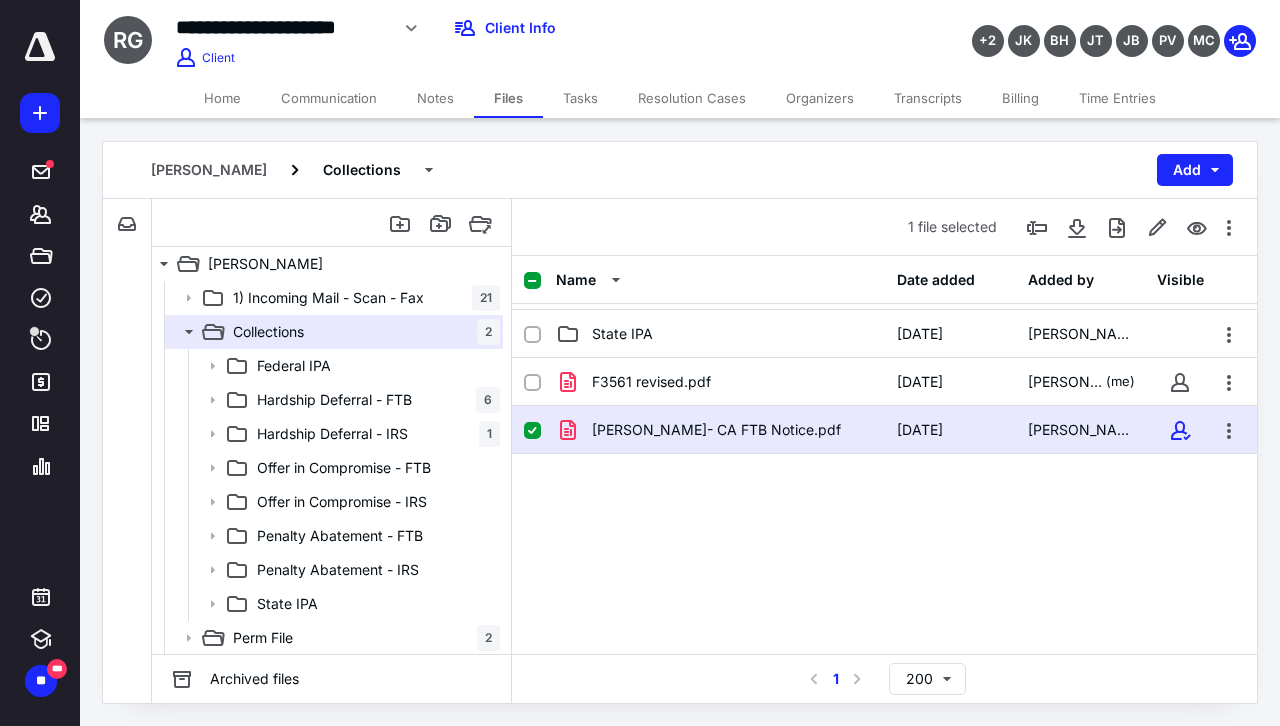 click on "Notes" at bounding box center [435, 98] 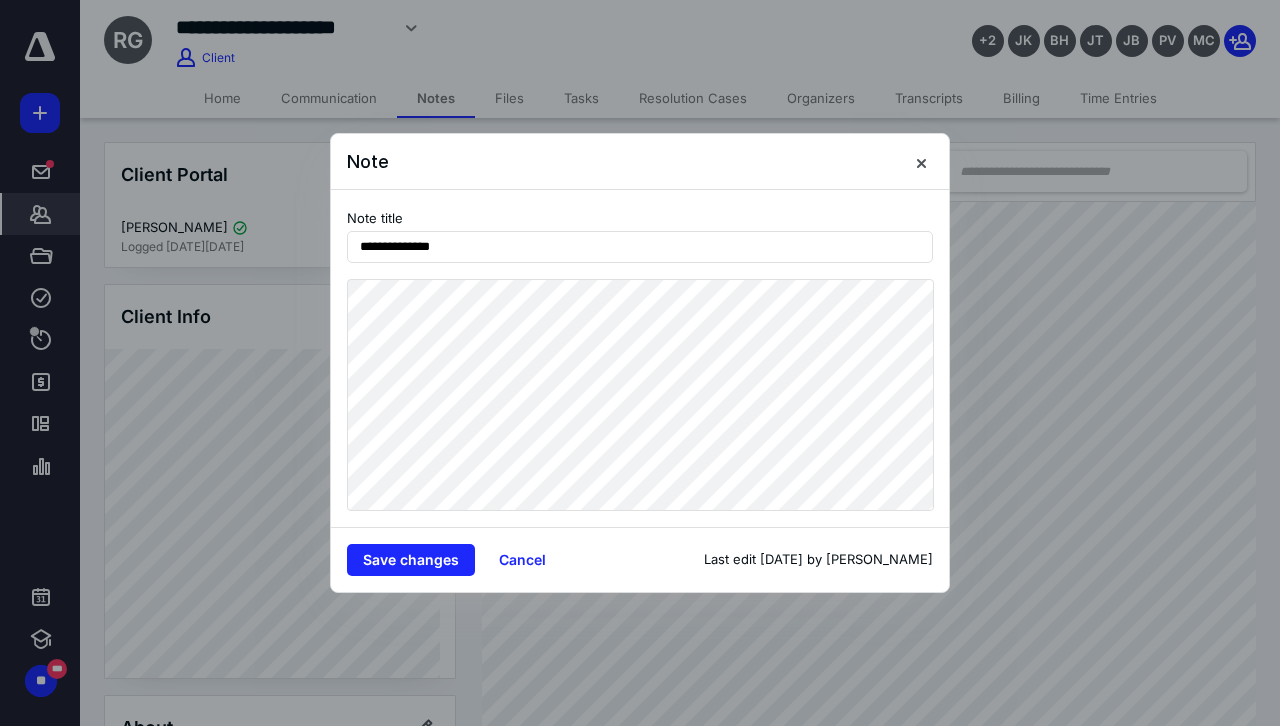 click at bounding box center (640, 363) 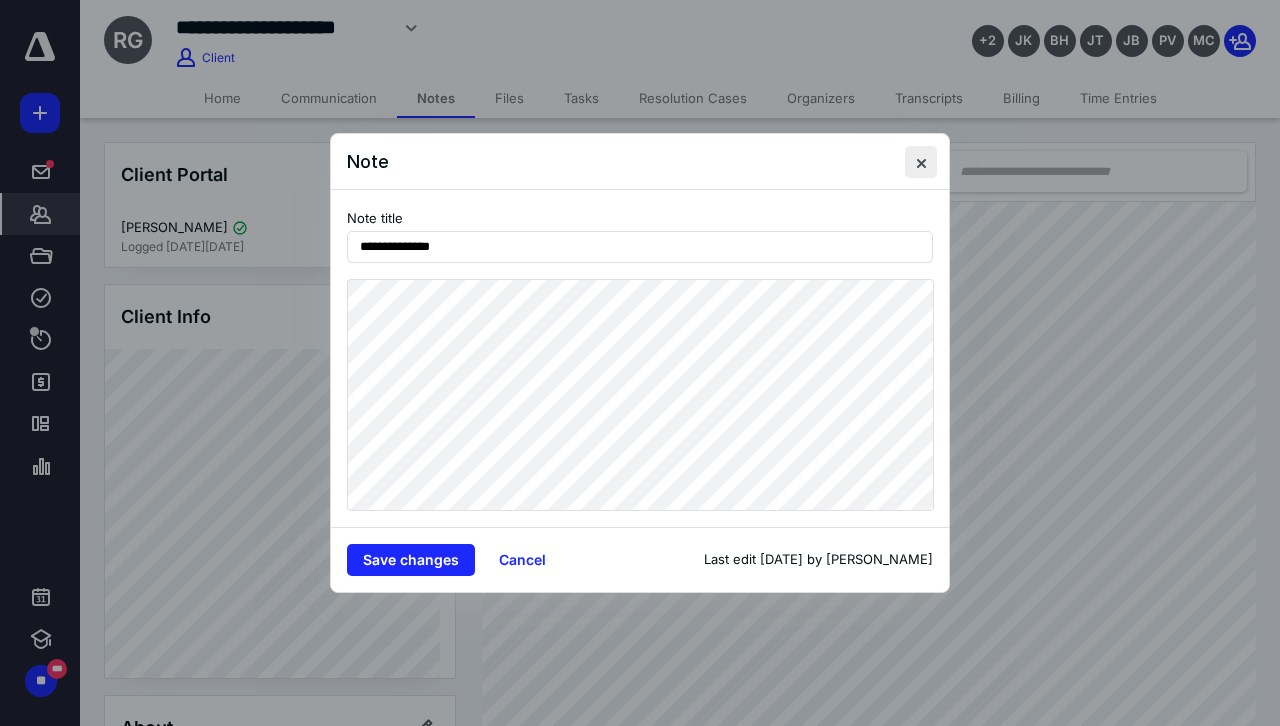 click at bounding box center (921, 162) 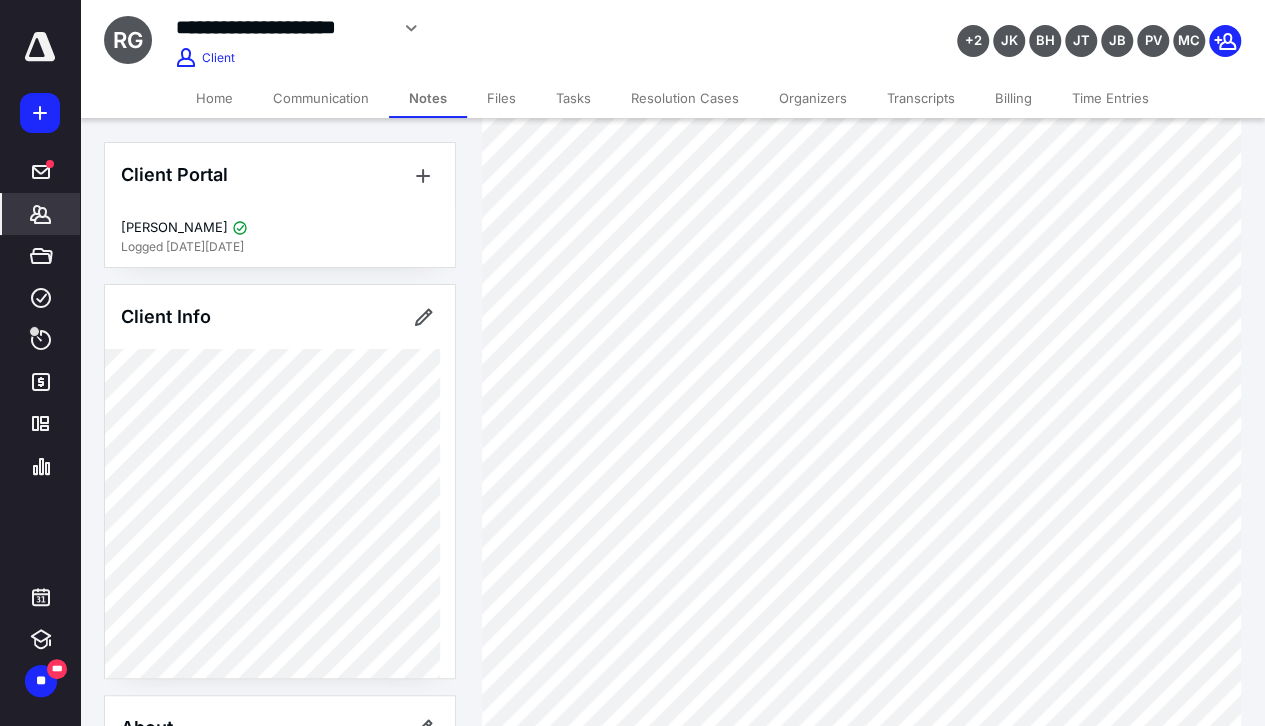 scroll, scrollTop: 600, scrollLeft: 0, axis: vertical 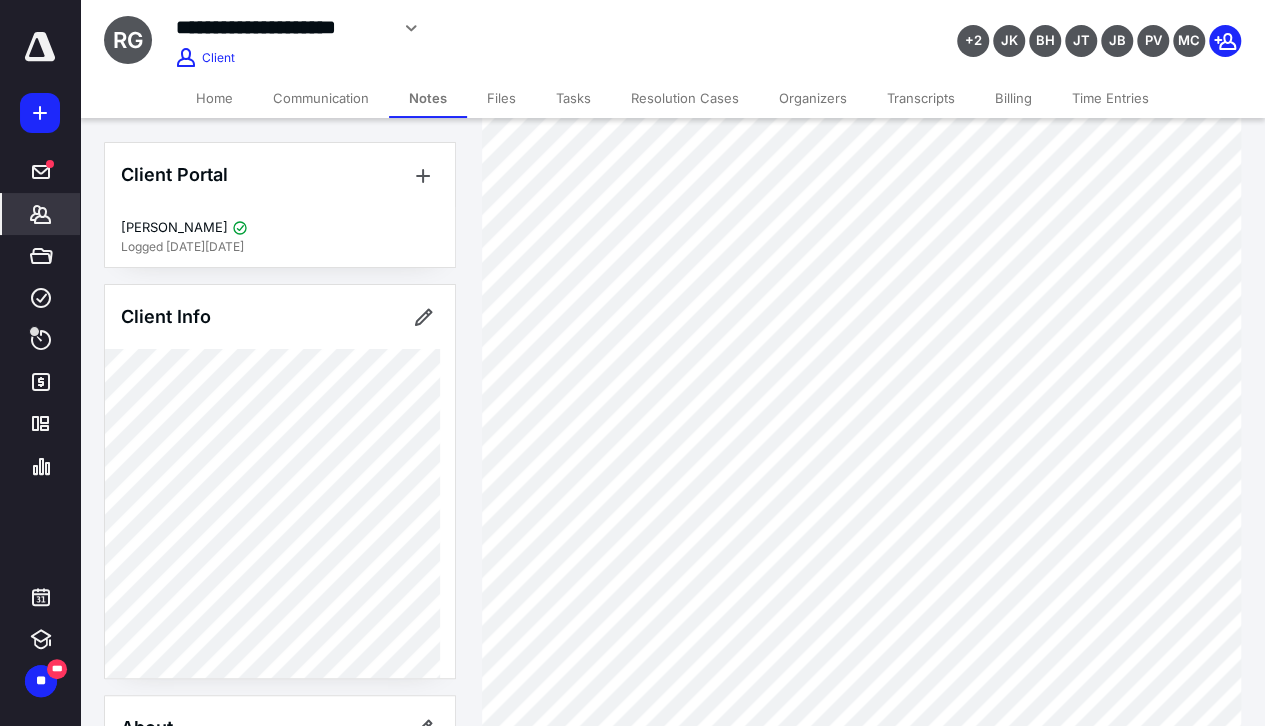 click on "Files" at bounding box center [501, 98] 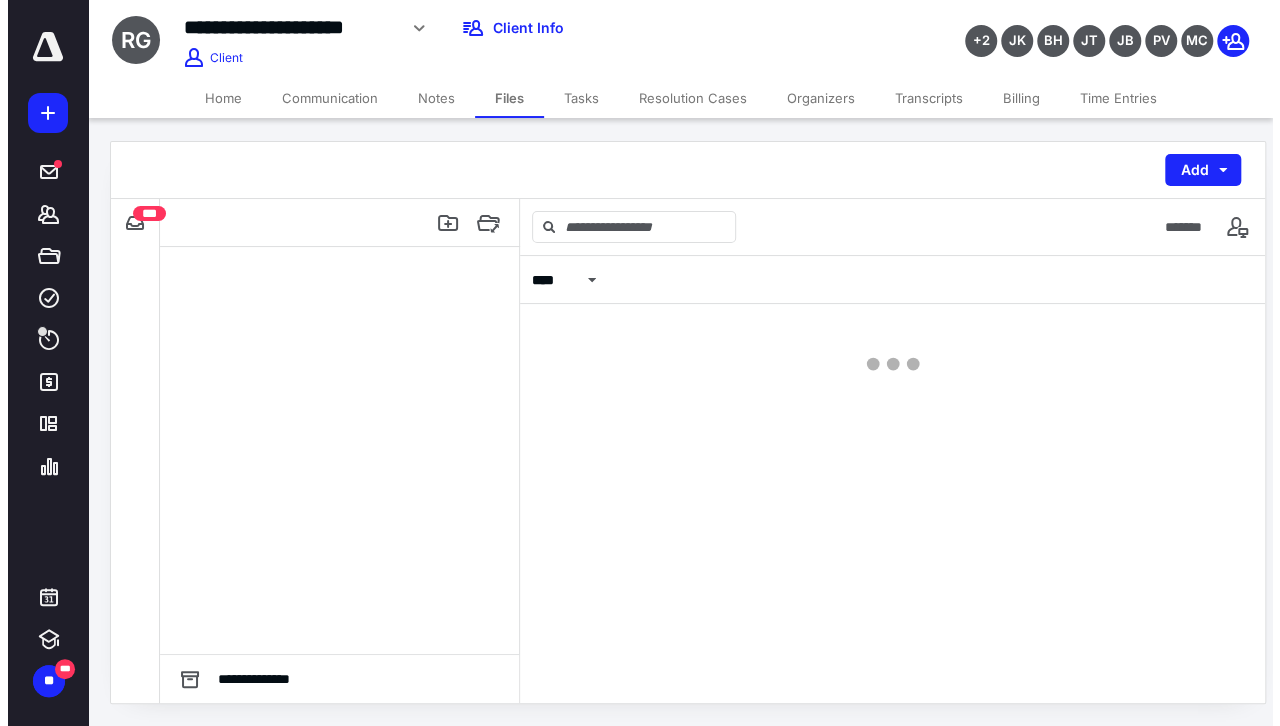 scroll, scrollTop: 0, scrollLeft: 0, axis: both 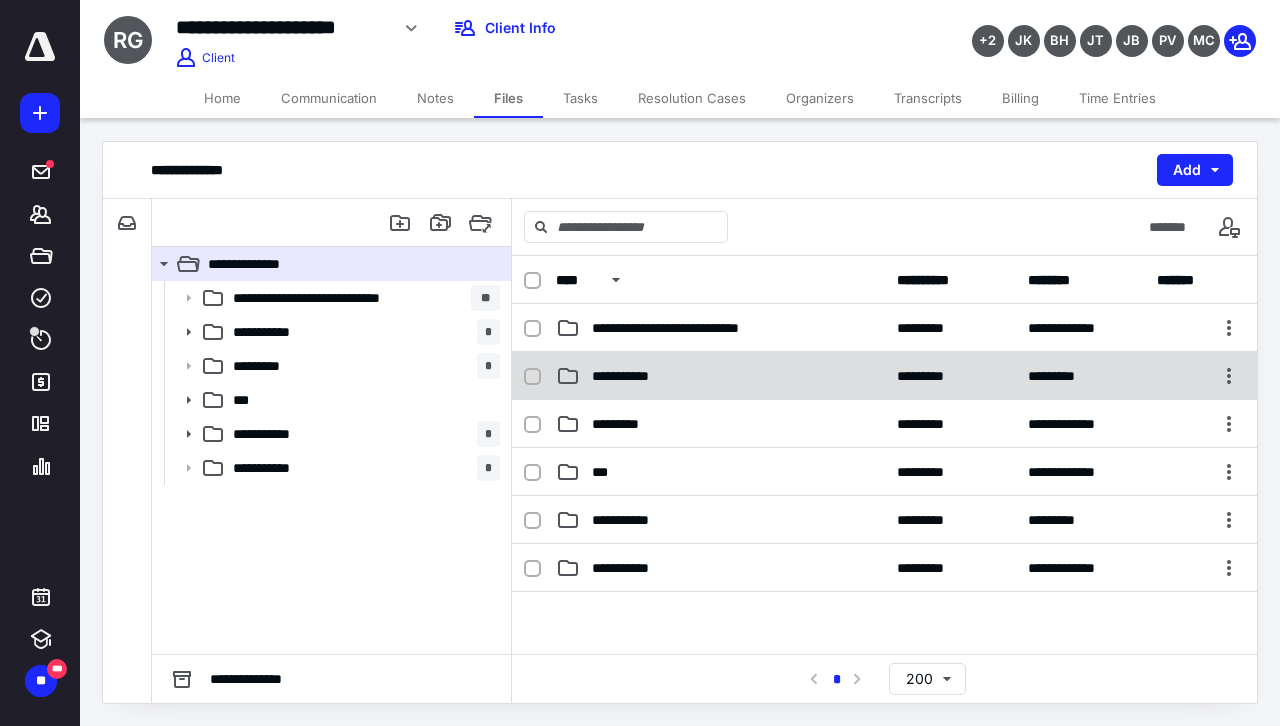 click on "**********" at bounding box center [720, 376] 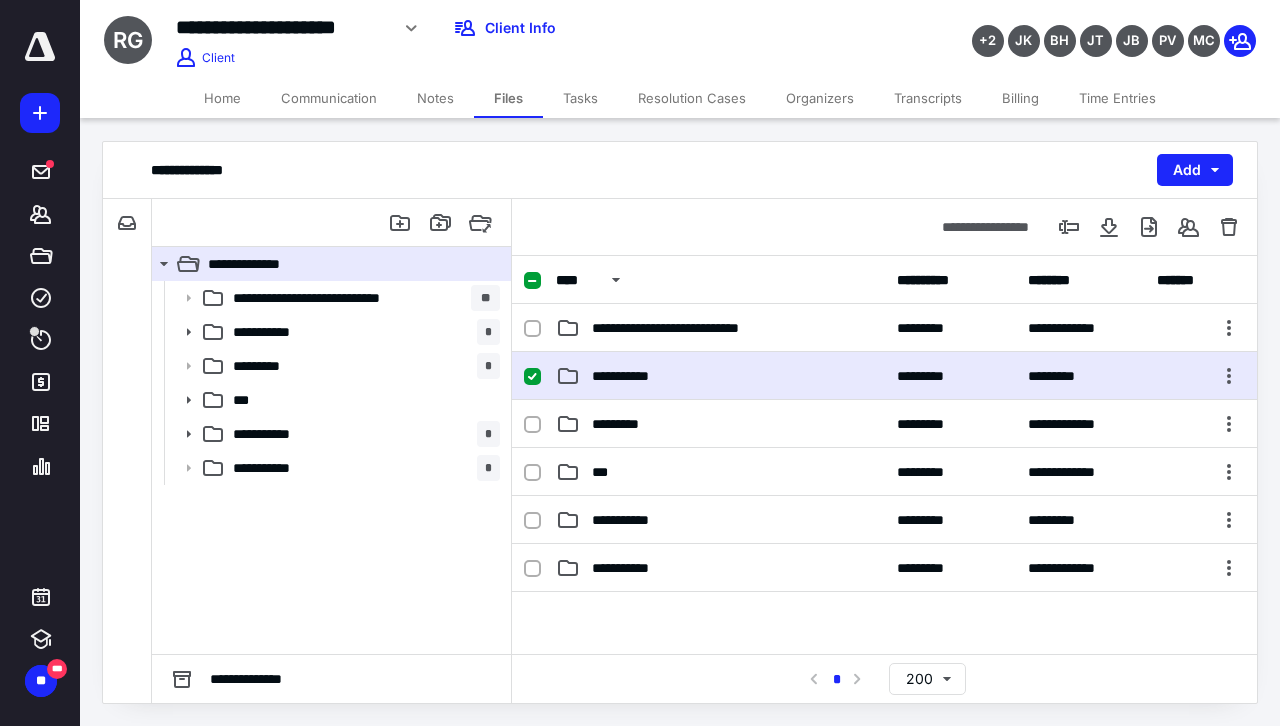 click on "**********" at bounding box center [720, 376] 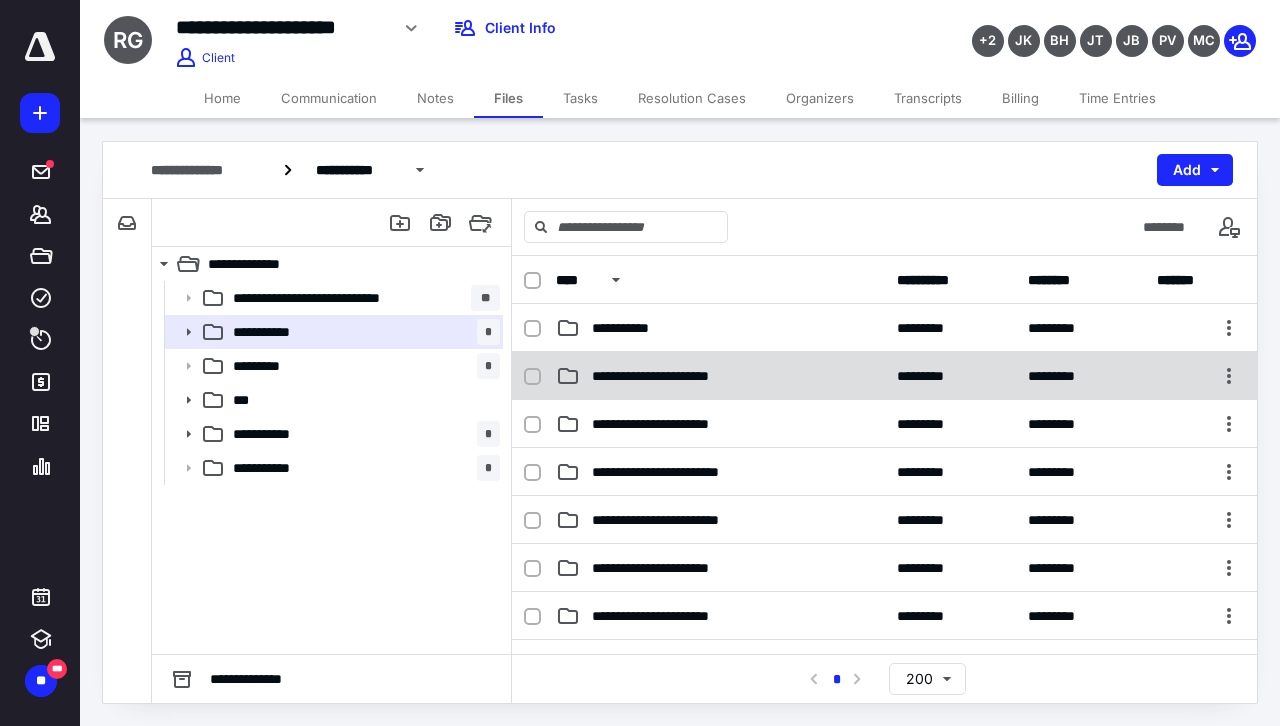 click on "**********" at bounding box center [720, 376] 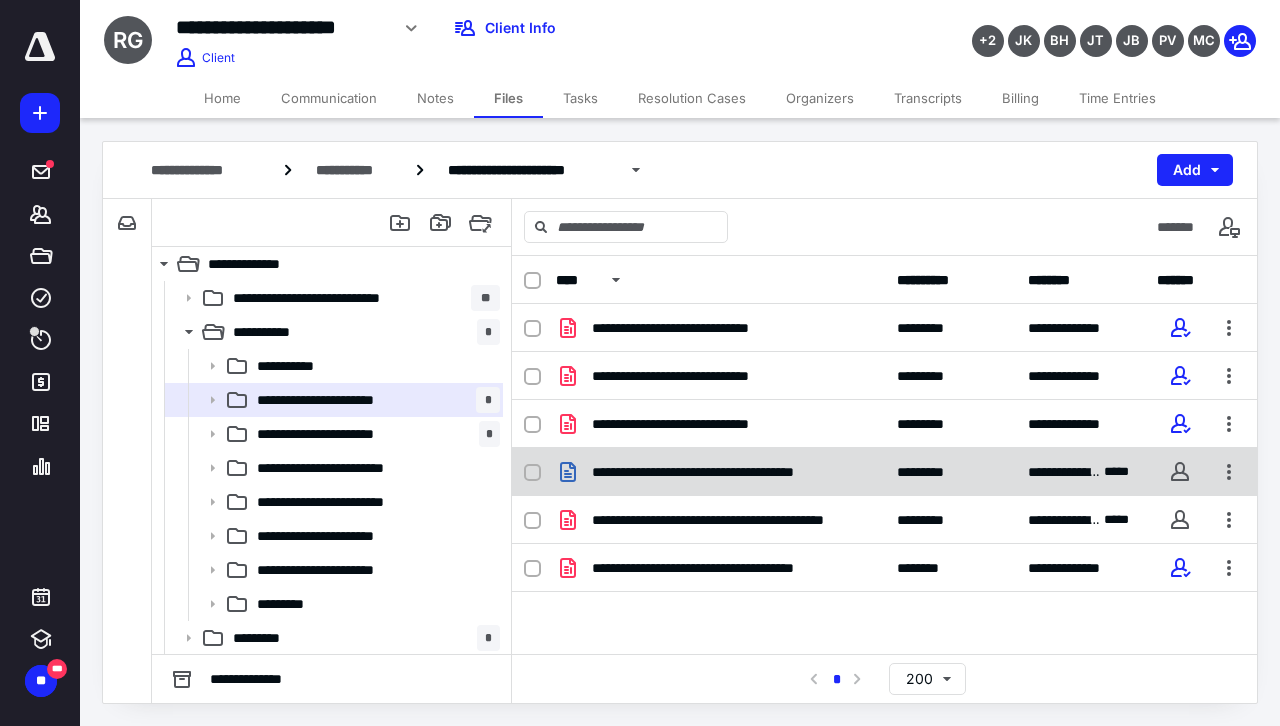 click on "**********" at bounding box center [732, 472] 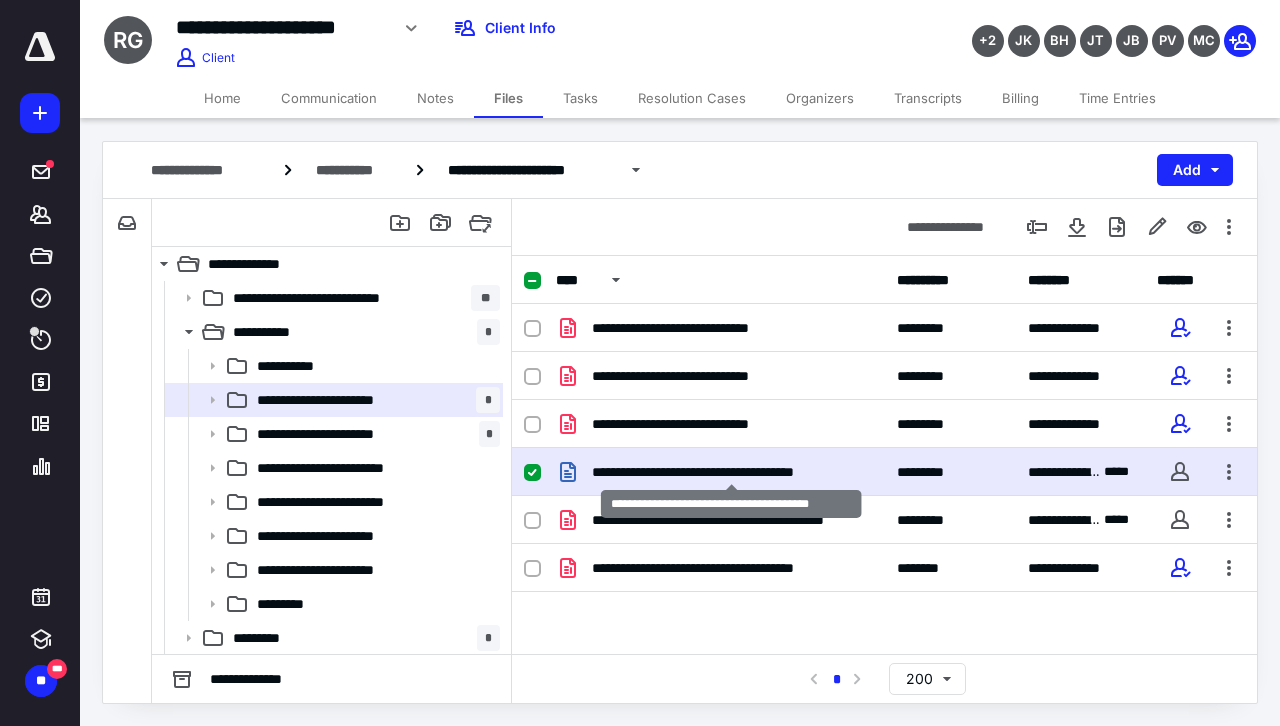 click on "**********" at bounding box center (732, 472) 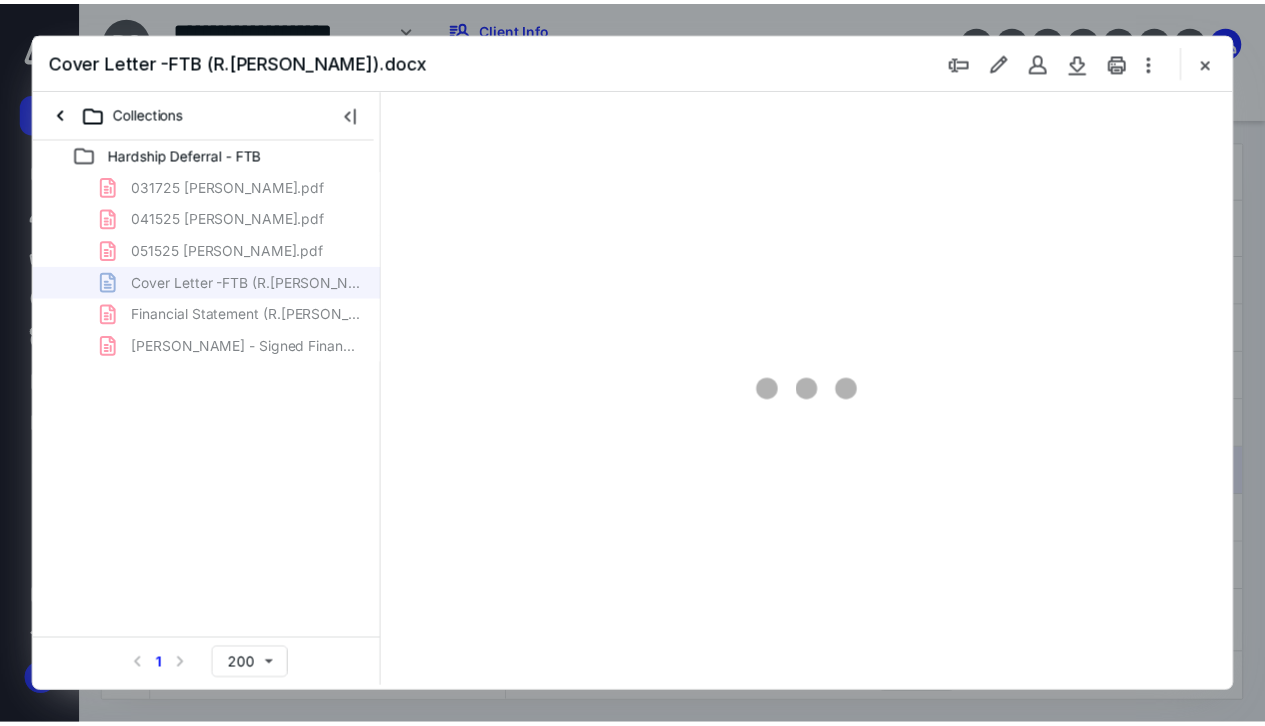 scroll, scrollTop: 0, scrollLeft: 0, axis: both 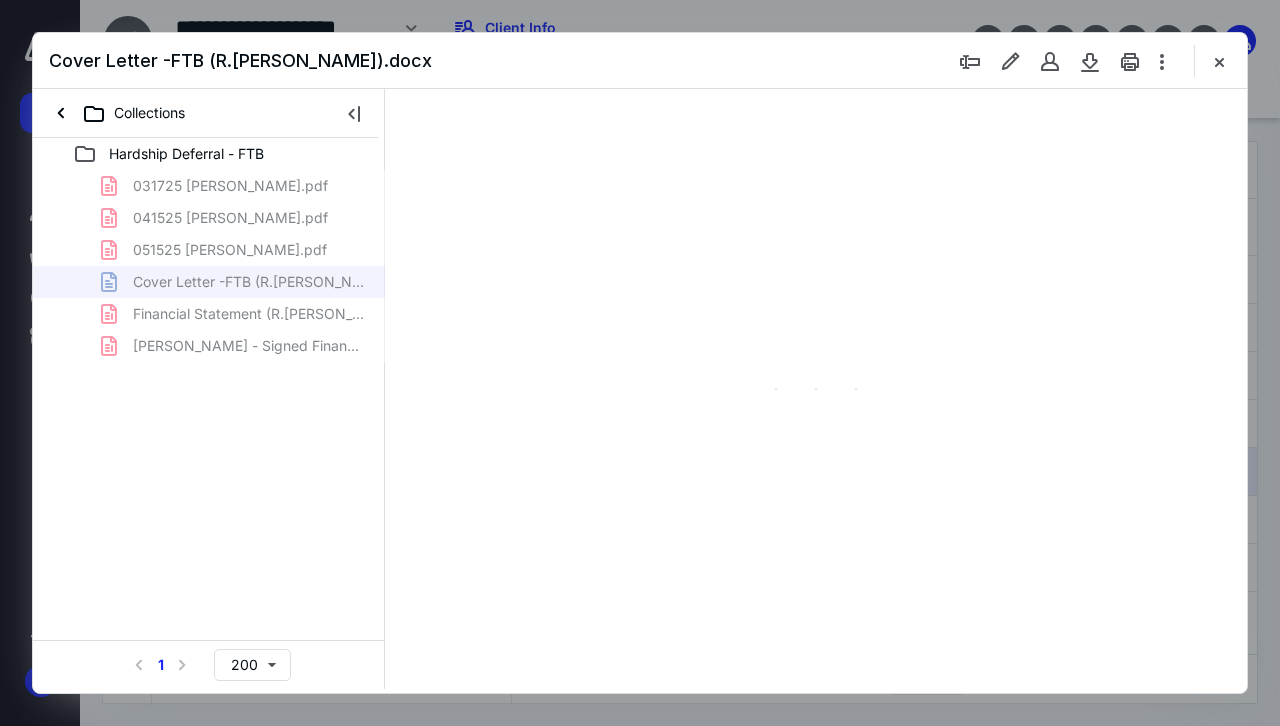 type on "63" 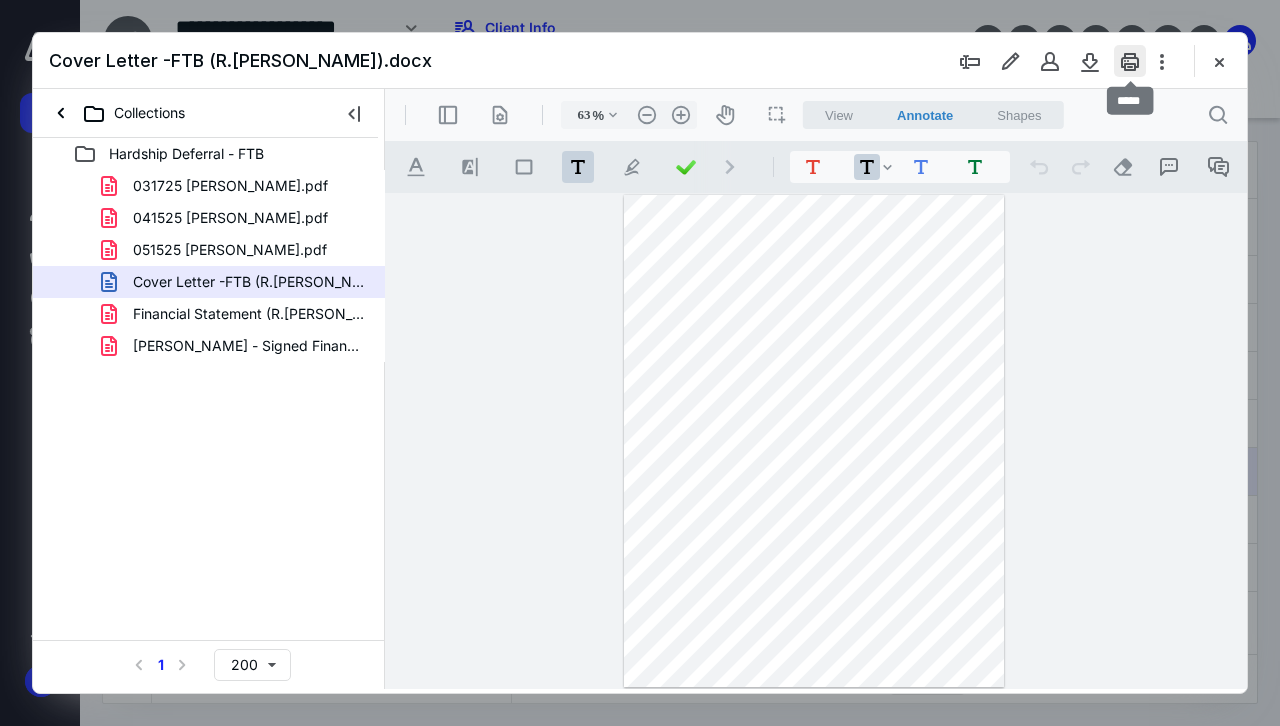 click at bounding box center (1130, 61) 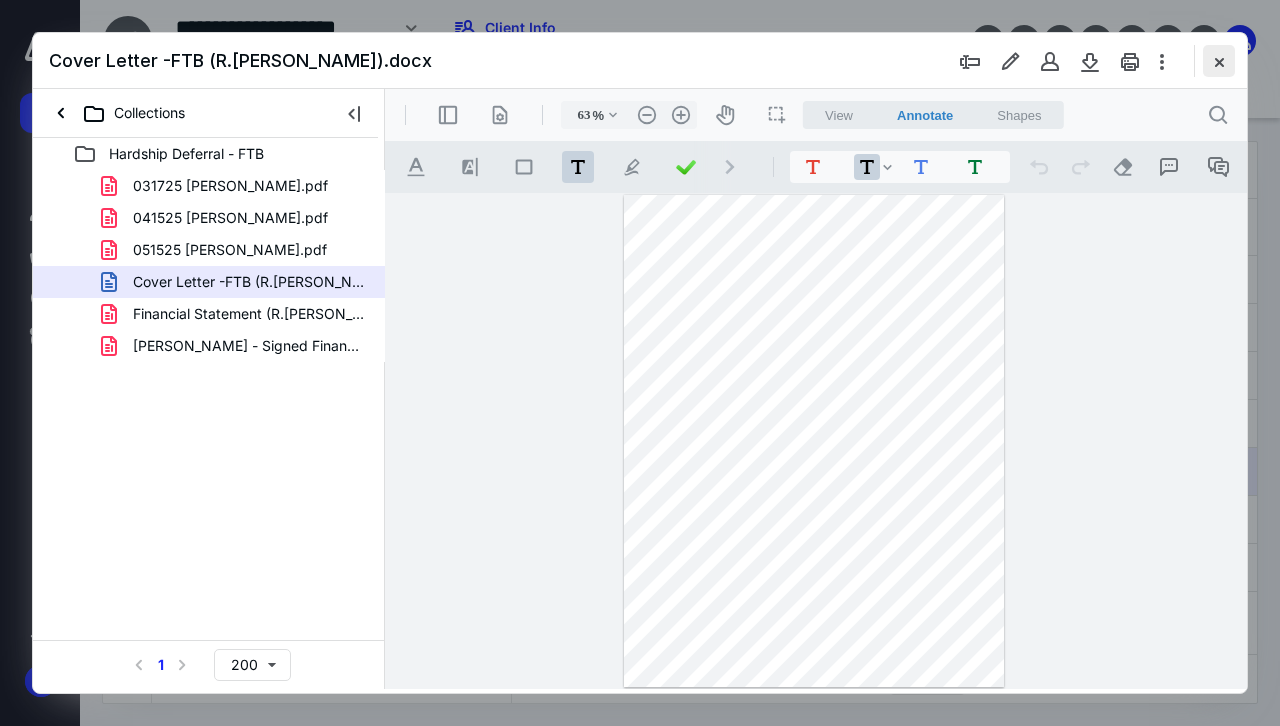 click at bounding box center [1219, 61] 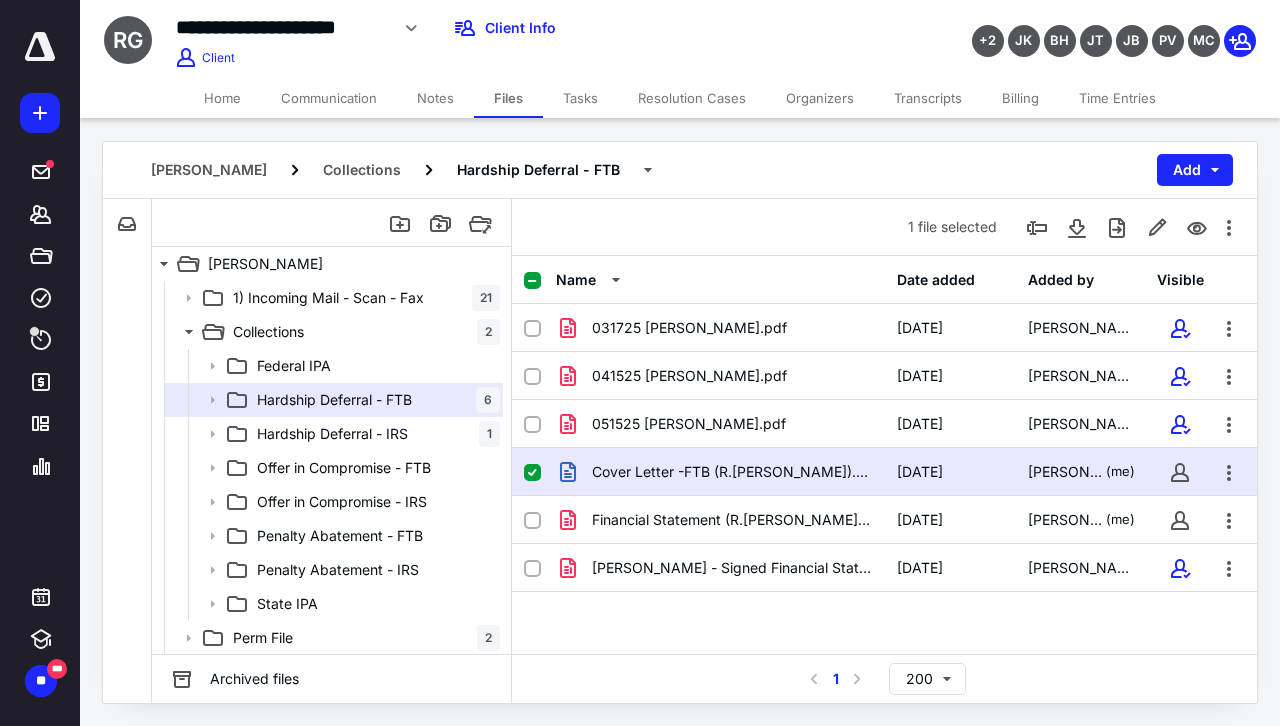 click on "Notes" at bounding box center (435, 98) 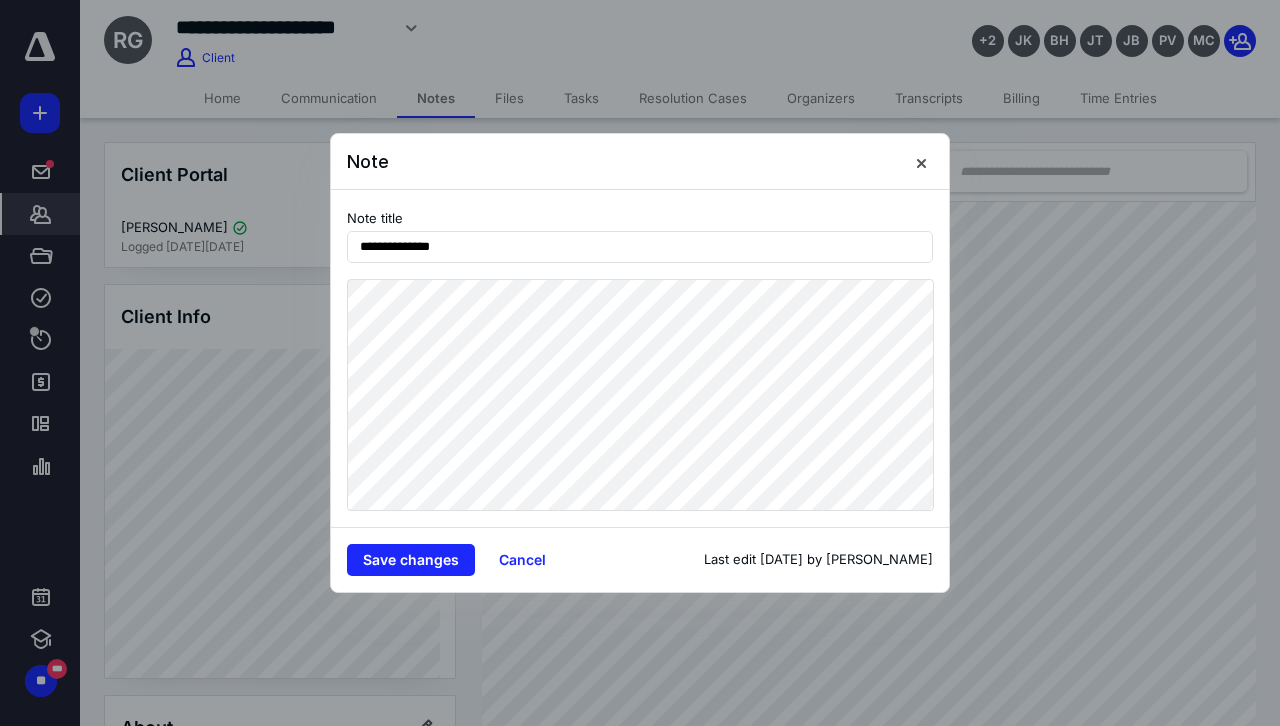 drag, startPoint x: 642, startPoint y: 28, endPoint x: 630, endPoint y: 16, distance: 16.970562 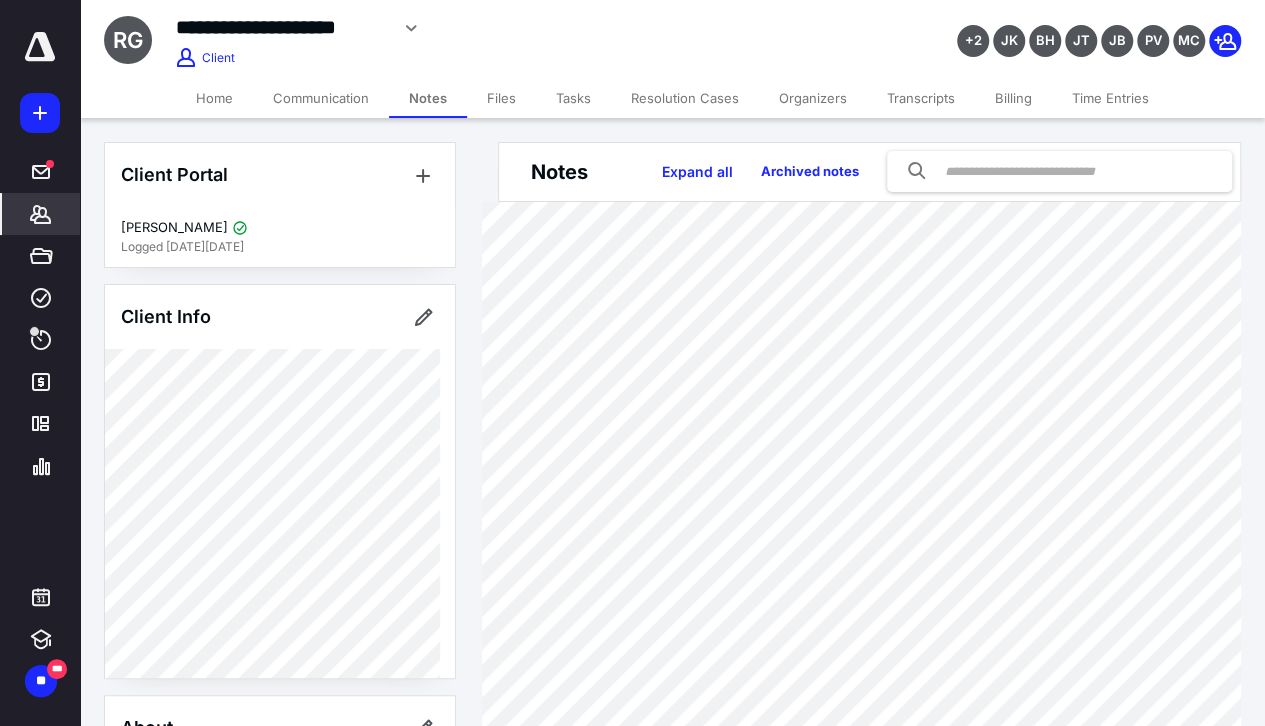 click on "Files" at bounding box center (501, 98) 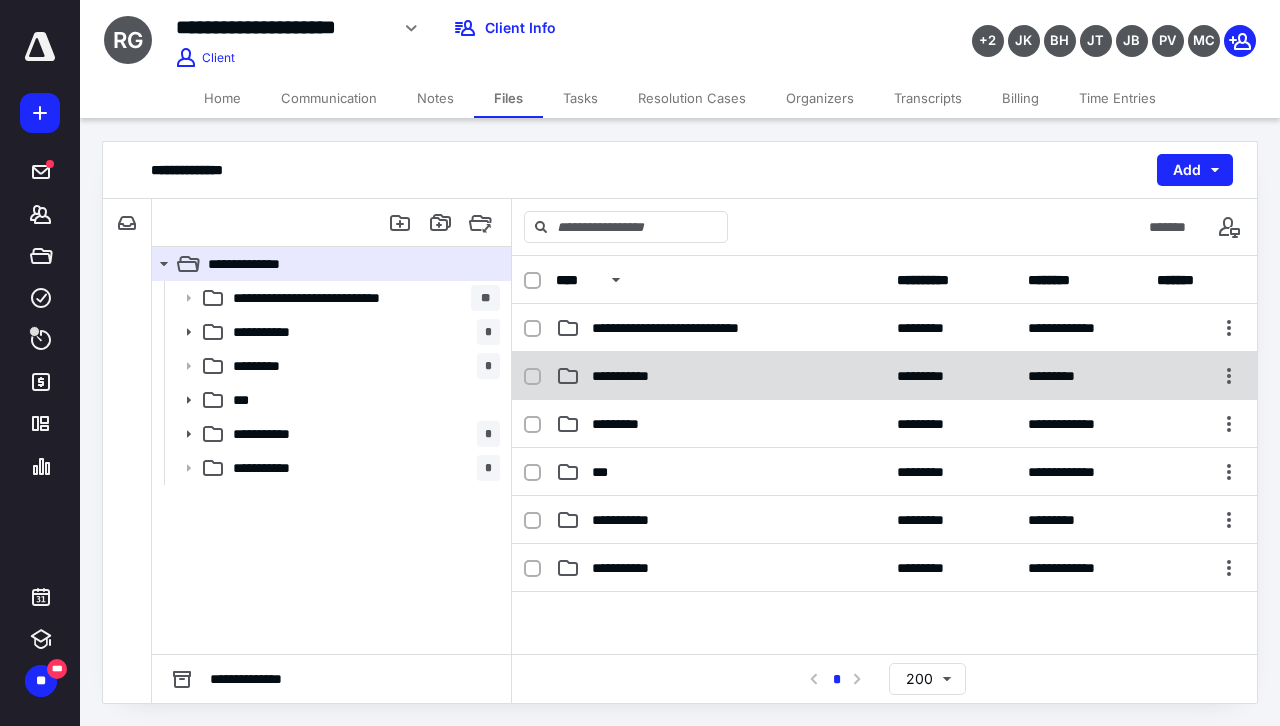 click on "**********" at bounding box center [629, 376] 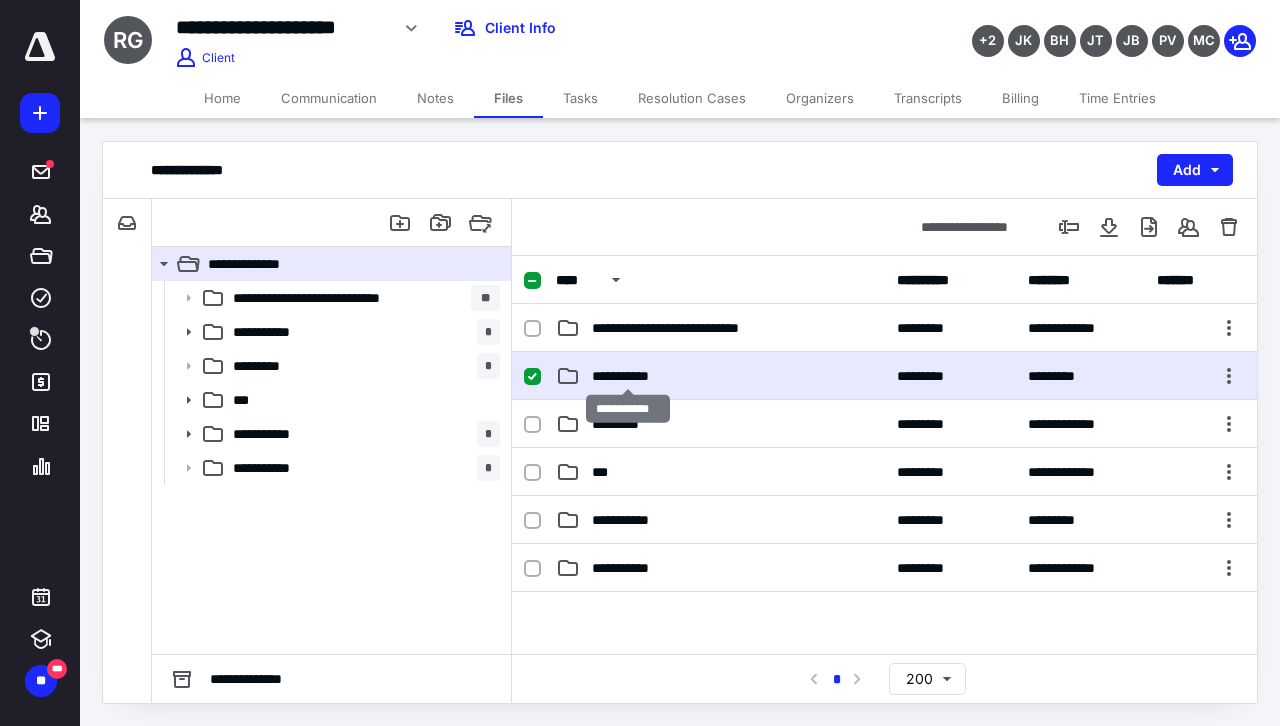 click on "**********" at bounding box center (629, 376) 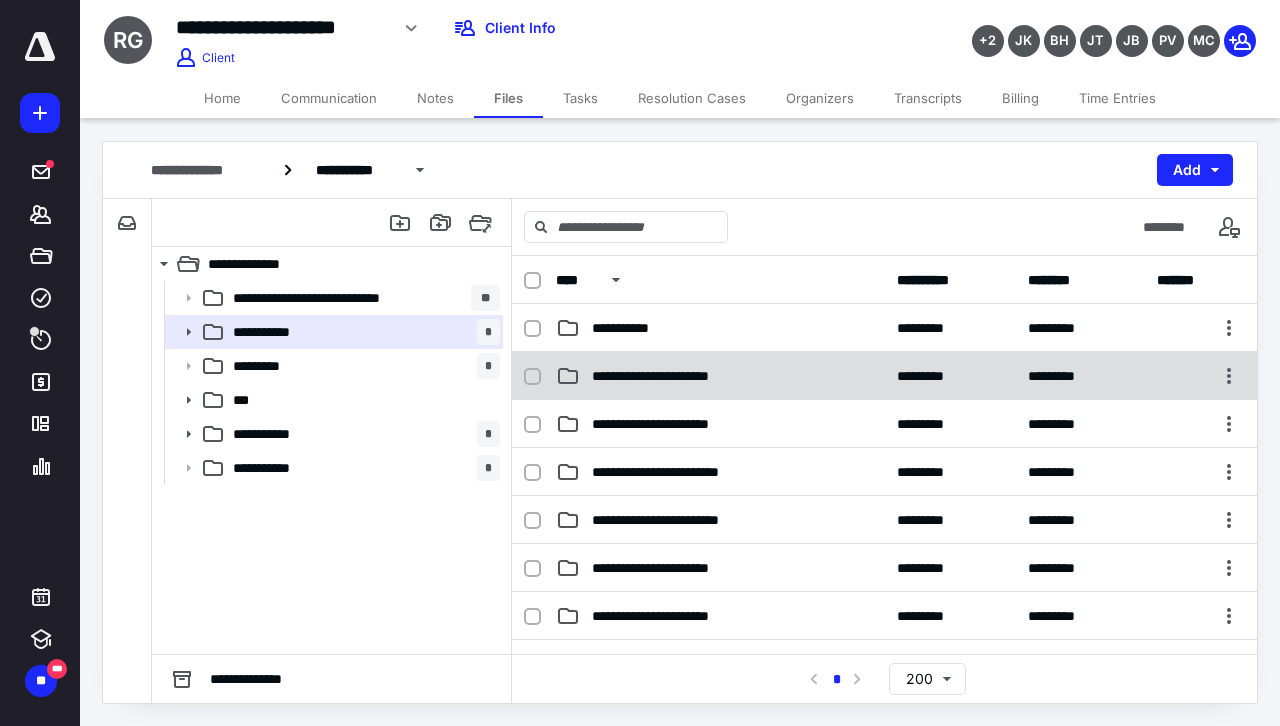 click on "**********" at bounding box center (884, 376) 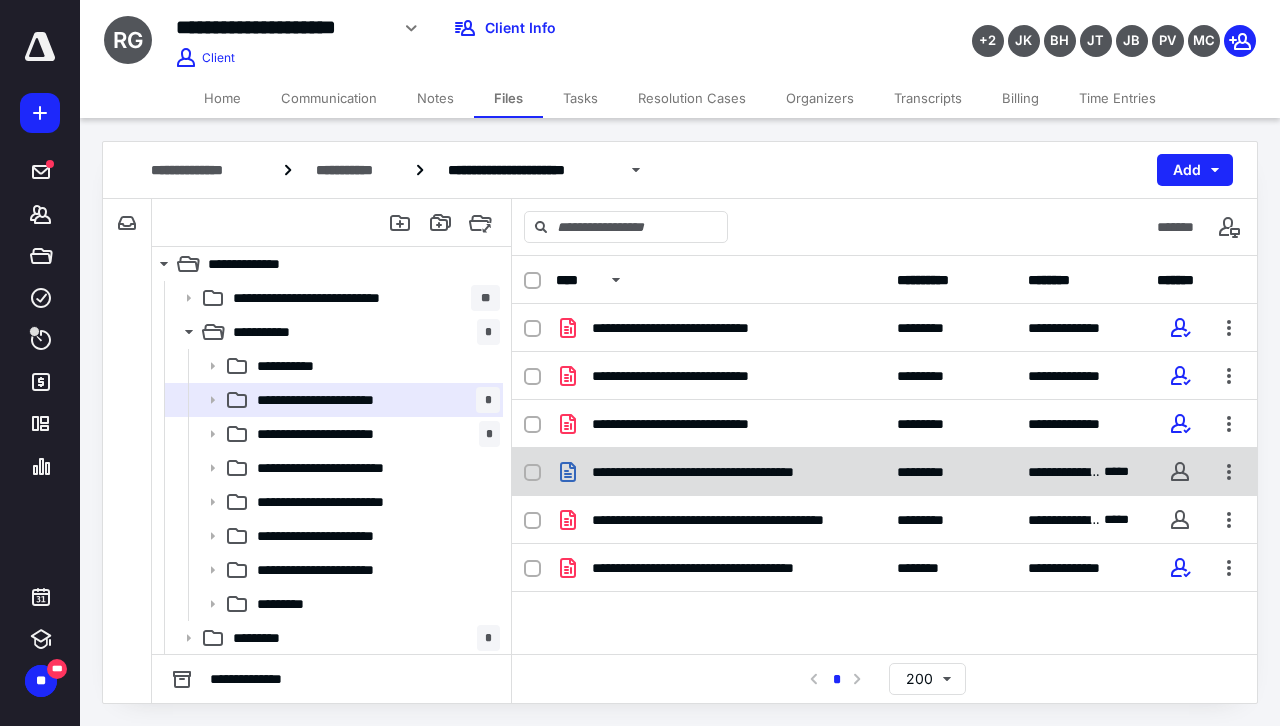 click 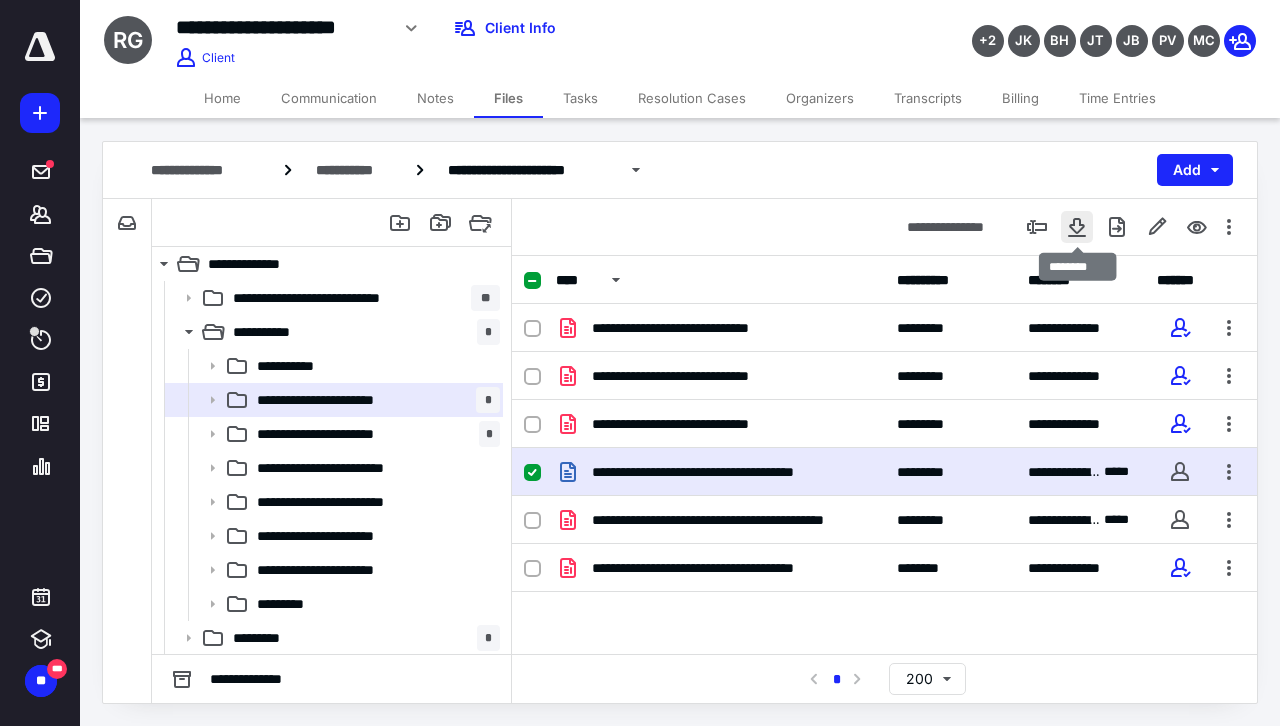 click at bounding box center [1077, 227] 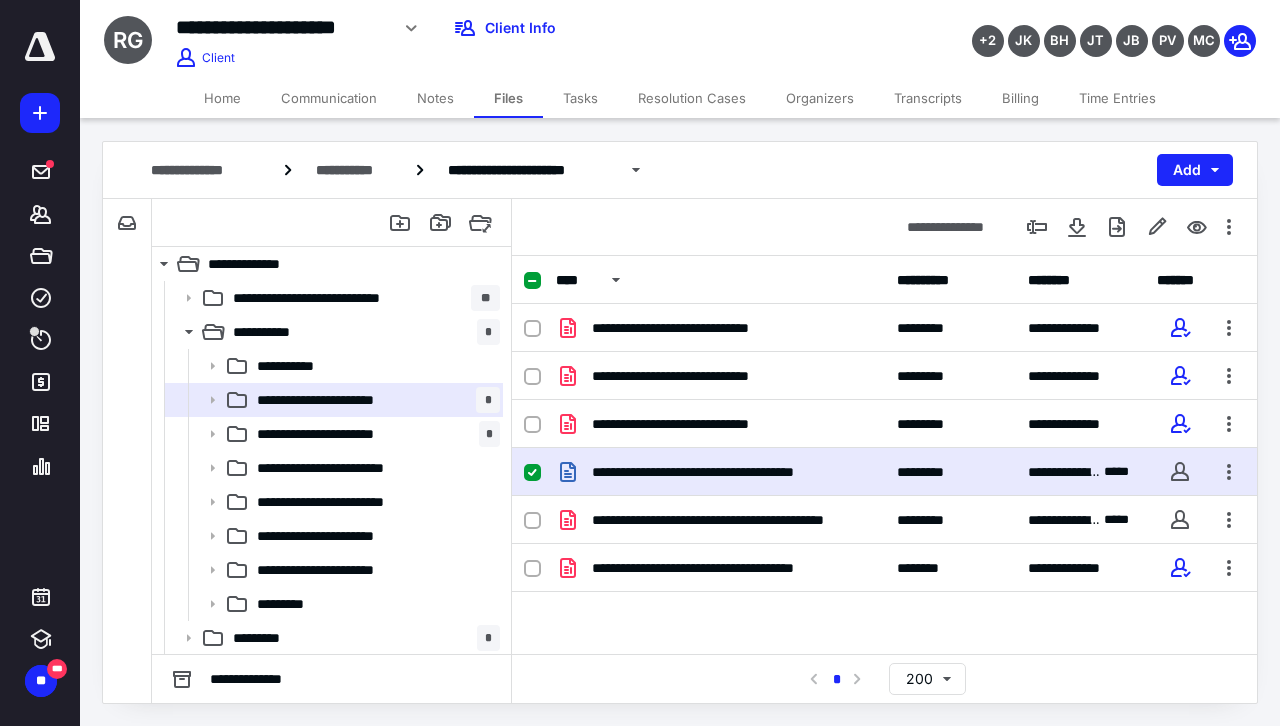 click on "Home" at bounding box center (222, 98) 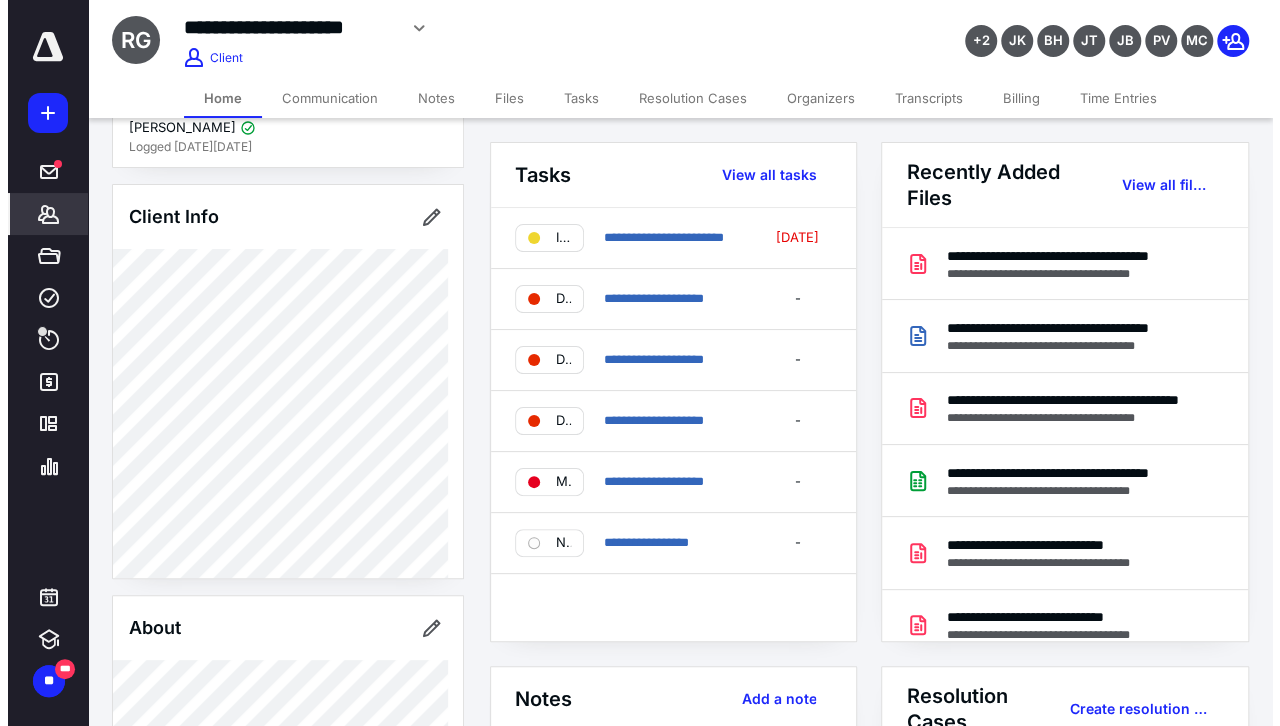 scroll, scrollTop: 300, scrollLeft: 0, axis: vertical 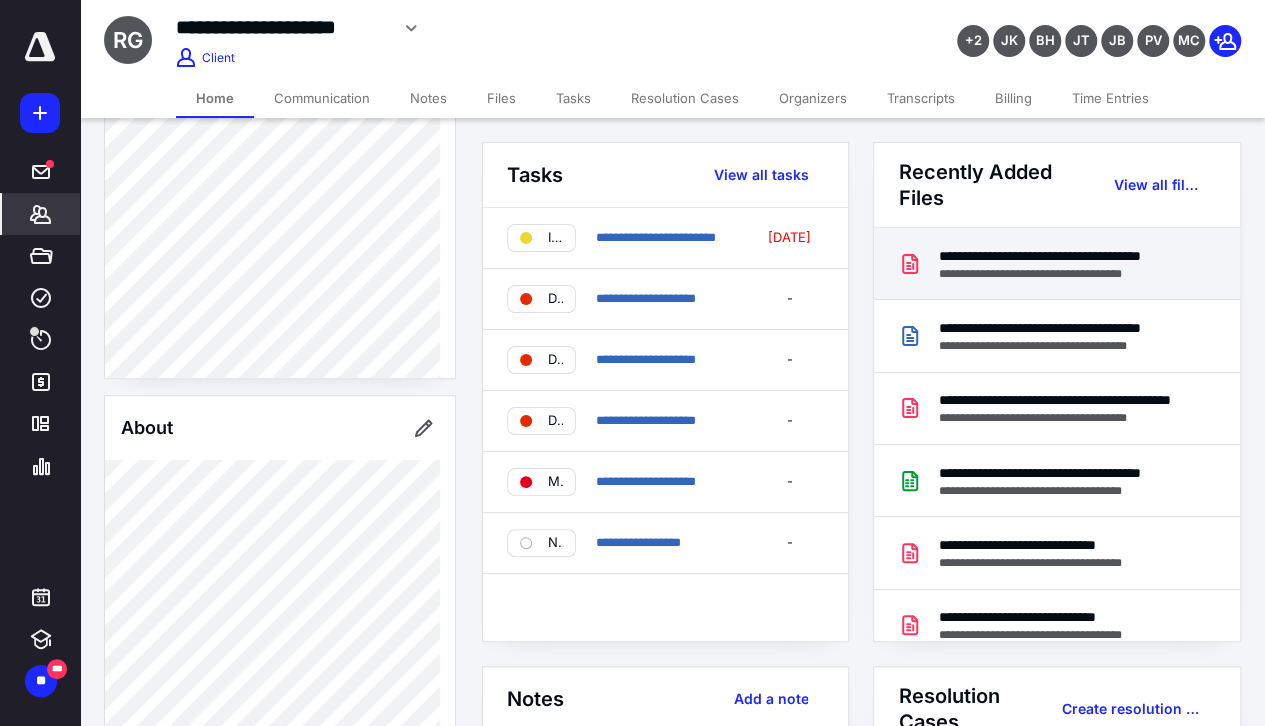click on "**********" at bounding box center [1065, 256] 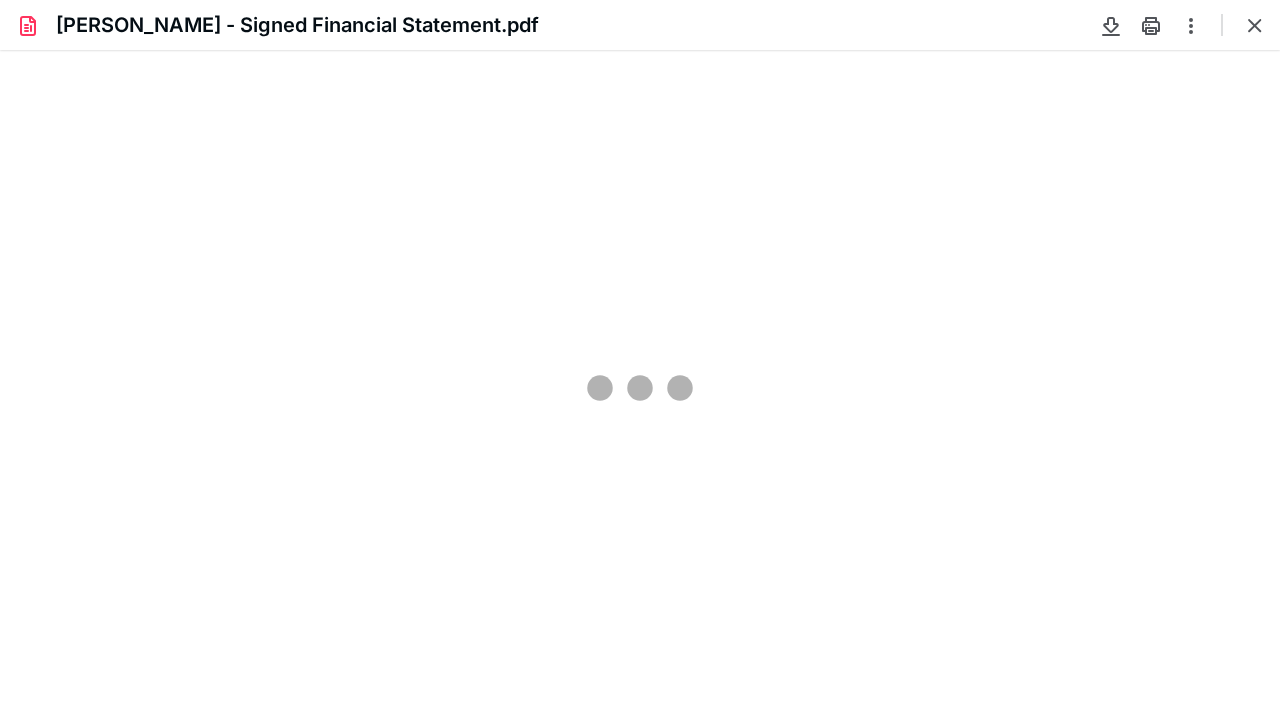 scroll, scrollTop: 0, scrollLeft: 0, axis: both 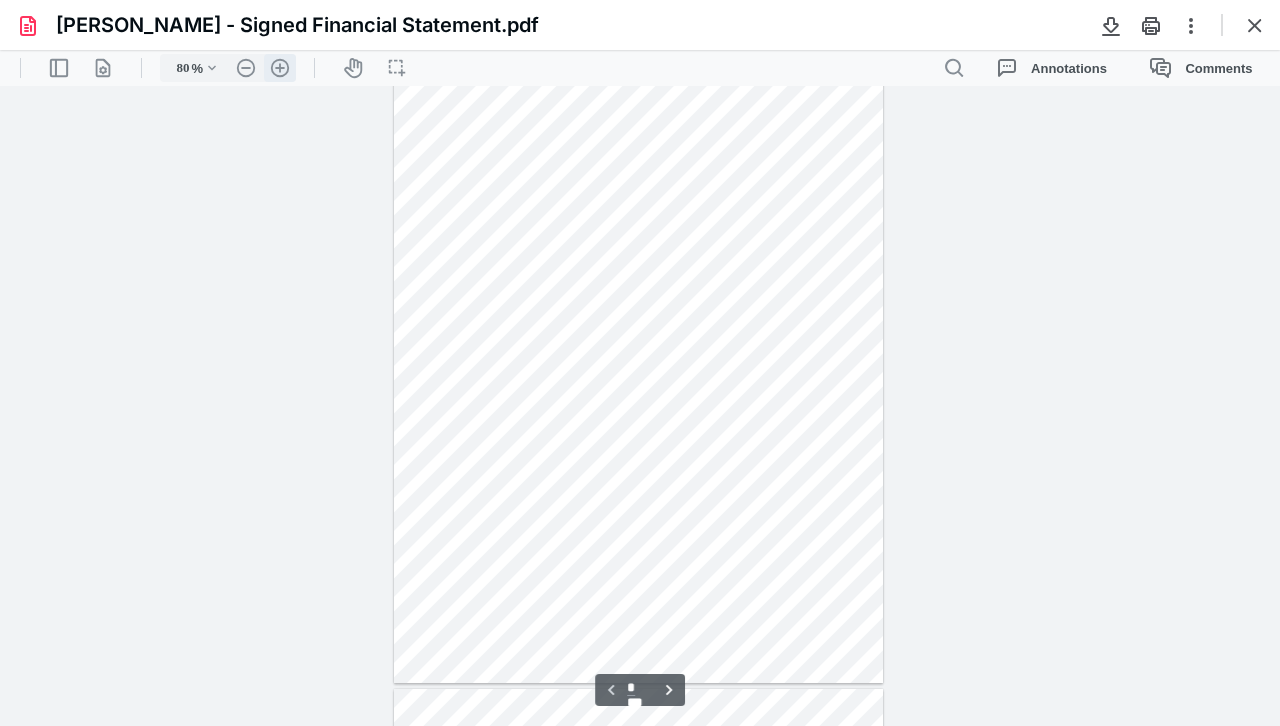 click on ".cls-1{fill:#abb0c4;} icon - header - zoom - in - line" at bounding box center (280, 68) 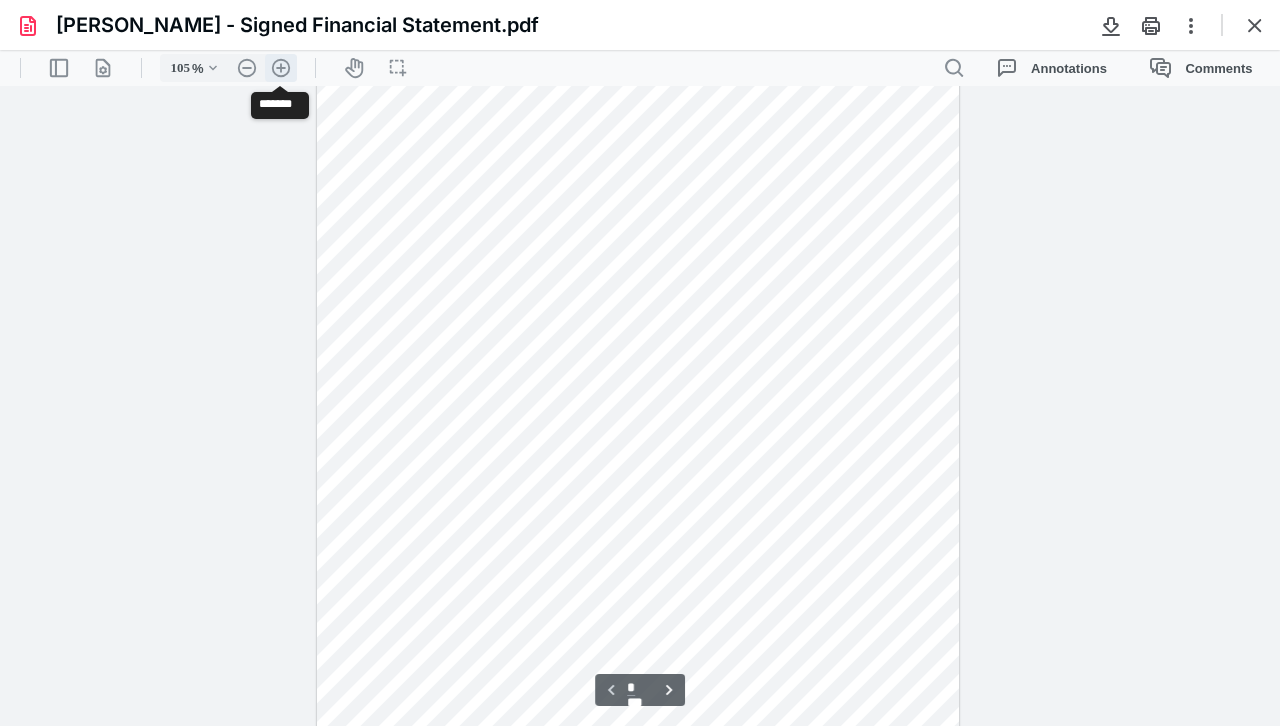 click on ".cls-1{fill:#abb0c4;} icon - header - zoom - in - line" at bounding box center (281, 68) 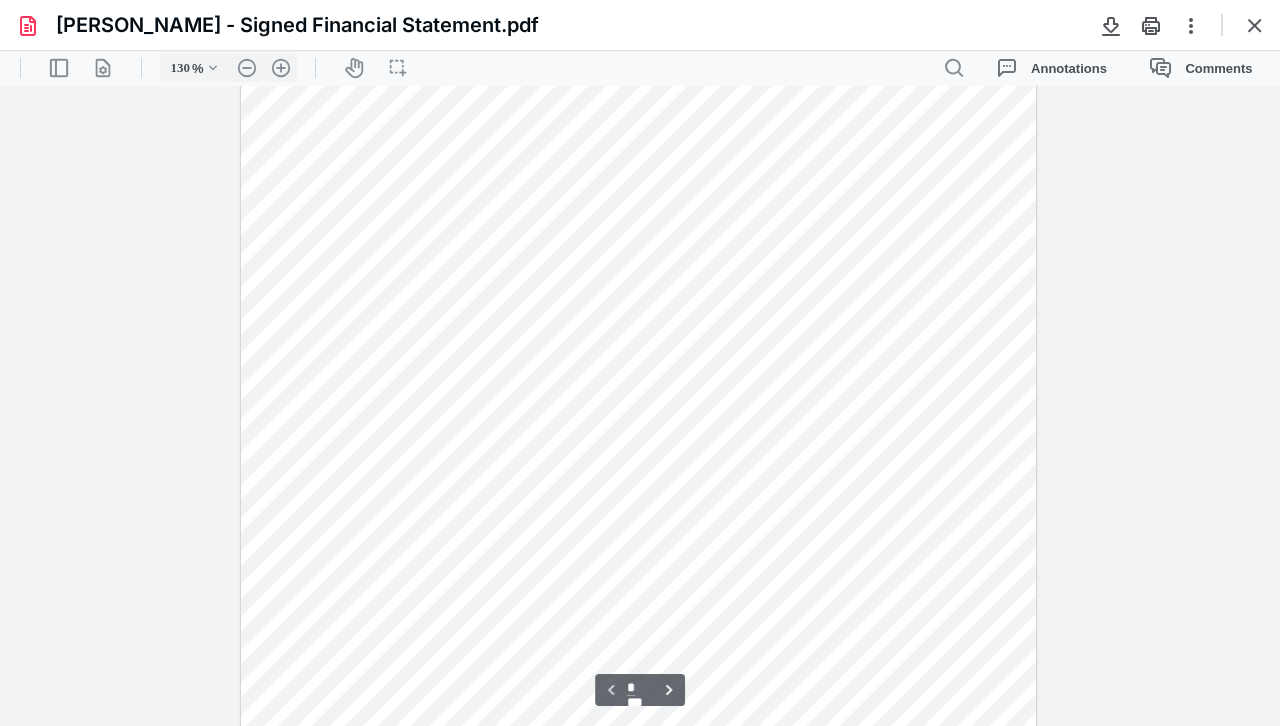 scroll, scrollTop: 52, scrollLeft: 0, axis: vertical 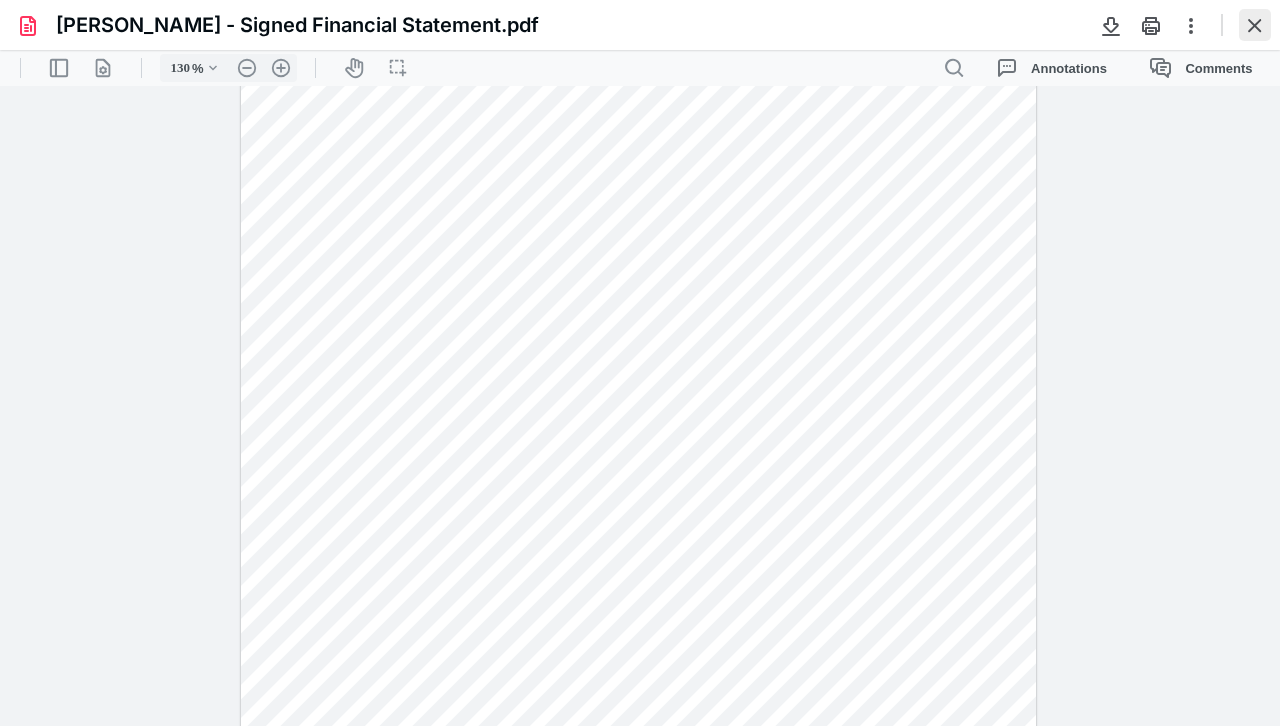 click at bounding box center [1255, 25] 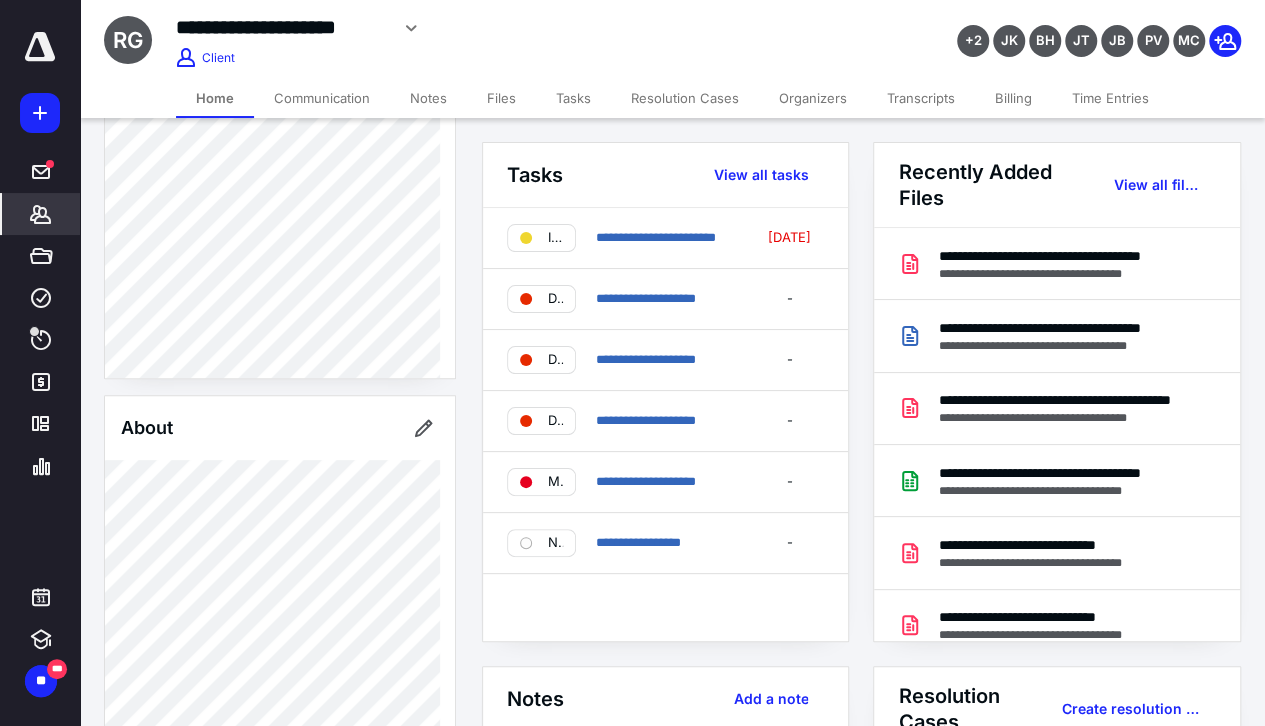 click on "Files" at bounding box center (501, 98) 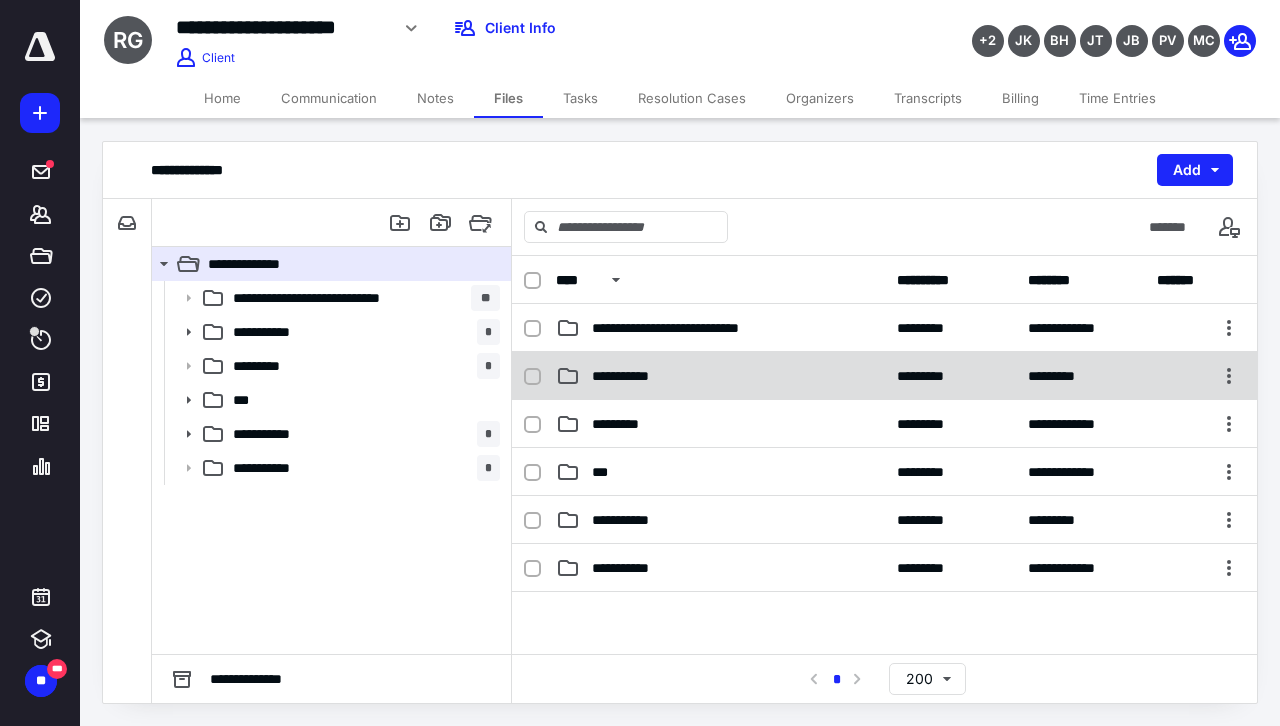 click on "**********" at bounding box center (720, 376) 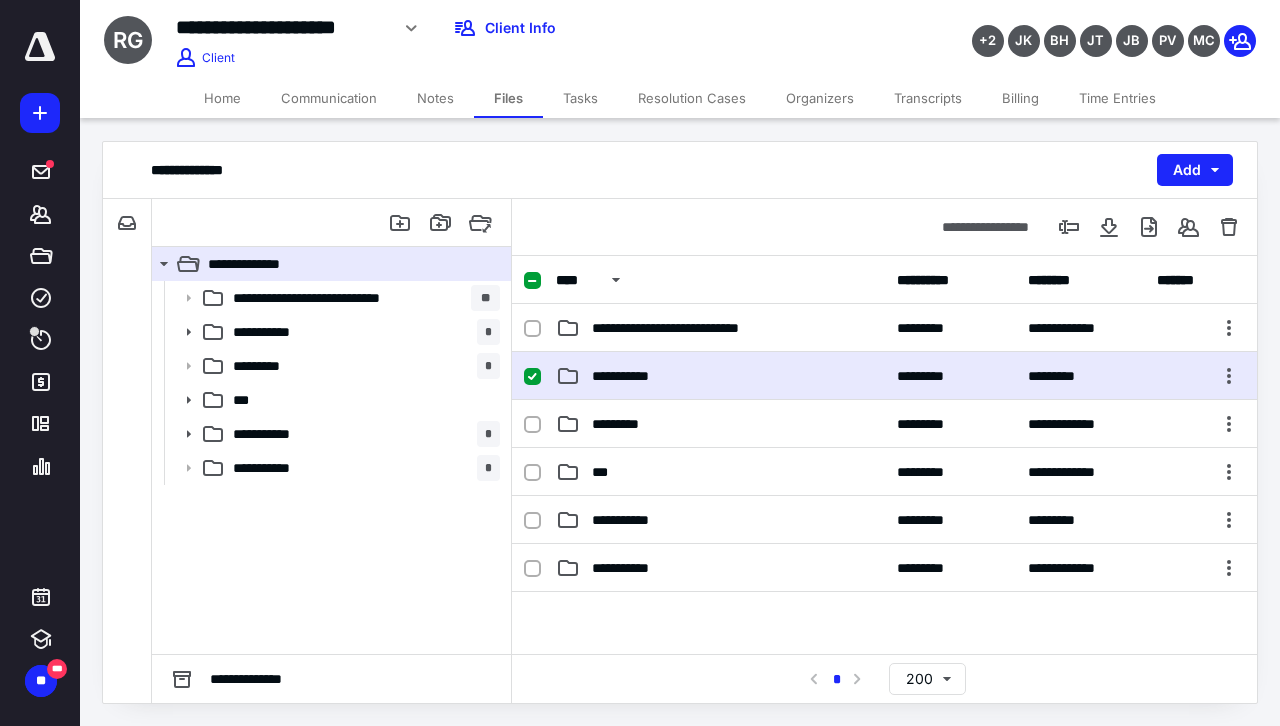 click on "**********" at bounding box center [720, 376] 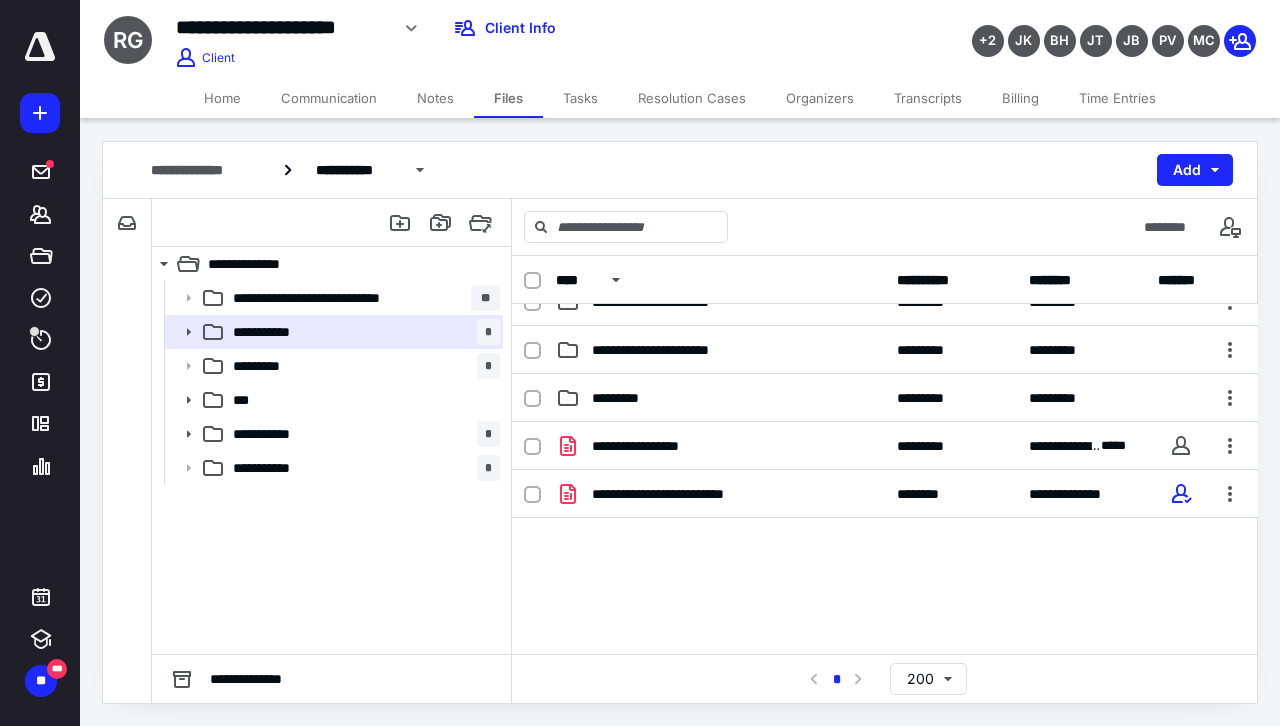 scroll, scrollTop: 300, scrollLeft: 0, axis: vertical 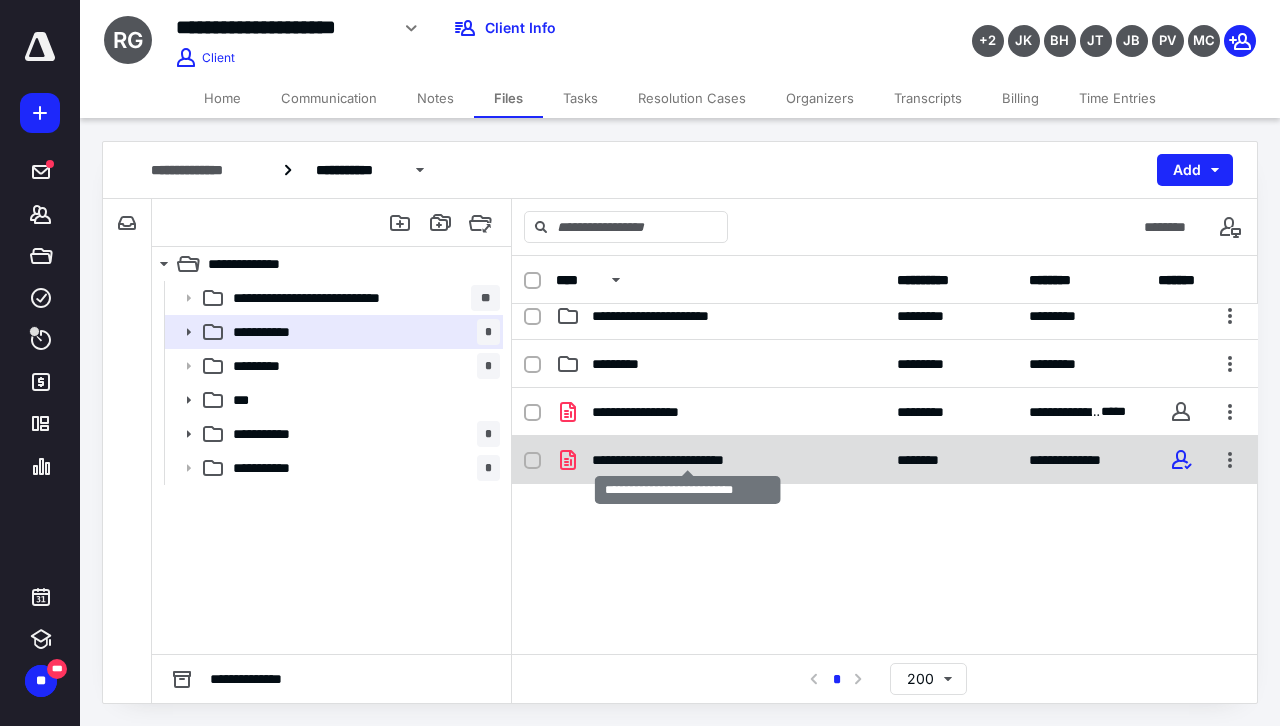 click on "**********" at bounding box center (688, 460) 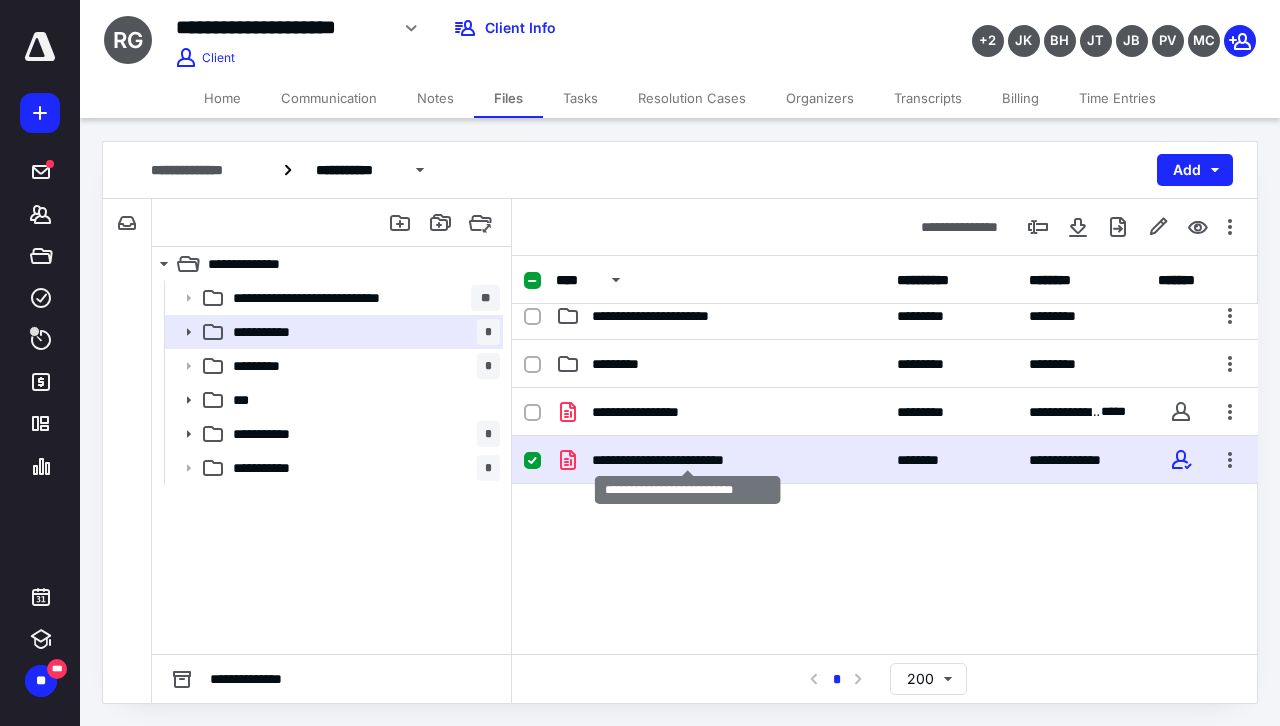 click on "**********" at bounding box center [688, 460] 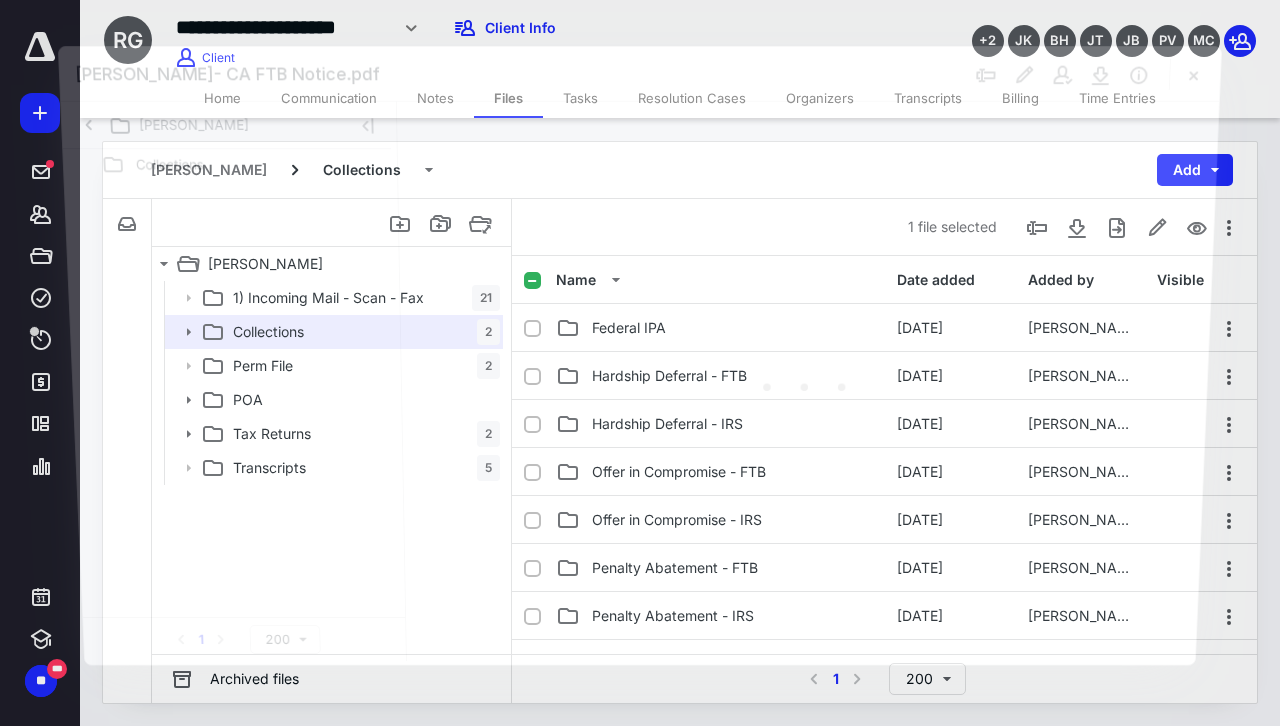 scroll, scrollTop: 300, scrollLeft: 0, axis: vertical 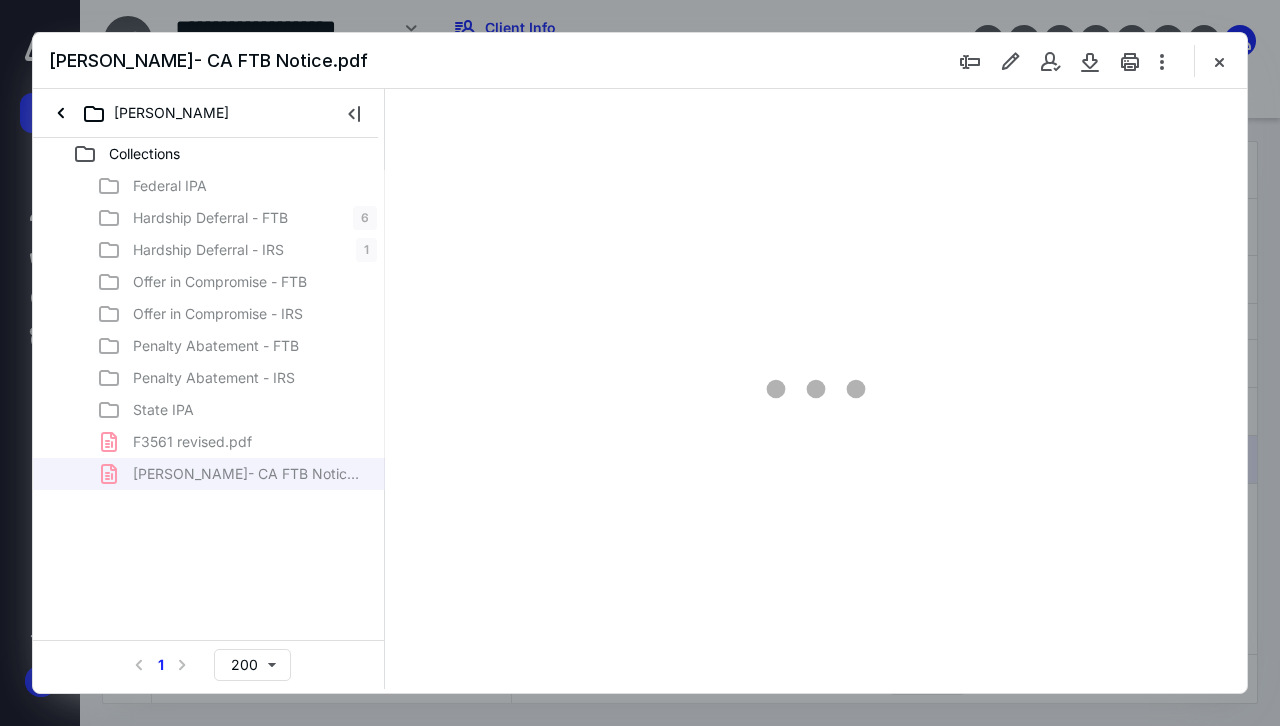 type on "63" 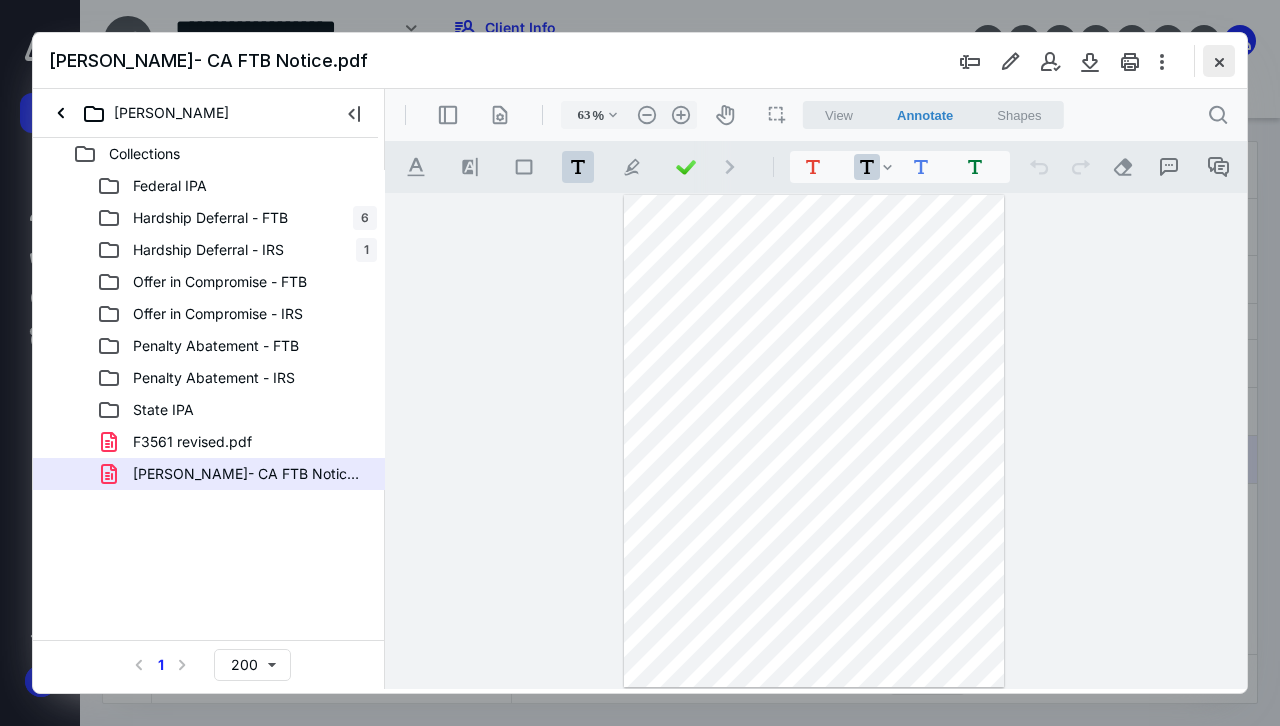 click at bounding box center (1219, 61) 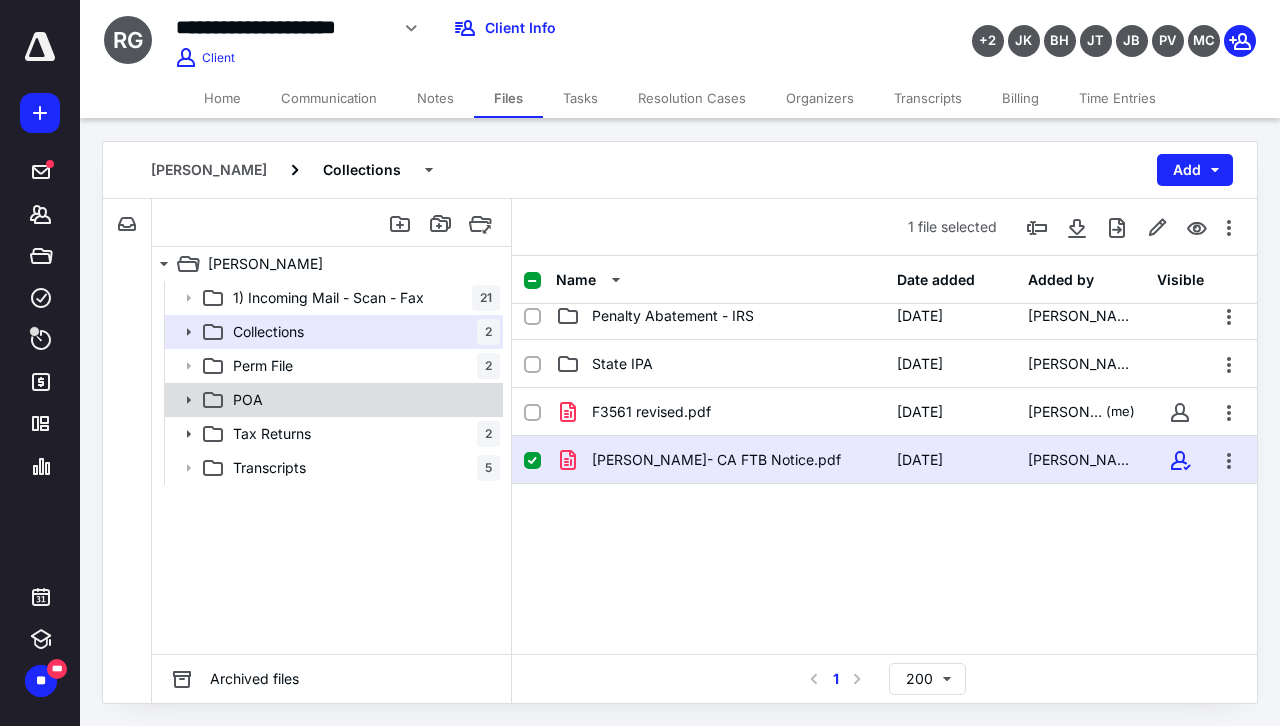 click on "POA" at bounding box center [362, 400] 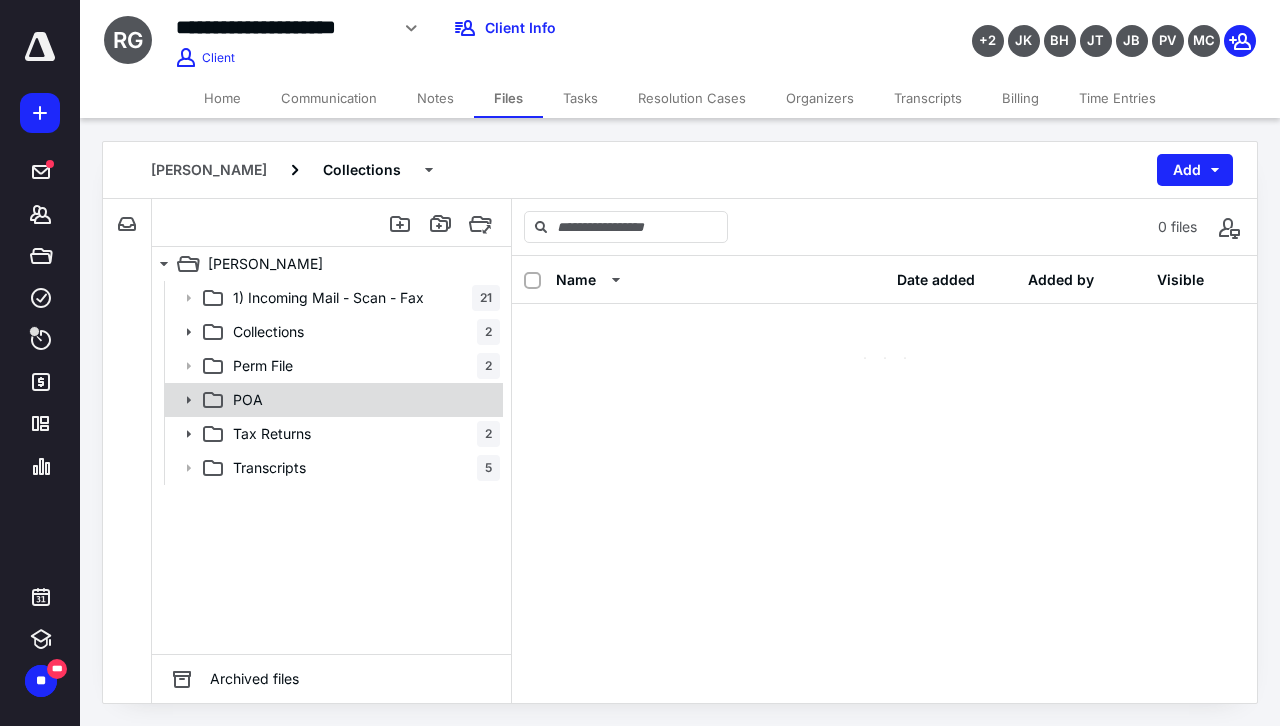 scroll, scrollTop: 0, scrollLeft: 0, axis: both 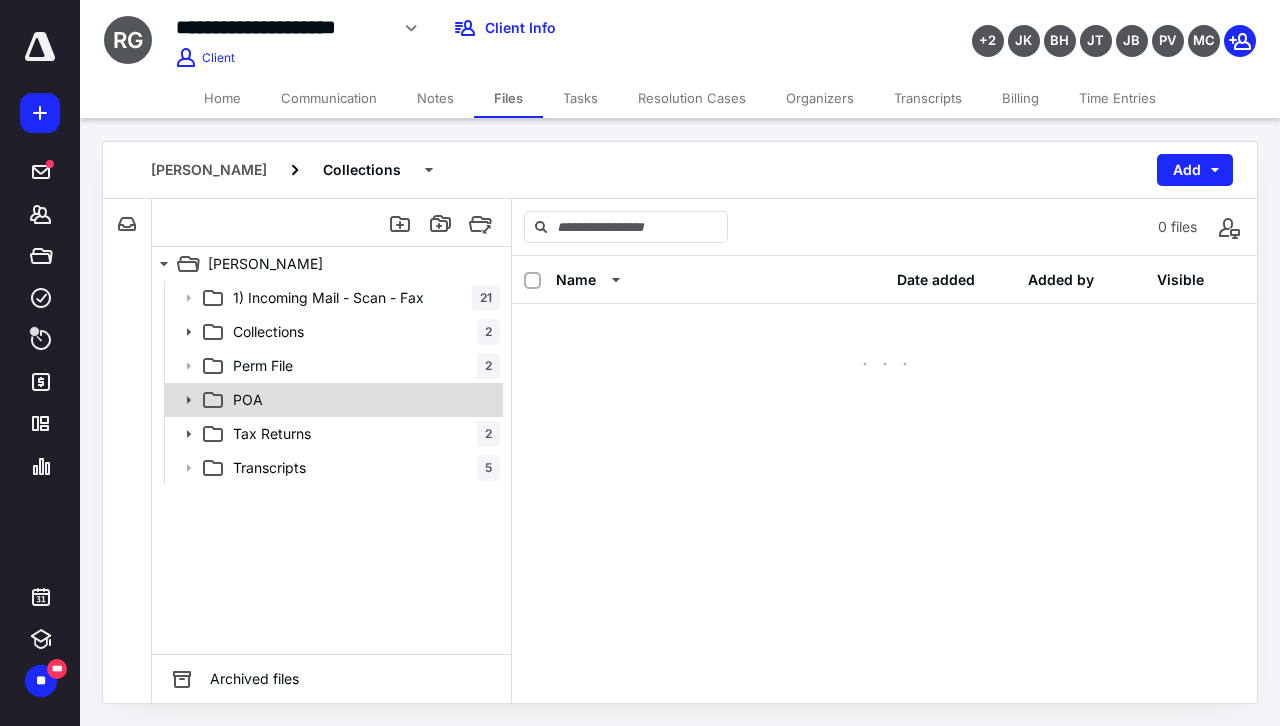 click on "POA" at bounding box center [362, 400] 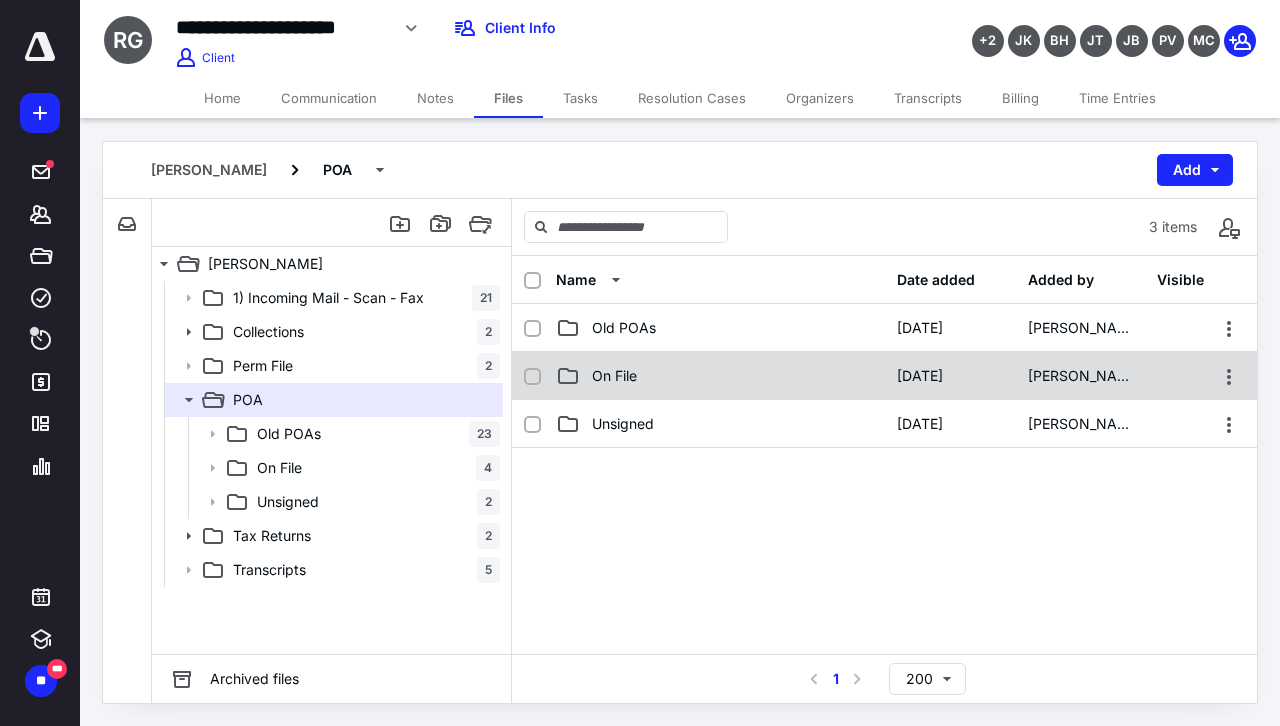 click on "On File" at bounding box center [720, 376] 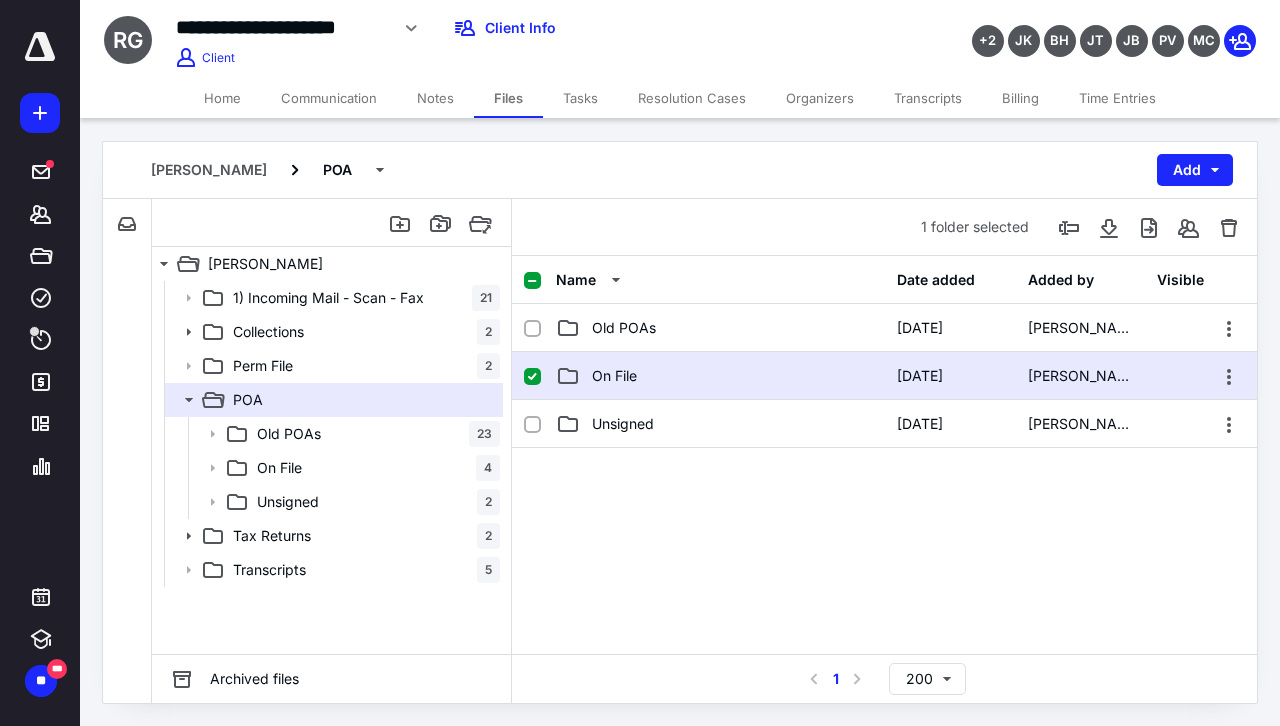 click on "On File" at bounding box center (720, 376) 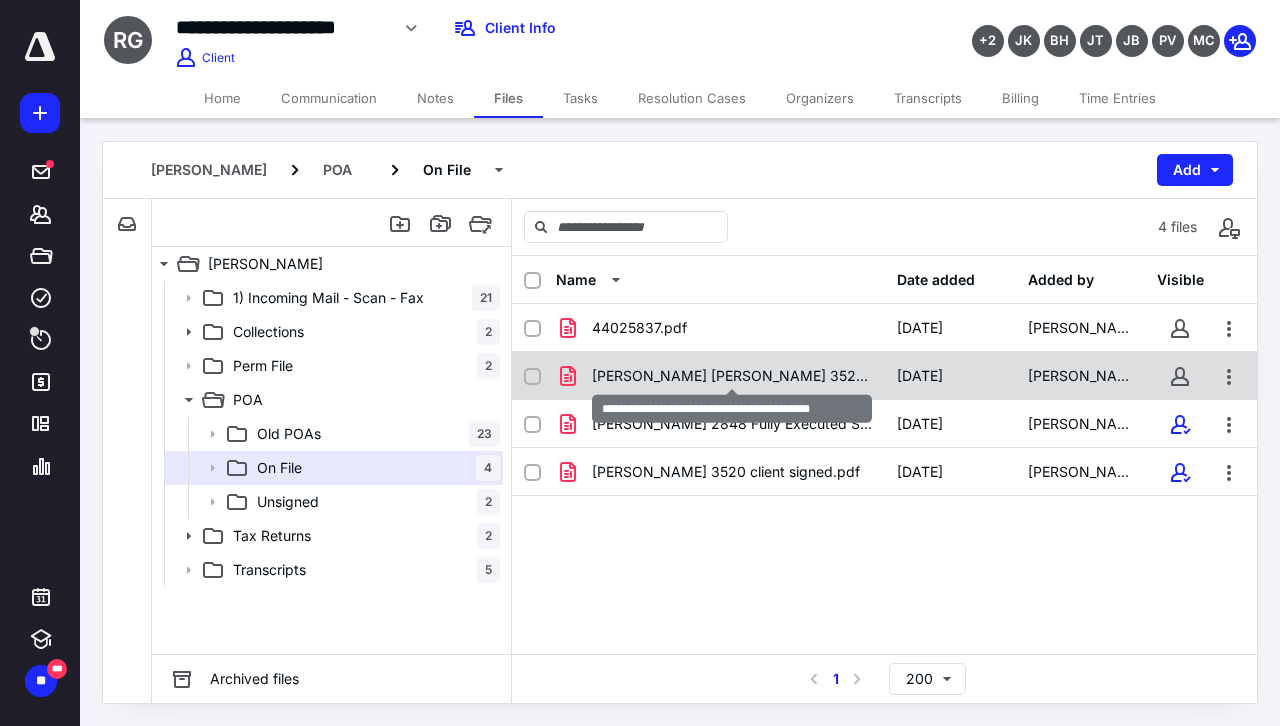 click on "[PERSON_NAME] [PERSON_NAME] 3520 Confirmation.pdf" at bounding box center [732, 376] 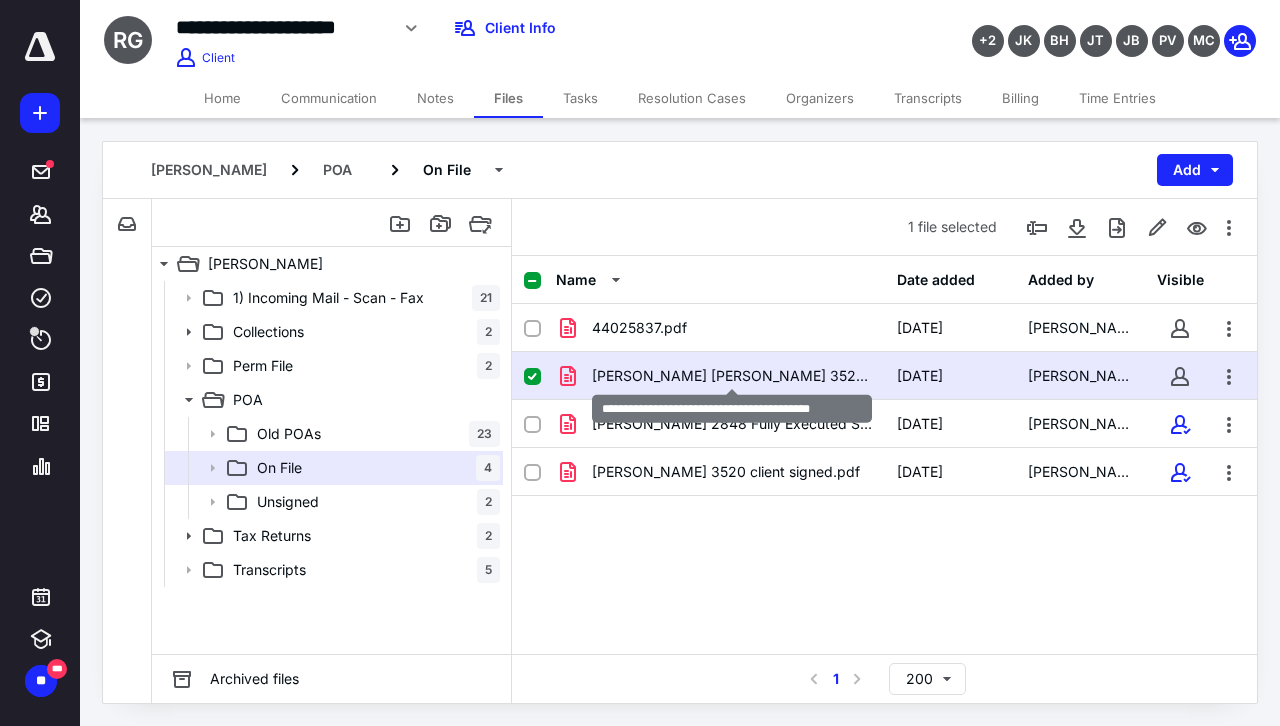 click on "[PERSON_NAME] [PERSON_NAME] 3520 Confirmation.pdf" at bounding box center (732, 376) 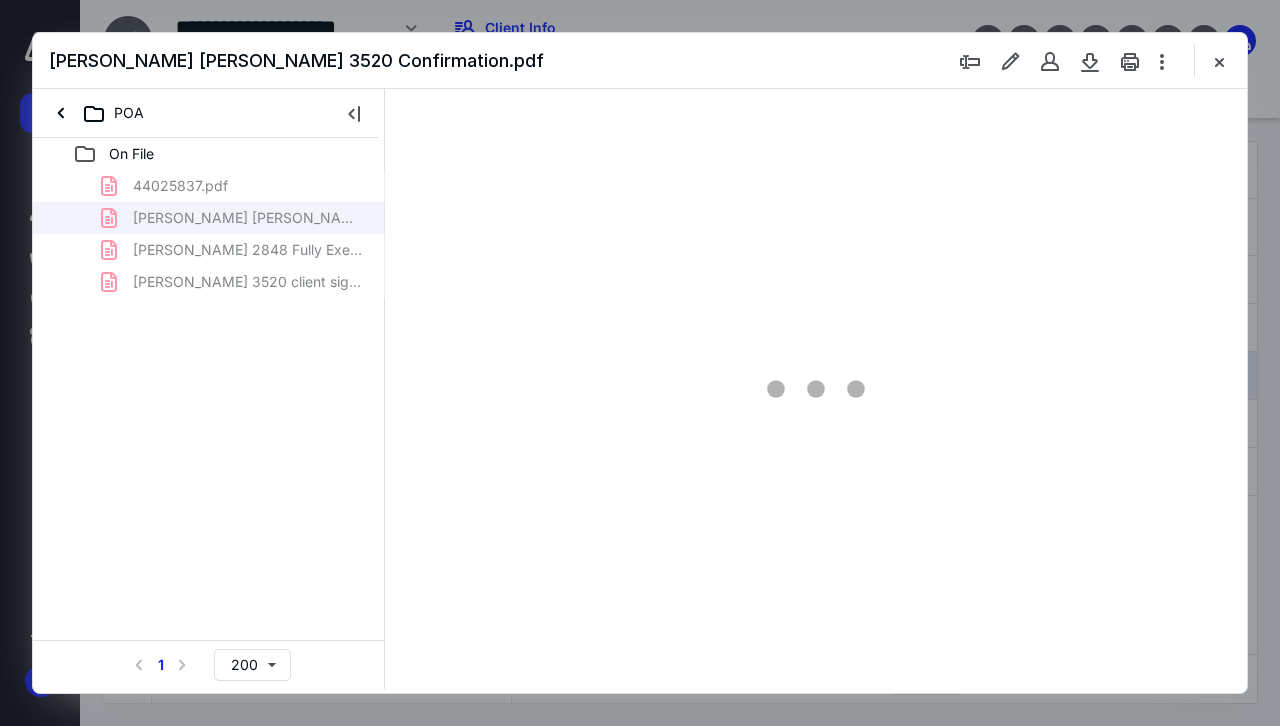scroll, scrollTop: 0, scrollLeft: 0, axis: both 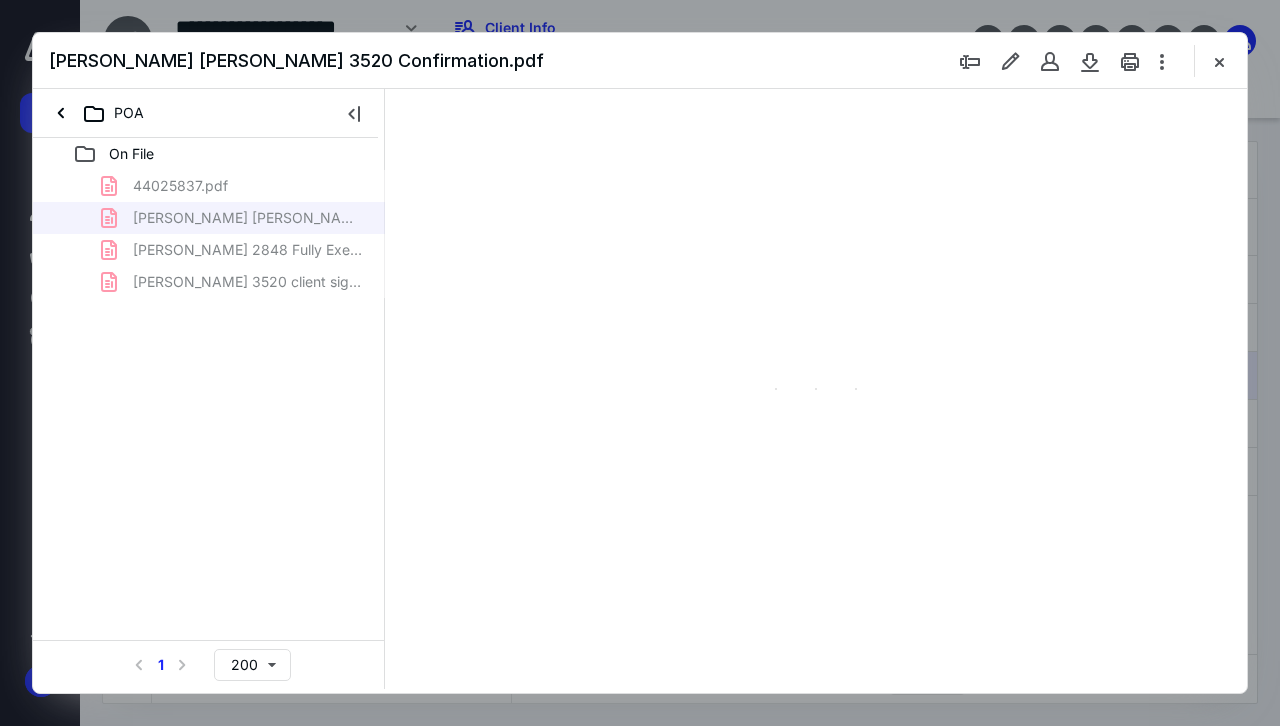 type on "63" 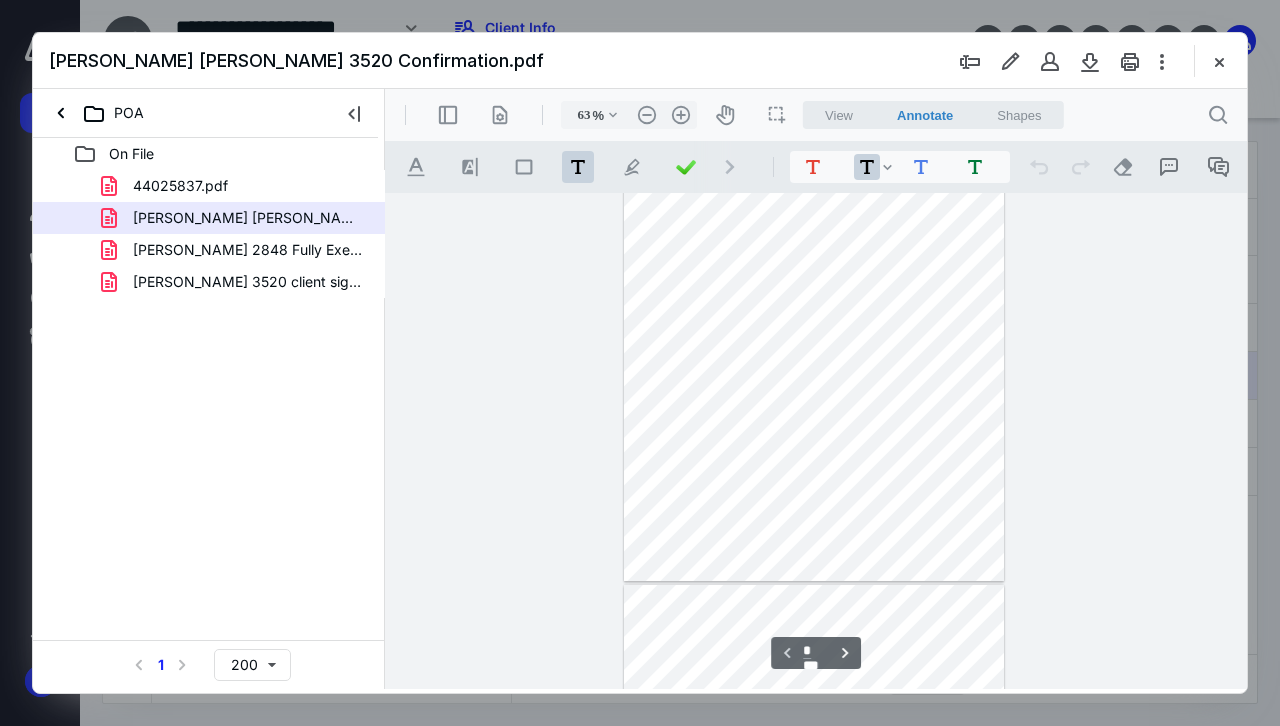 scroll, scrollTop: 0, scrollLeft: 0, axis: both 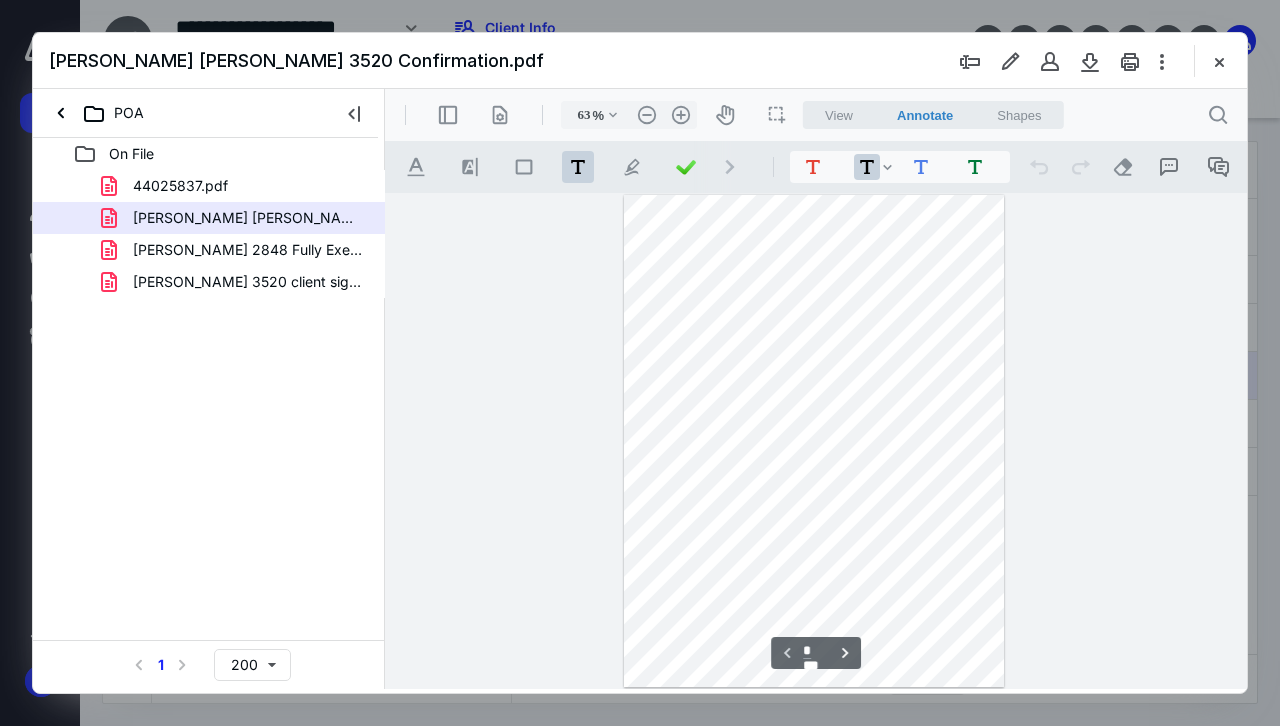 type on "*" 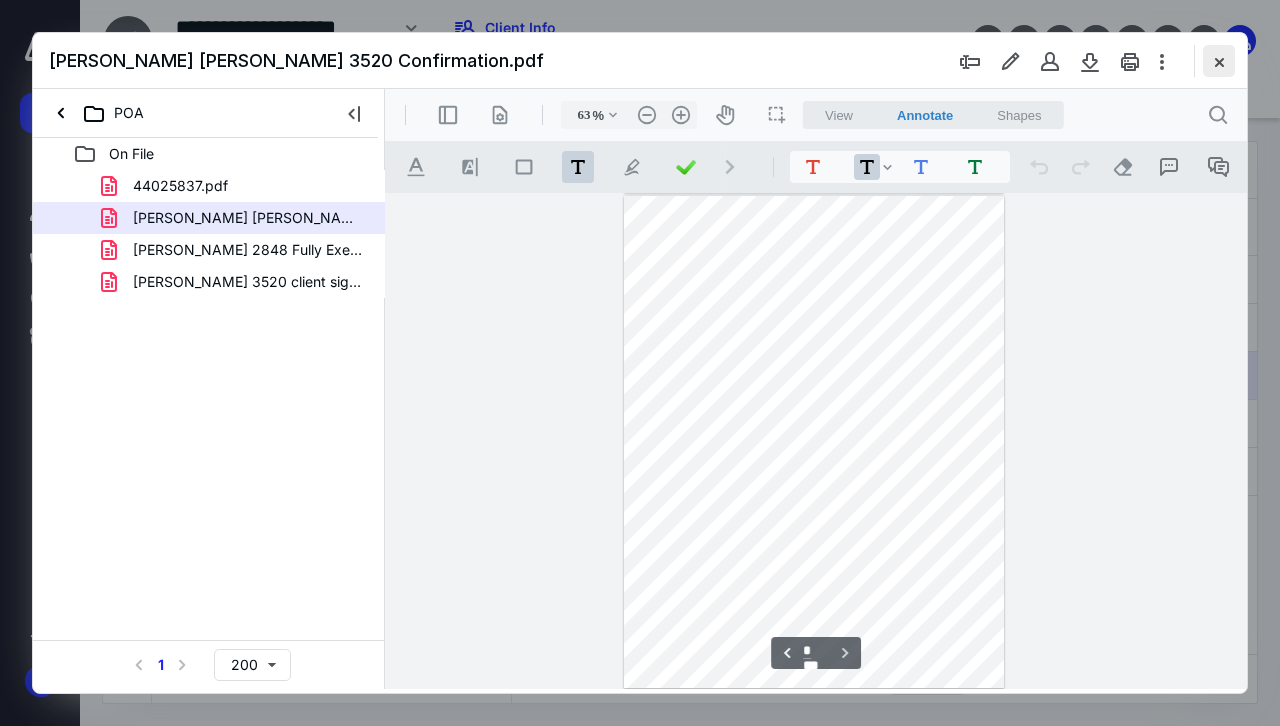 click at bounding box center [1219, 61] 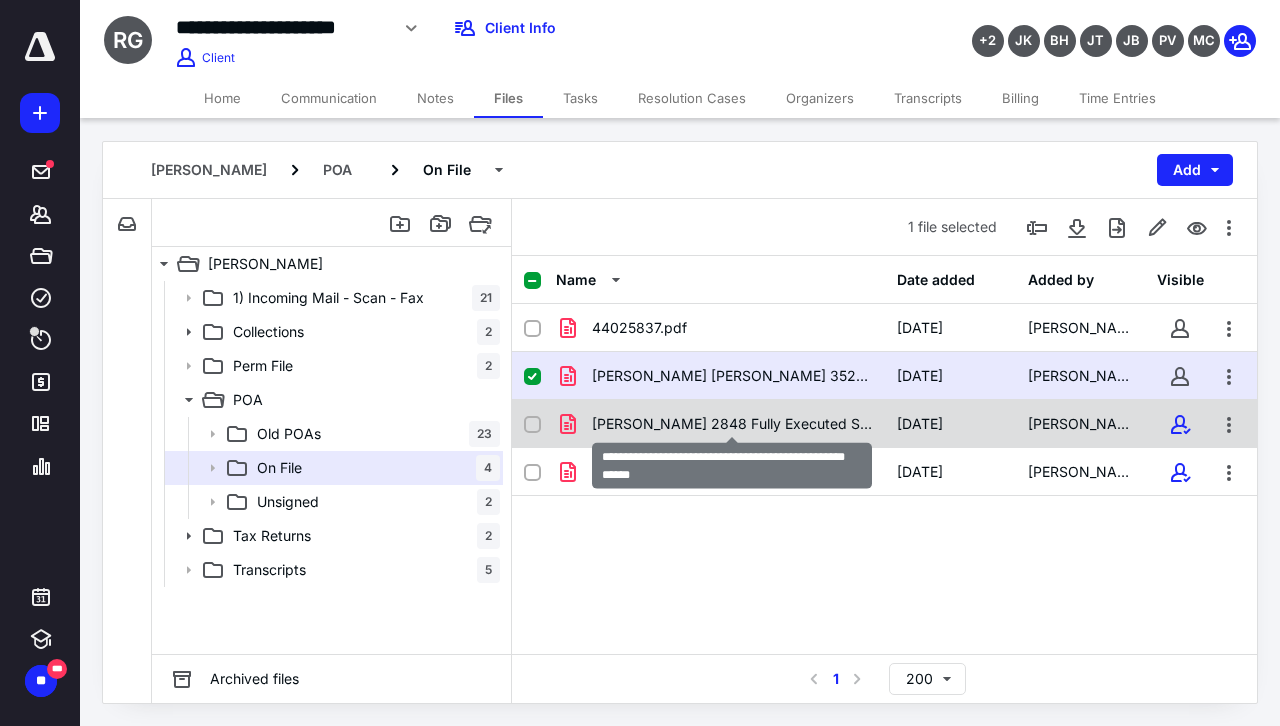 click on "[PERSON_NAME] 2848 Fully Executed Signatures.pdf" at bounding box center [732, 424] 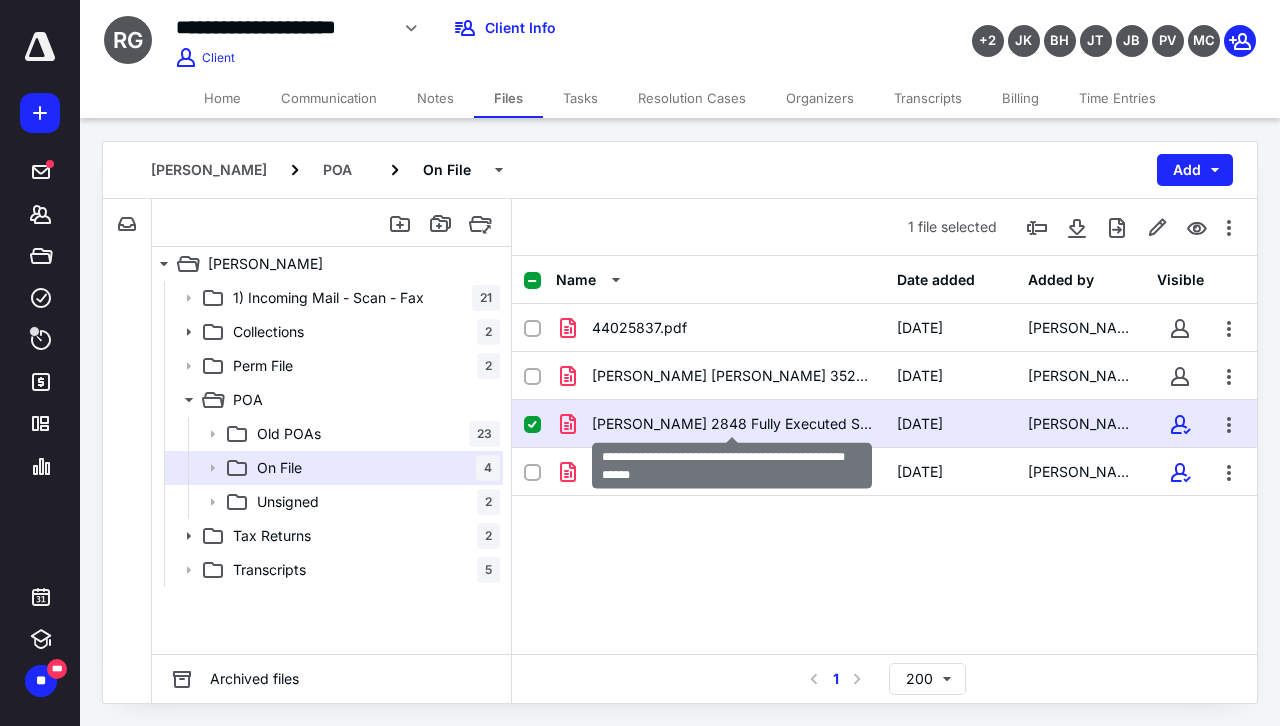 click on "[PERSON_NAME] 2848 Fully Executed Signatures.pdf" at bounding box center [732, 424] 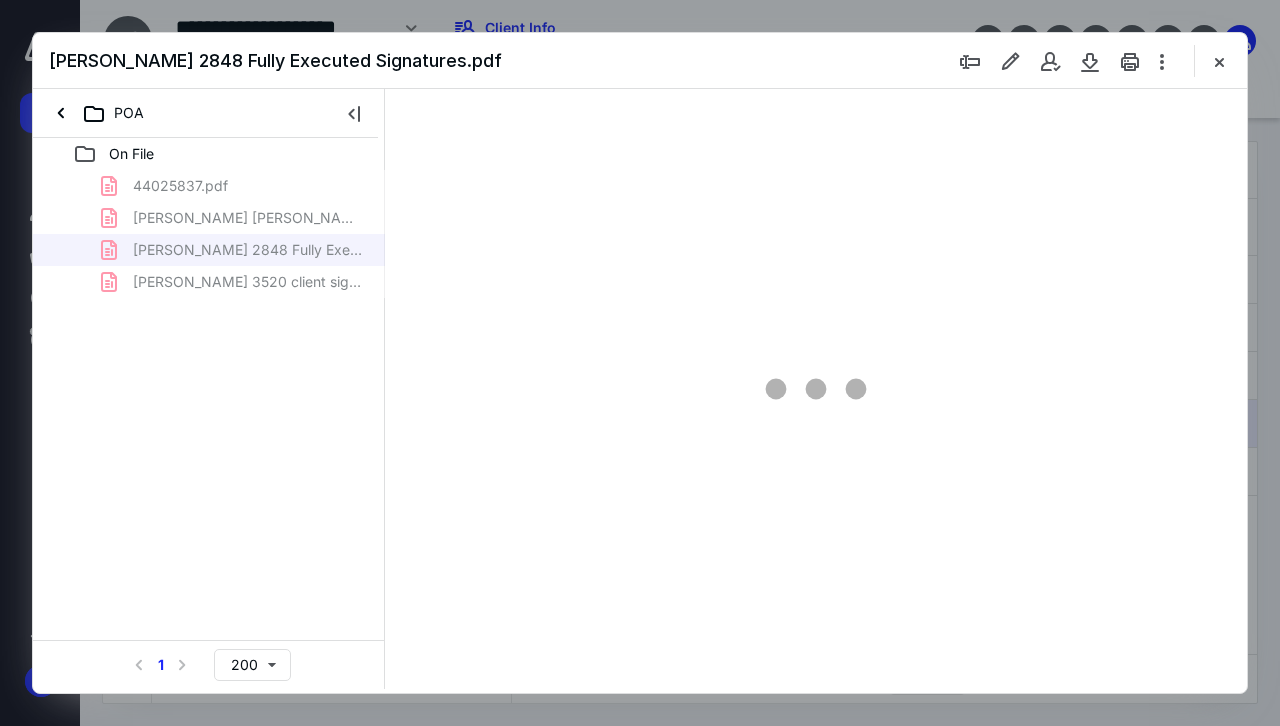 scroll, scrollTop: 0, scrollLeft: 0, axis: both 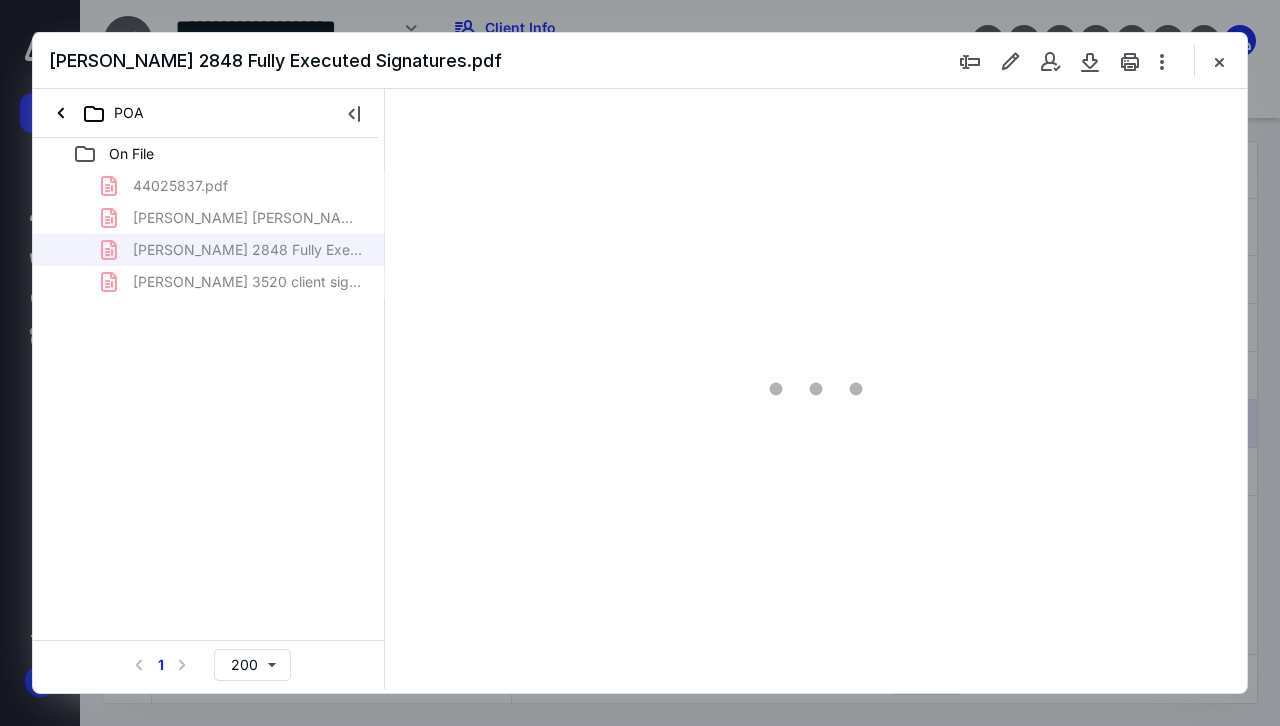 type on "63" 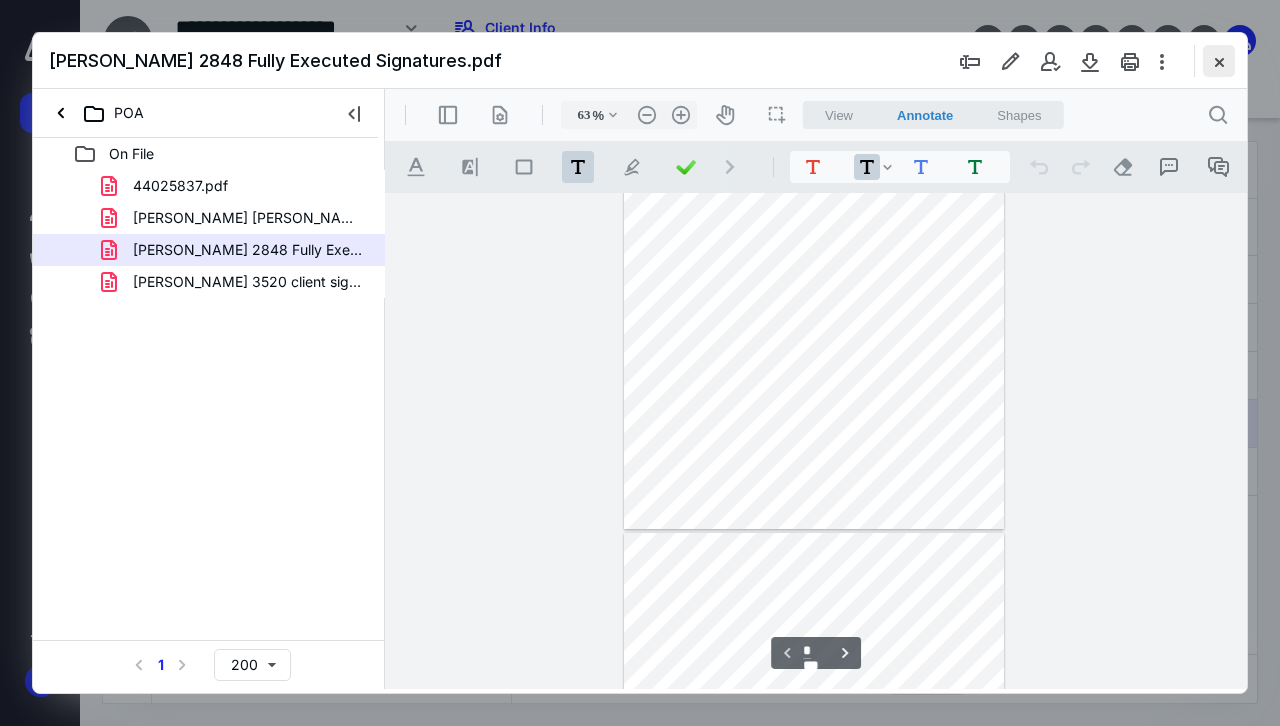 scroll, scrollTop: 200, scrollLeft: 0, axis: vertical 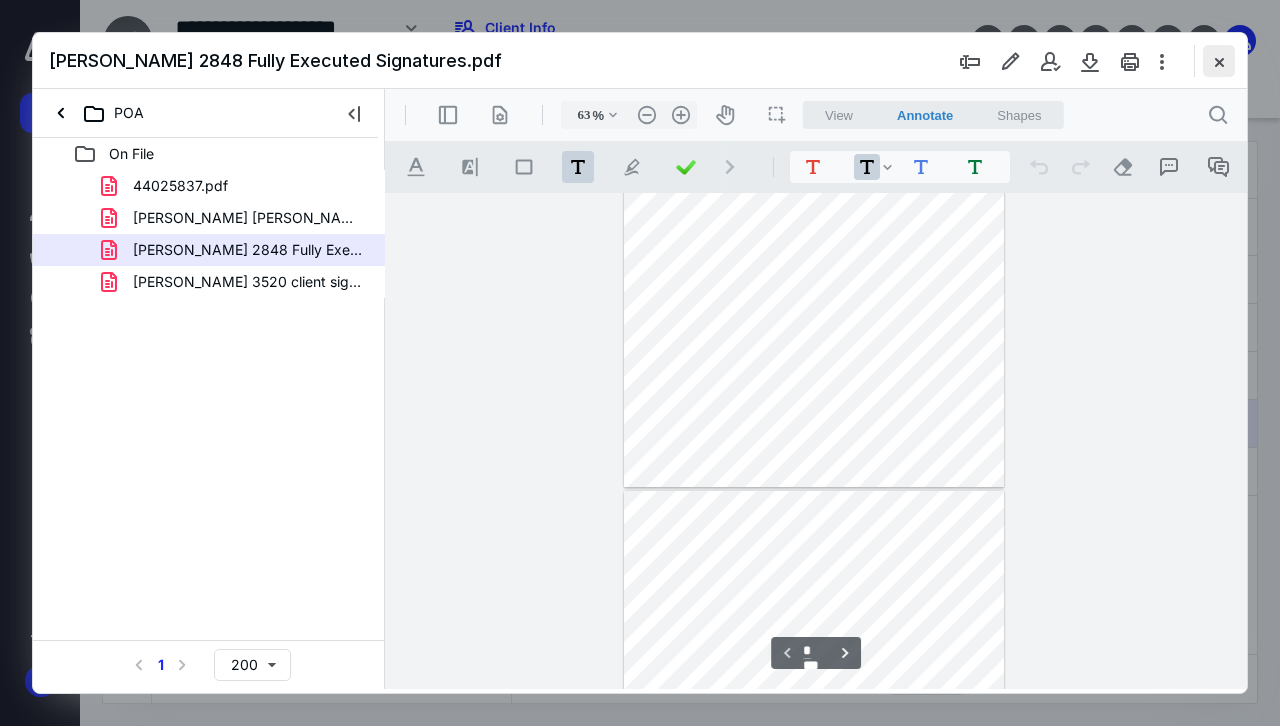 click at bounding box center (1219, 61) 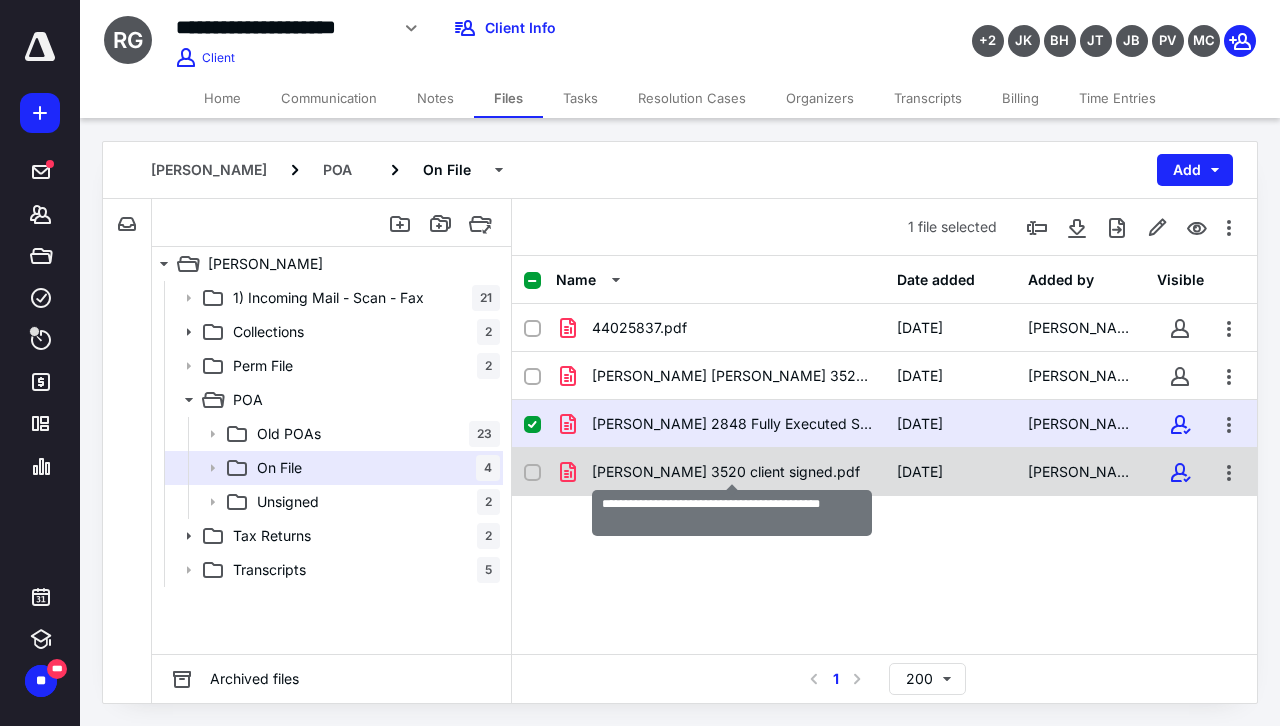 click on "[PERSON_NAME] 3520 client signed.pdf" at bounding box center (726, 472) 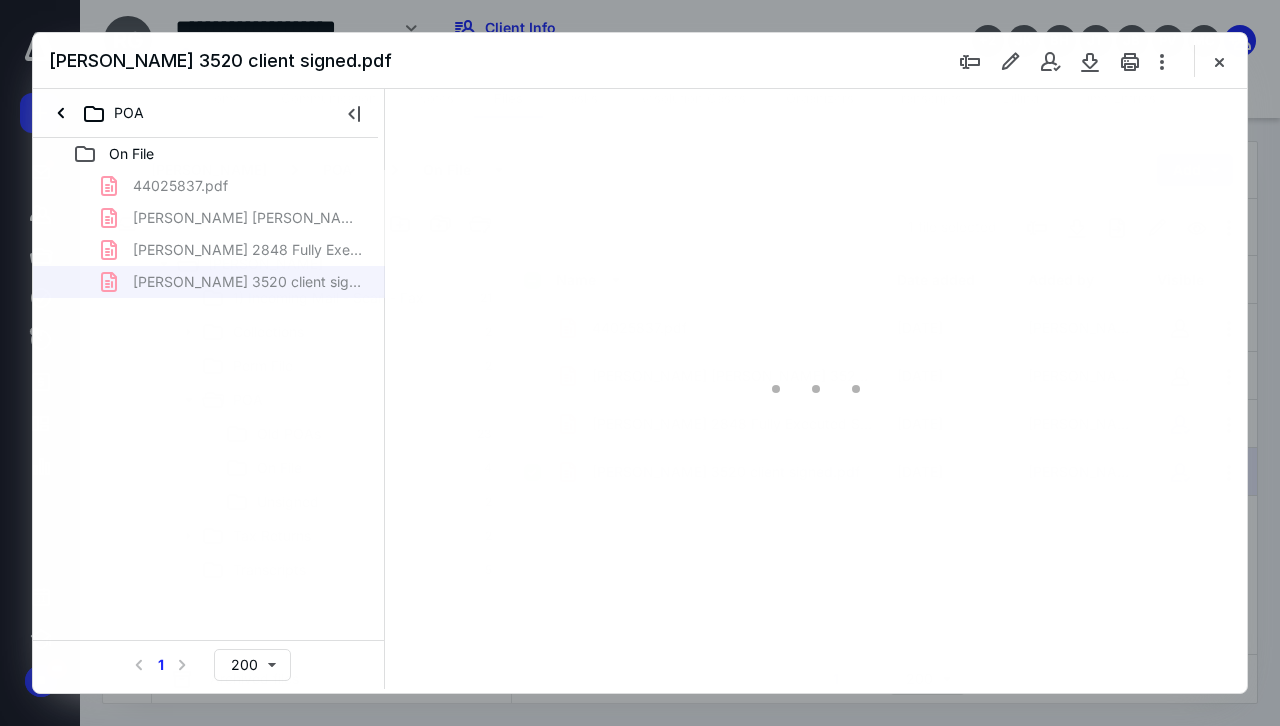 scroll, scrollTop: 0, scrollLeft: 0, axis: both 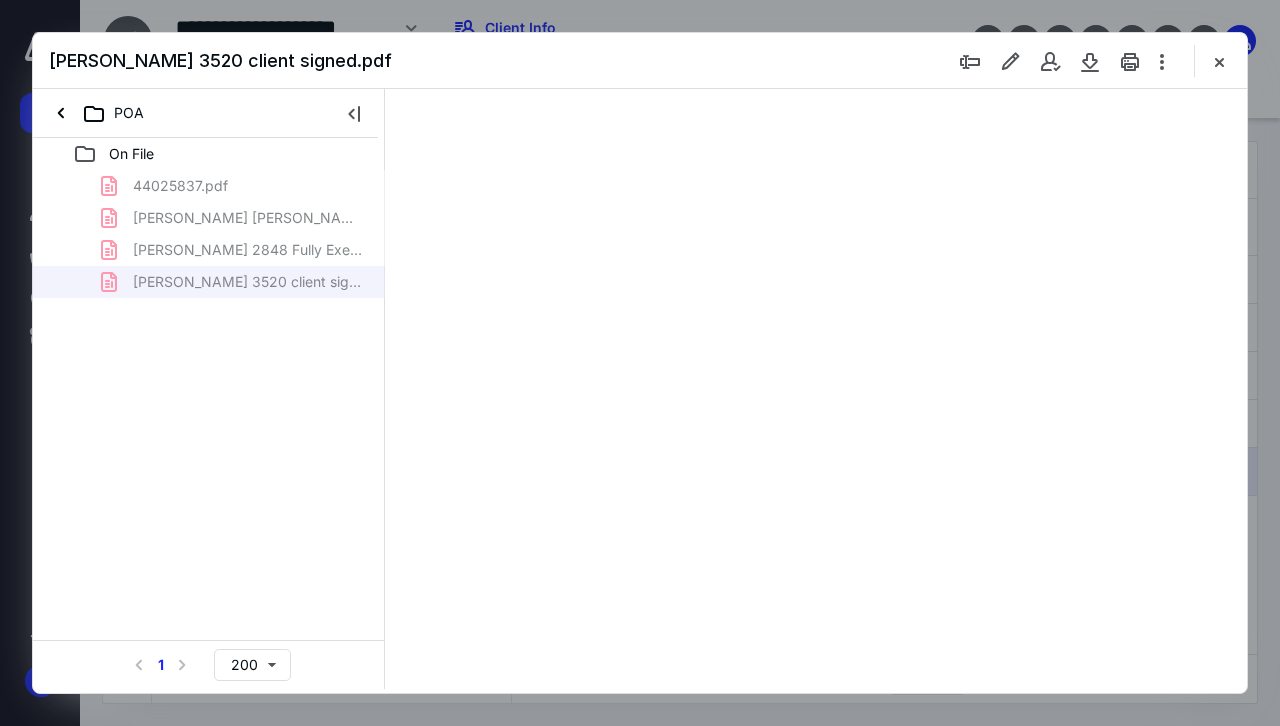 type on "63" 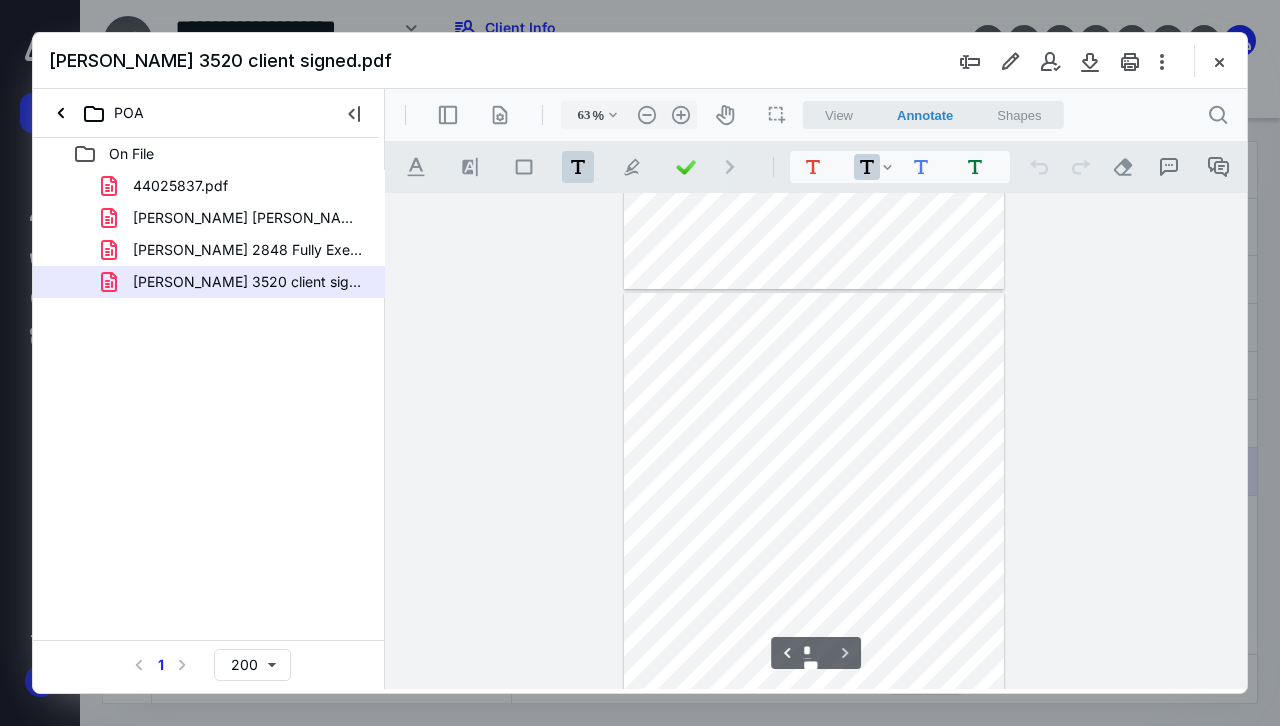 scroll, scrollTop: 1487, scrollLeft: 0, axis: vertical 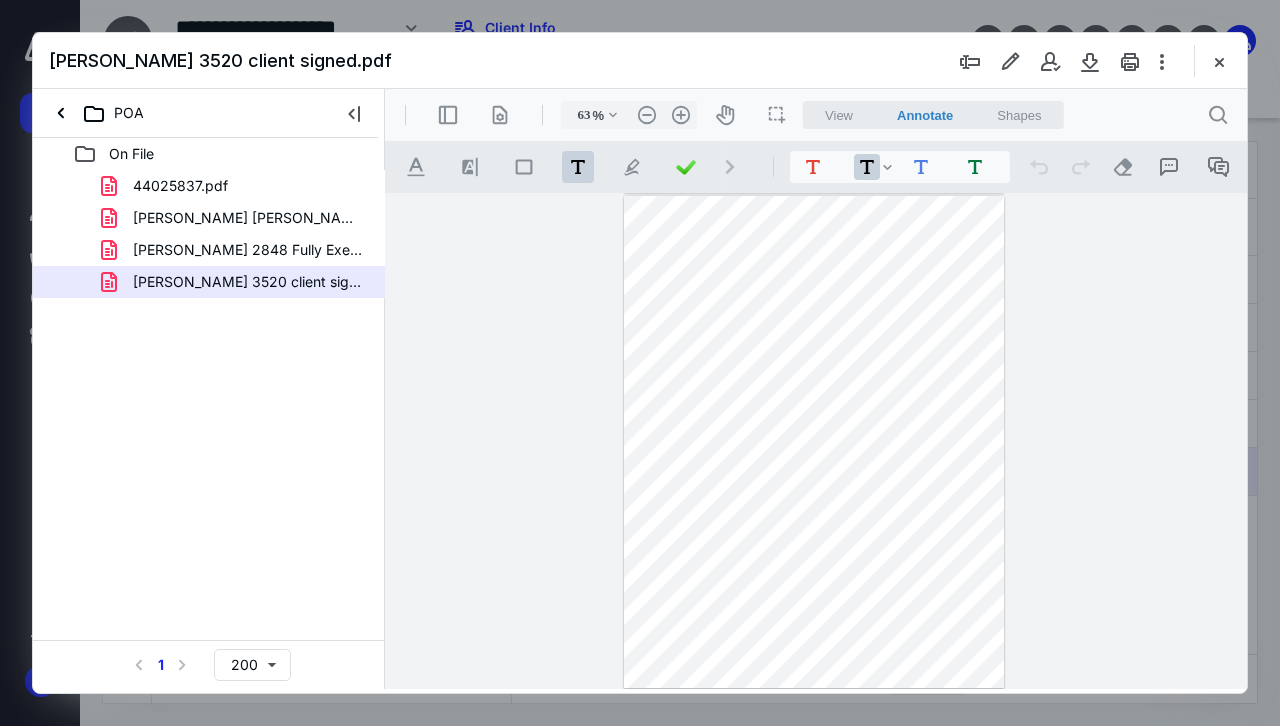 type on "*" 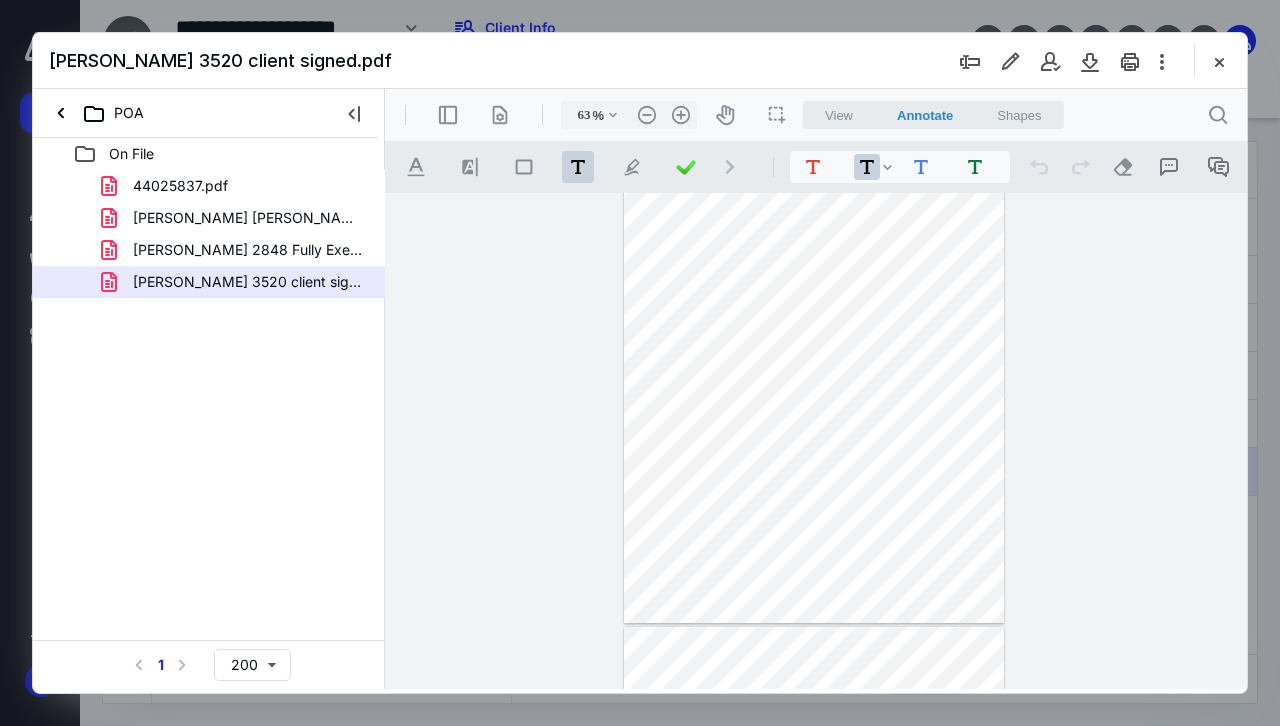 scroll, scrollTop: 887, scrollLeft: 0, axis: vertical 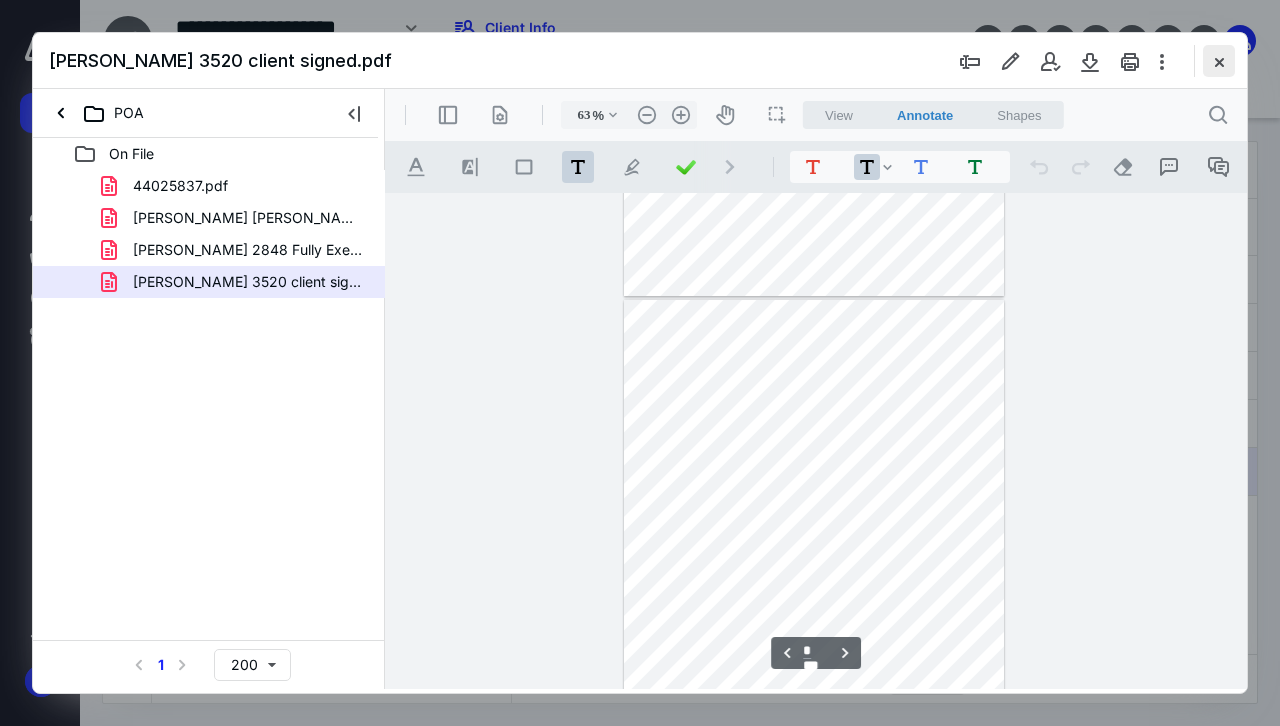 click at bounding box center [1219, 61] 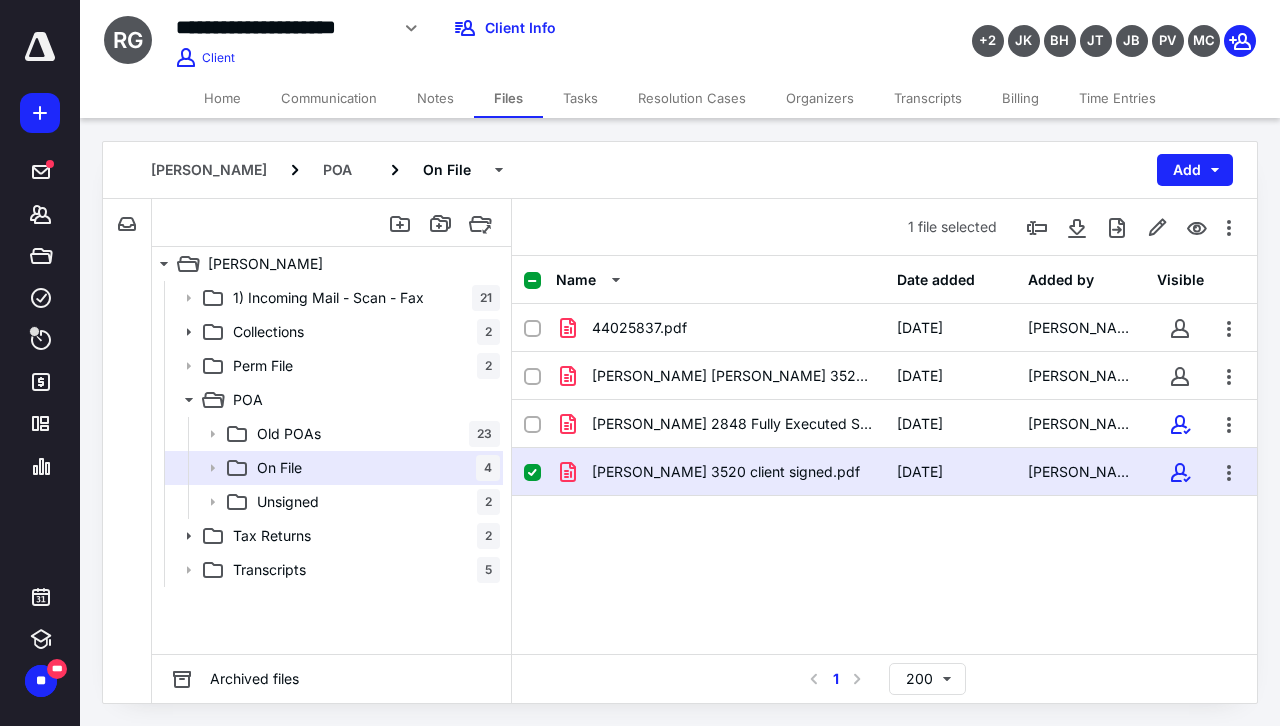 click on "Home" at bounding box center (222, 98) 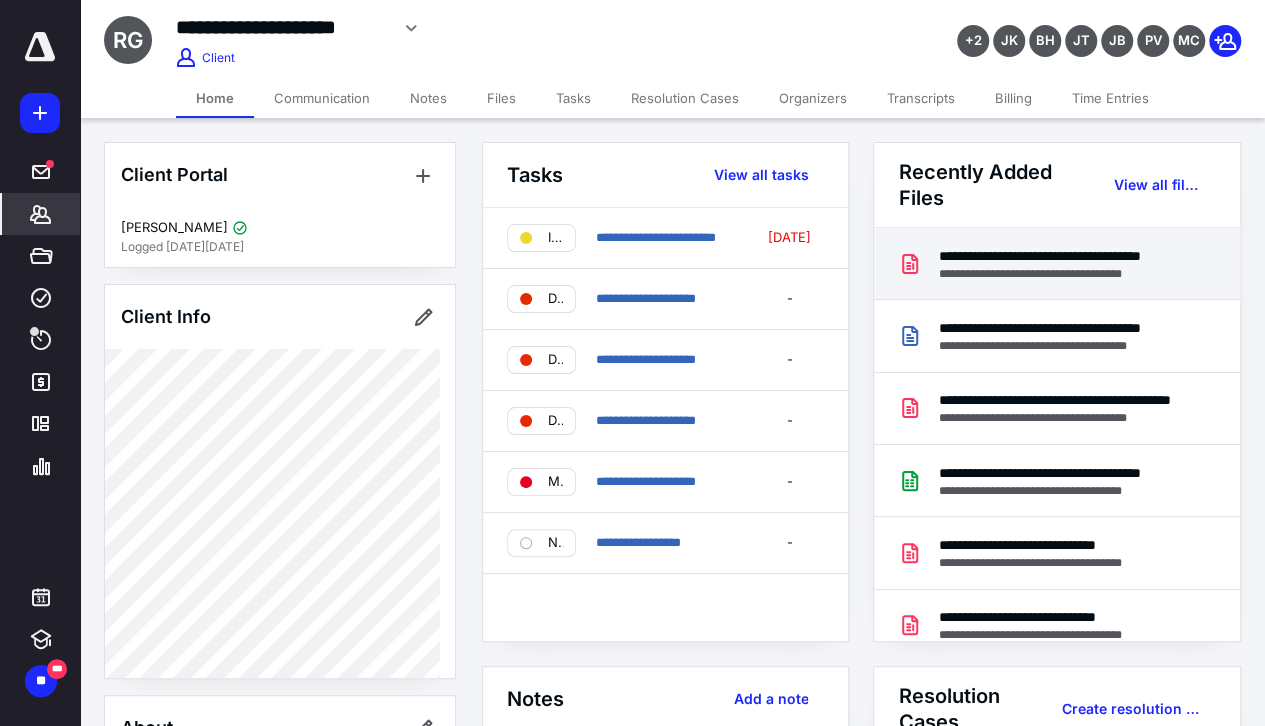 click on "**********" at bounding box center (1065, 256) 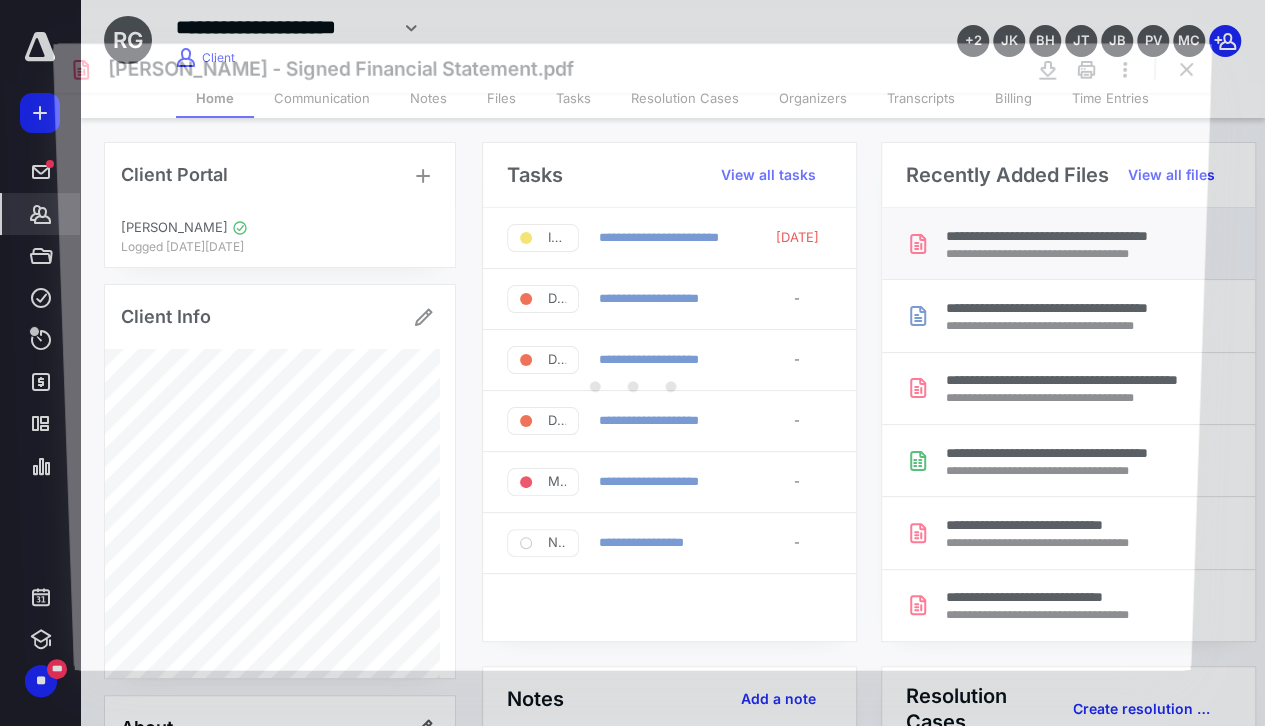click at bounding box center (632, 381) 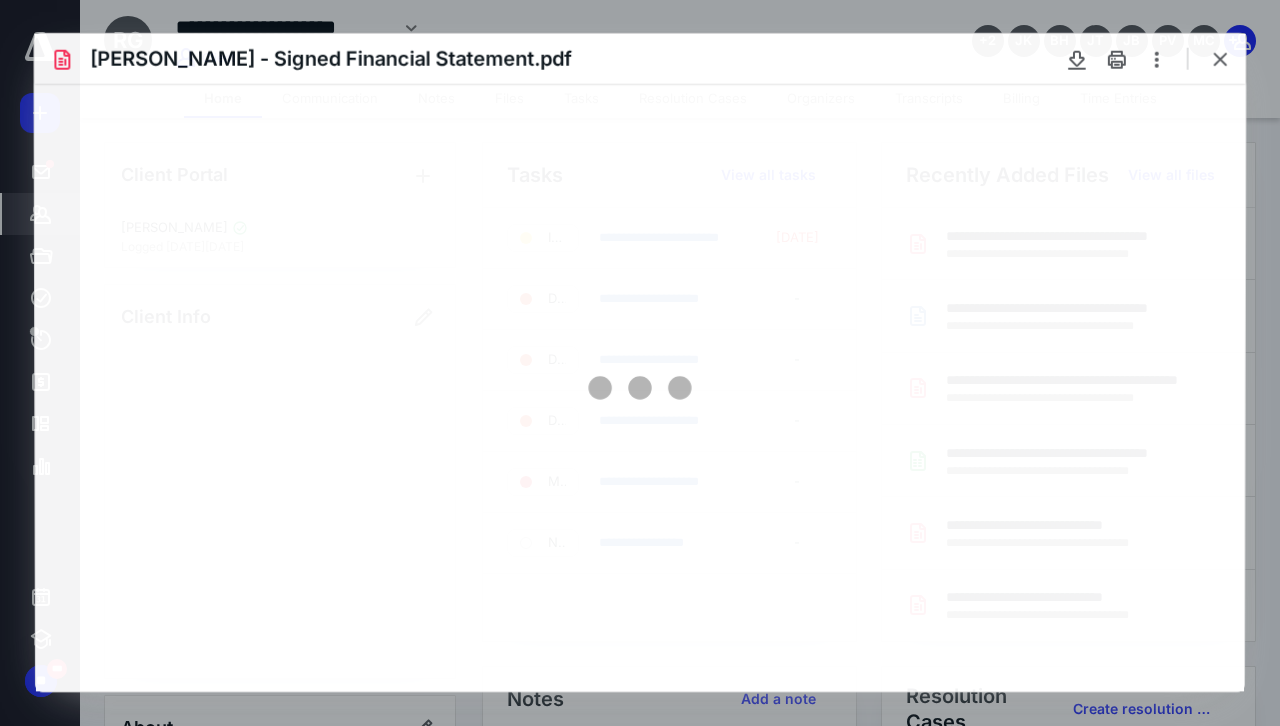 scroll, scrollTop: 0, scrollLeft: 0, axis: both 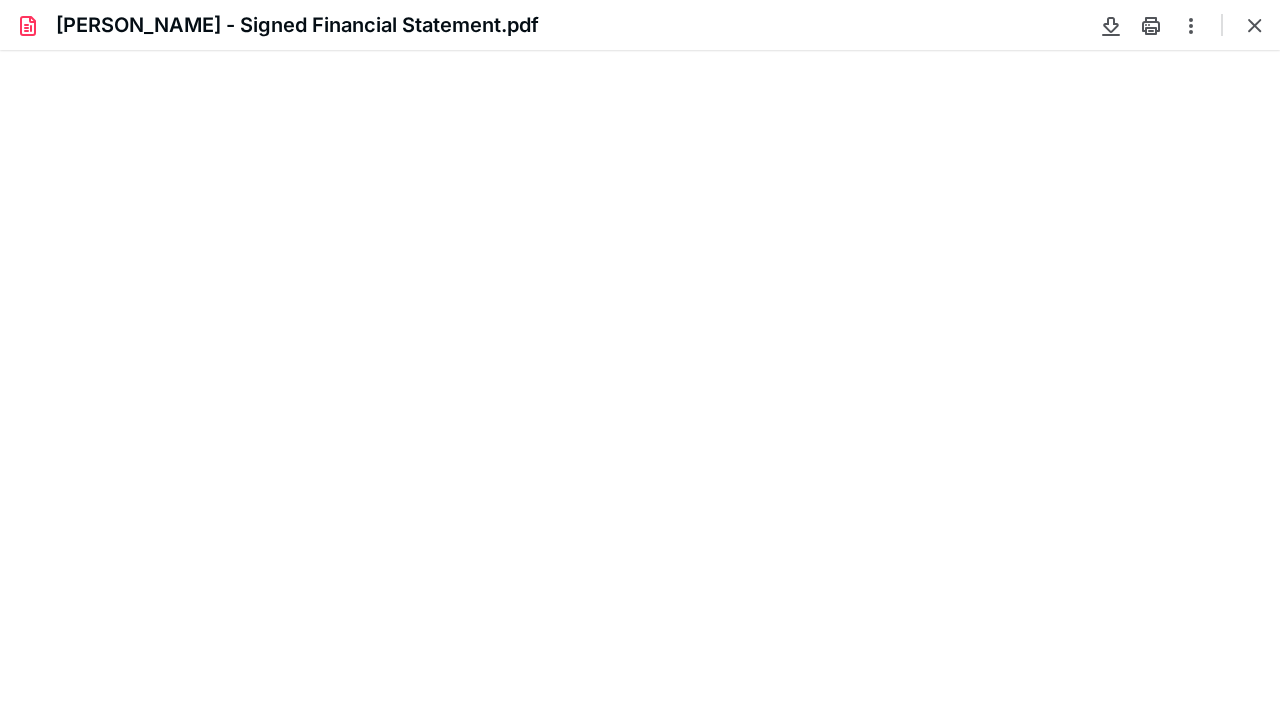 type on "80" 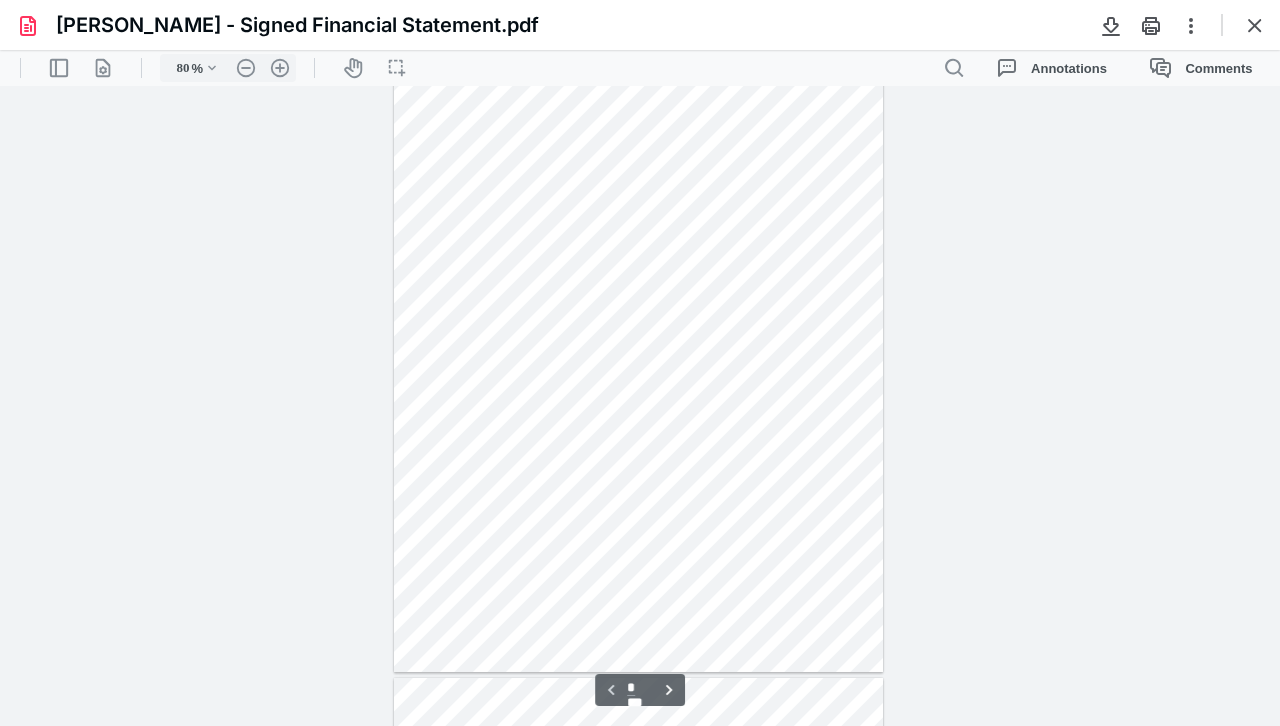 scroll, scrollTop: 0, scrollLeft: 0, axis: both 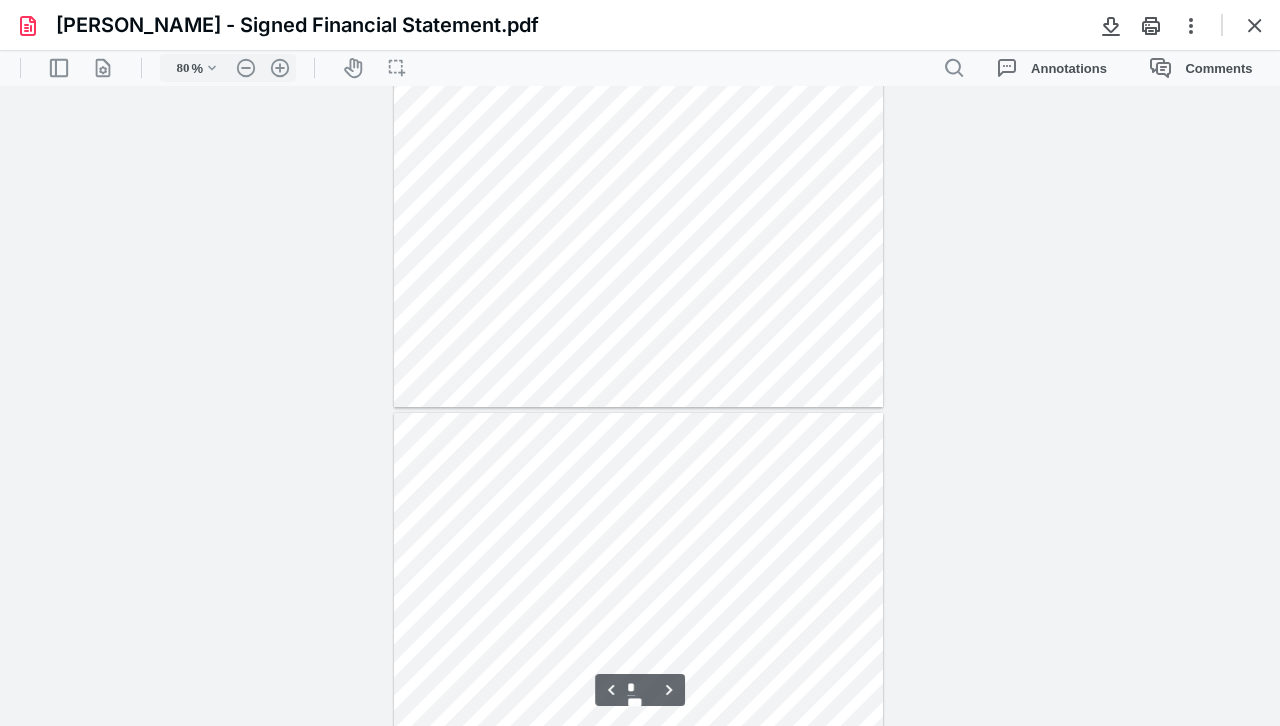 type on "*" 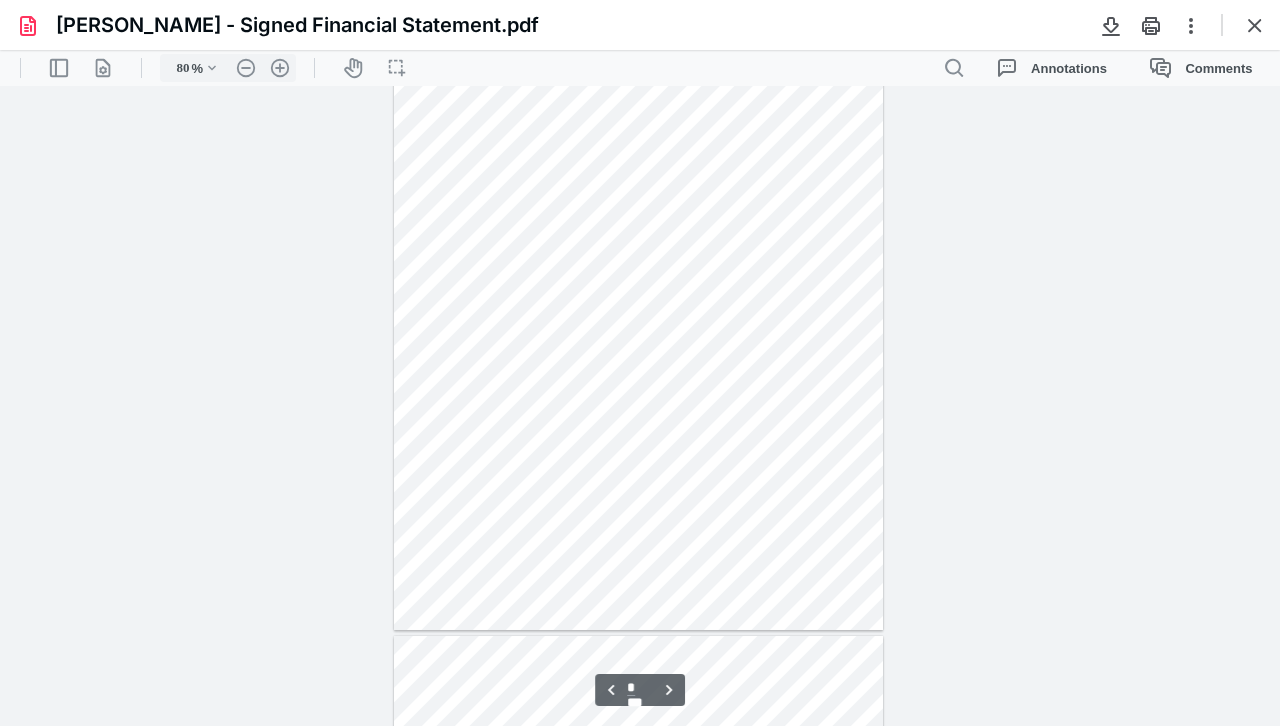 scroll, scrollTop: 1400, scrollLeft: 0, axis: vertical 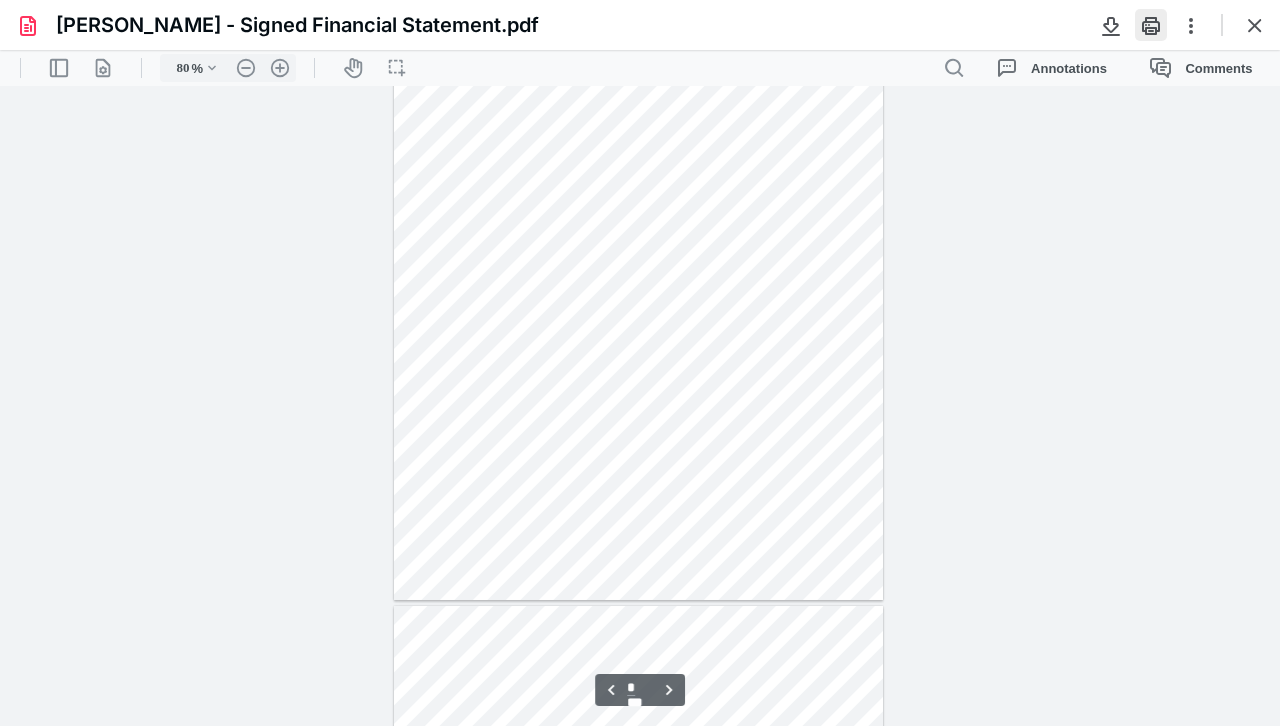 click at bounding box center [1151, 25] 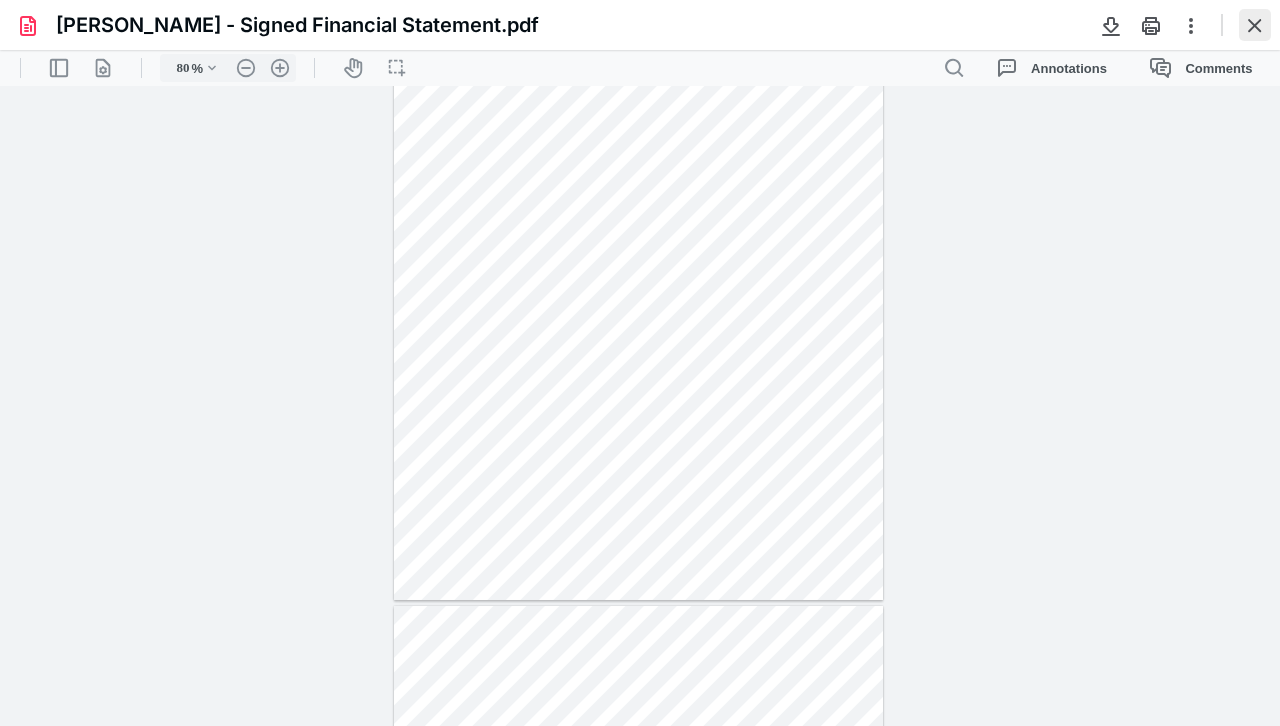 click at bounding box center [1255, 25] 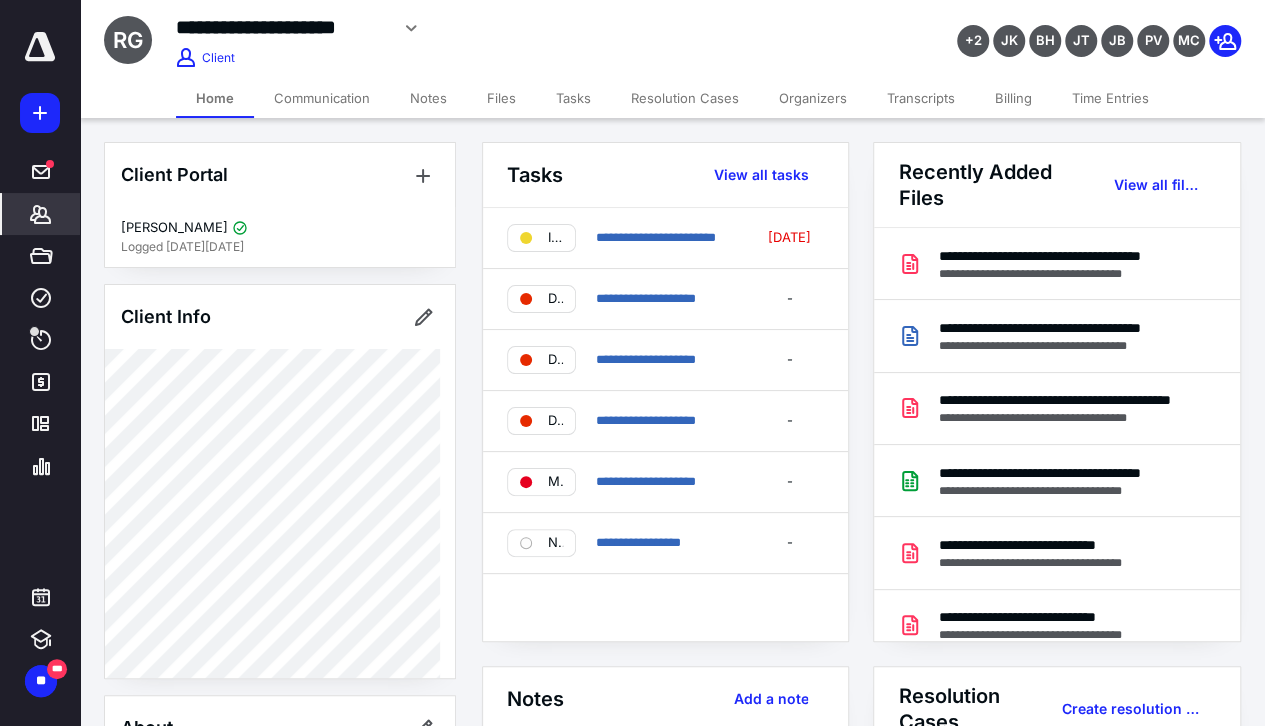 click on "Notes" at bounding box center [428, 98] 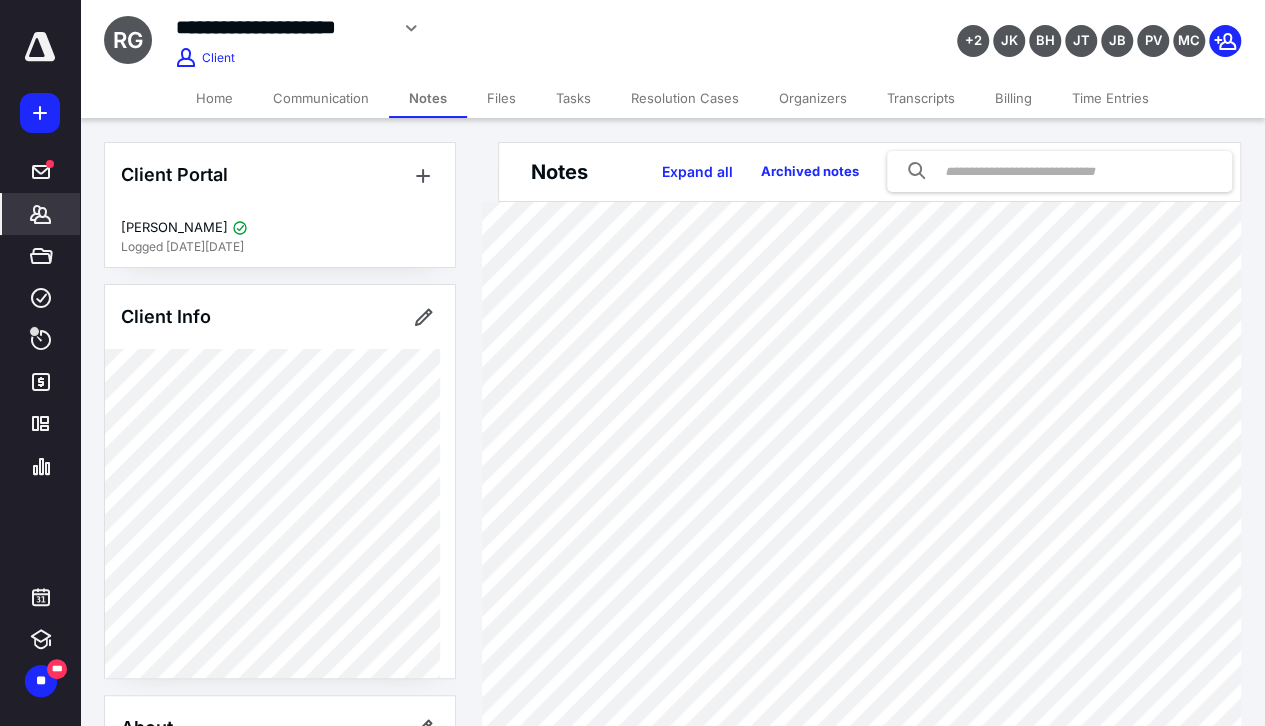 click on "Files" at bounding box center [501, 98] 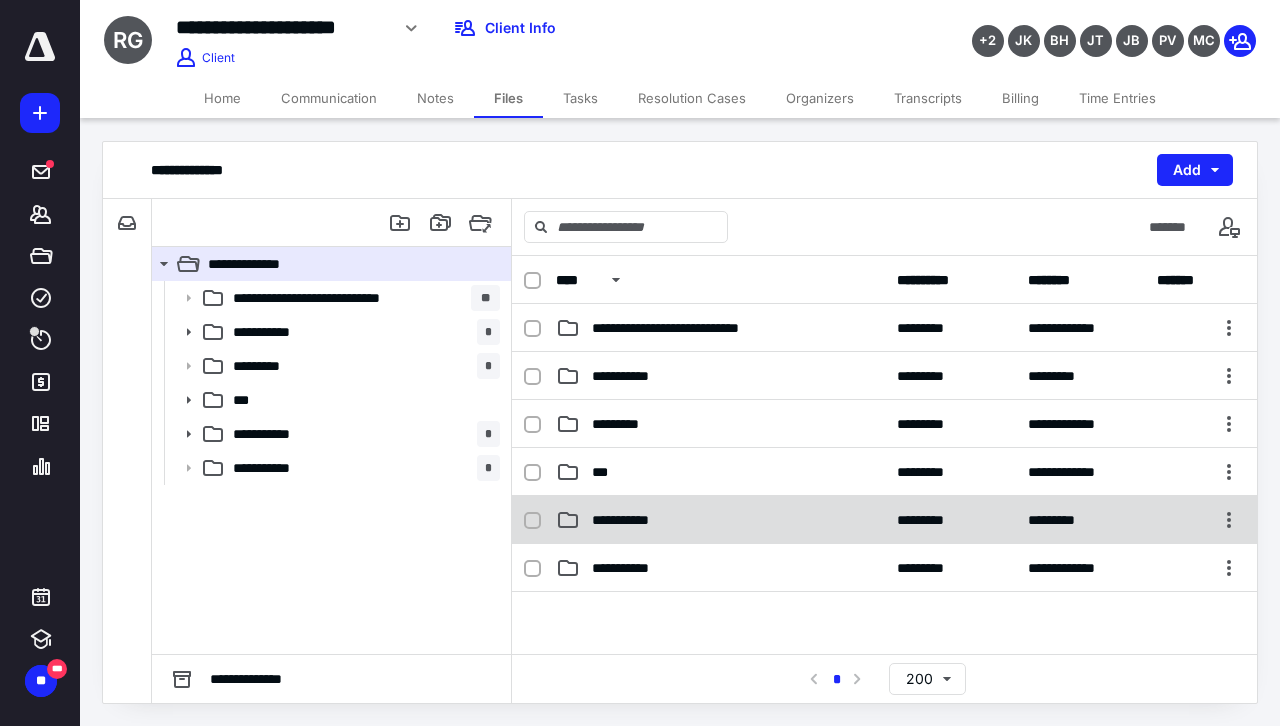 click on "**********" at bounding box center (884, 520) 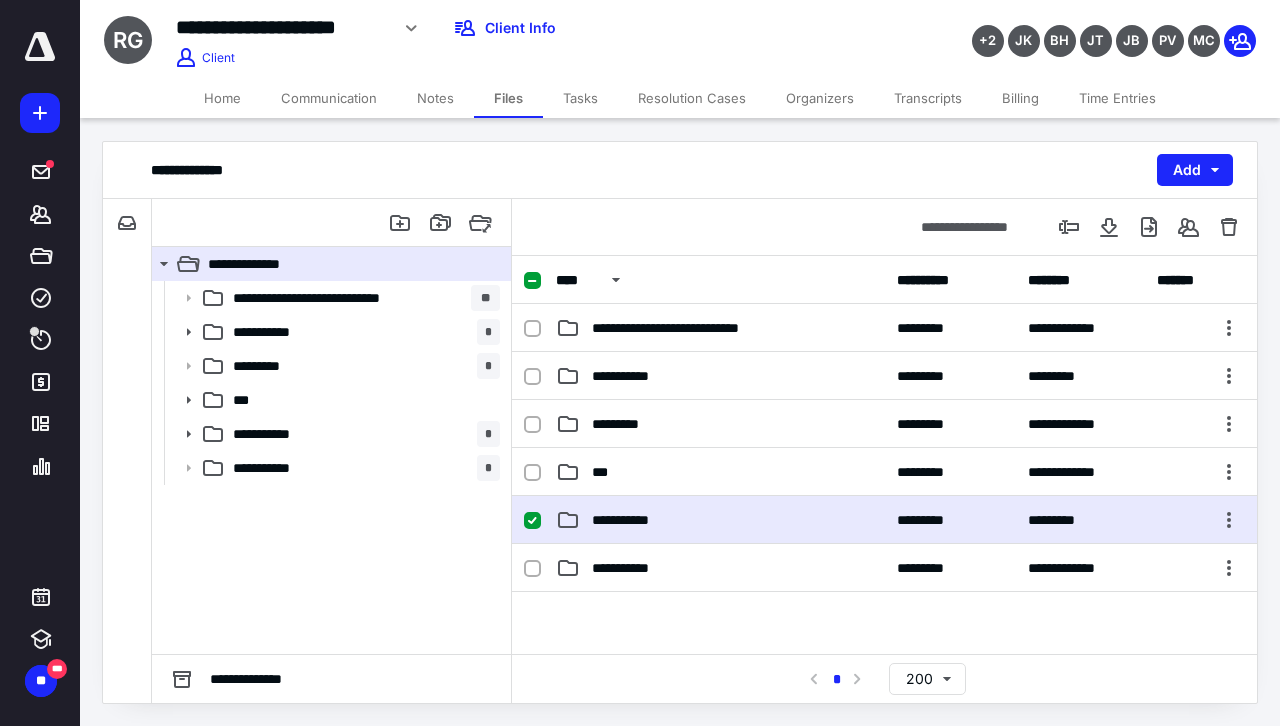 click on "**********" at bounding box center [884, 520] 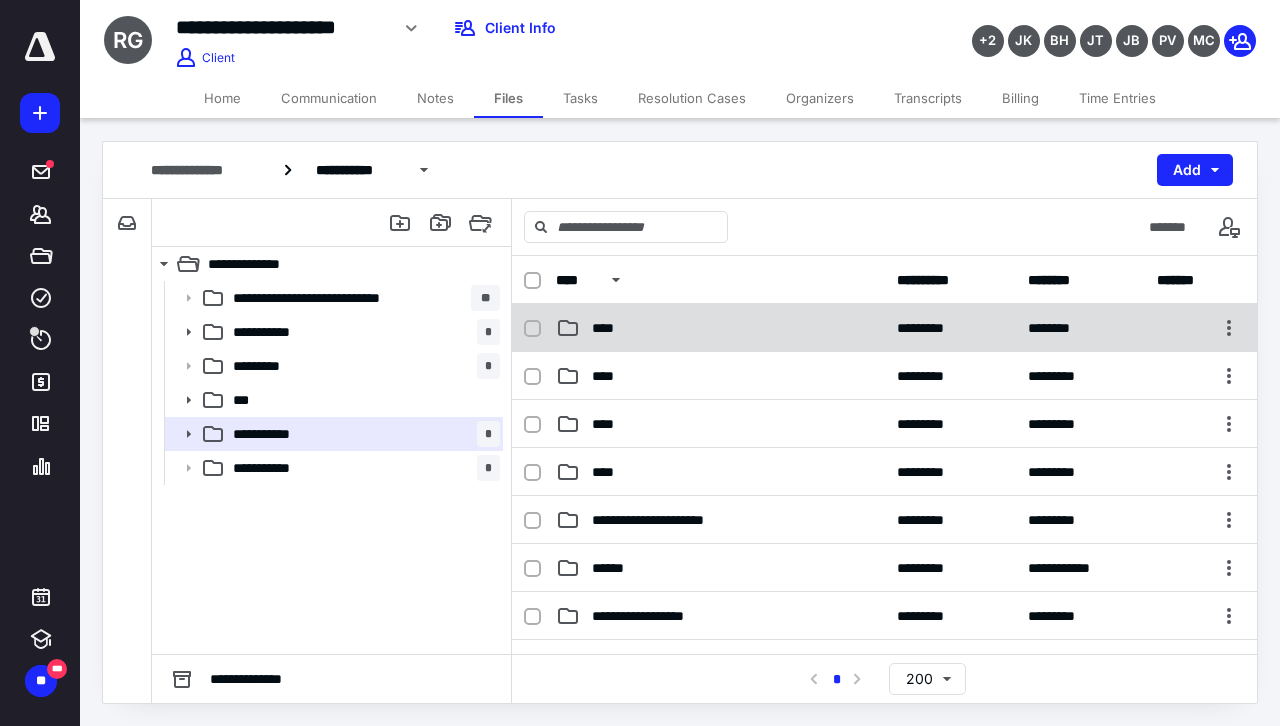 click on "****" at bounding box center (720, 328) 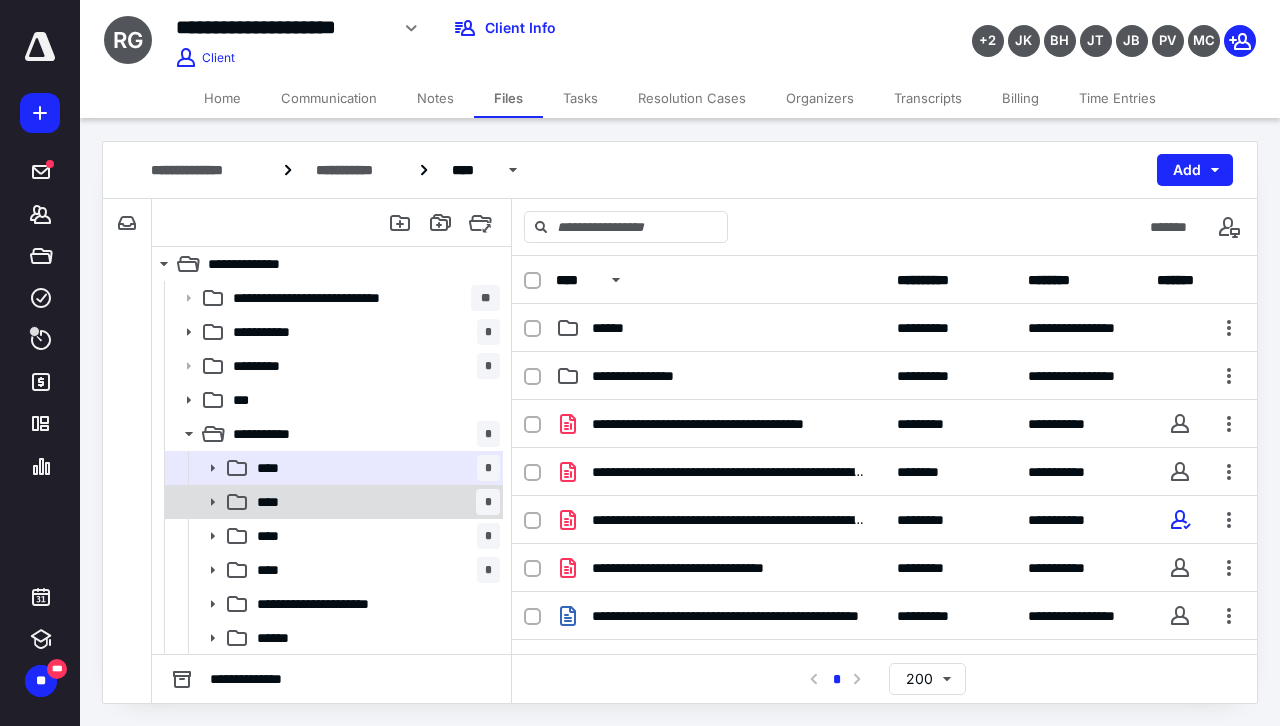 click on "**** *" at bounding box center [374, 502] 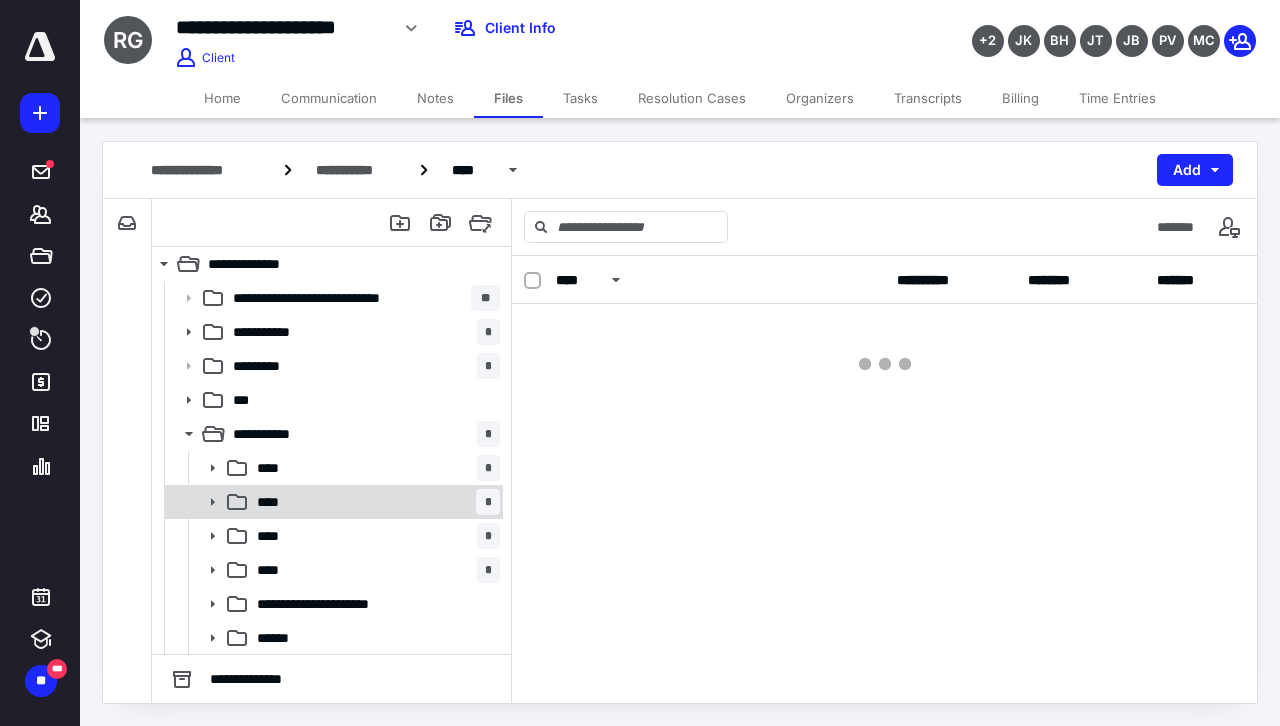 click on "**** *" at bounding box center [374, 502] 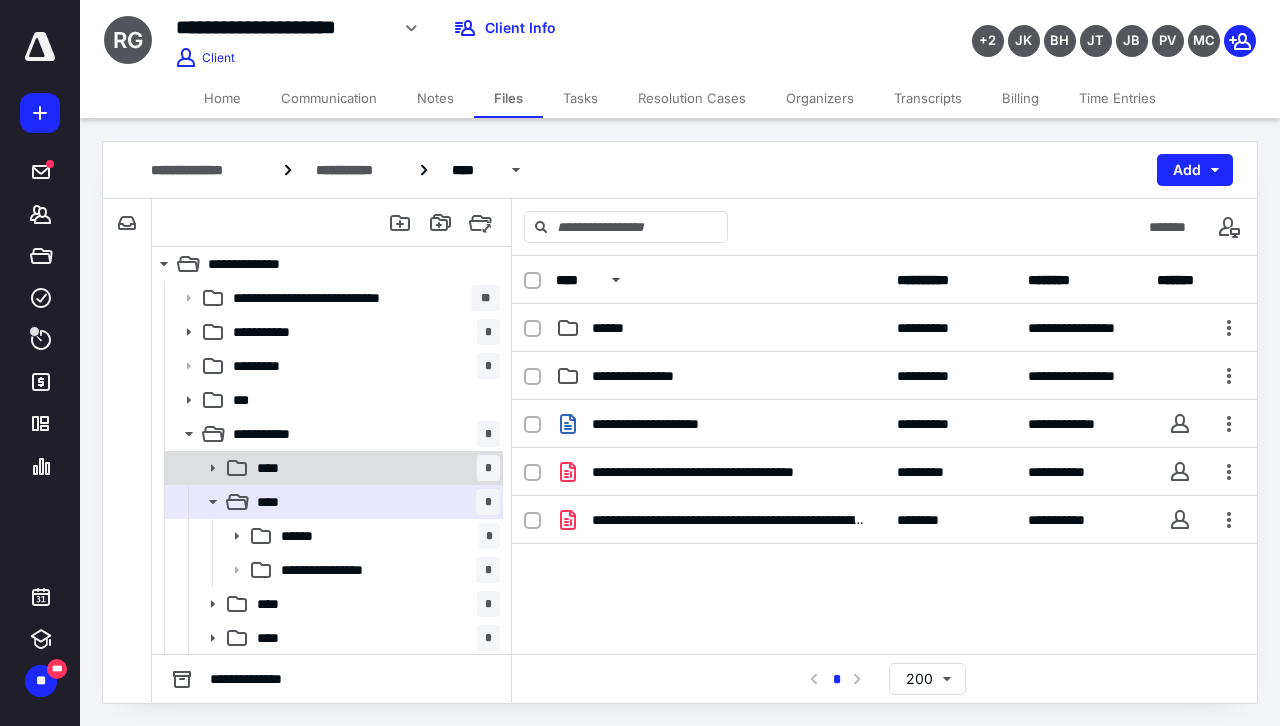 click on "**** *" at bounding box center [374, 468] 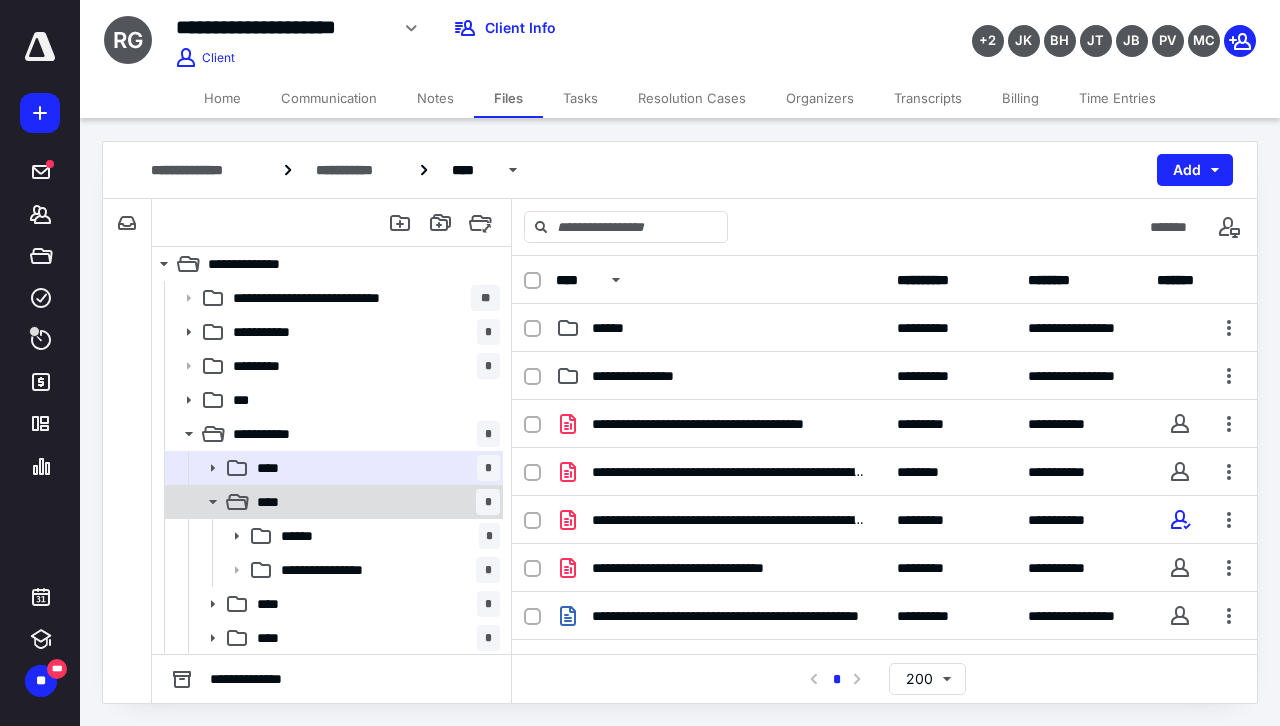 click on "**** *" at bounding box center (374, 502) 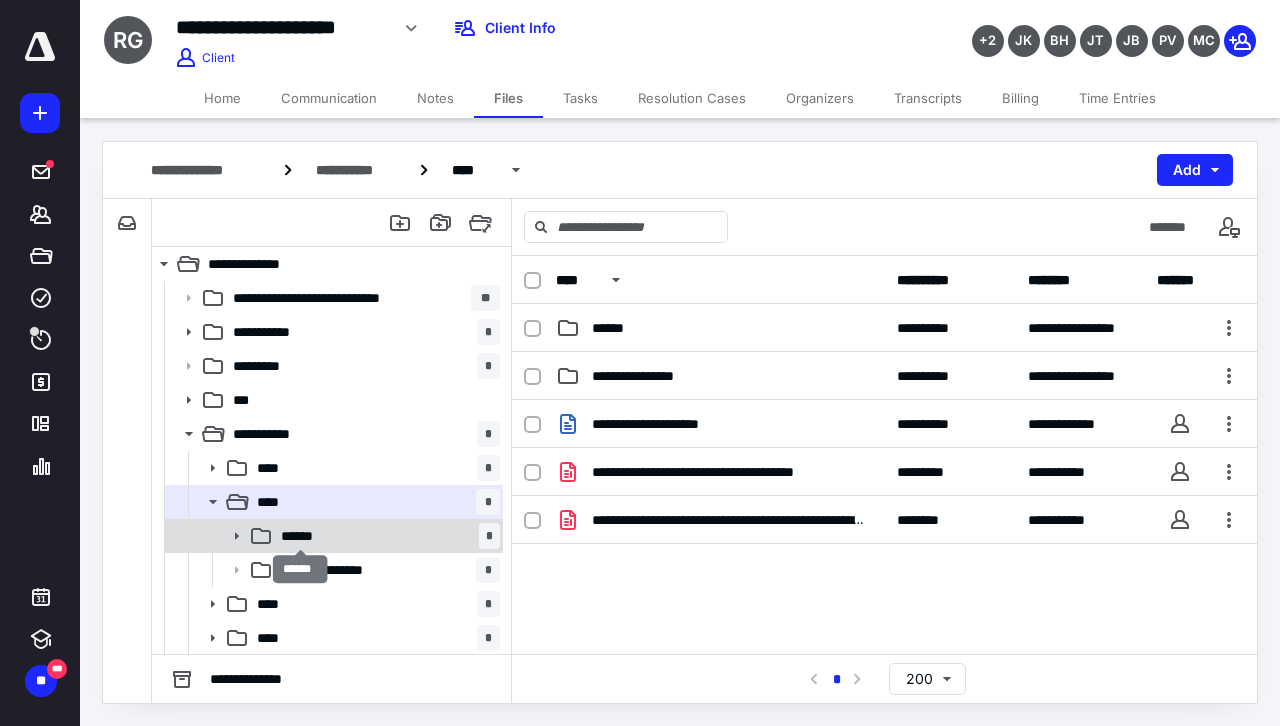 click on "******" at bounding box center [301, 536] 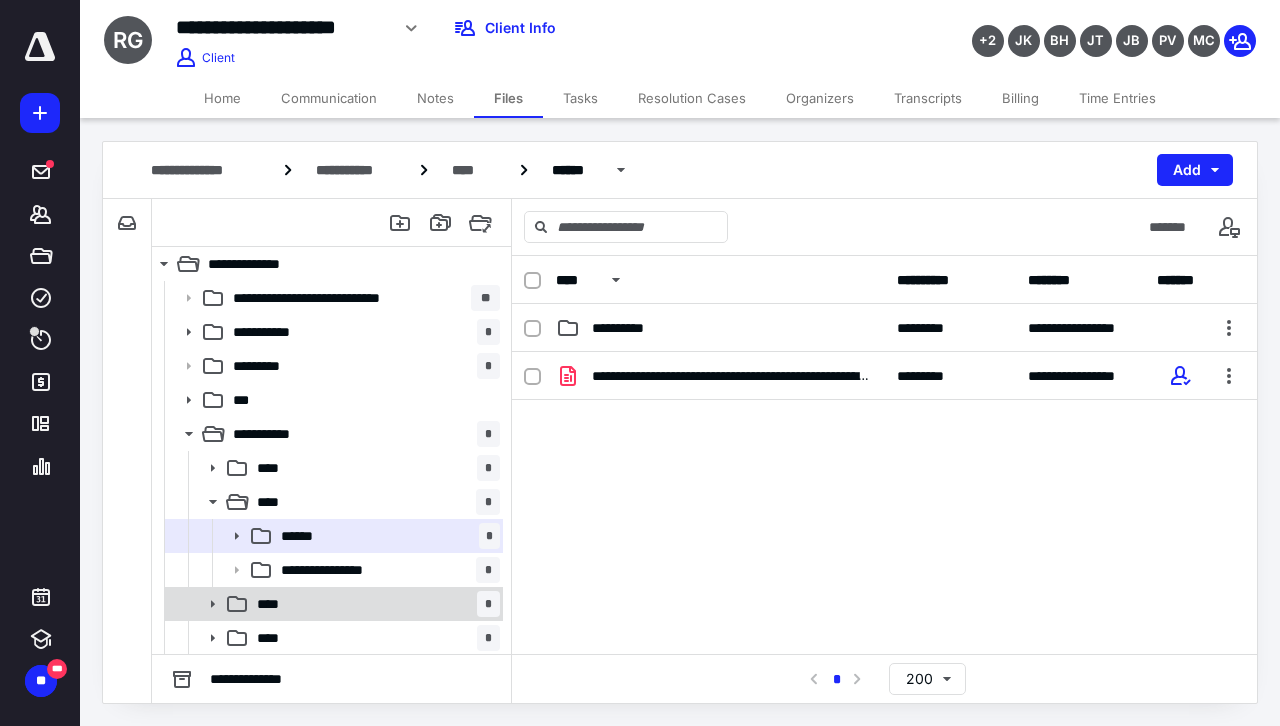 click on "**** *" at bounding box center [374, 604] 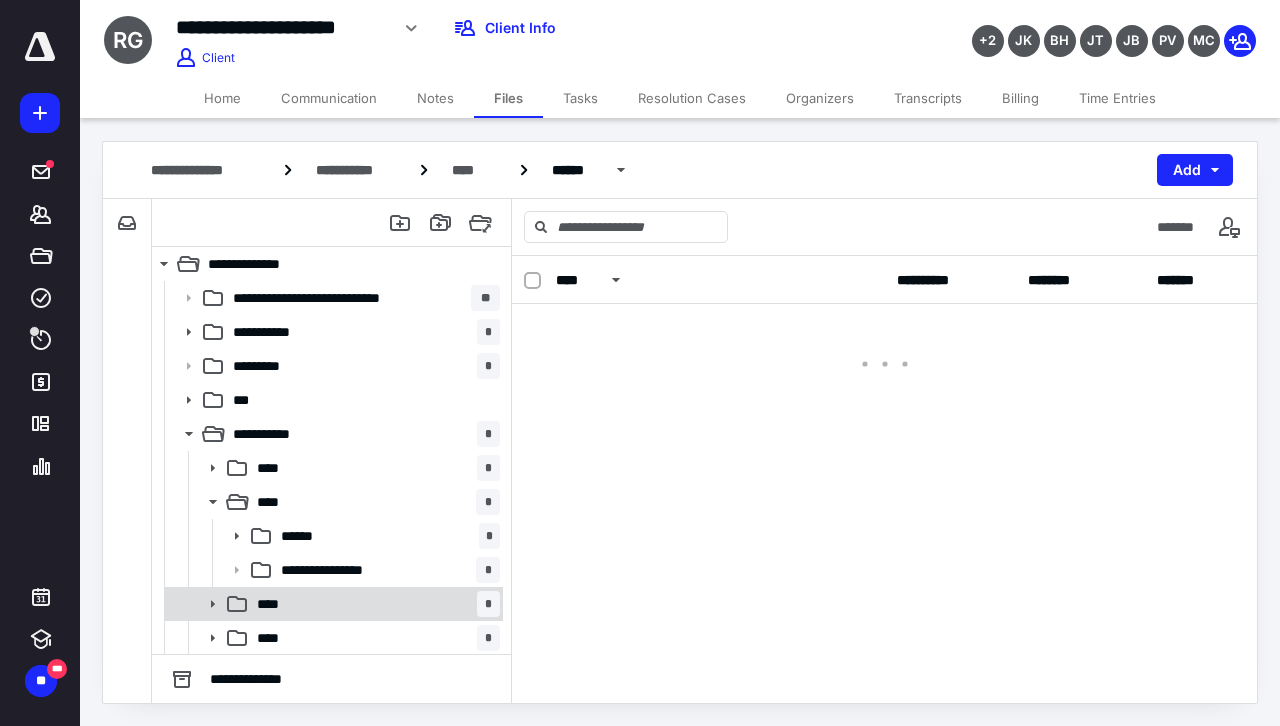 click on "**** *" at bounding box center [374, 604] 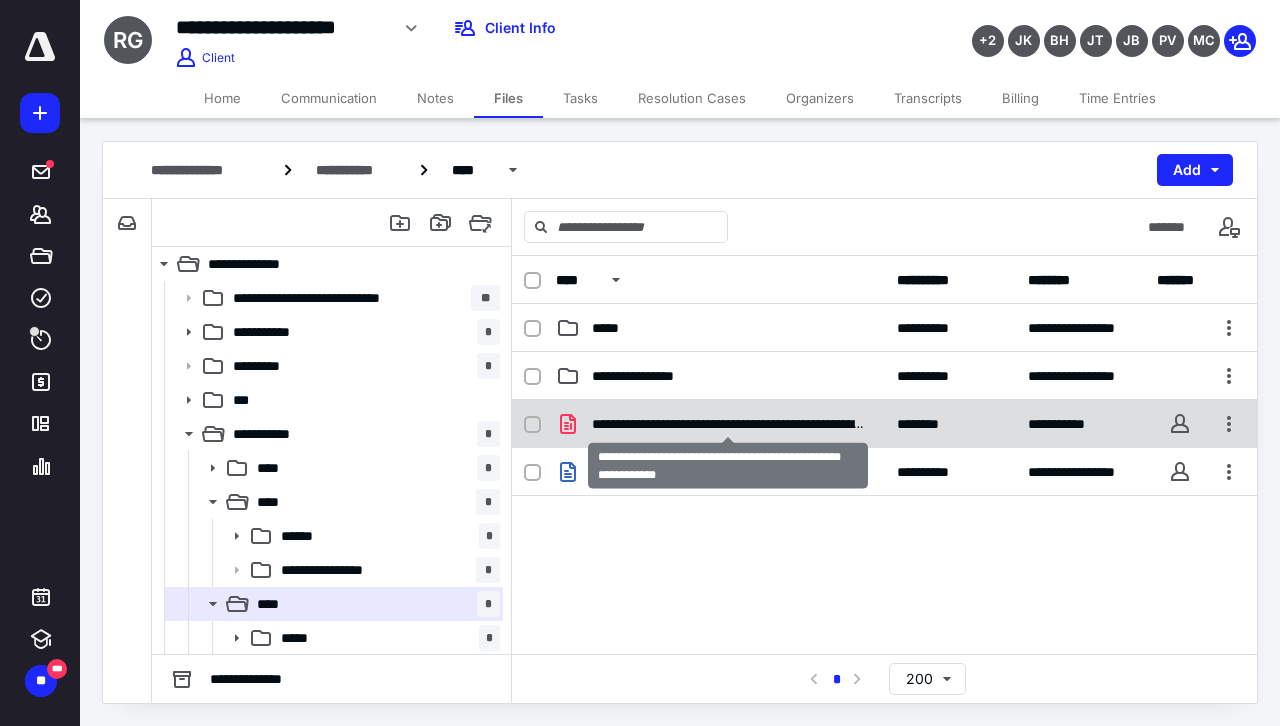 click on "**********" at bounding box center (728, 424) 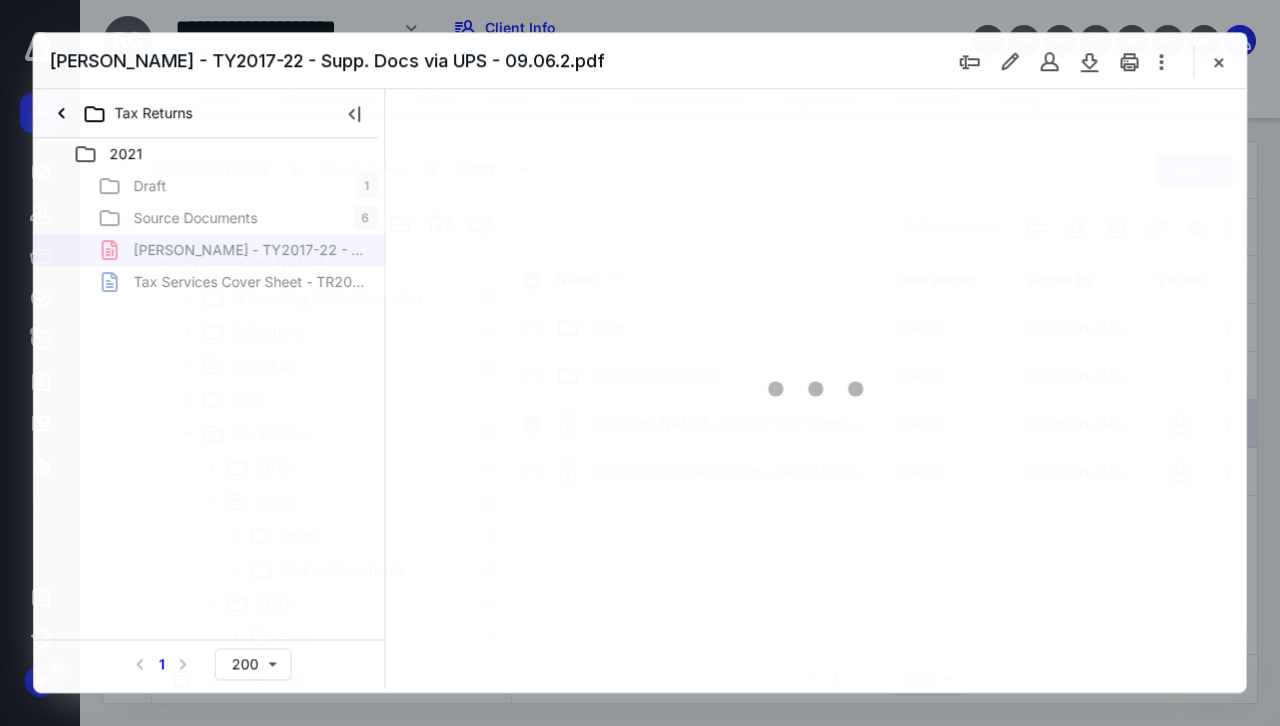 scroll, scrollTop: 0, scrollLeft: 0, axis: both 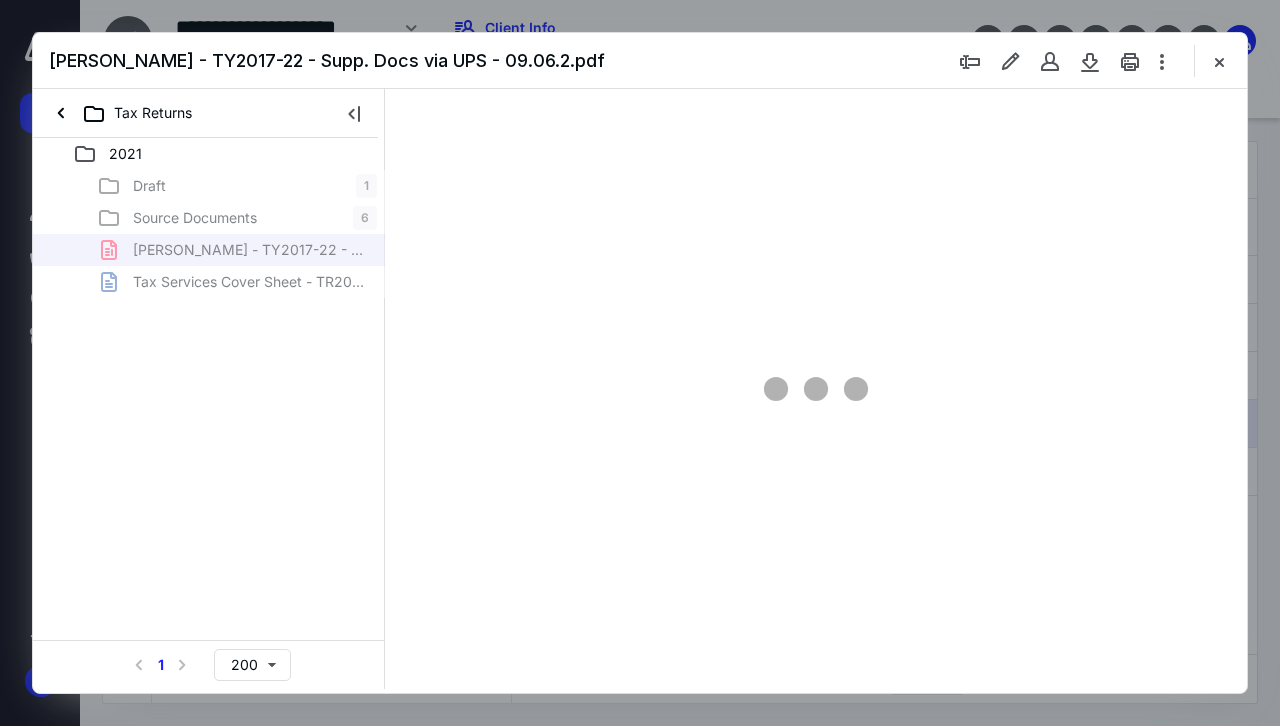 drag, startPoint x: 1218, startPoint y: 60, endPoint x: 1170, endPoint y: 50, distance: 49.0306 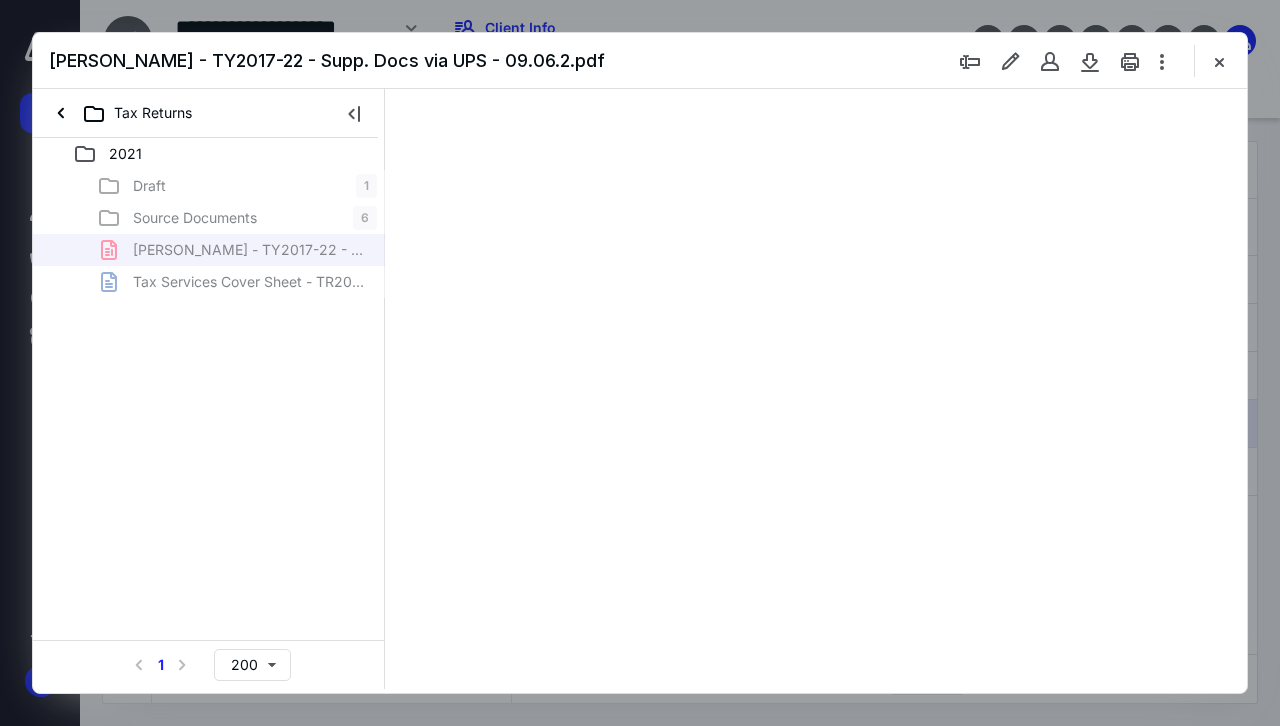 click at bounding box center [1219, 61] 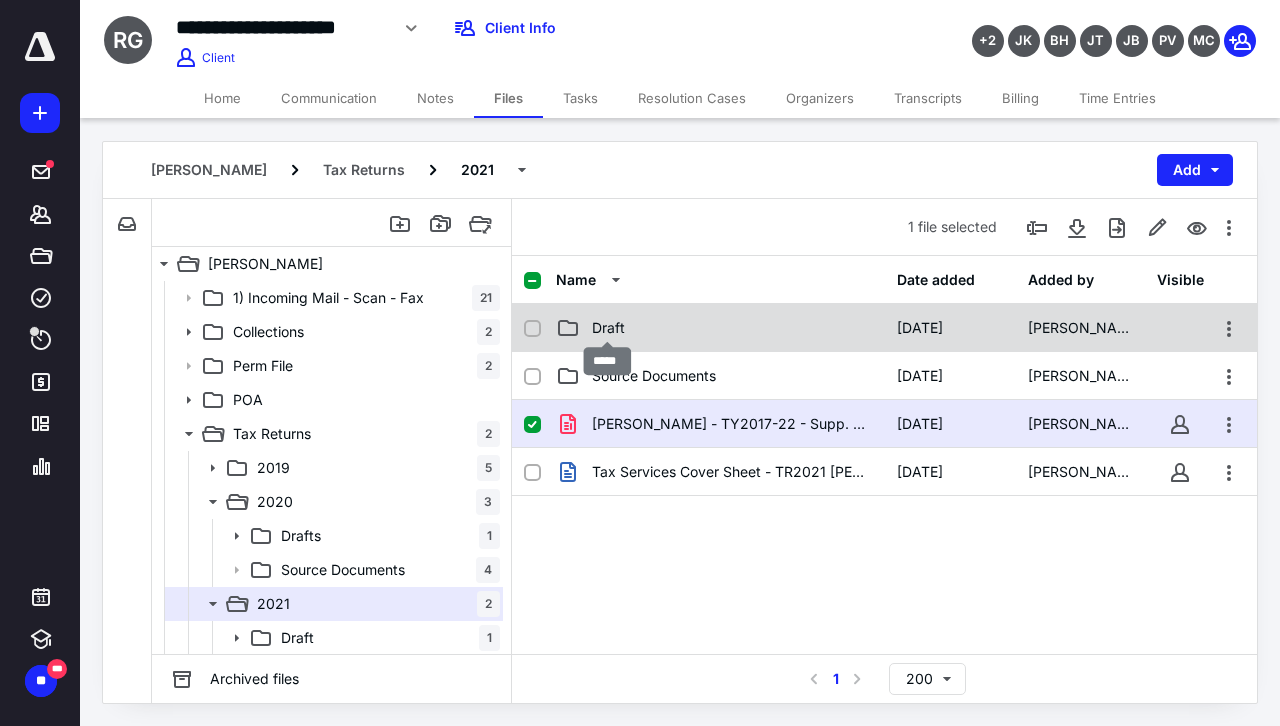 click on "Draft" at bounding box center (608, 328) 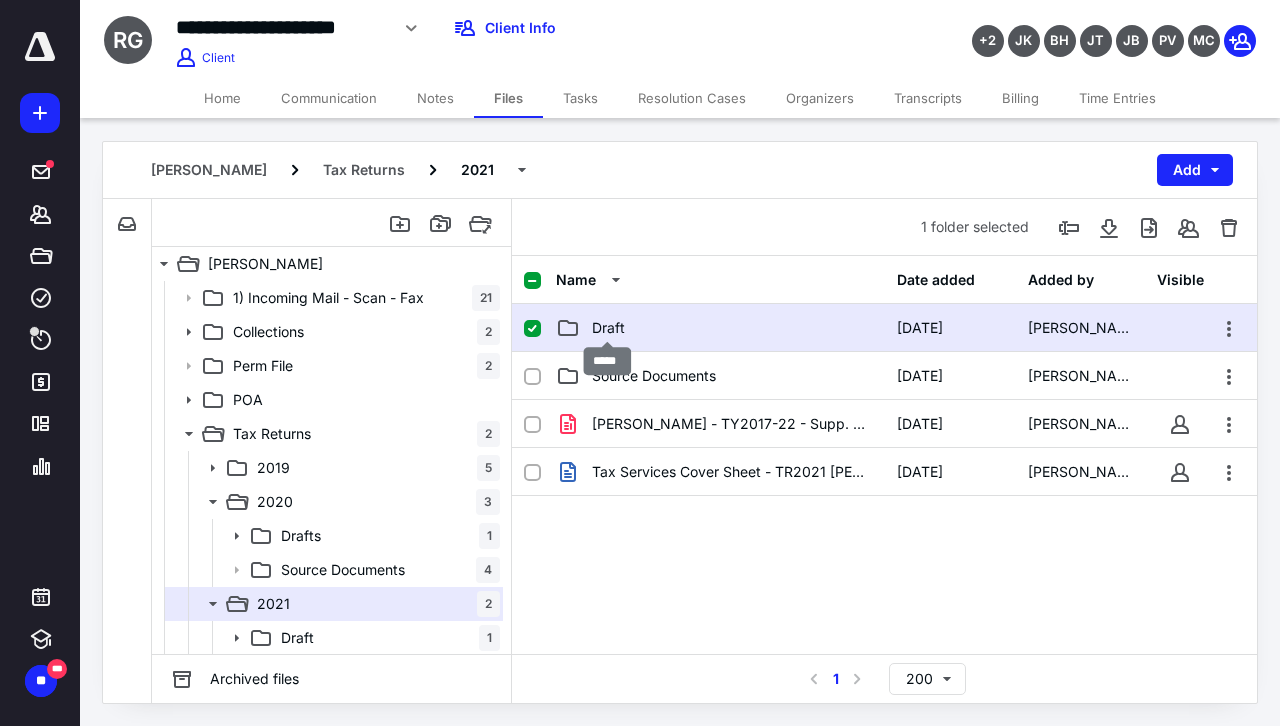 click on "Draft" at bounding box center (608, 328) 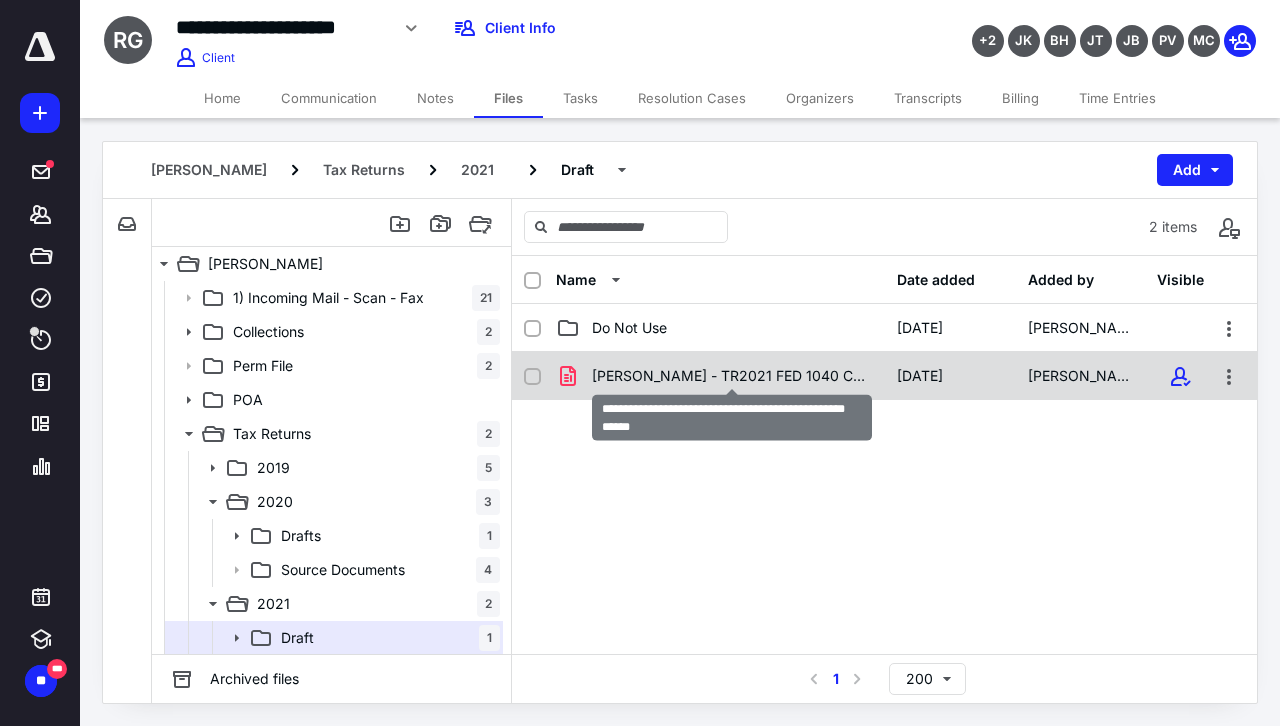 click on "[PERSON_NAME] - TR2021 FED 1040 CA 540 - Draft 1.0.pdf" at bounding box center [732, 376] 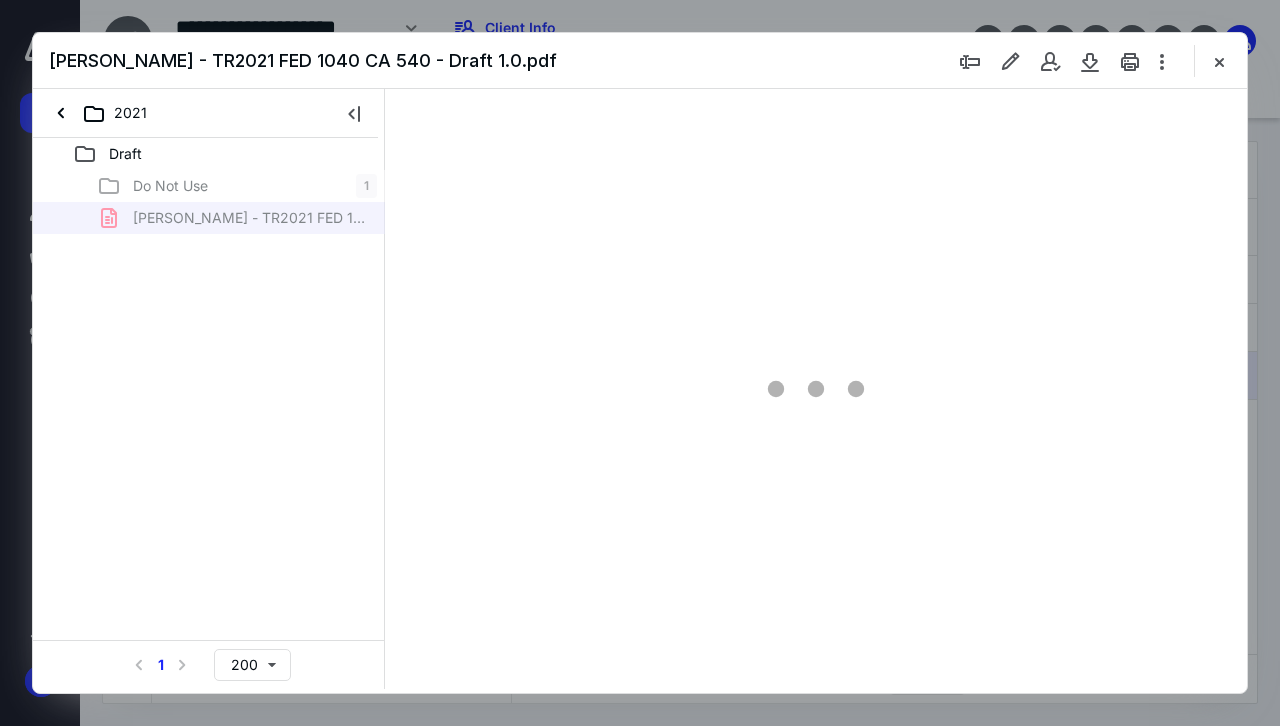 scroll, scrollTop: 0, scrollLeft: 0, axis: both 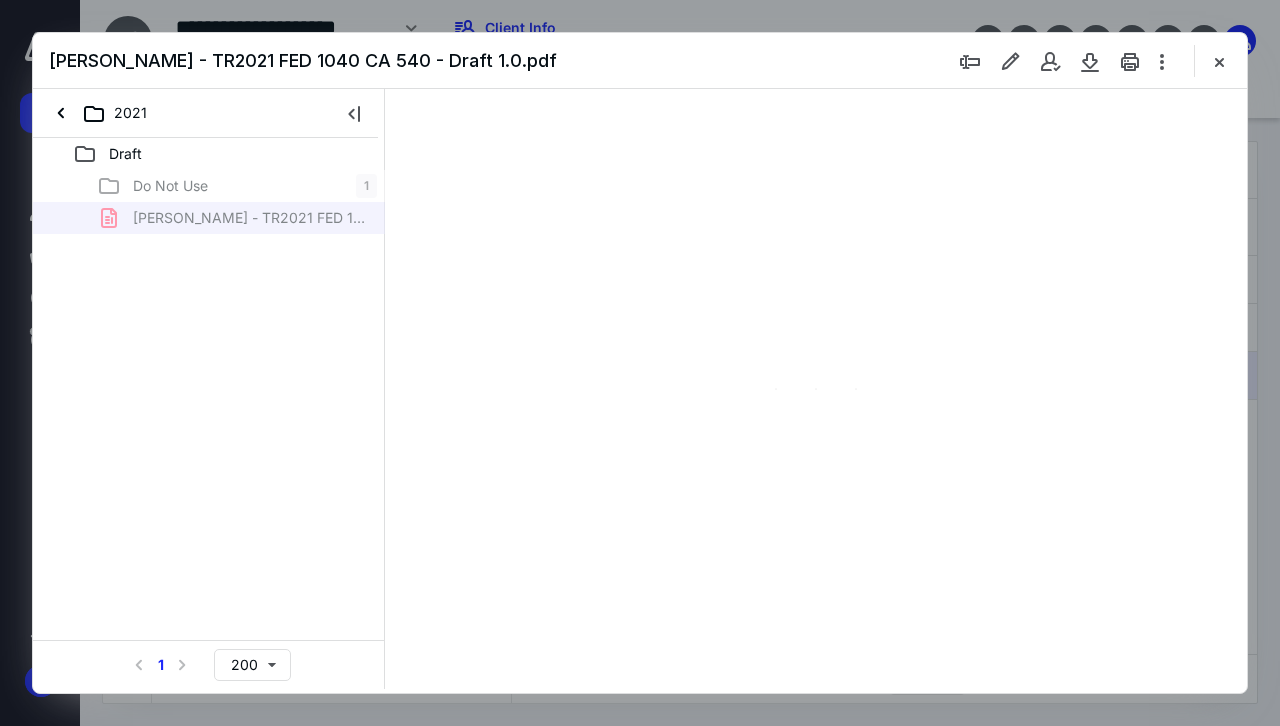 type on "63" 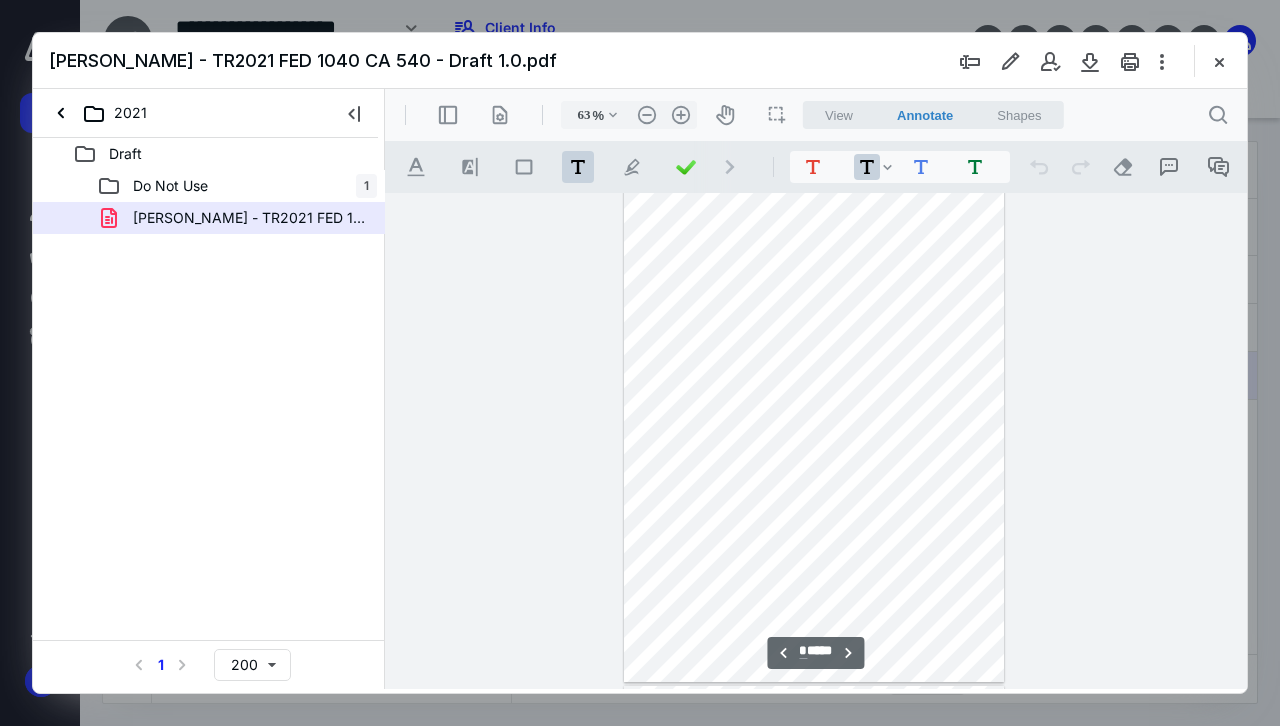 scroll, scrollTop: 3406, scrollLeft: 0, axis: vertical 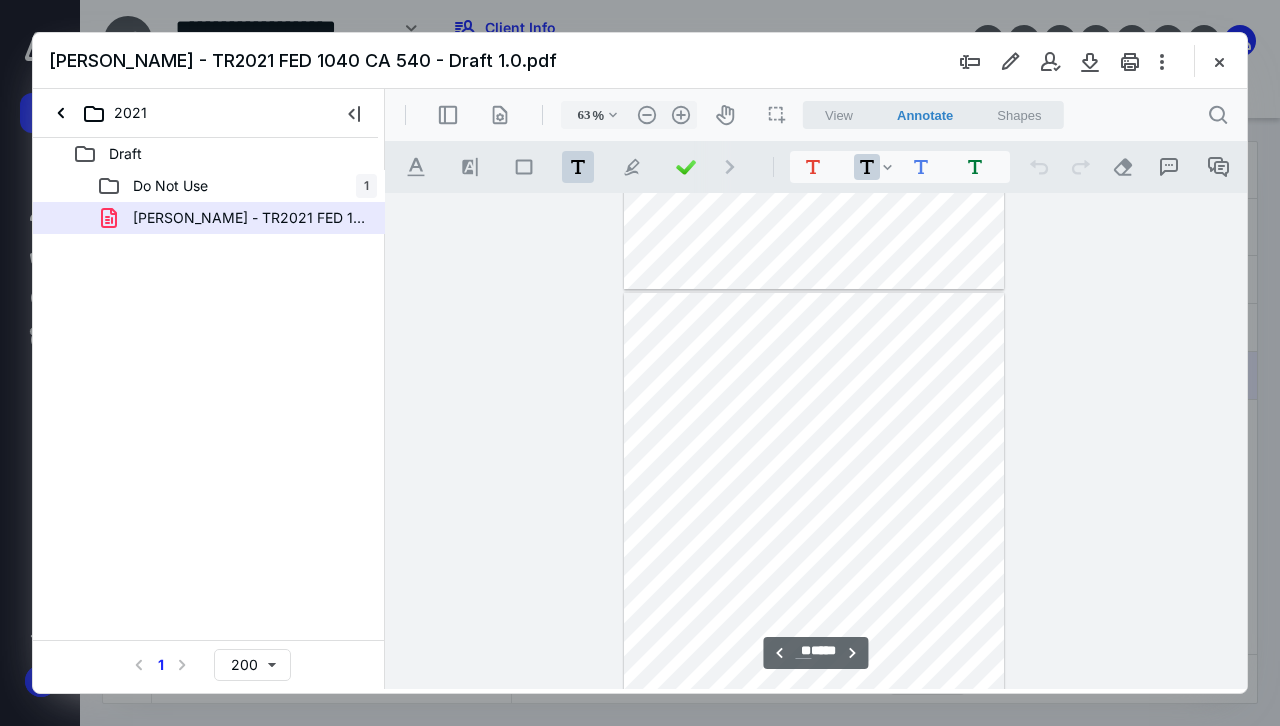 type on "**" 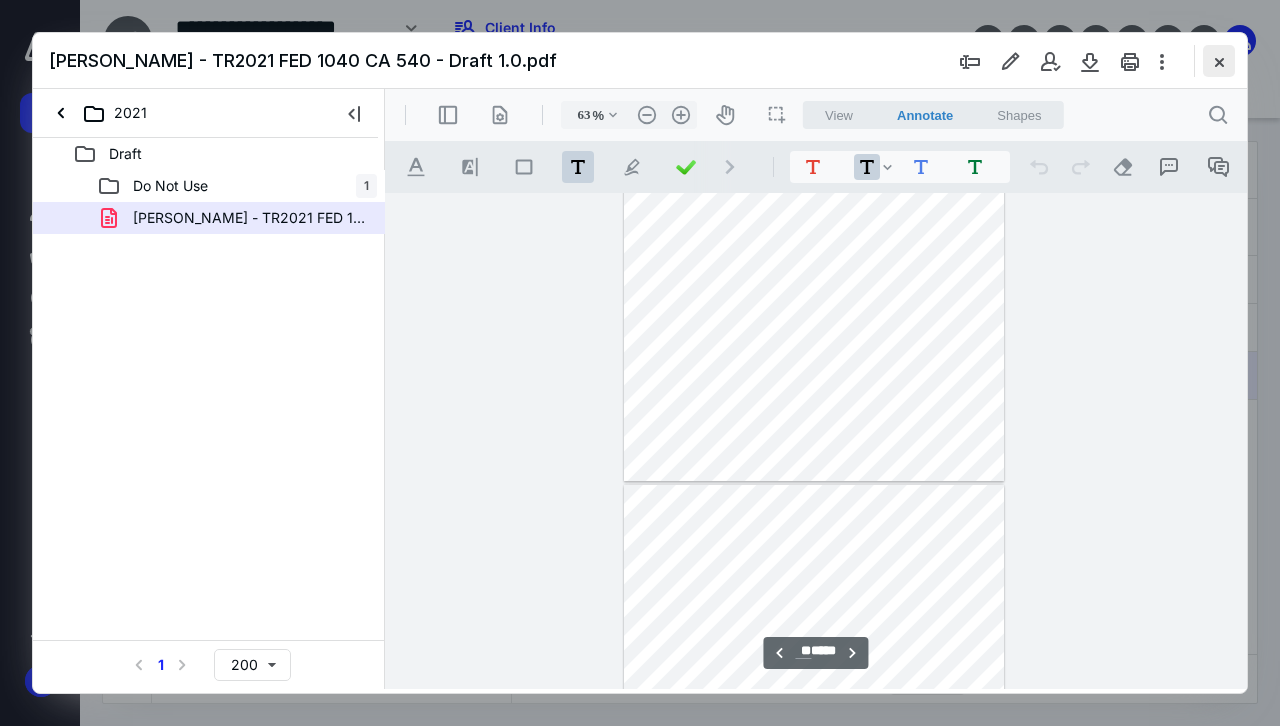 click at bounding box center [1219, 61] 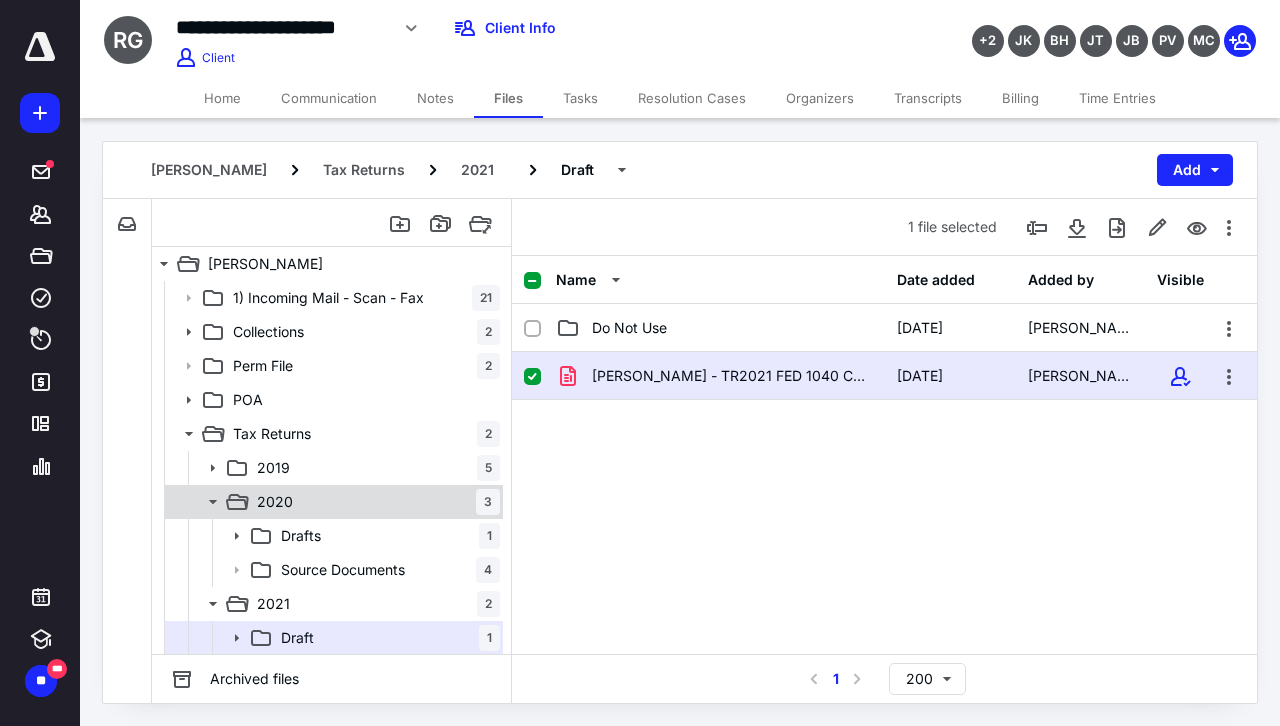 click 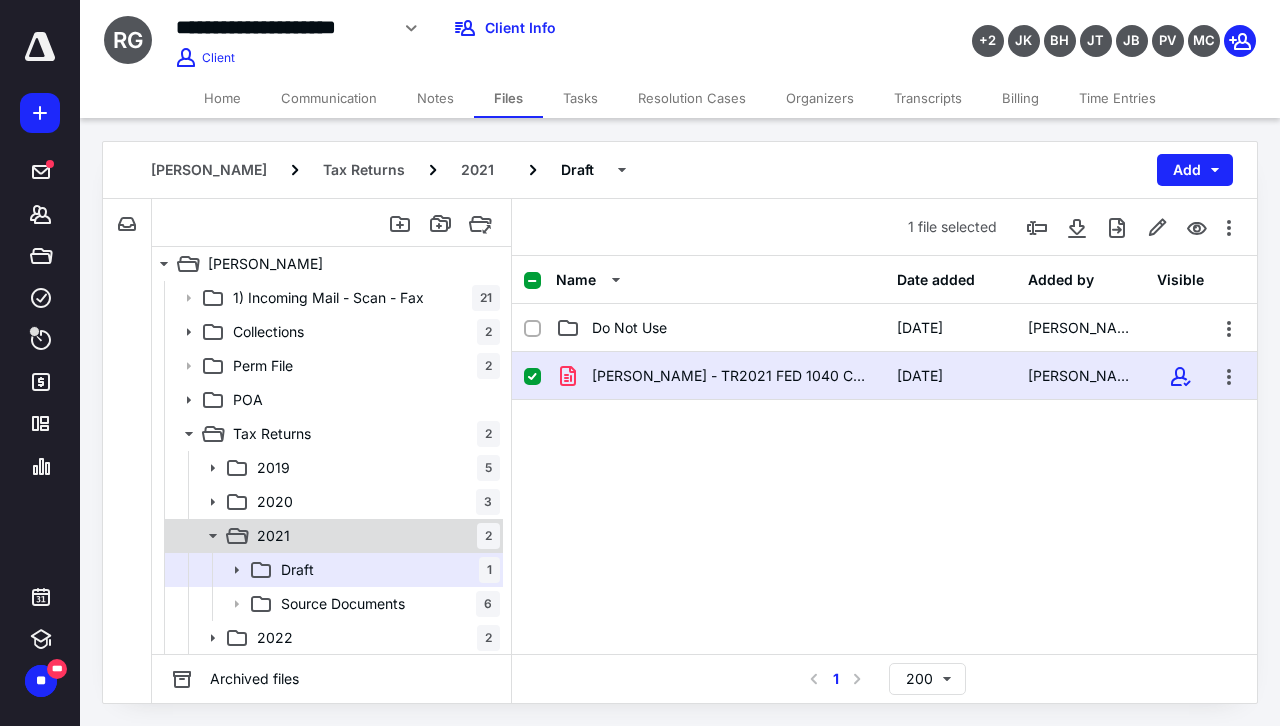 click 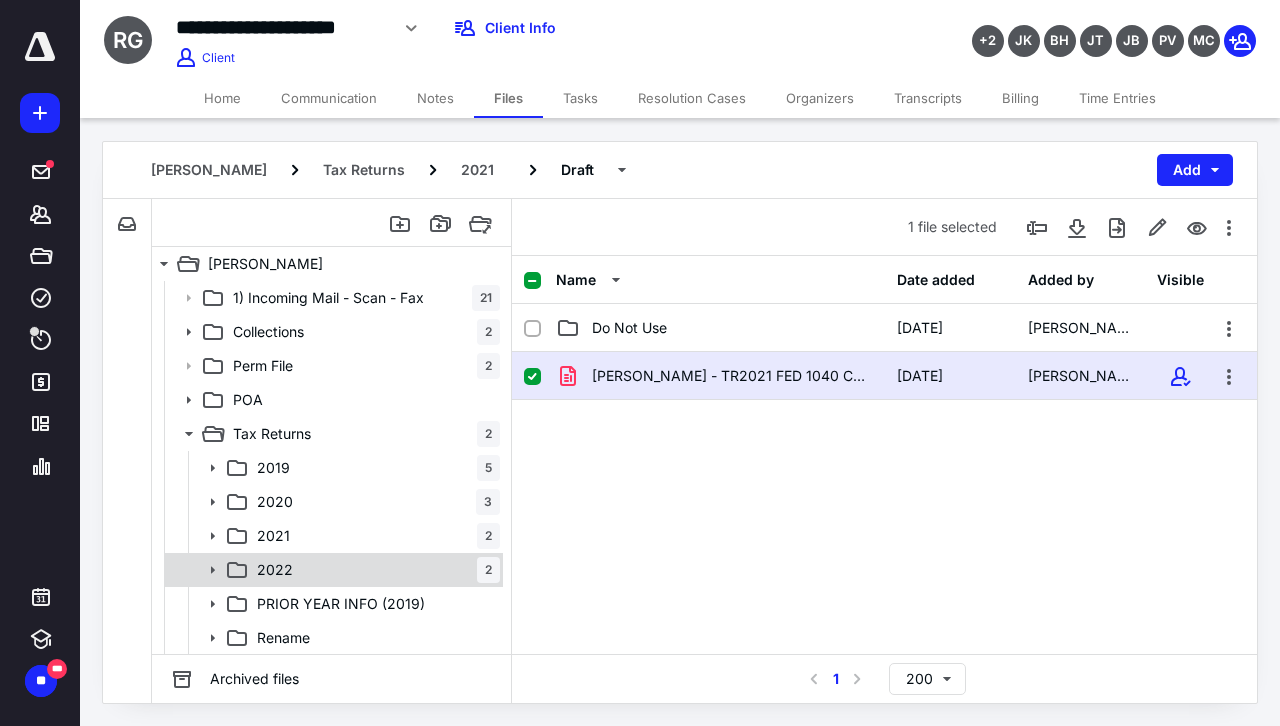 click 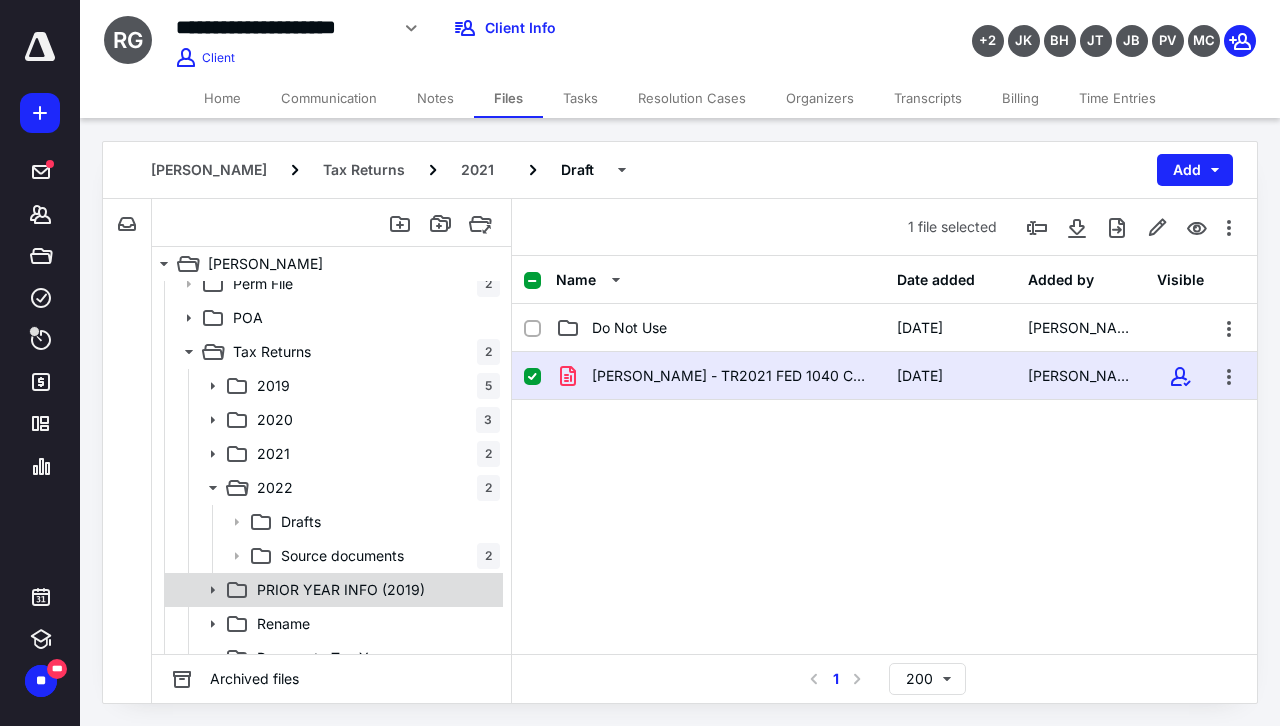scroll, scrollTop: 135, scrollLeft: 0, axis: vertical 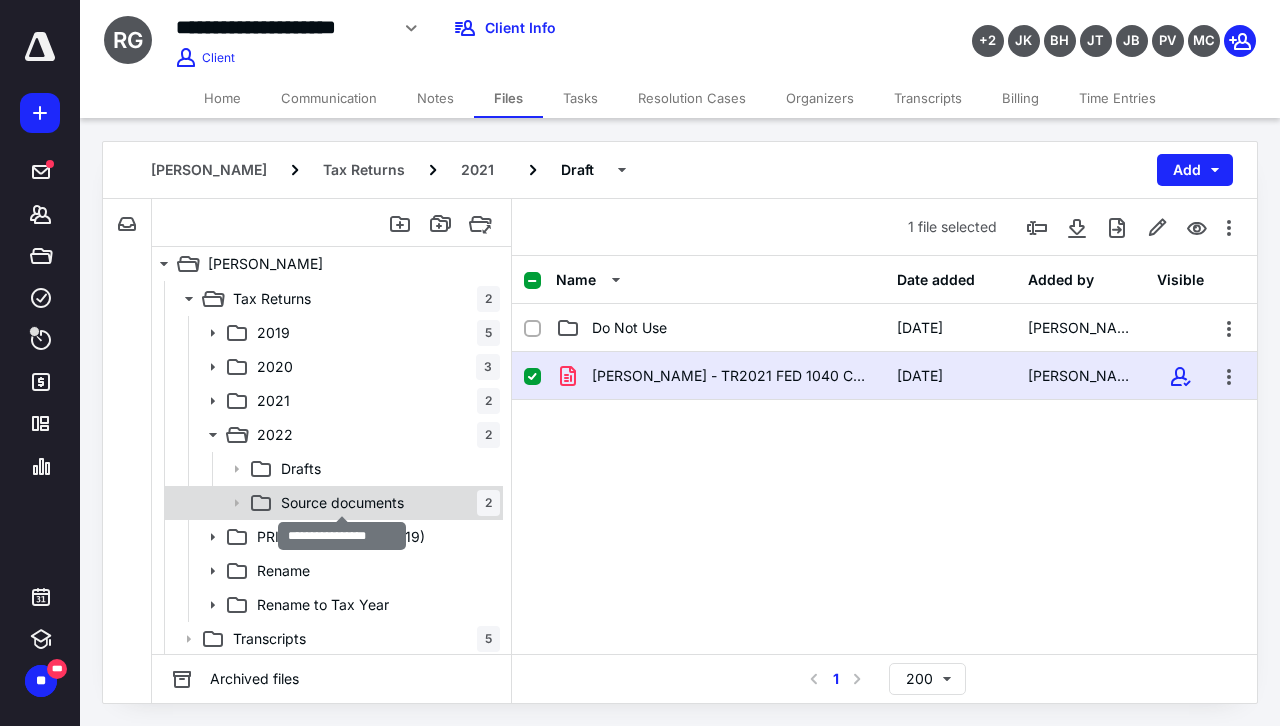 click on "Source documents" at bounding box center (342, 503) 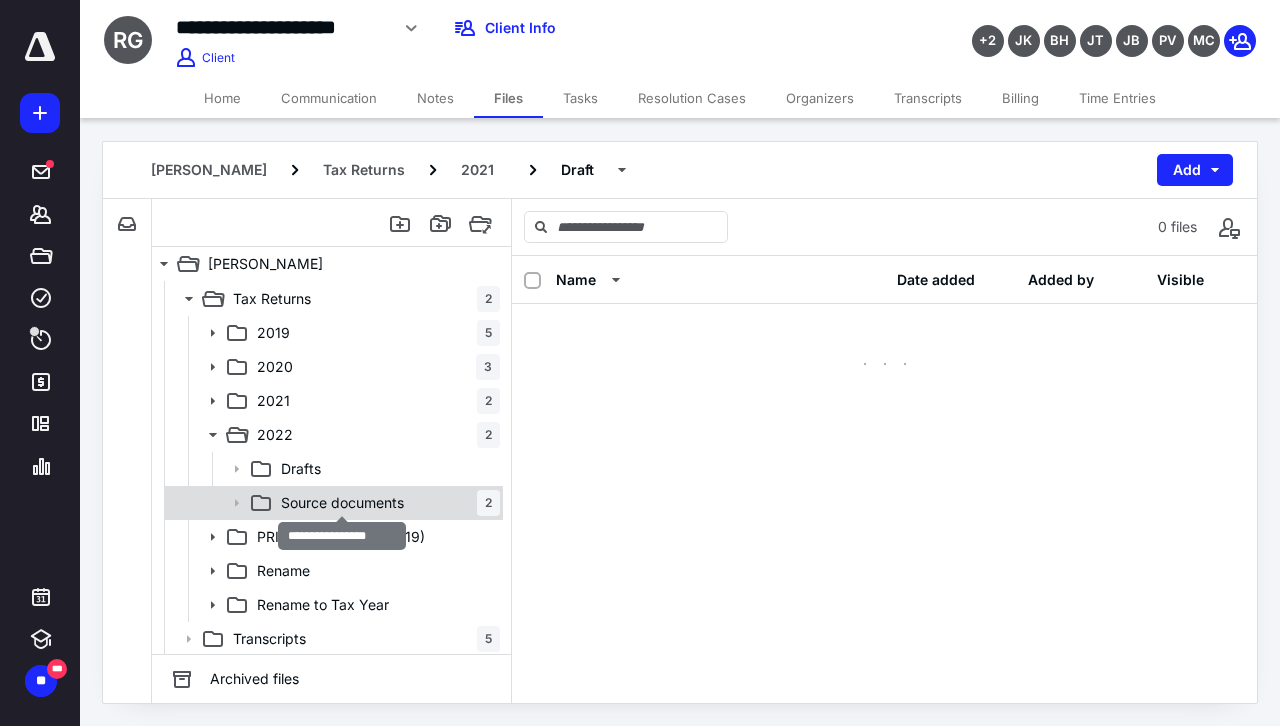 click on "Source documents" at bounding box center (342, 503) 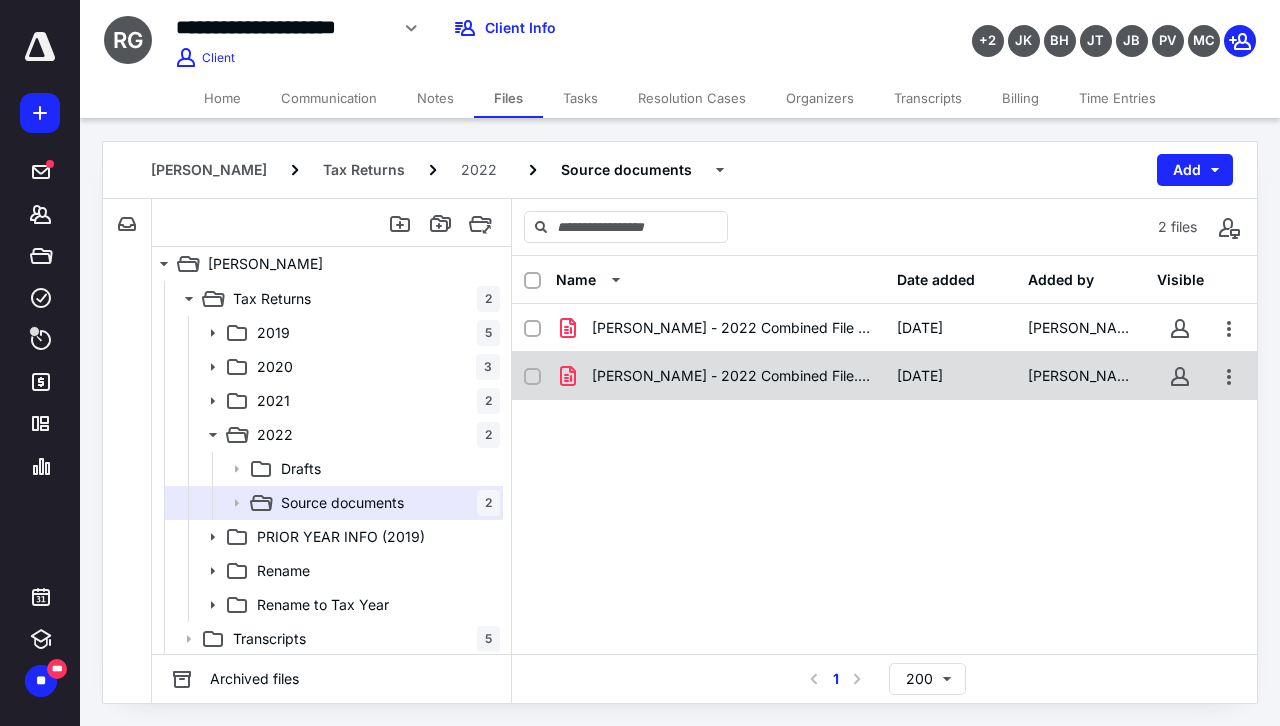 click on "[PERSON_NAME] - 2022 Combined File.pdf" at bounding box center [732, 376] 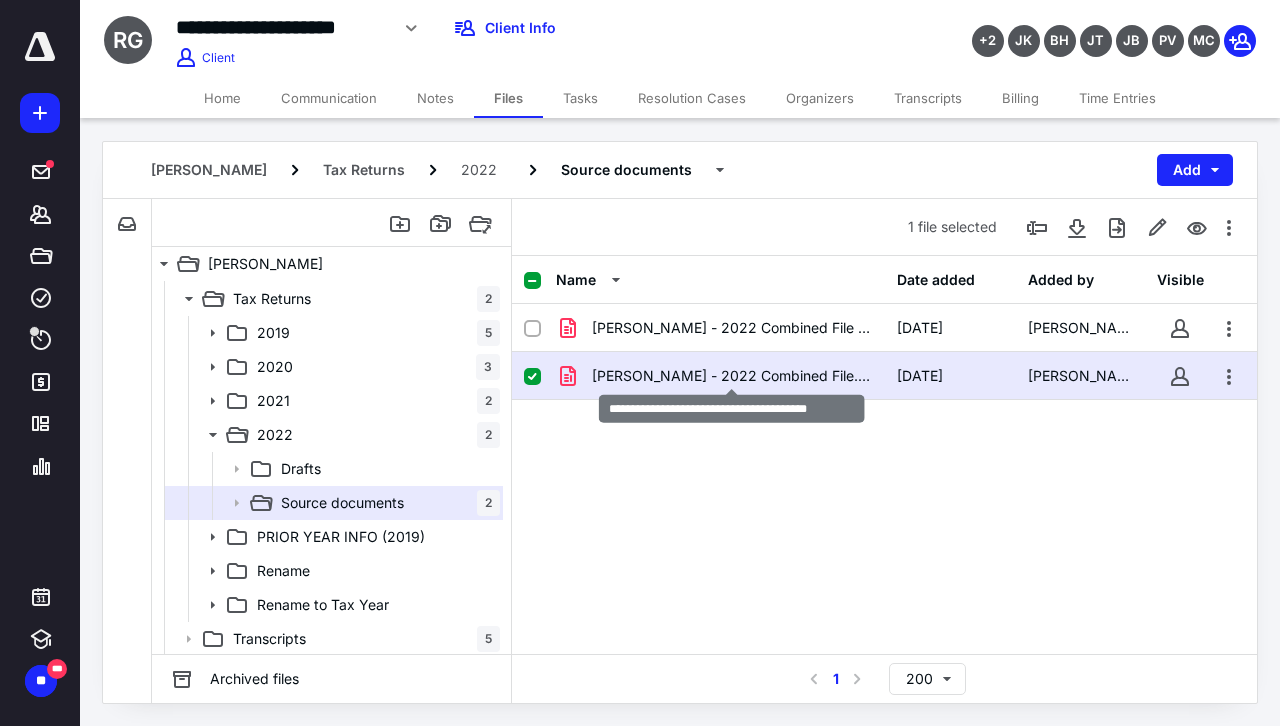 click on "[PERSON_NAME] - 2022 Combined File.pdf" at bounding box center (732, 376) 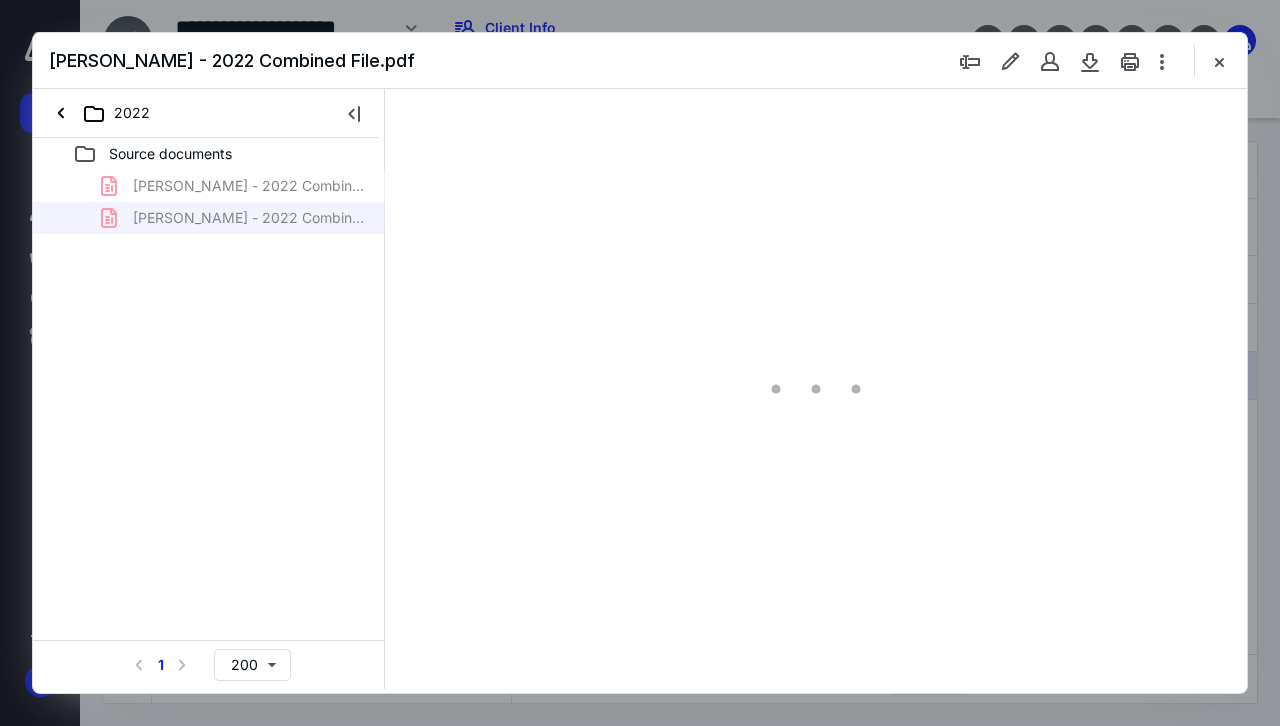 scroll, scrollTop: 0, scrollLeft: 0, axis: both 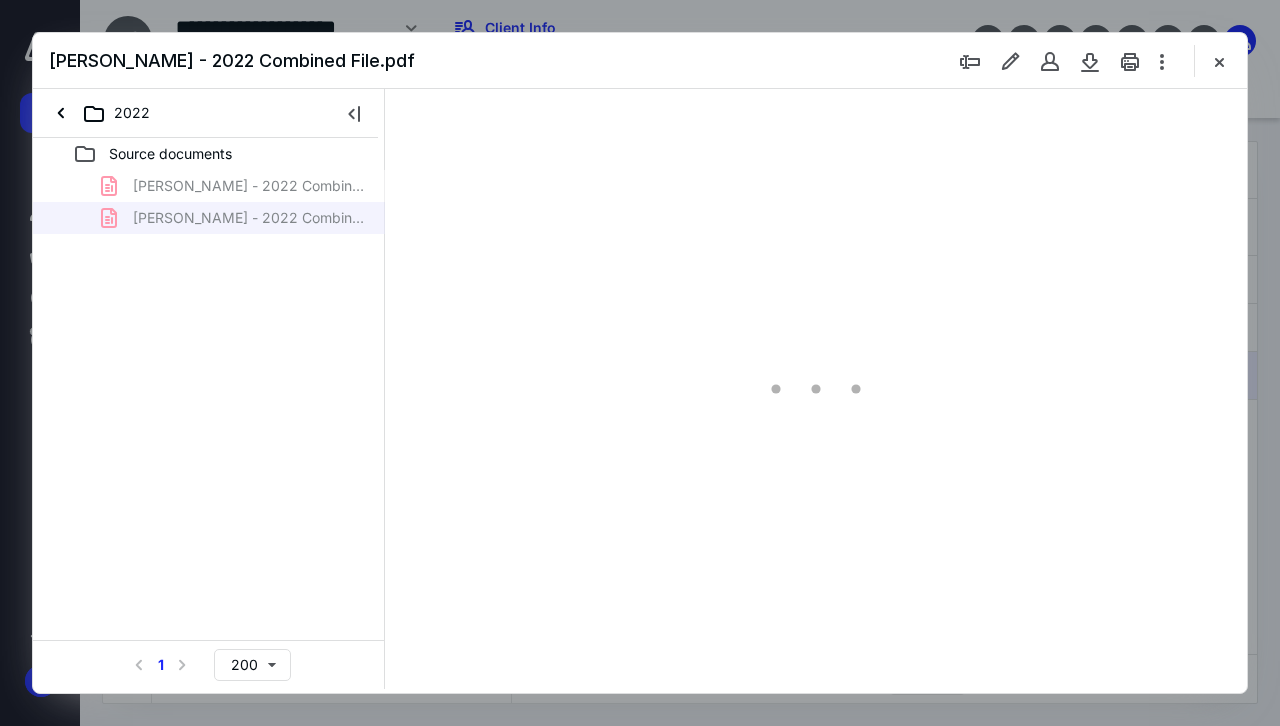 type on "63" 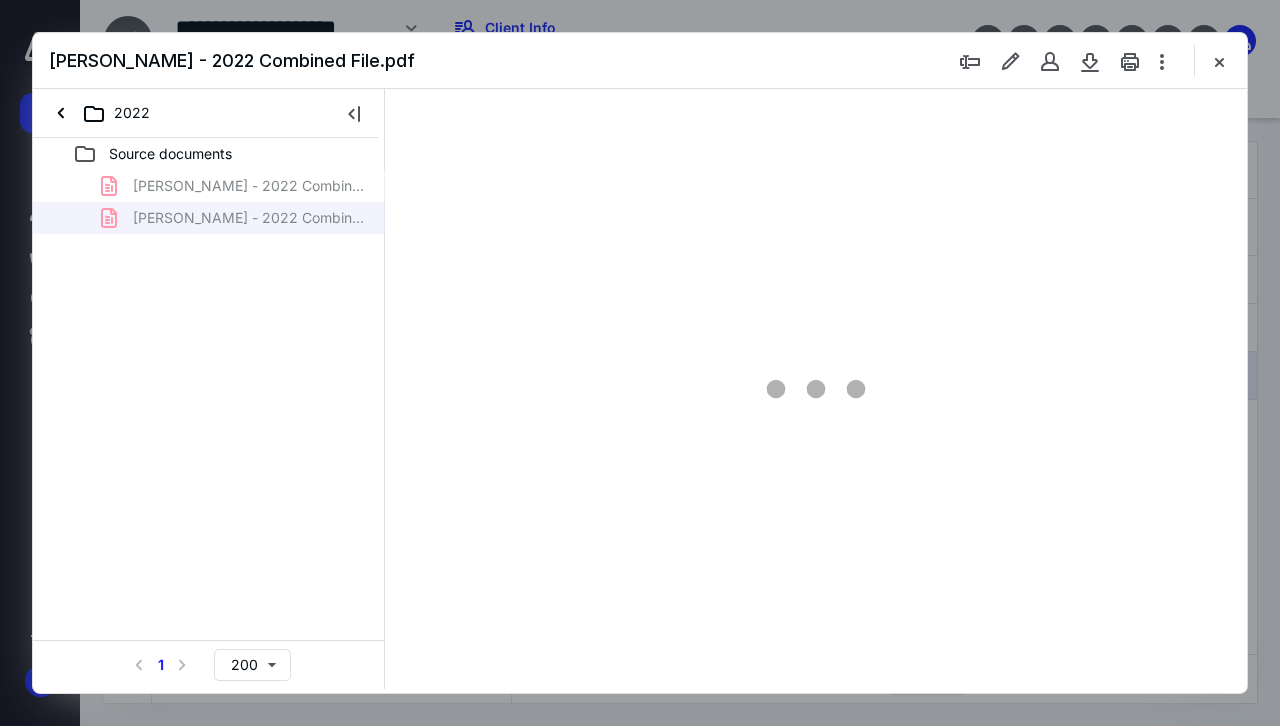 scroll, scrollTop: 106, scrollLeft: 0, axis: vertical 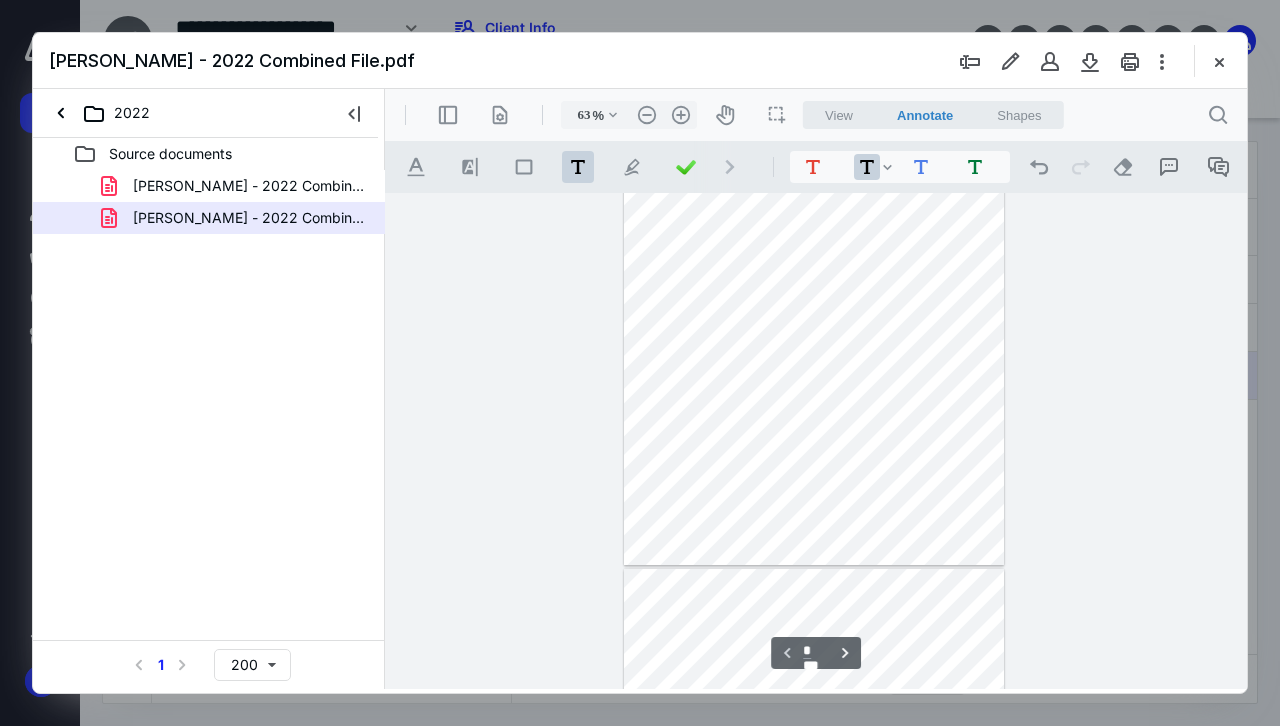type on "*" 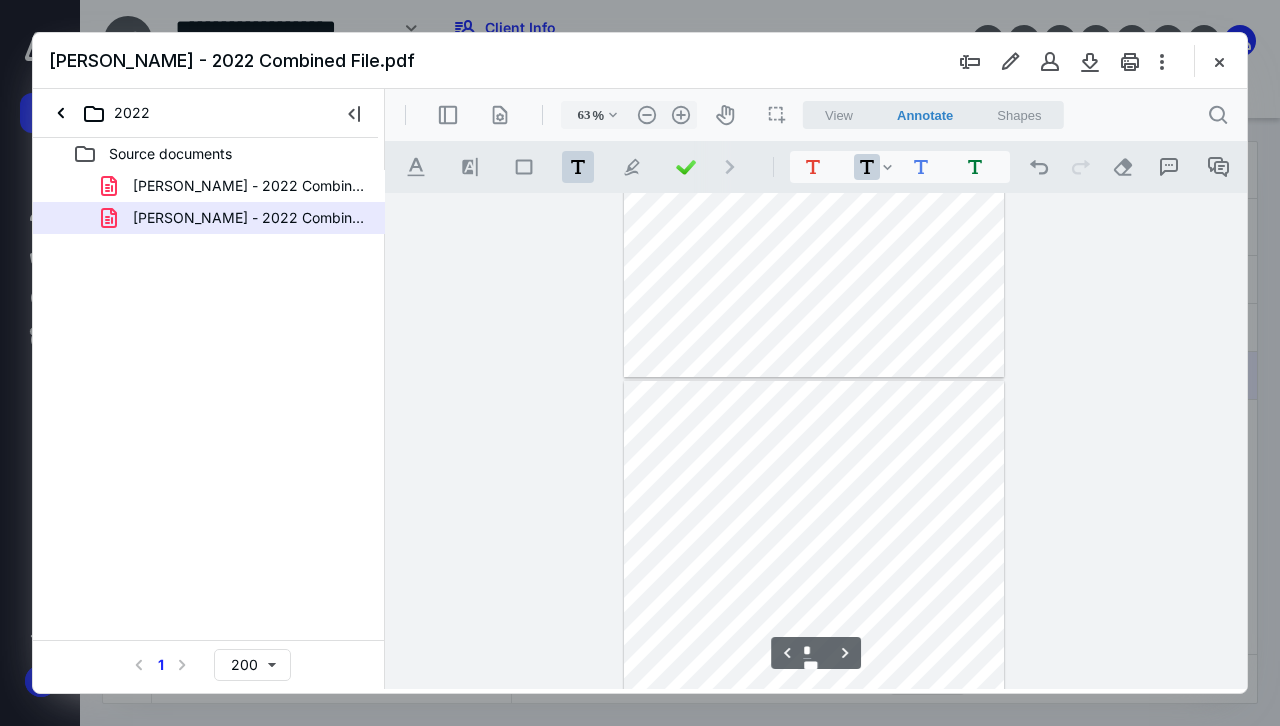 click at bounding box center [1219, 61] 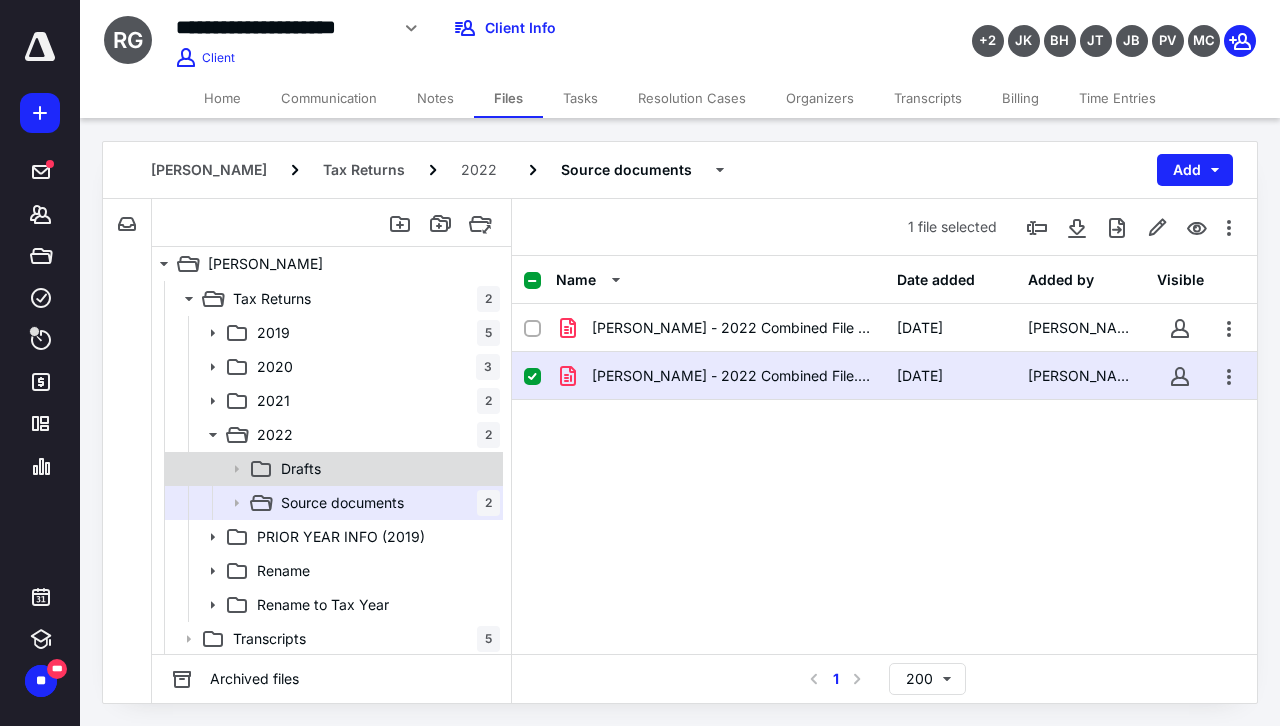 click on "Drafts" at bounding box center (332, 469) 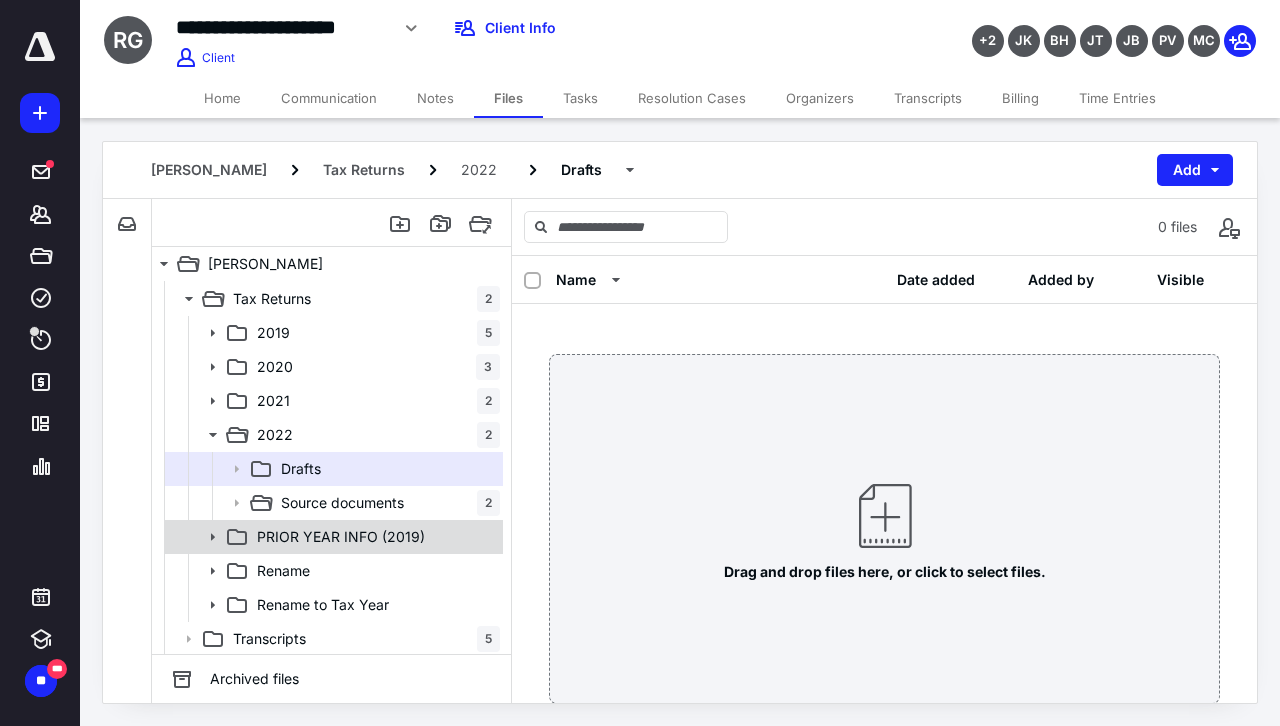 click on "PRIOR YEAR INFO (2019)" at bounding box center [332, 537] 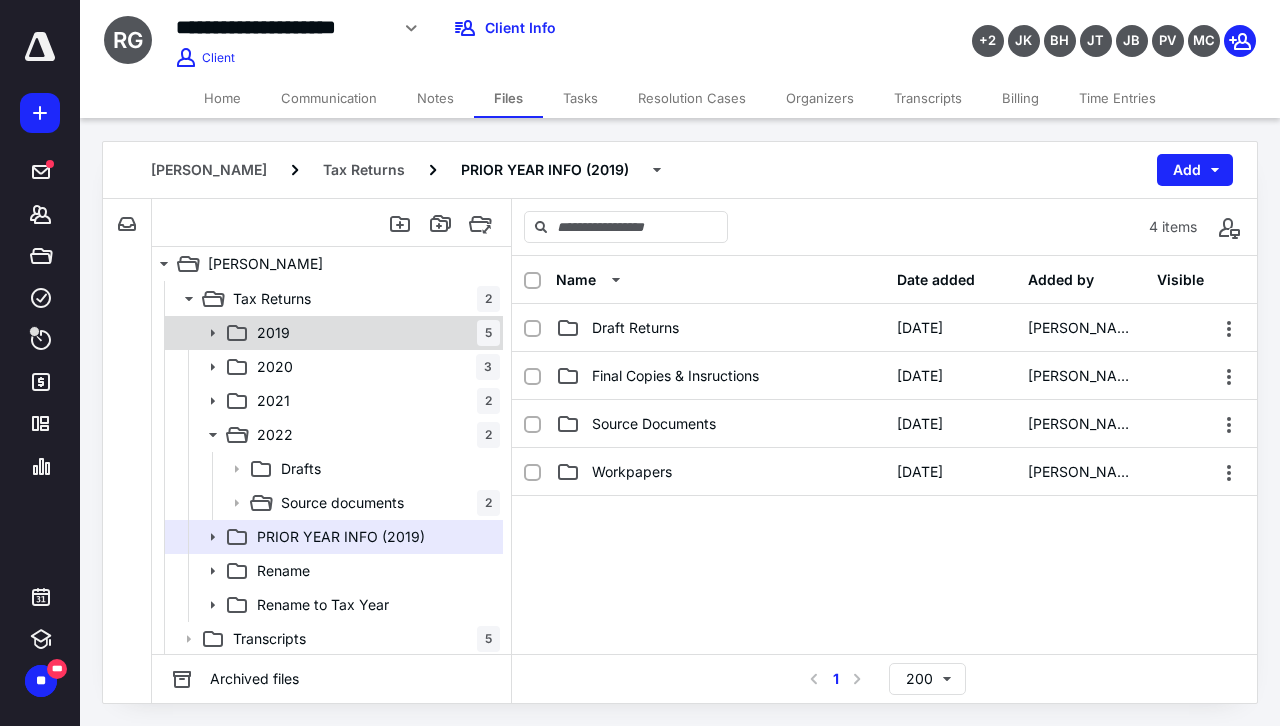 click on "2019" at bounding box center [273, 333] 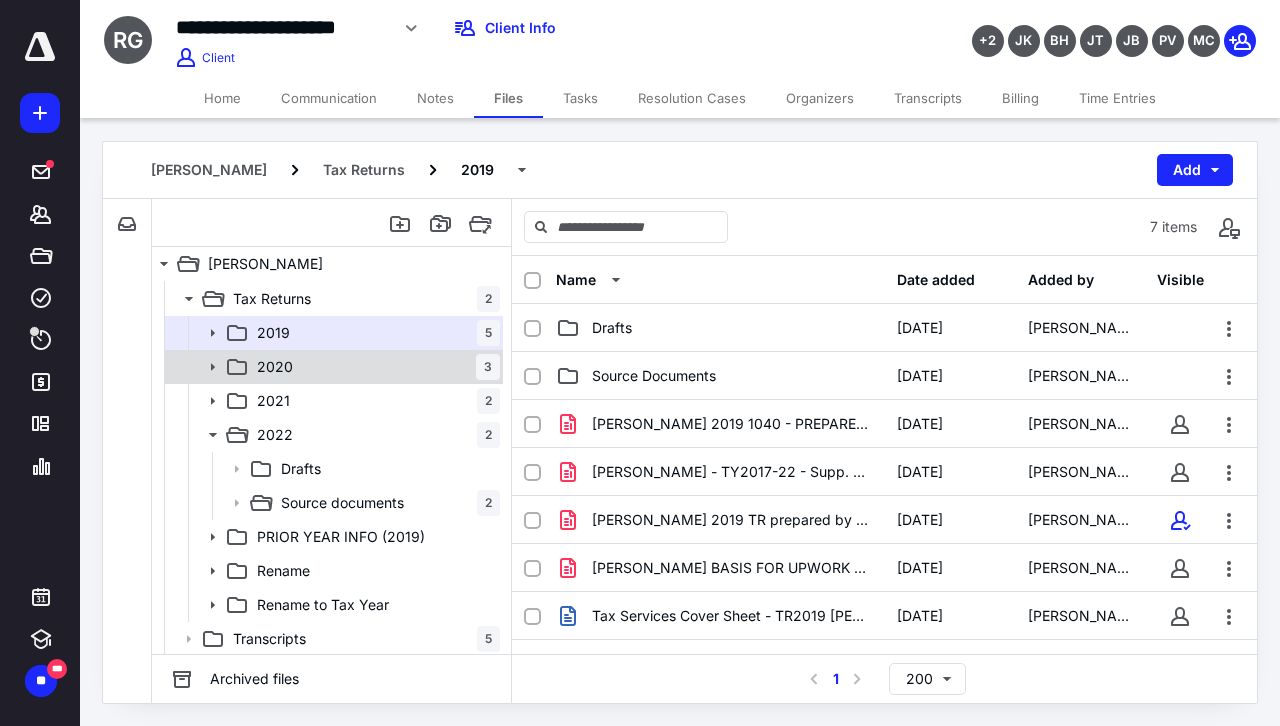 click on "2020" at bounding box center (275, 367) 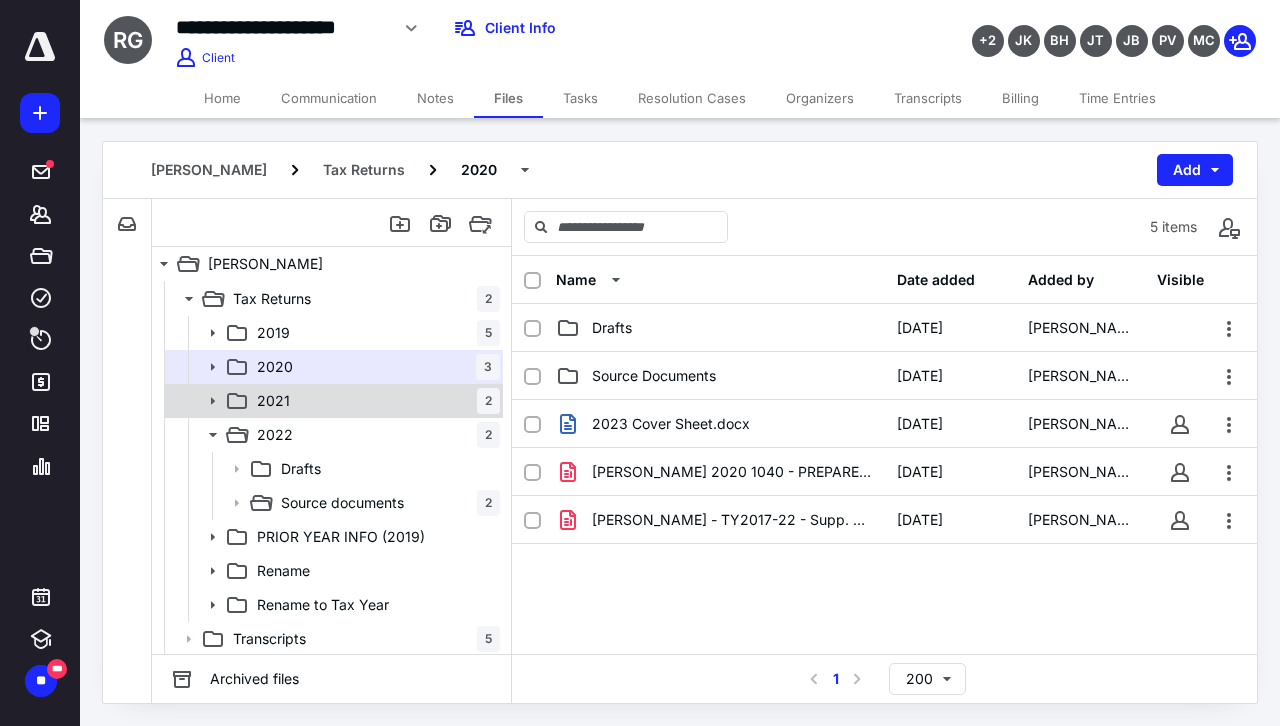 click on "2021" at bounding box center [273, 401] 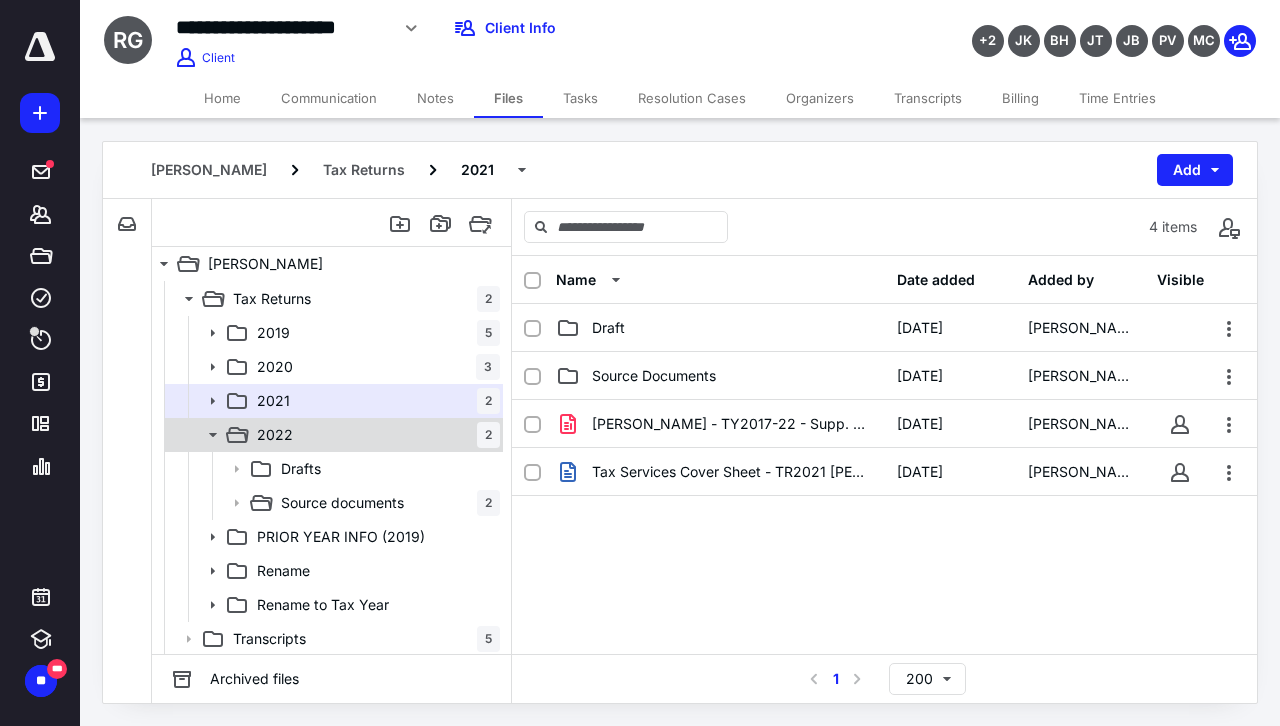 click 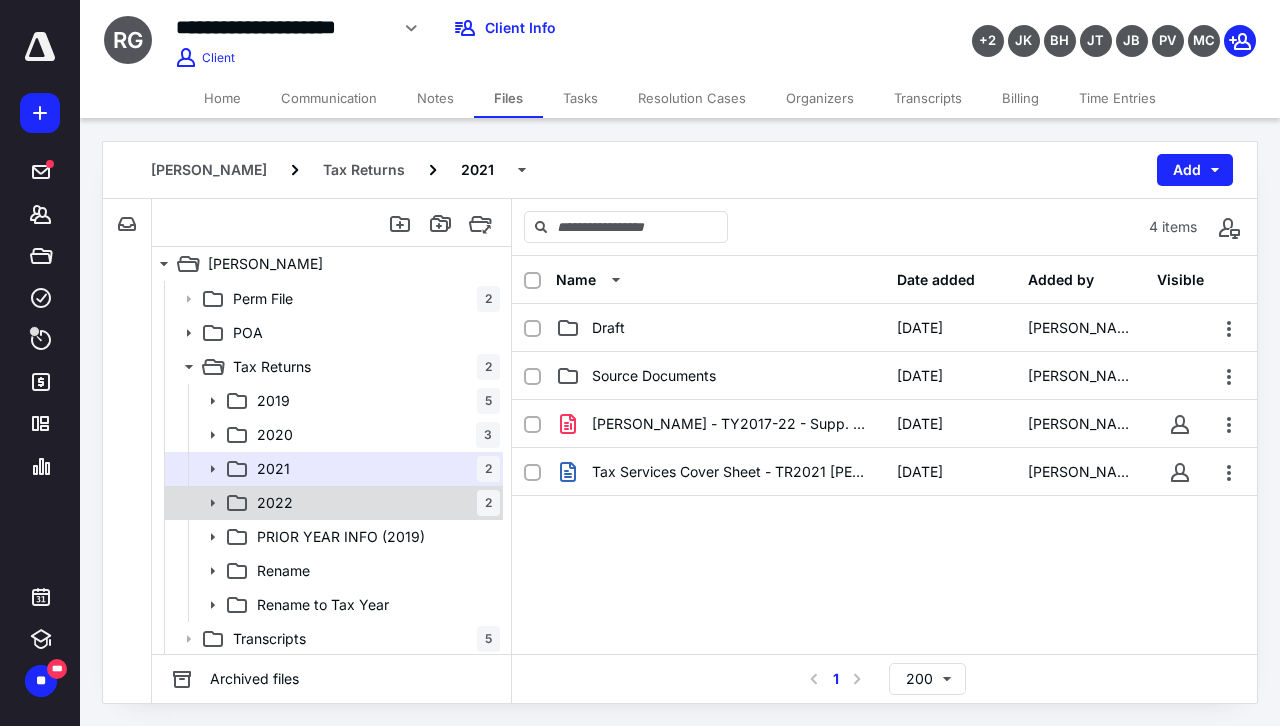 click on "2022" at bounding box center (275, 503) 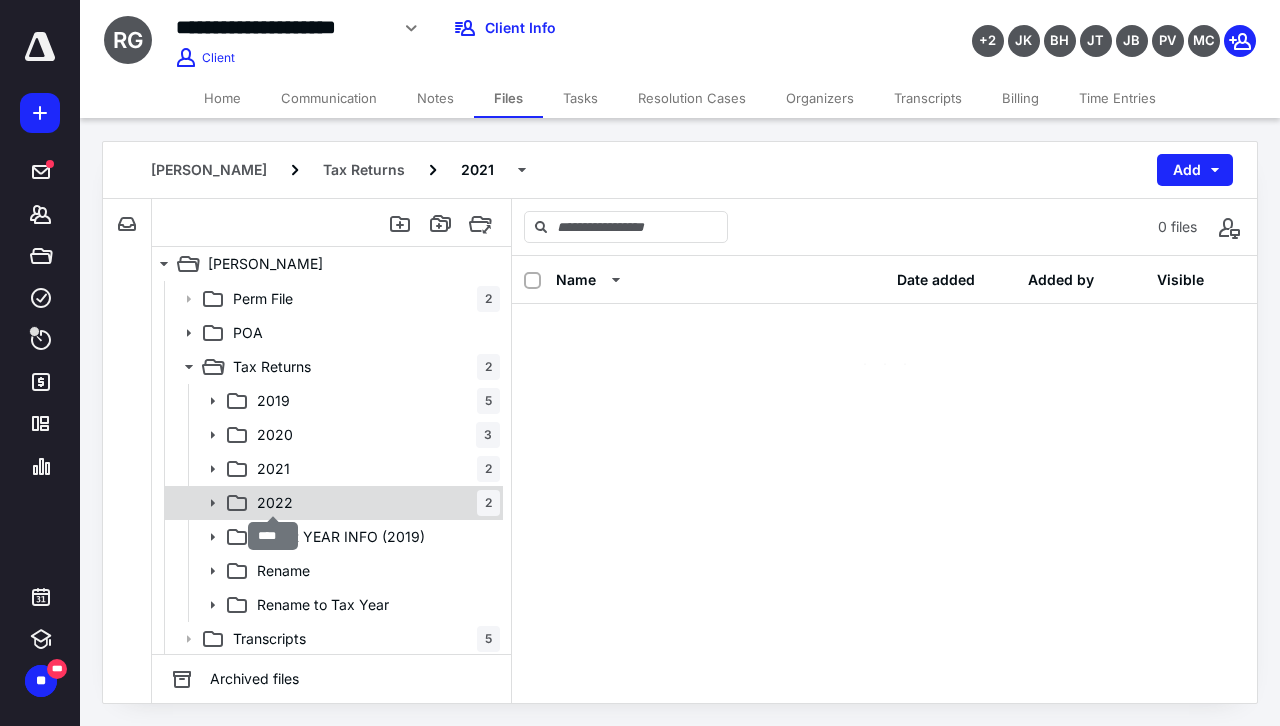 click on "2022" at bounding box center [275, 503] 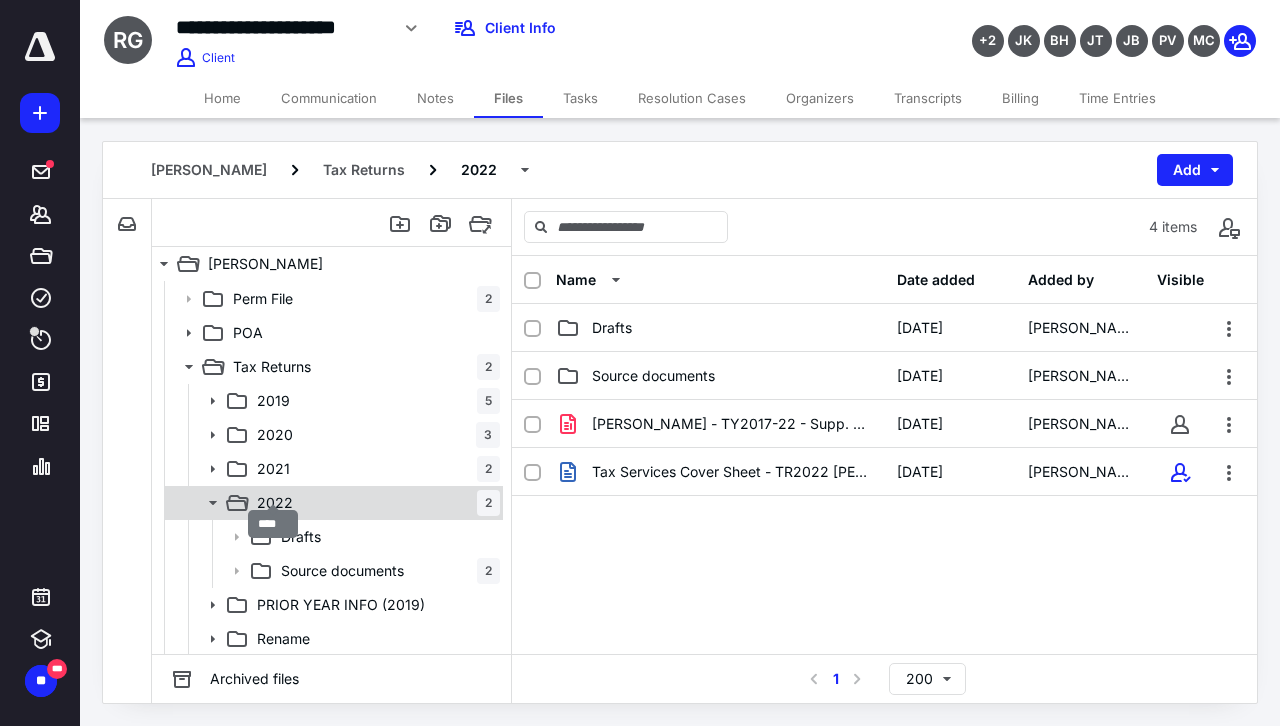 scroll, scrollTop: 135, scrollLeft: 0, axis: vertical 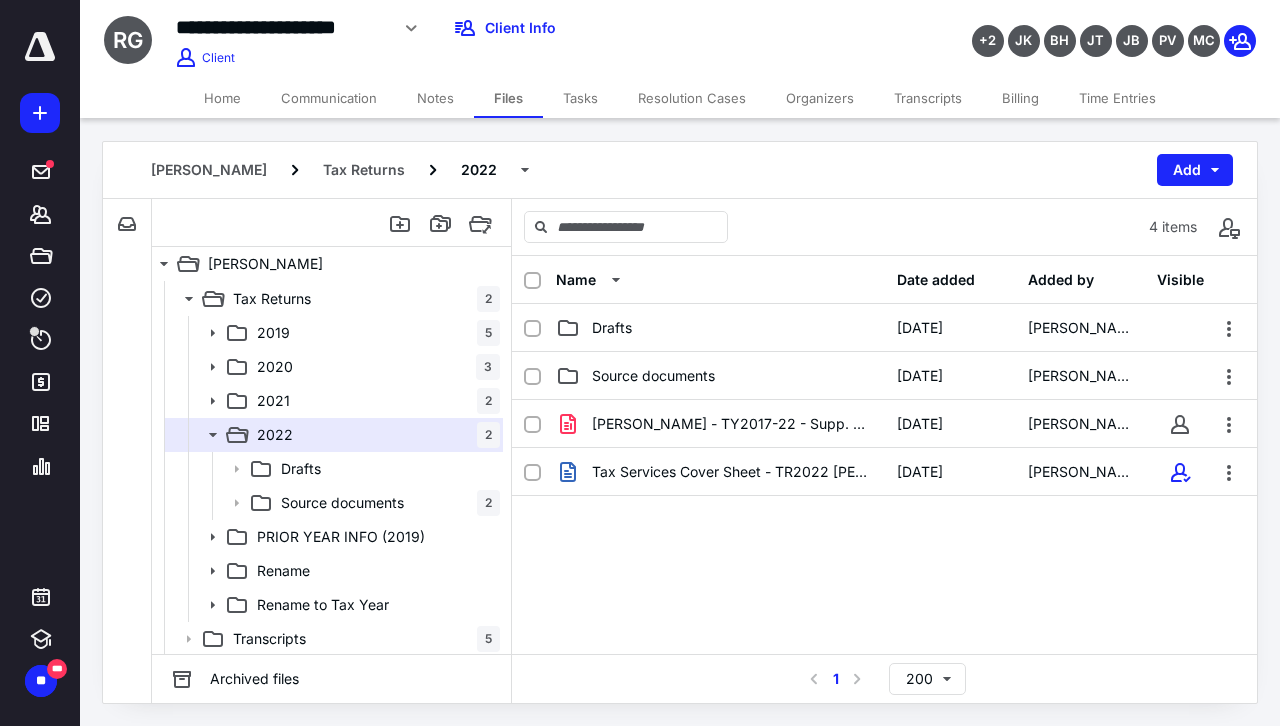 click on "**********" at bounding box center [485, 35] 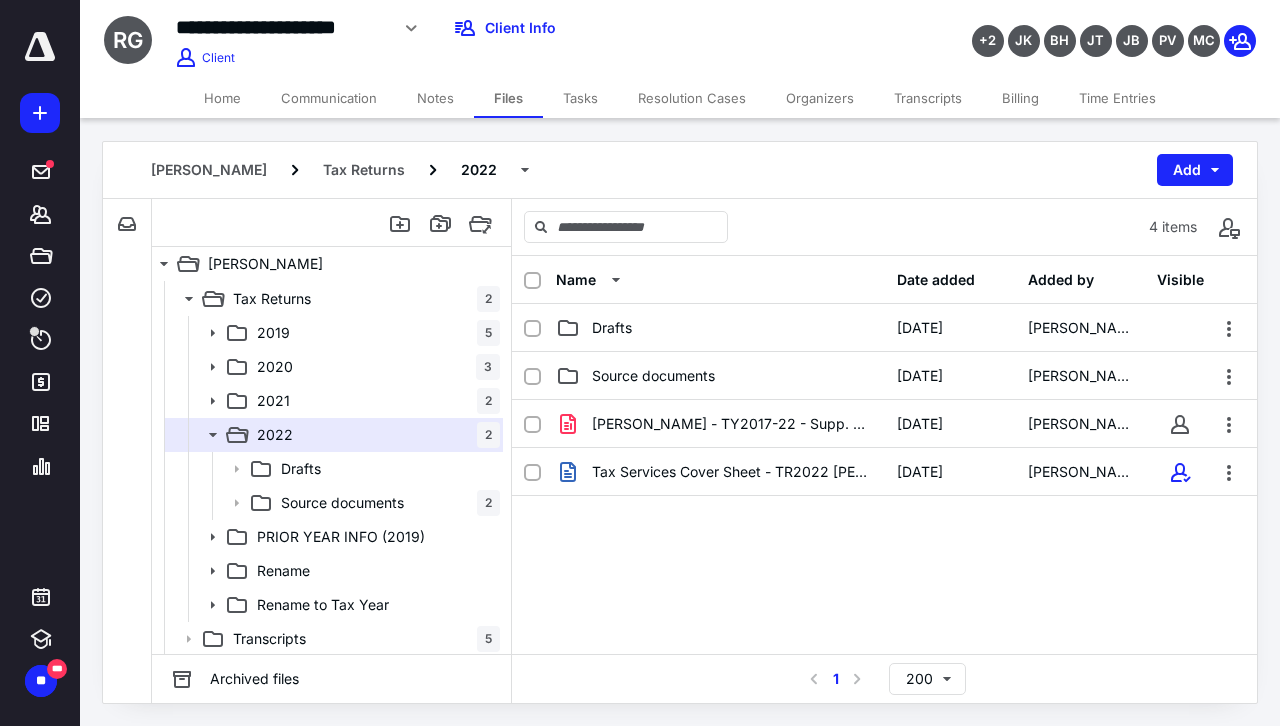 click on "[PERSON_NAME] - TY2017-22 - Supp. Docs via UPS - 09.06.2.pdf [DATE] [PERSON_NAME] Tax Services Cover Sheet - TR2022 [PERSON_NAME].docx [DATE] [PERSON_NAME]" at bounding box center [884, 550] 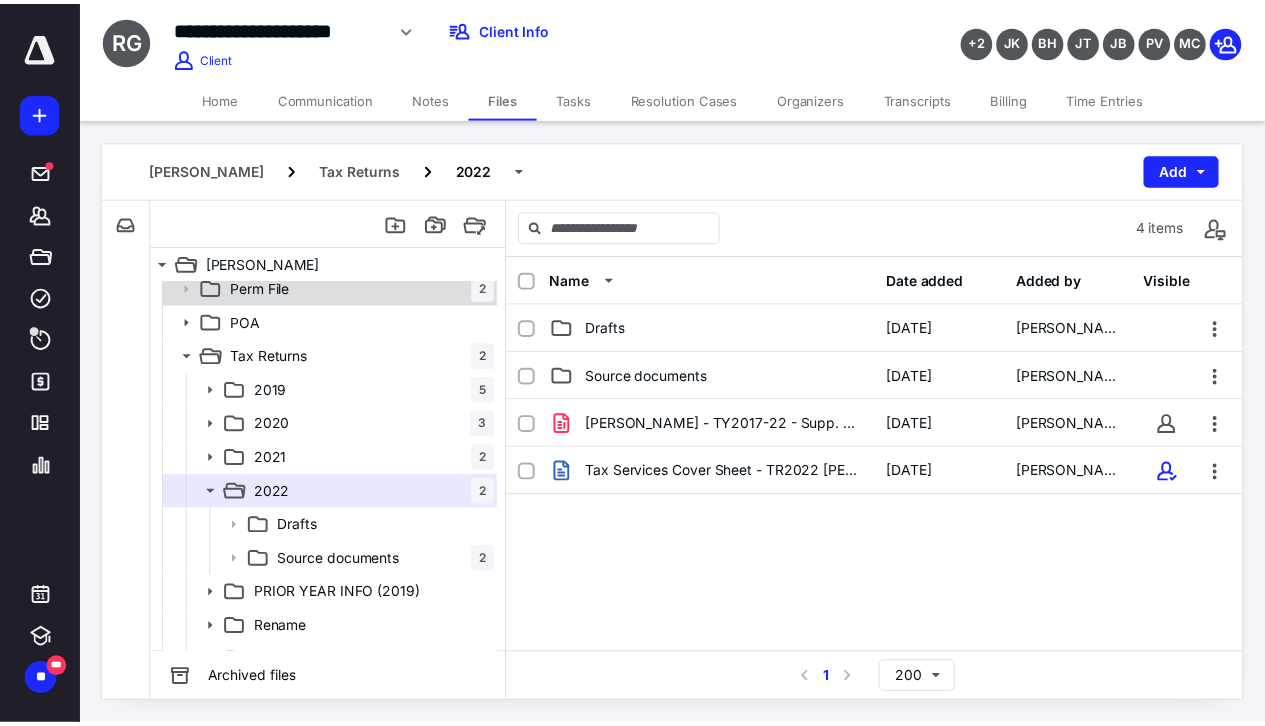 scroll, scrollTop: 0, scrollLeft: 0, axis: both 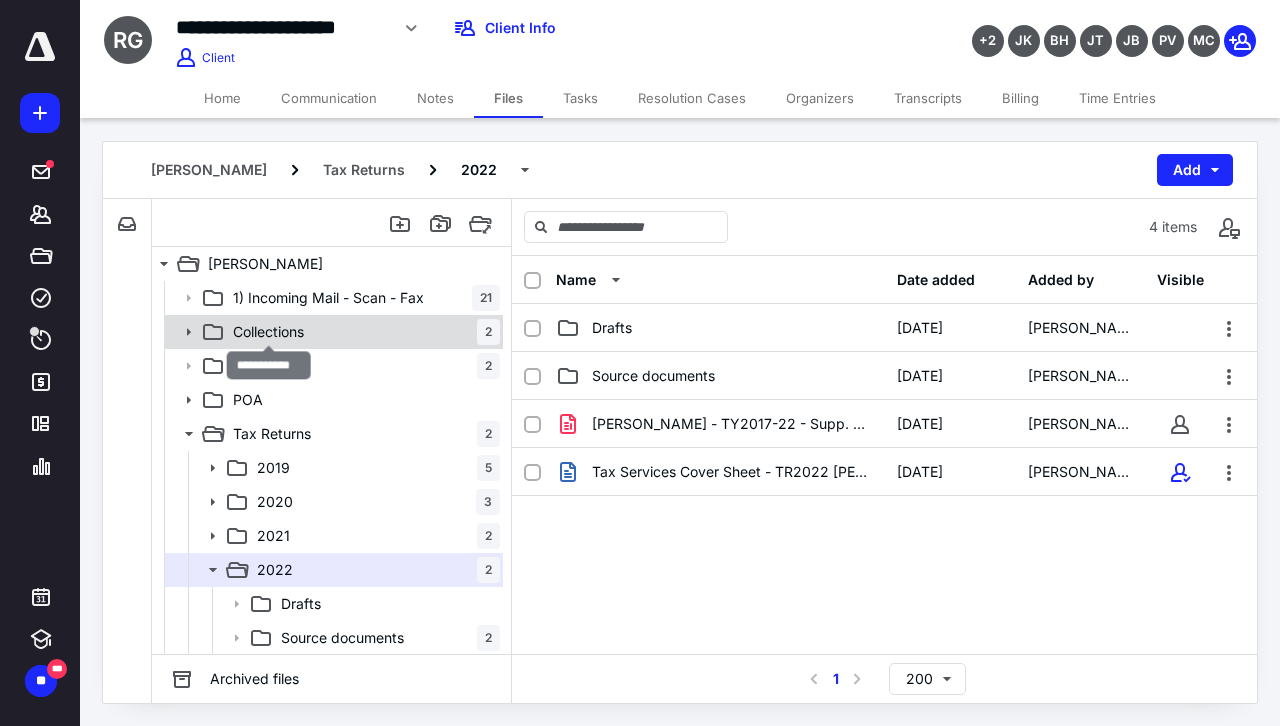 click on "Collections" at bounding box center [268, 332] 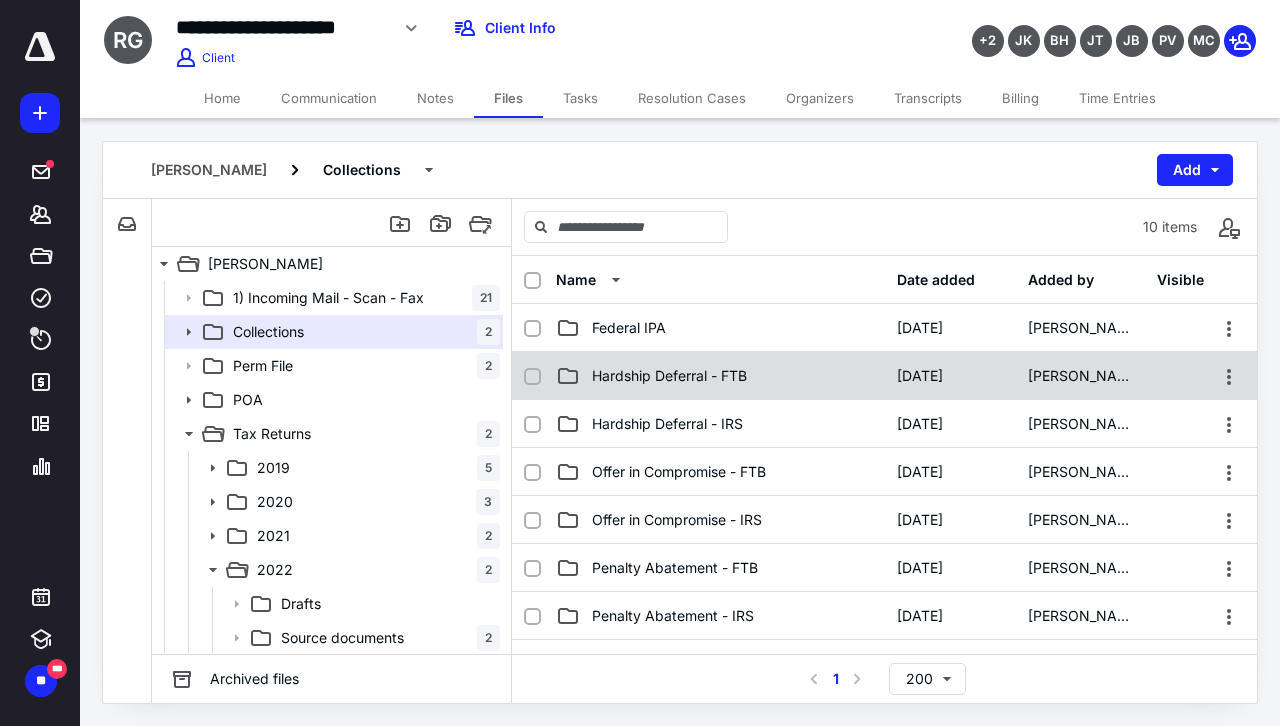 click on "Hardship Deferral - FTB" at bounding box center [669, 376] 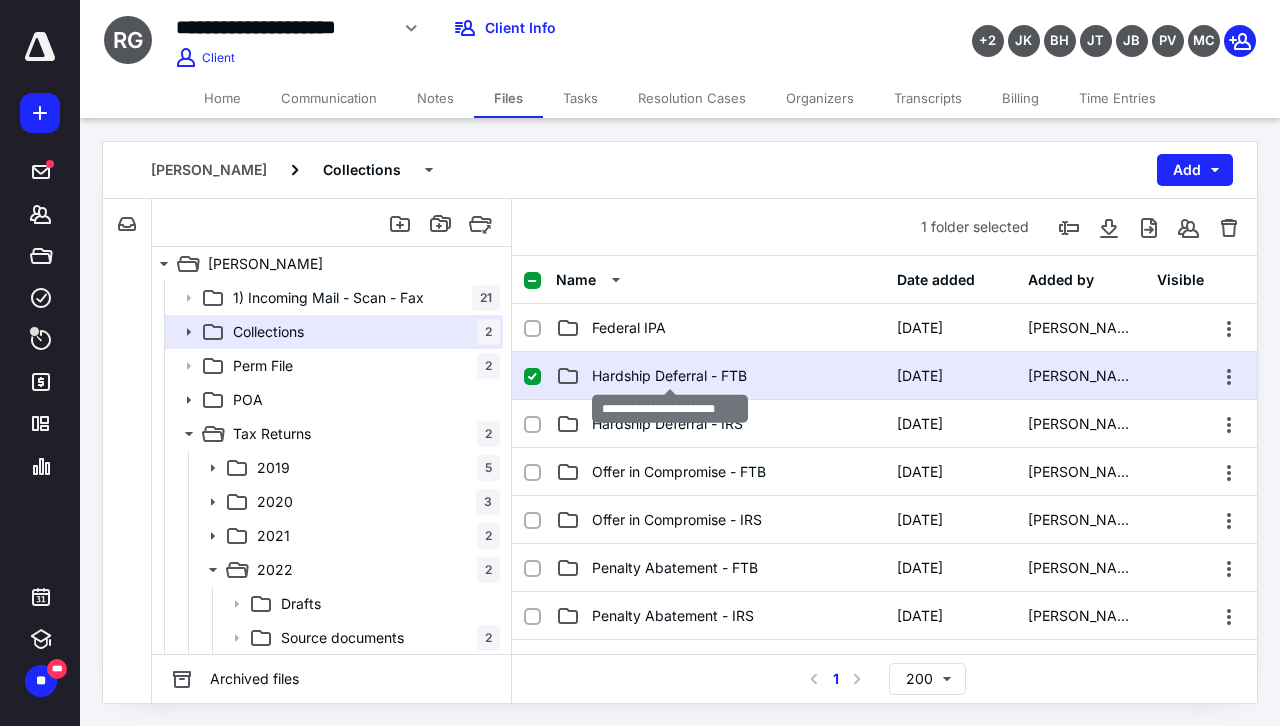 click on "Hardship Deferral - FTB" at bounding box center (669, 376) 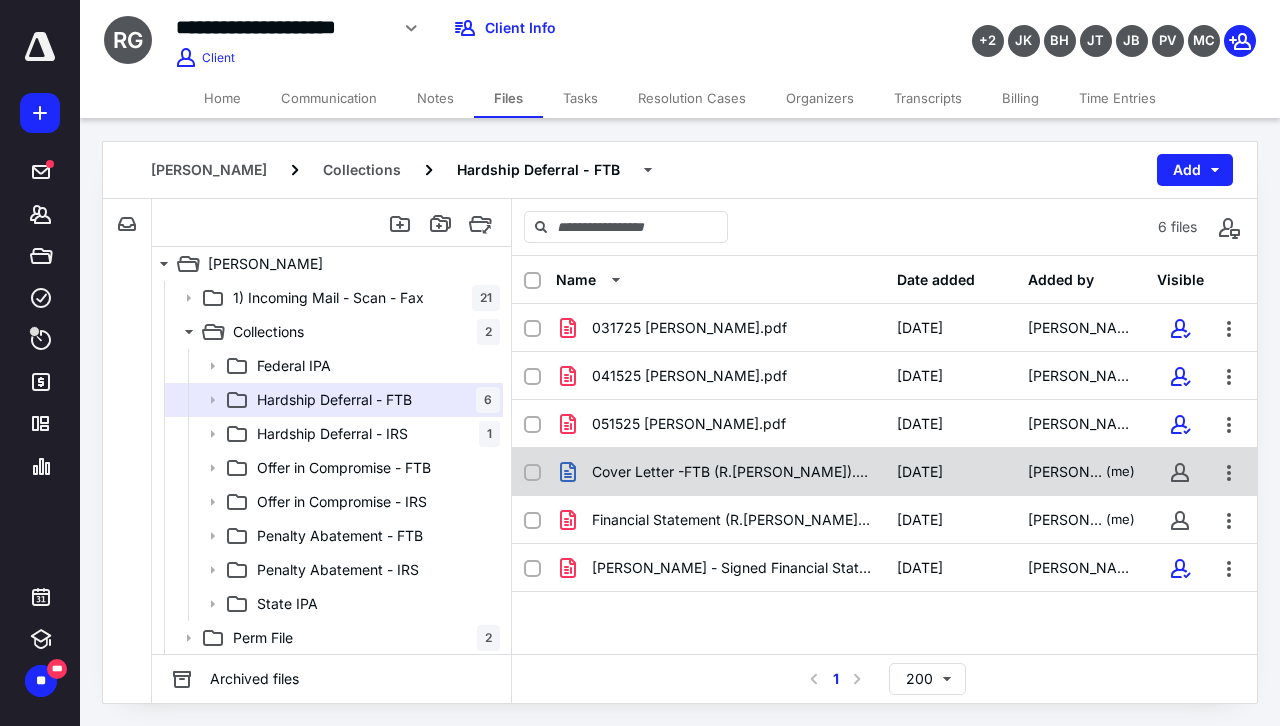 click on "Cover Letter -FTB (R.[PERSON_NAME]).docx" at bounding box center (732, 472) 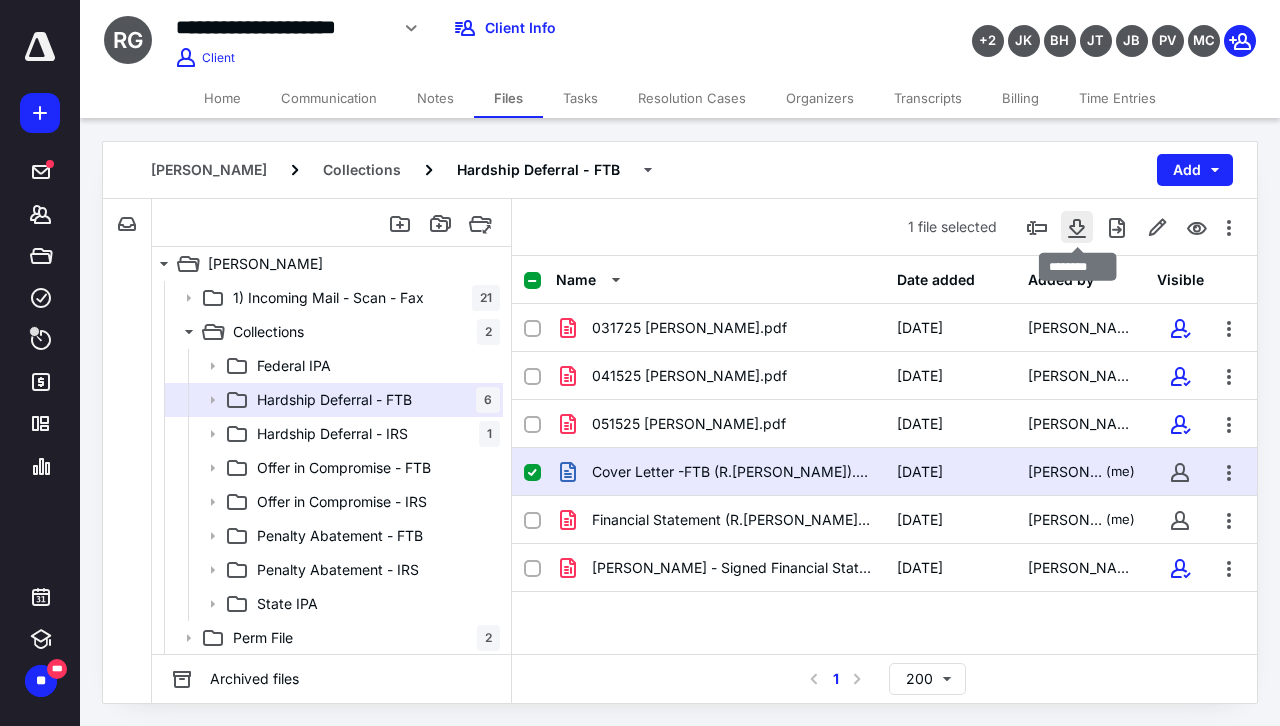 click at bounding box center [1077, 227] 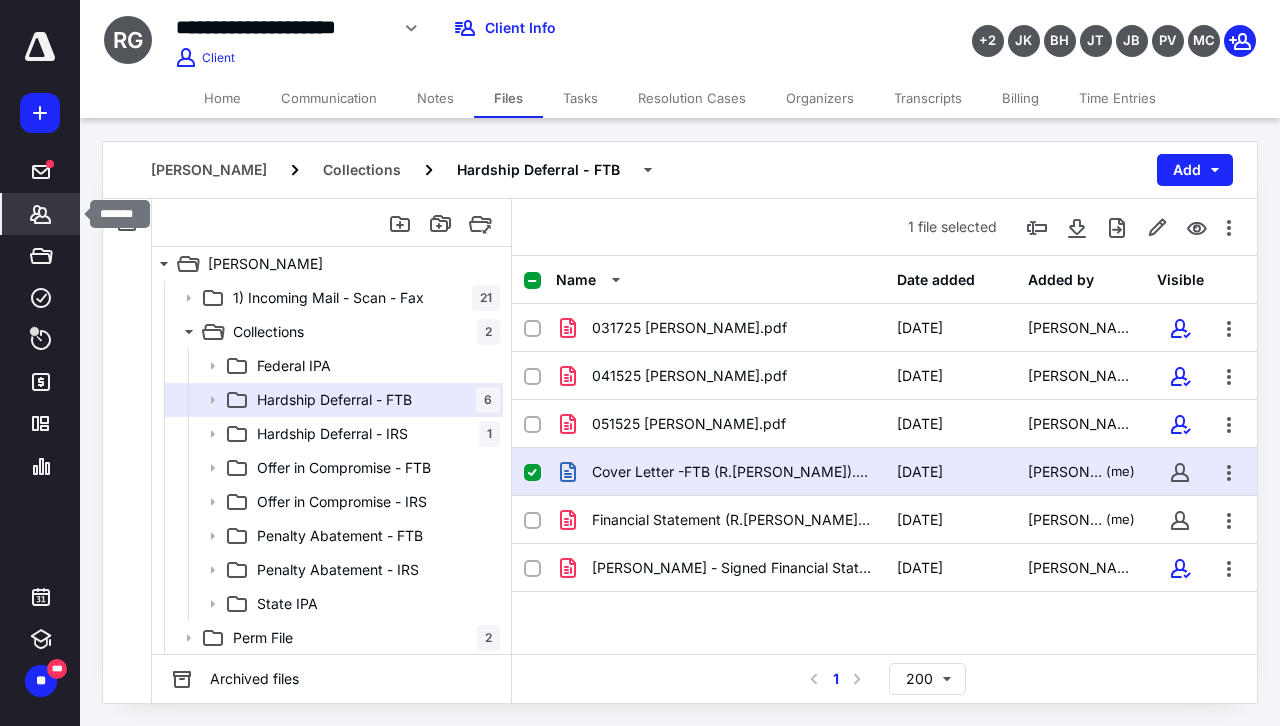 click on "*******" at bounding box center [41, 214] 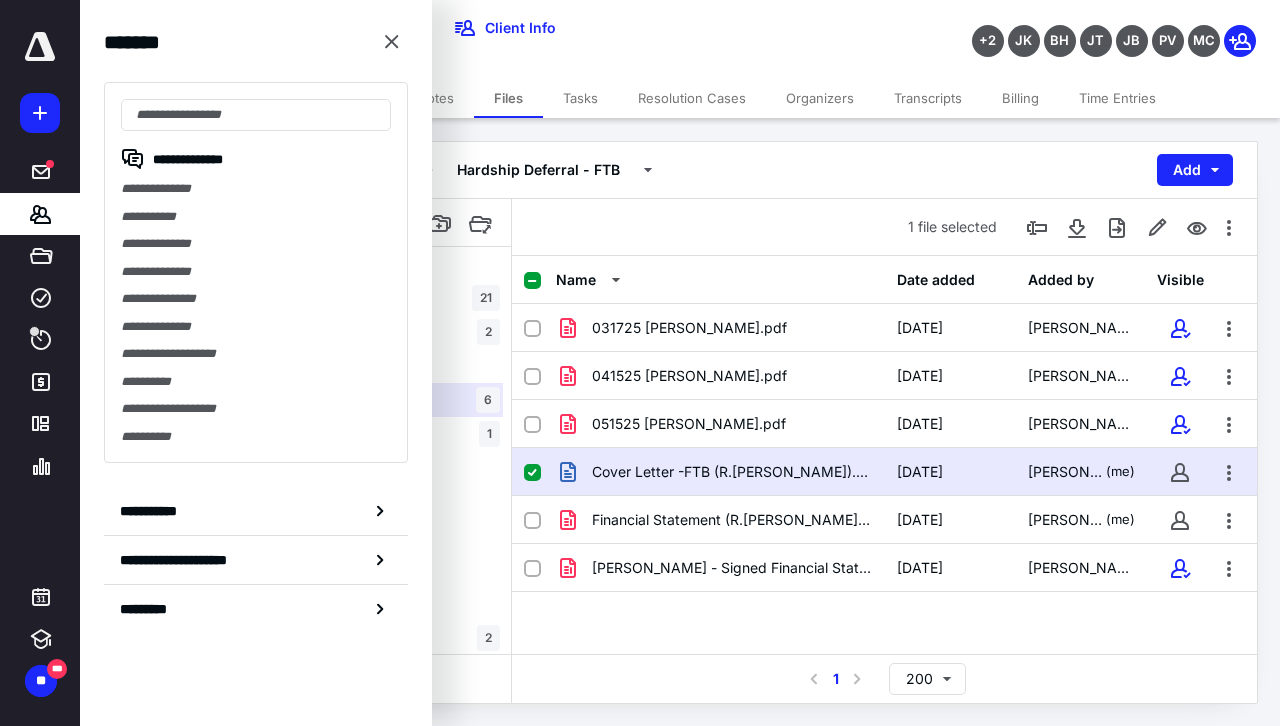 drag, startPoint x: 712, startPoint y: 208, endPoint x: 689, endPoint y: 192, distance: 28.01785 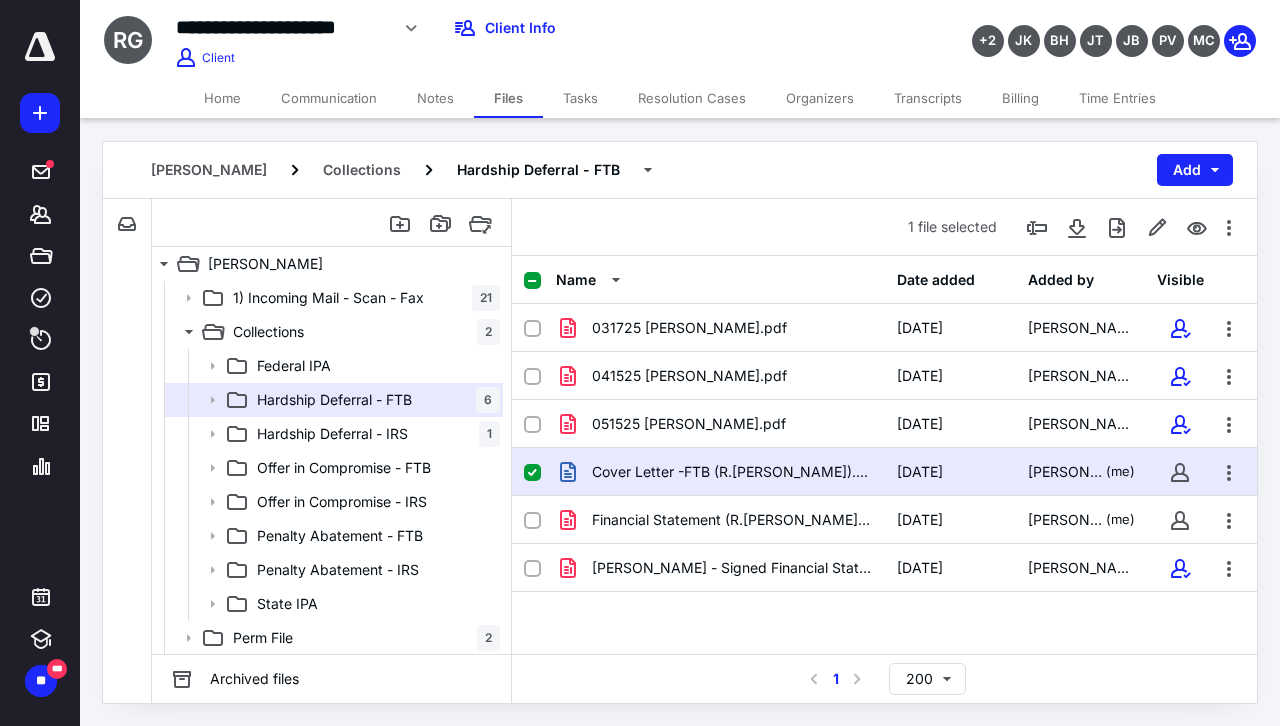 click on "Home" at bounding box center [222, 98] 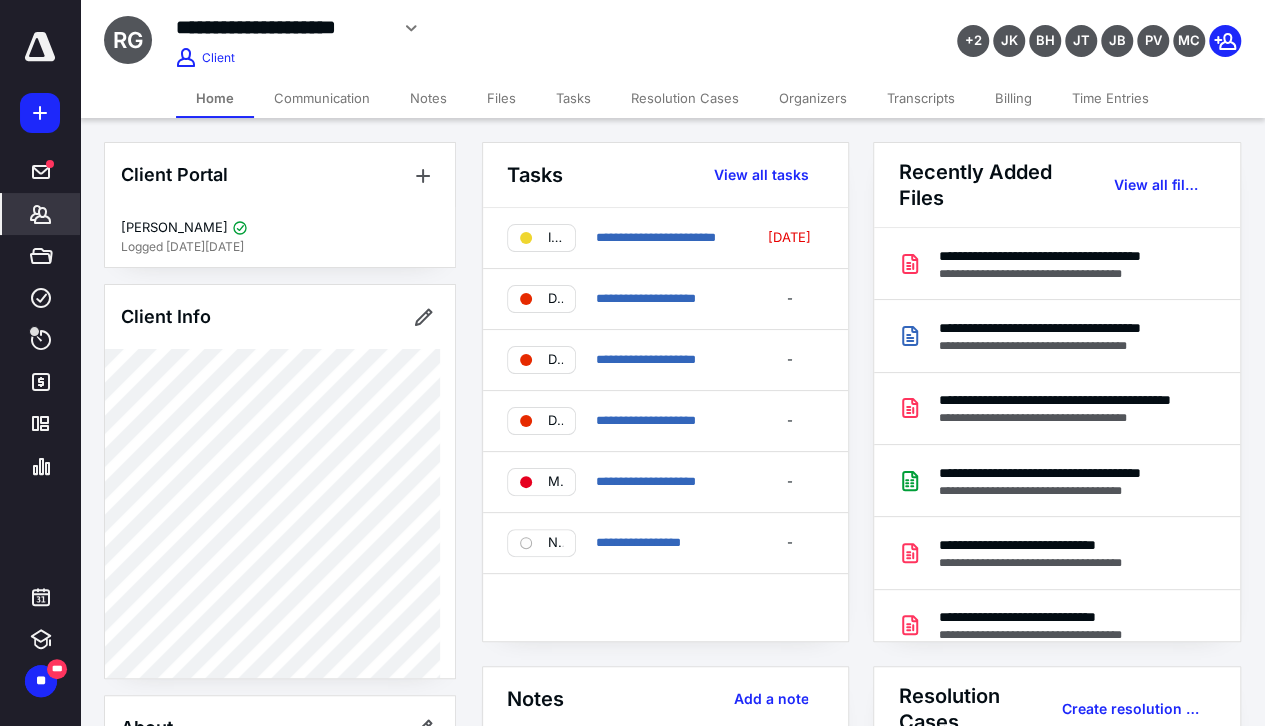 click on "Time Entries" at bounding box center [1110, 98] 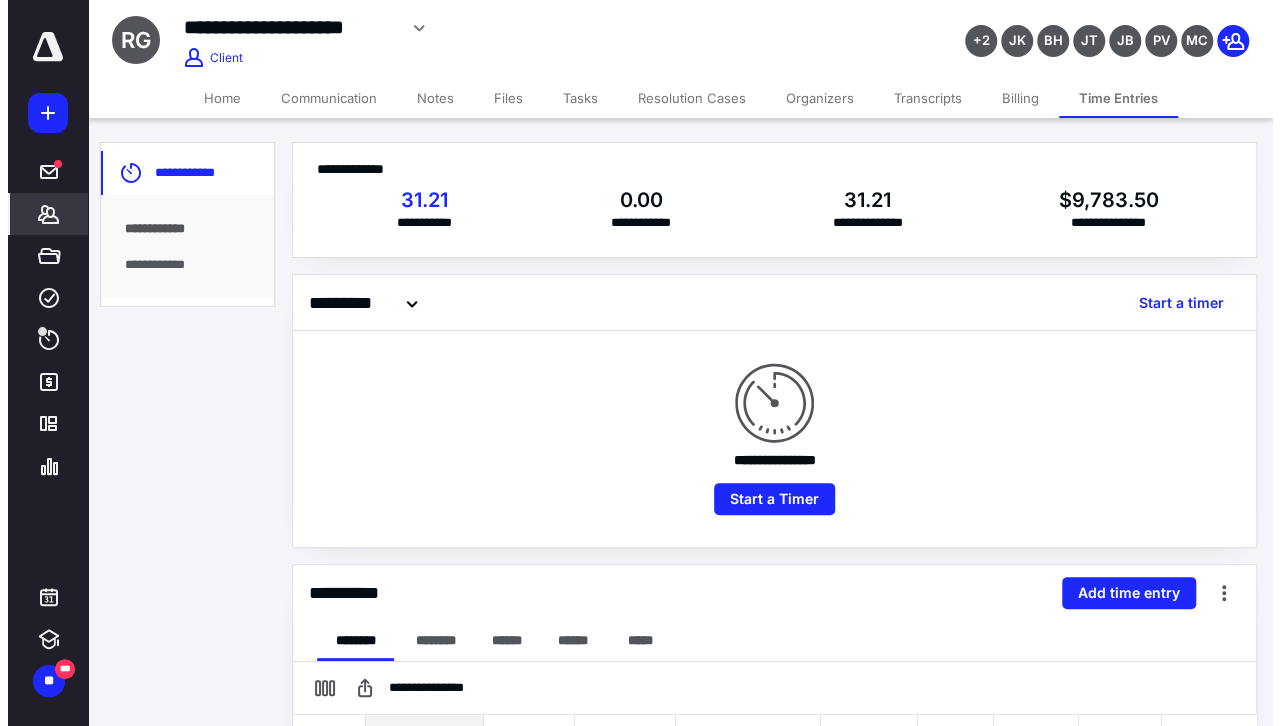 scroll, scrollTop: 200, scrollLeft: 0, axis: vertical 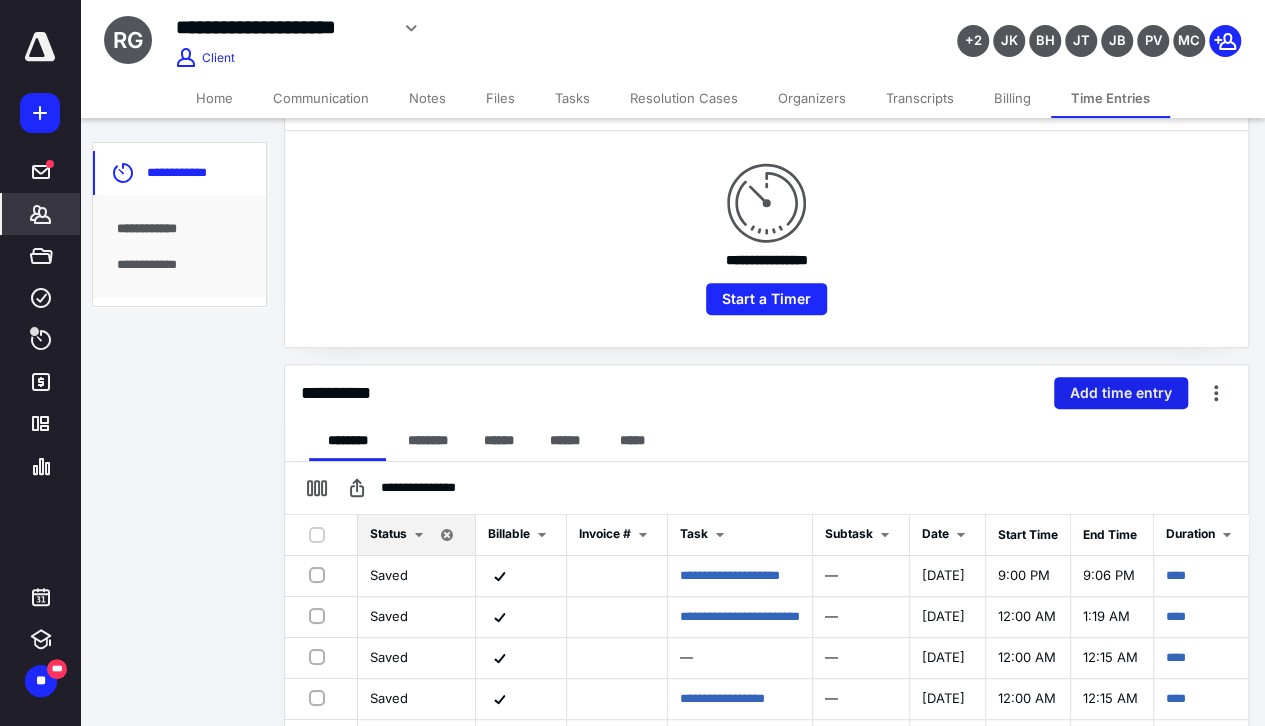 click on "Add time entry" at bounding box center [1121, 393] 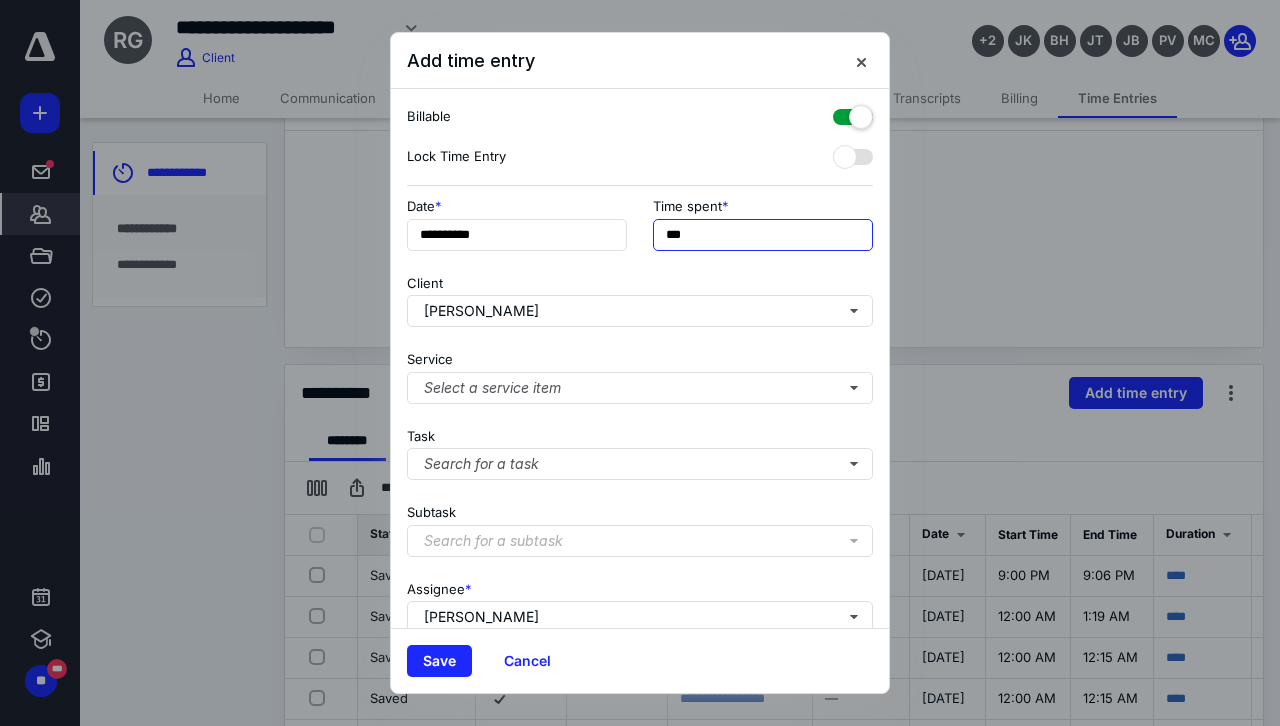 click on "***" at bounding box center (763, 235) 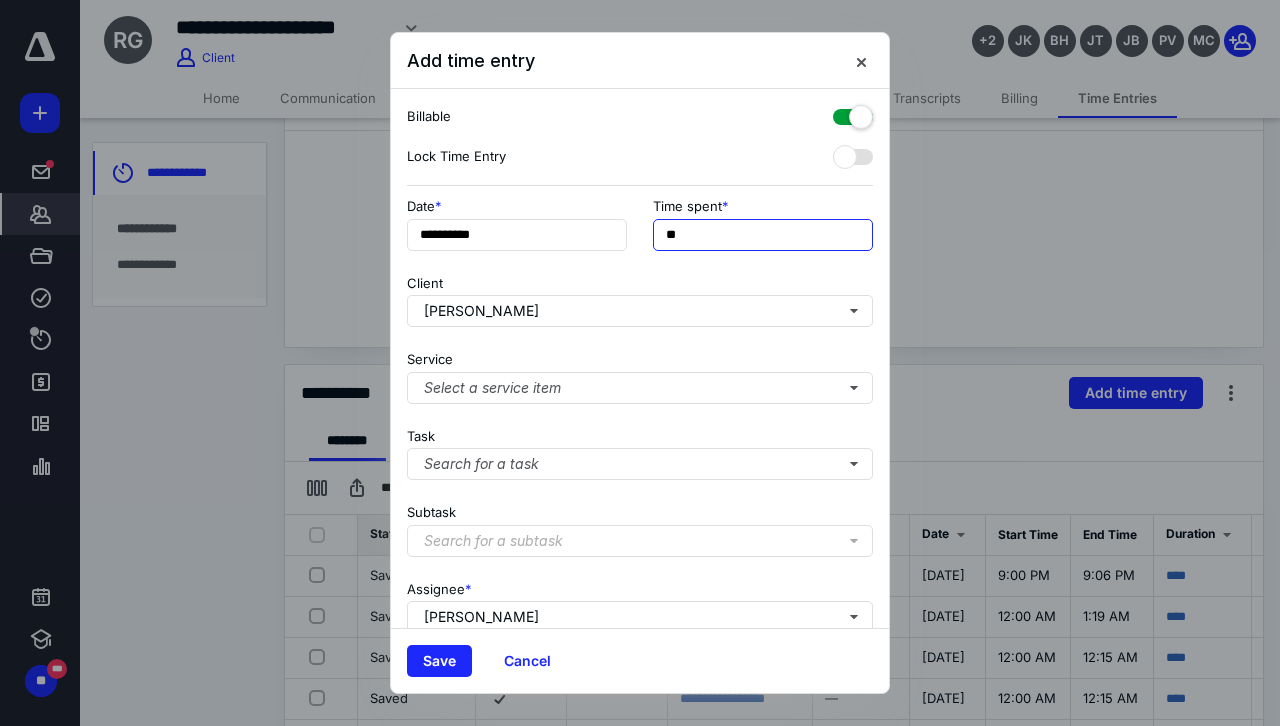 type on "*" 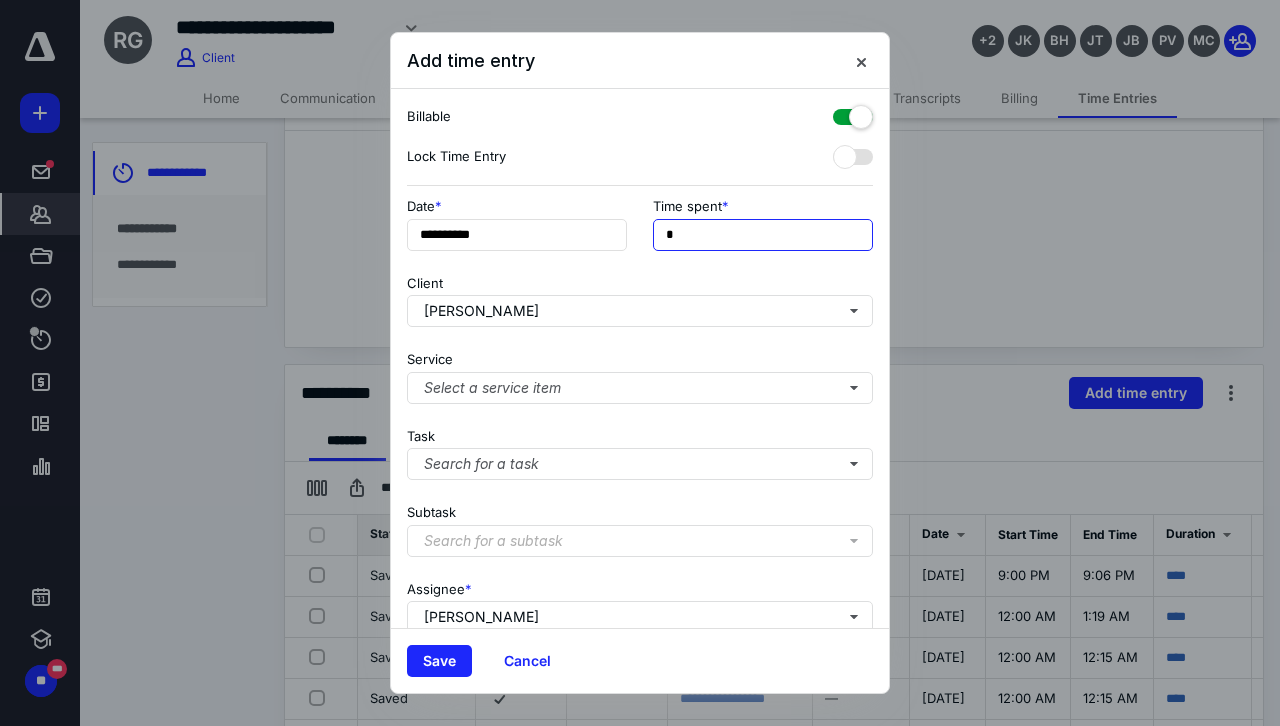 type on "**" 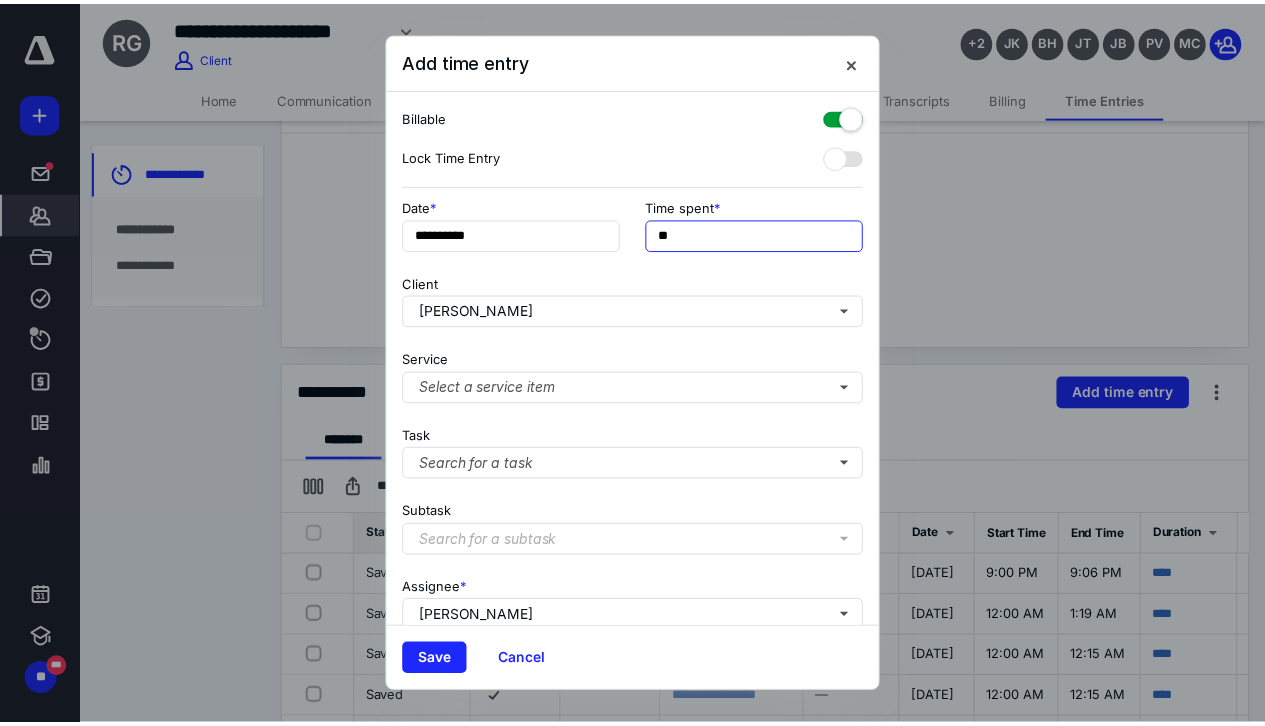 scroll, scrollTop: 174, scrollLeft: 0, axis: vertical 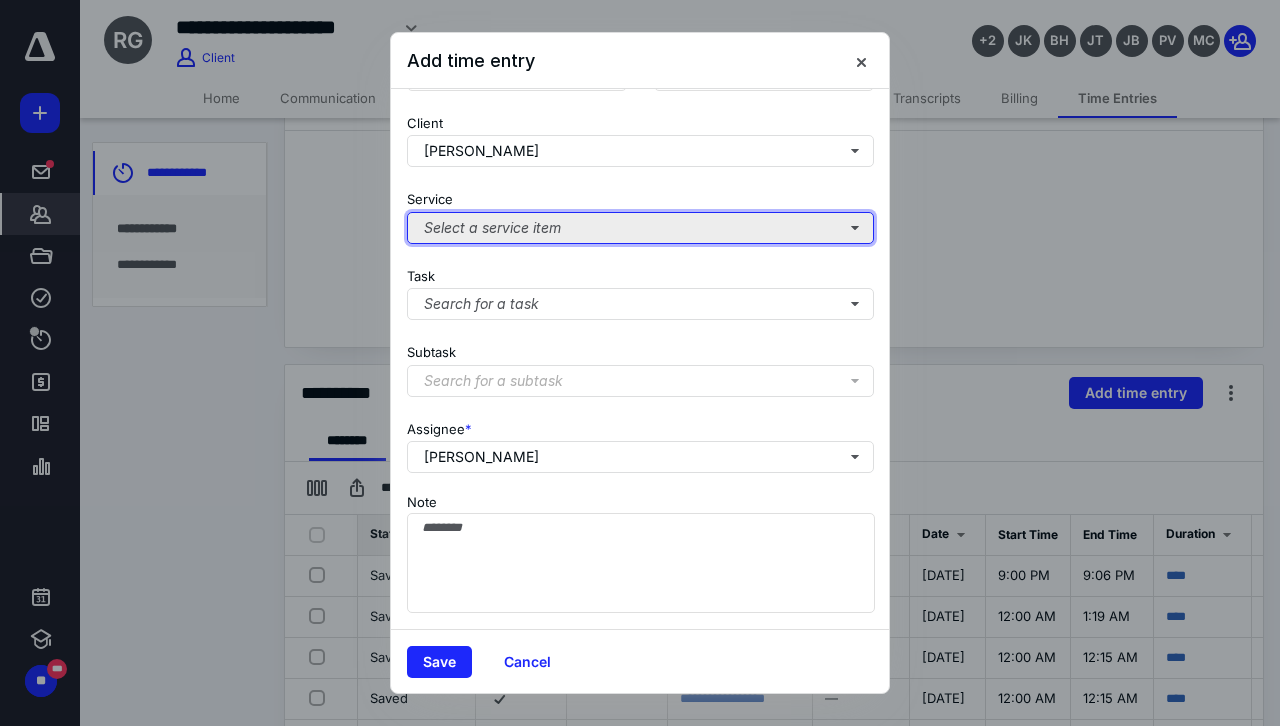 click on "Select a service item" at bounding box center (640, 228) 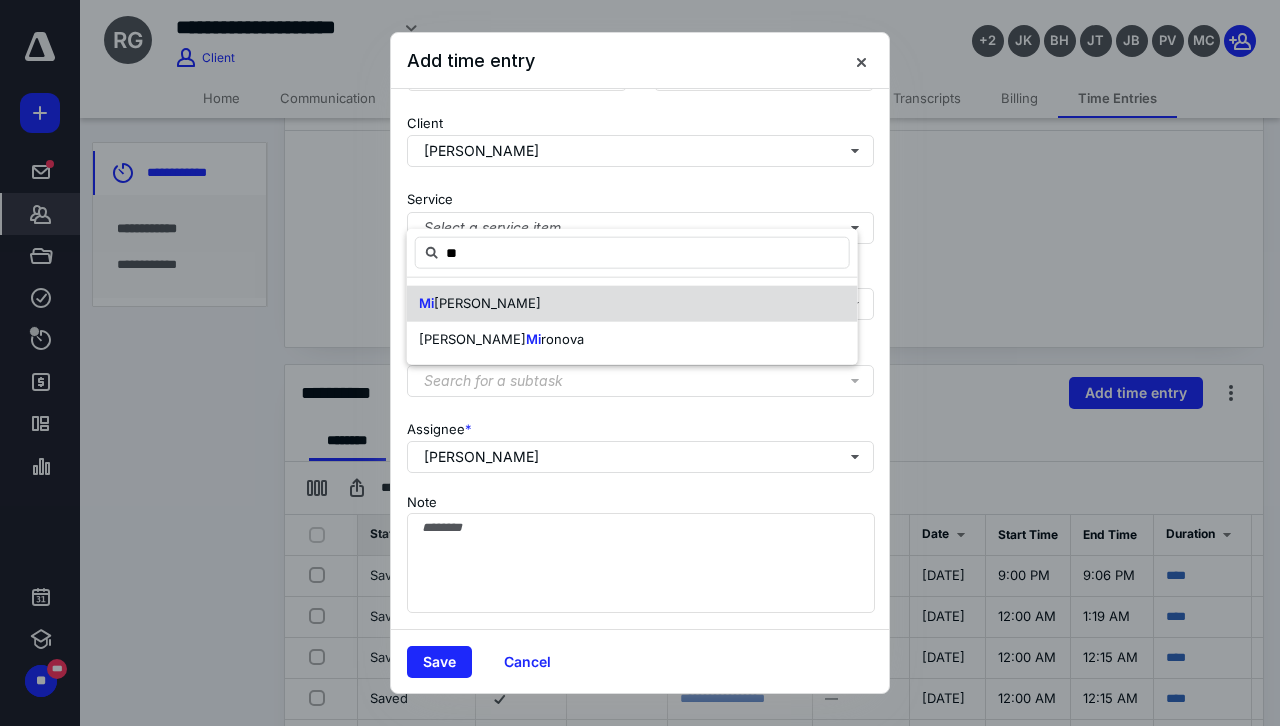click on "Mi [PERSON_NAME]" at bounding box center (632, 304) 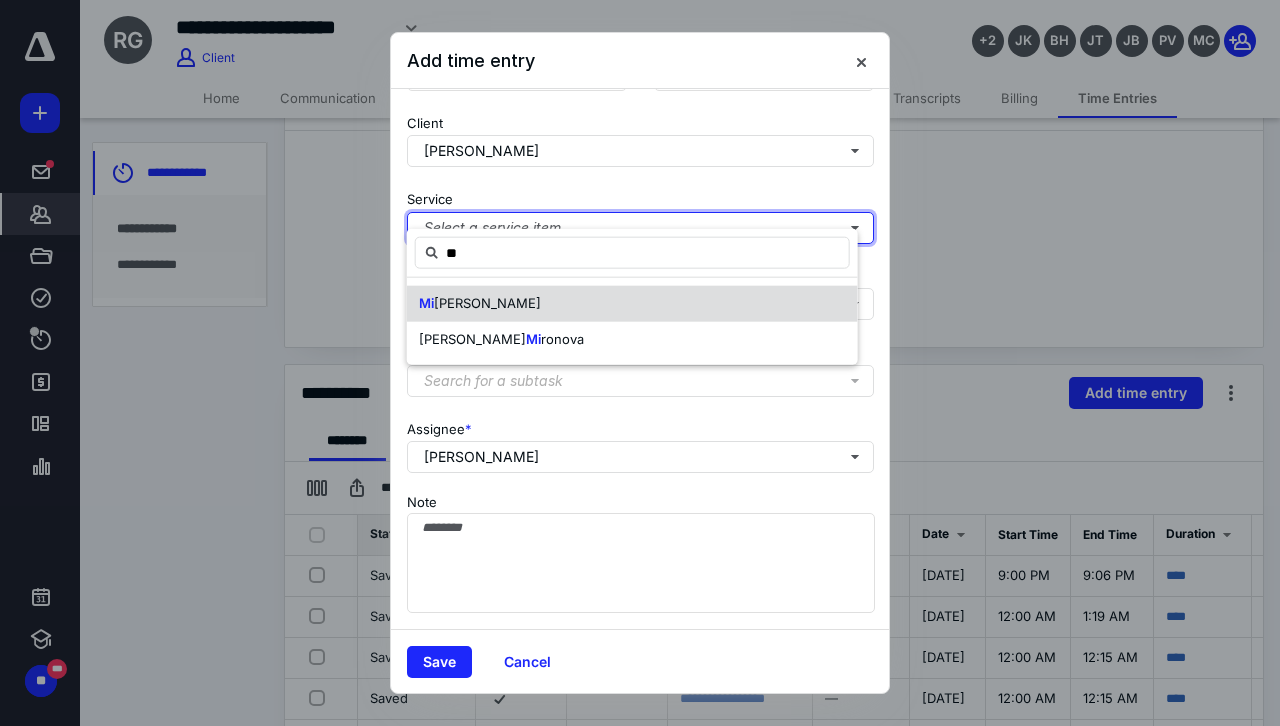 type 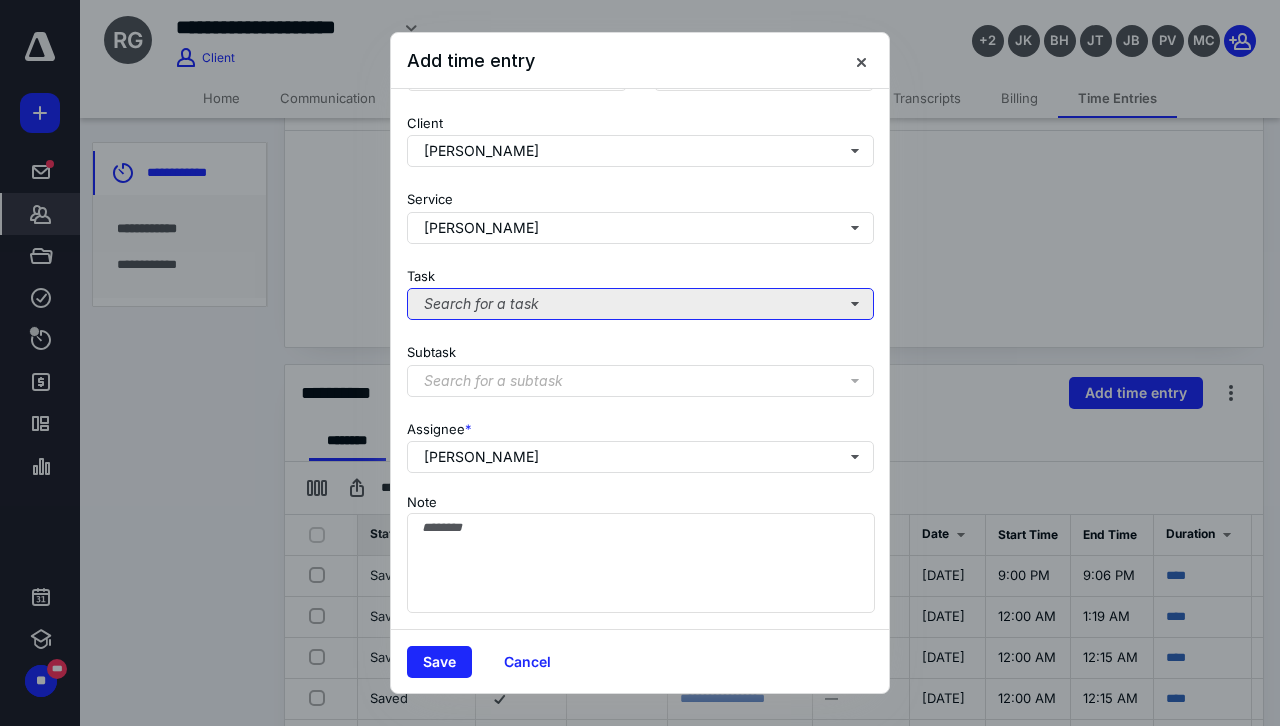 click on "Search for a task" at bounding box center (640, 304) 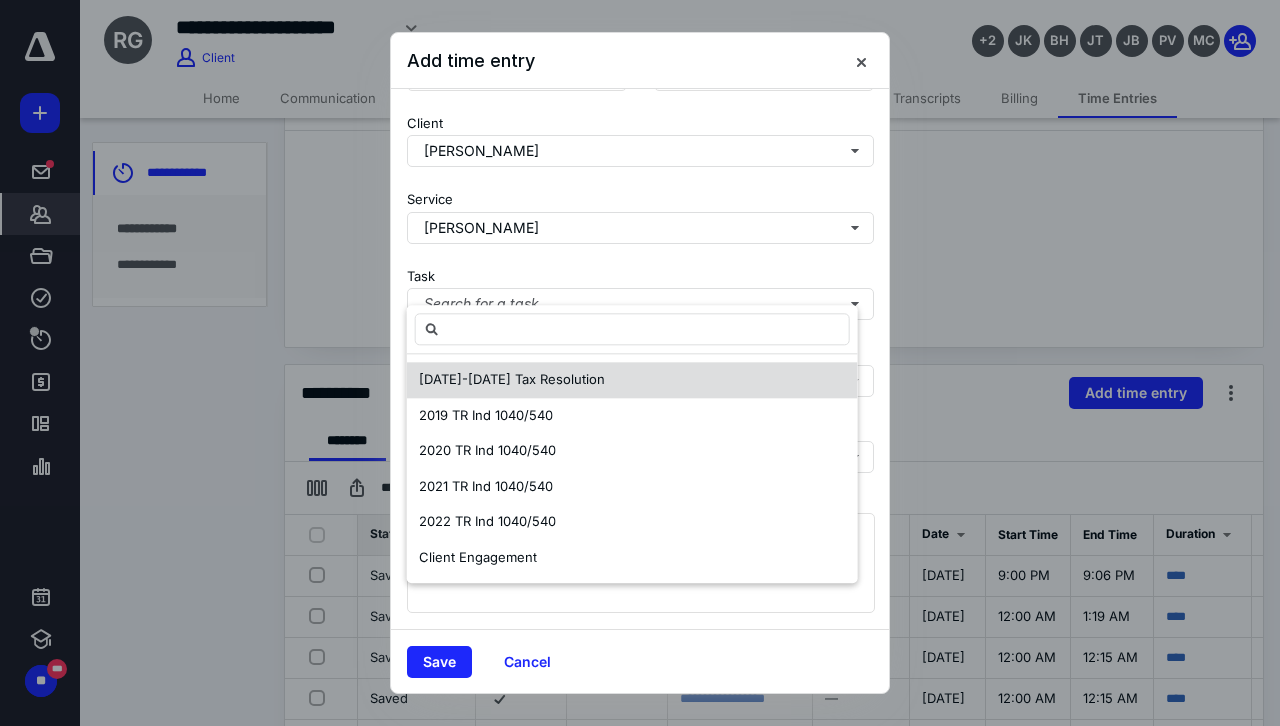 click on "[DATE]-[DATE] Tax Resolution" at bounding box center [632, 380] 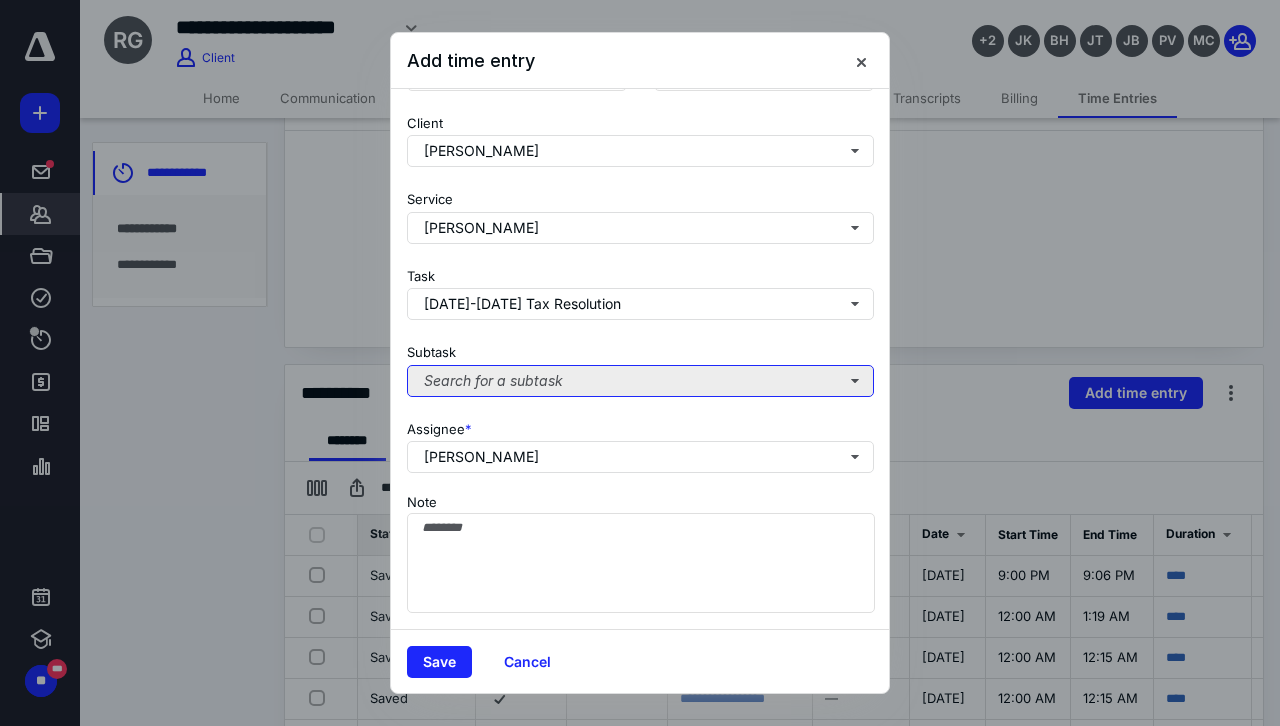 click on "Search for a subtask" at bounding box center [640, 381] 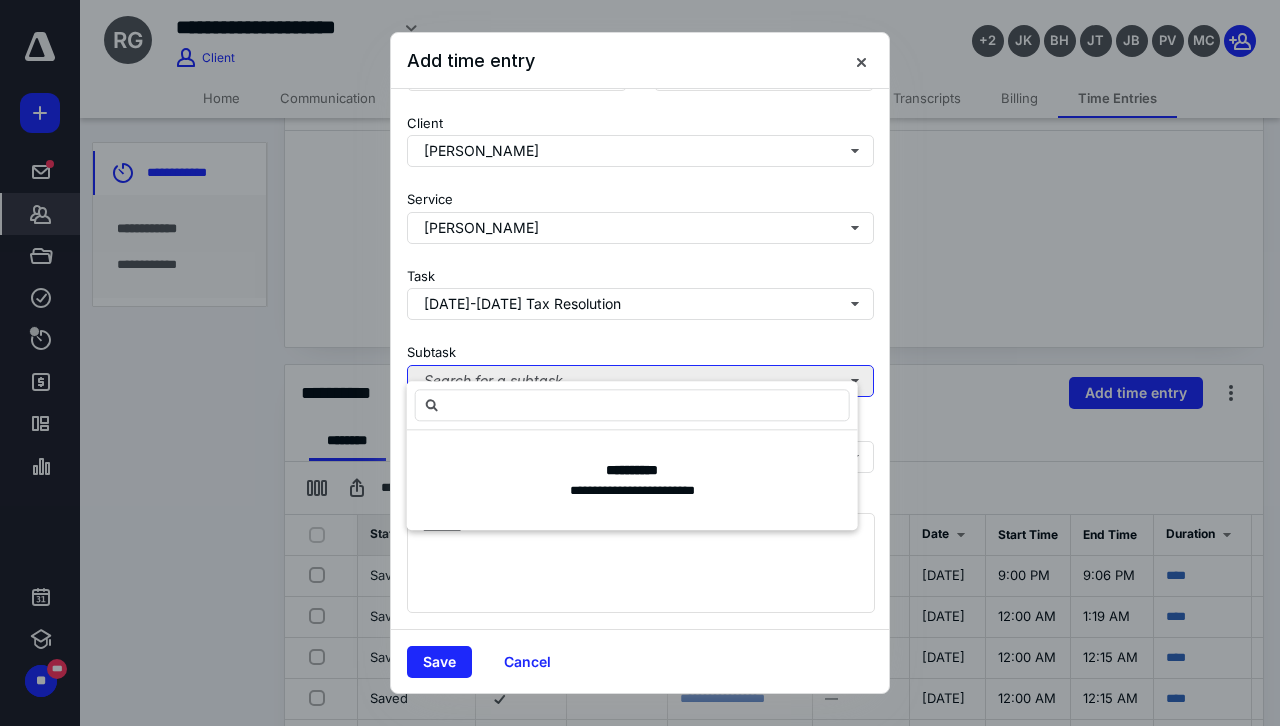 click on "Search for a subtask" at bounding box center [640, 381] 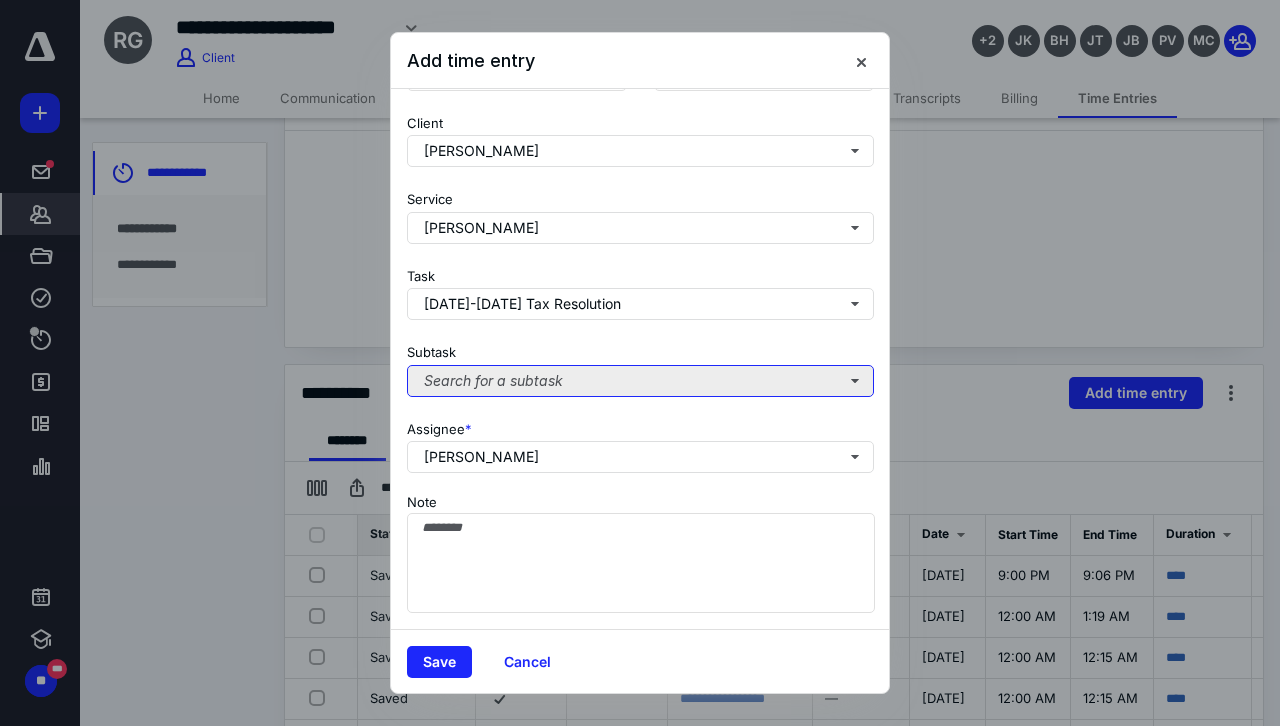 click on "Search for a subtask" at bounding box center (640, 381) 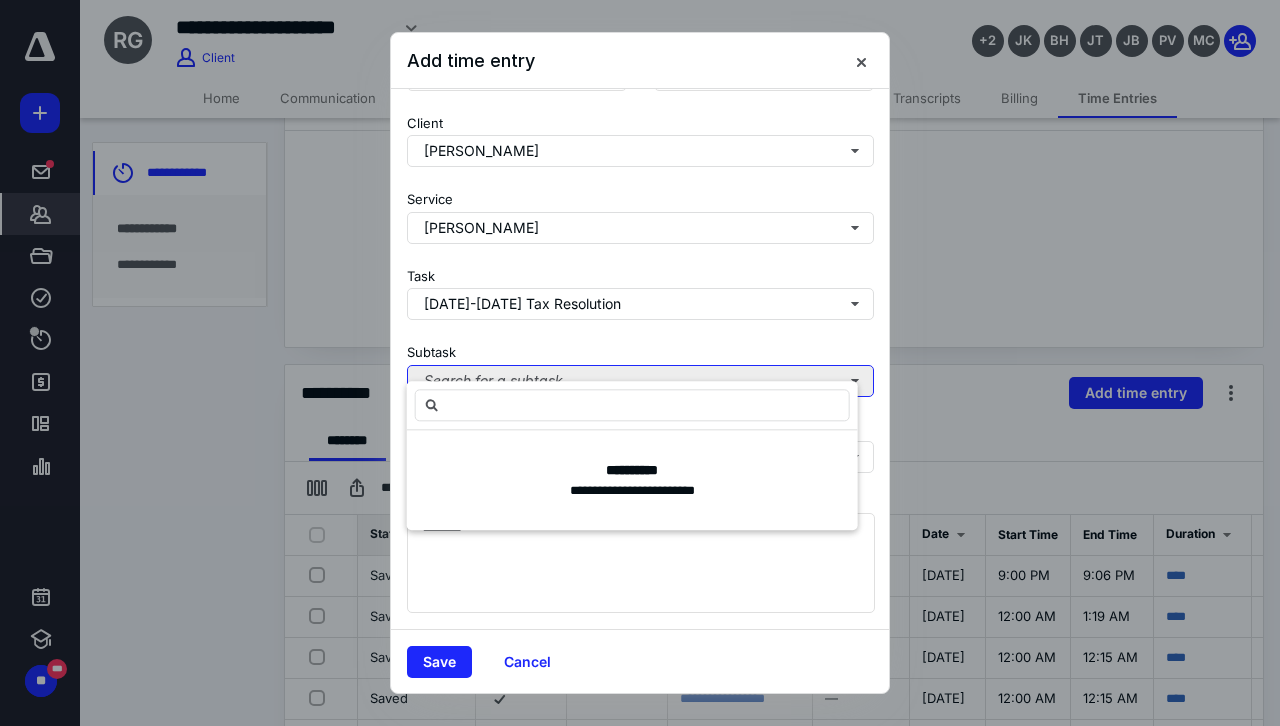 click on "Search for a subtask" at bounding box center (640, 381) 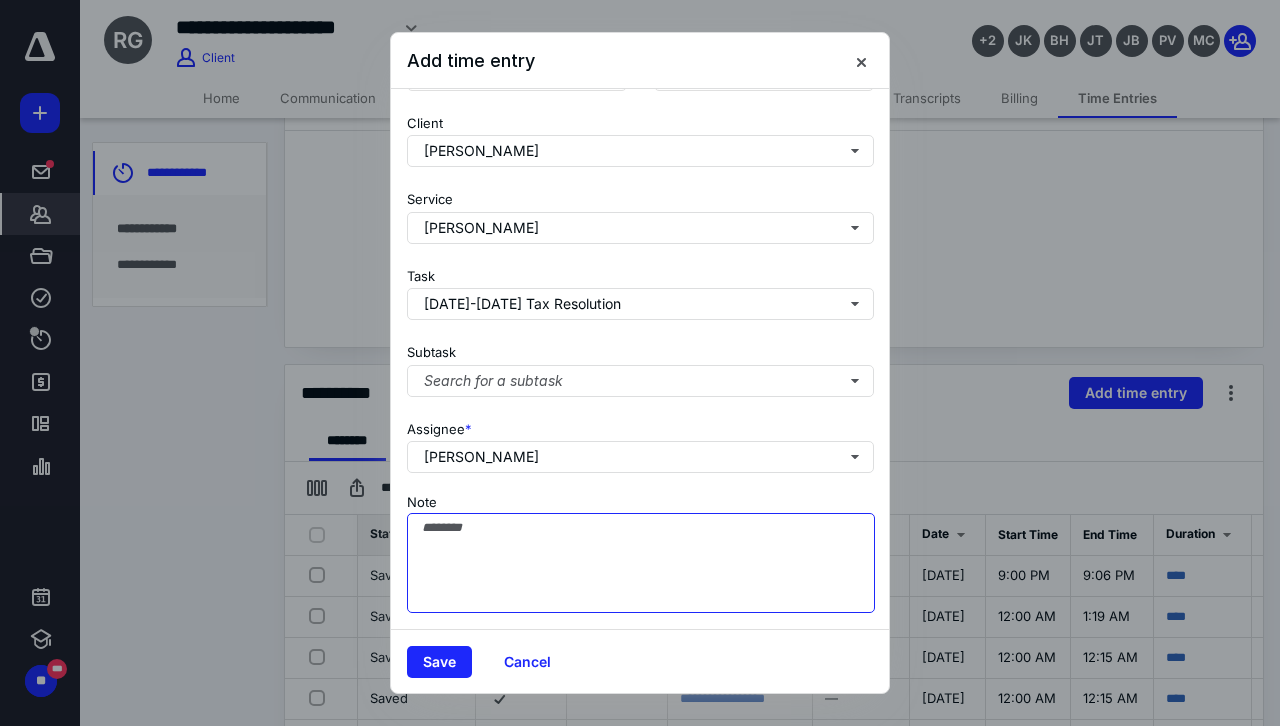 click on "Note" at bounding box center (641, 563) 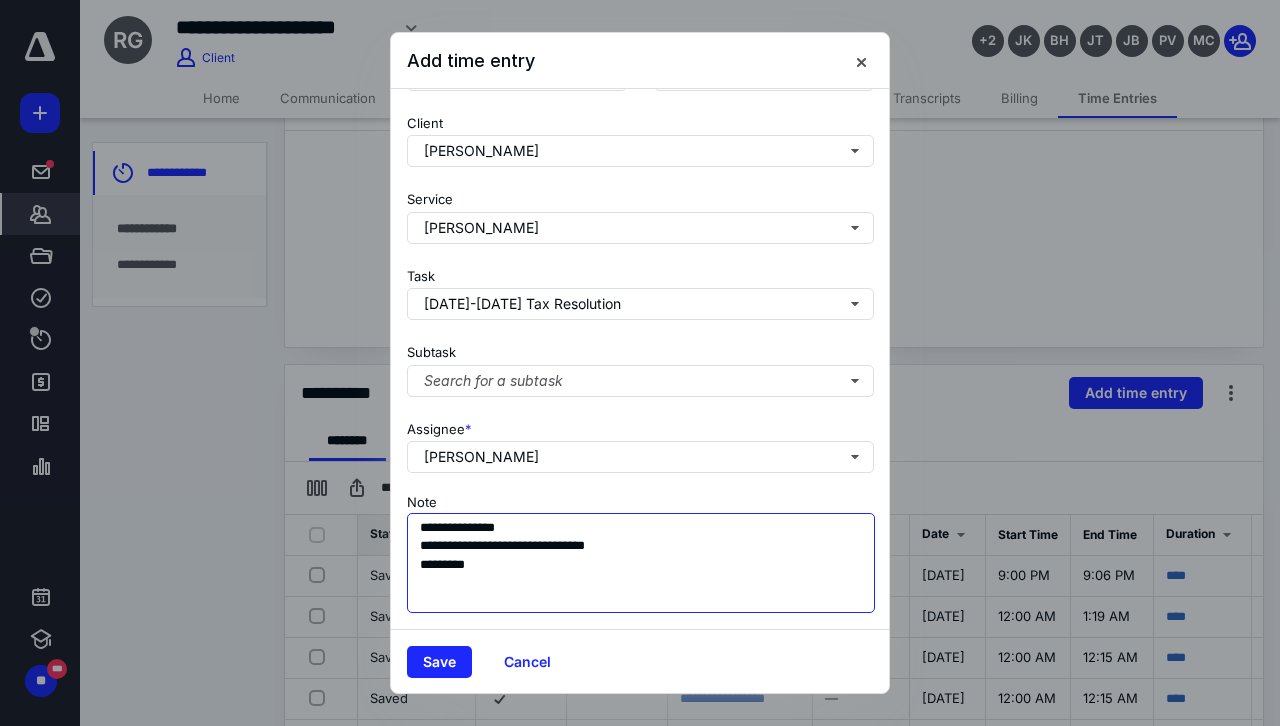 type on "**********" 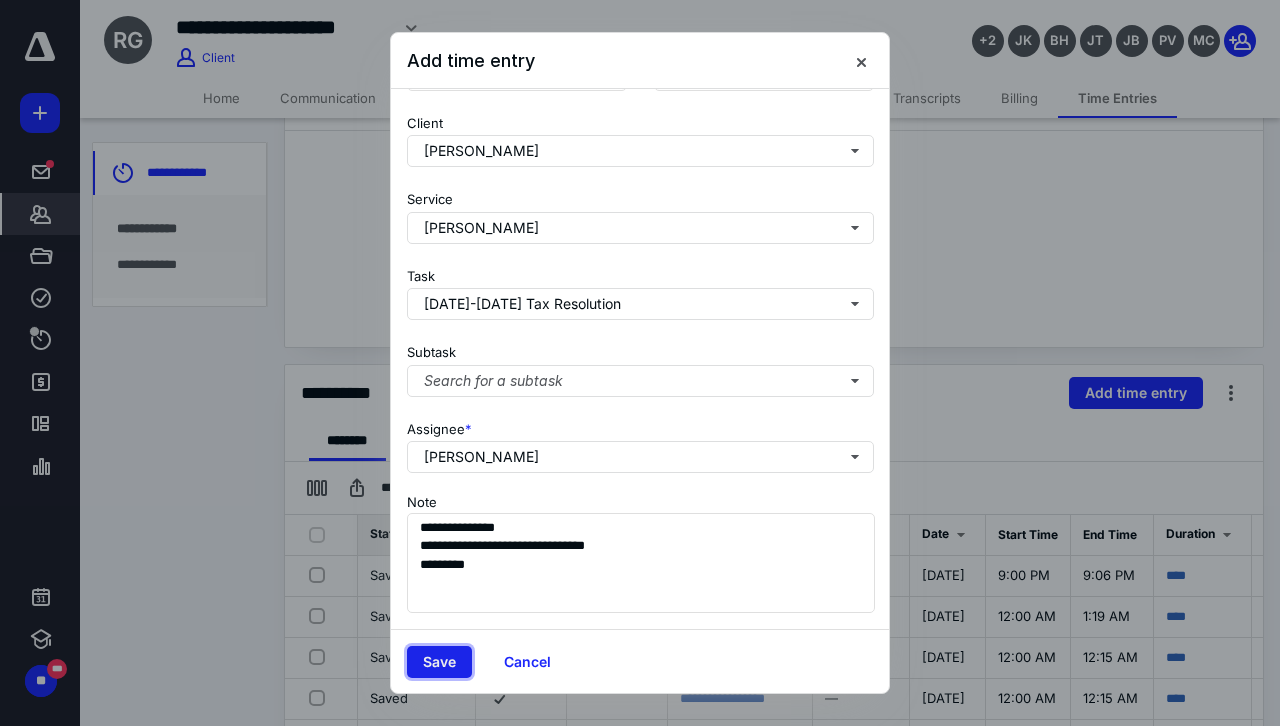 click on "Save" at bounding box center (439, 662) 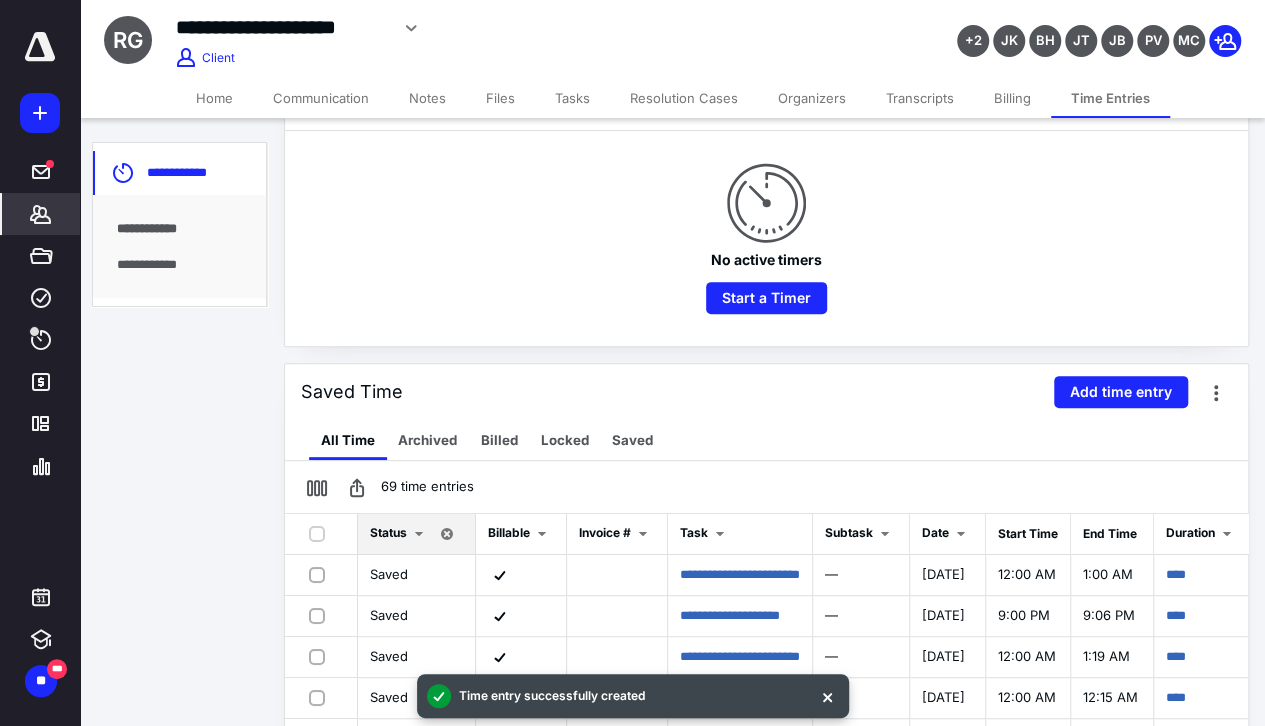 click on "Home" at bounding box center [214, 98] 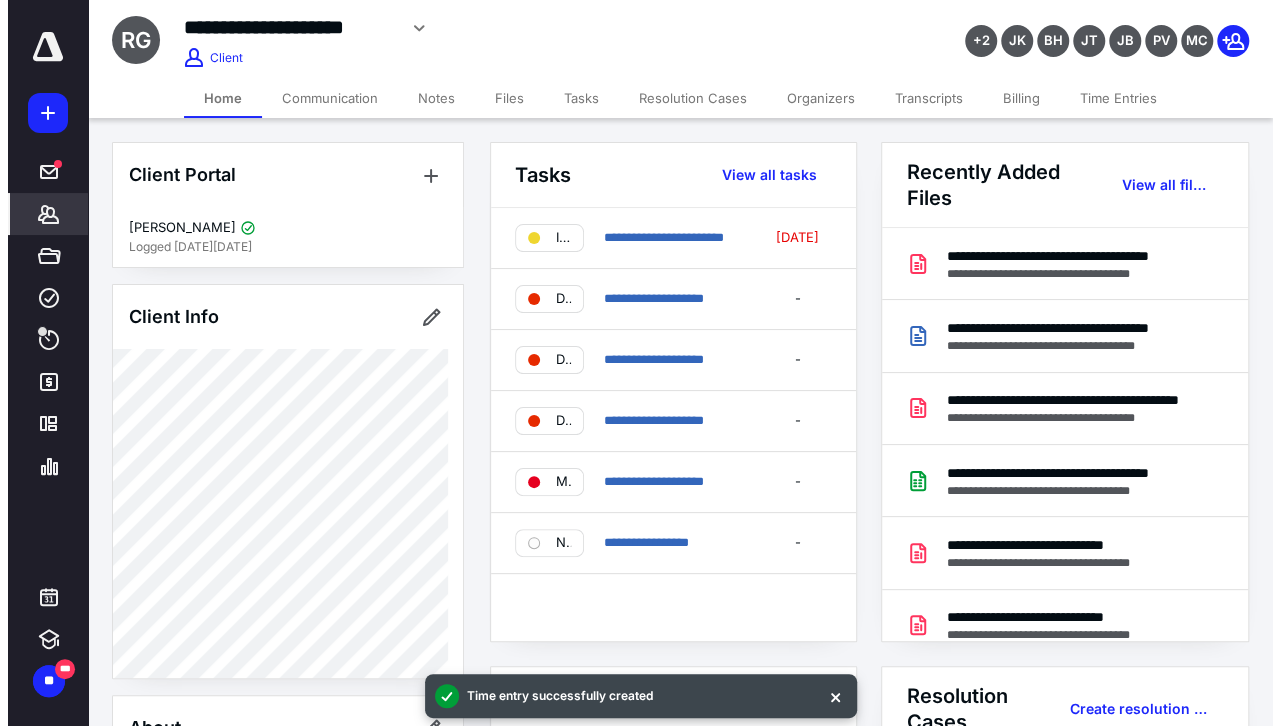 scroll, scrollTop: 200, scrollLeft: 0, axis: vertical 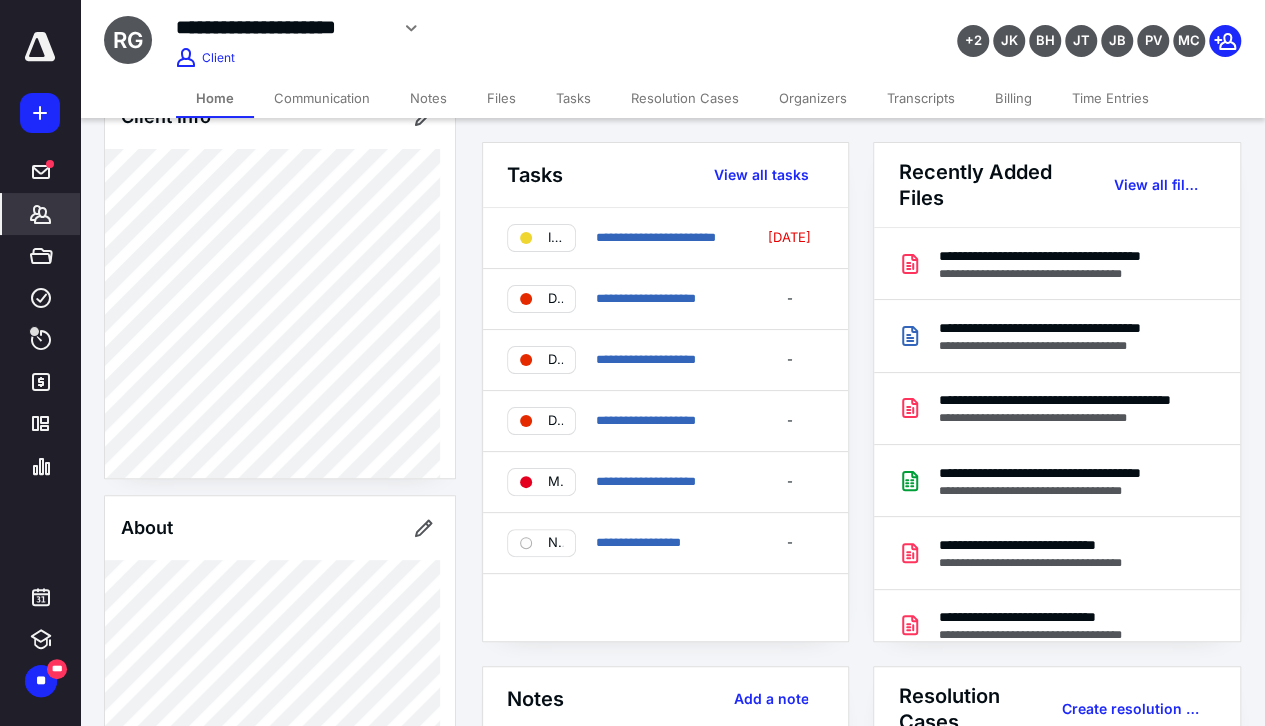 click on "Files" at bounding box center [501, 98] 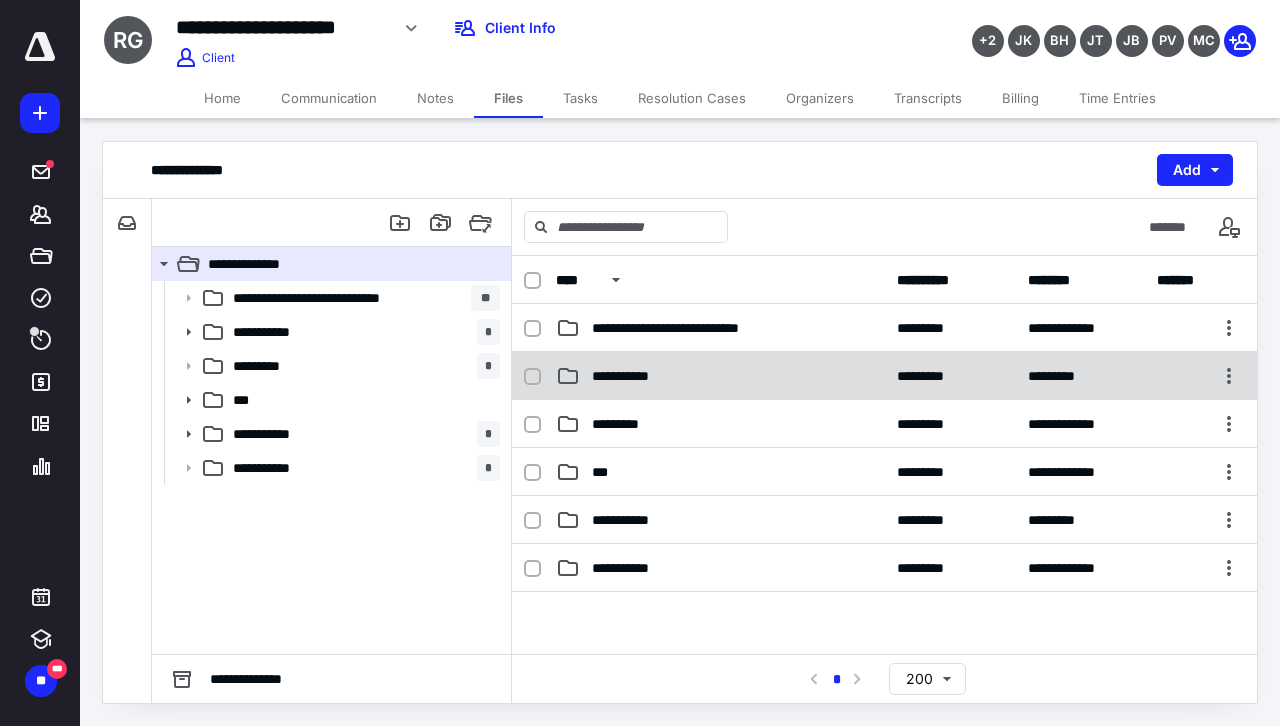 click on "**********" at bounding box center [629, 376] 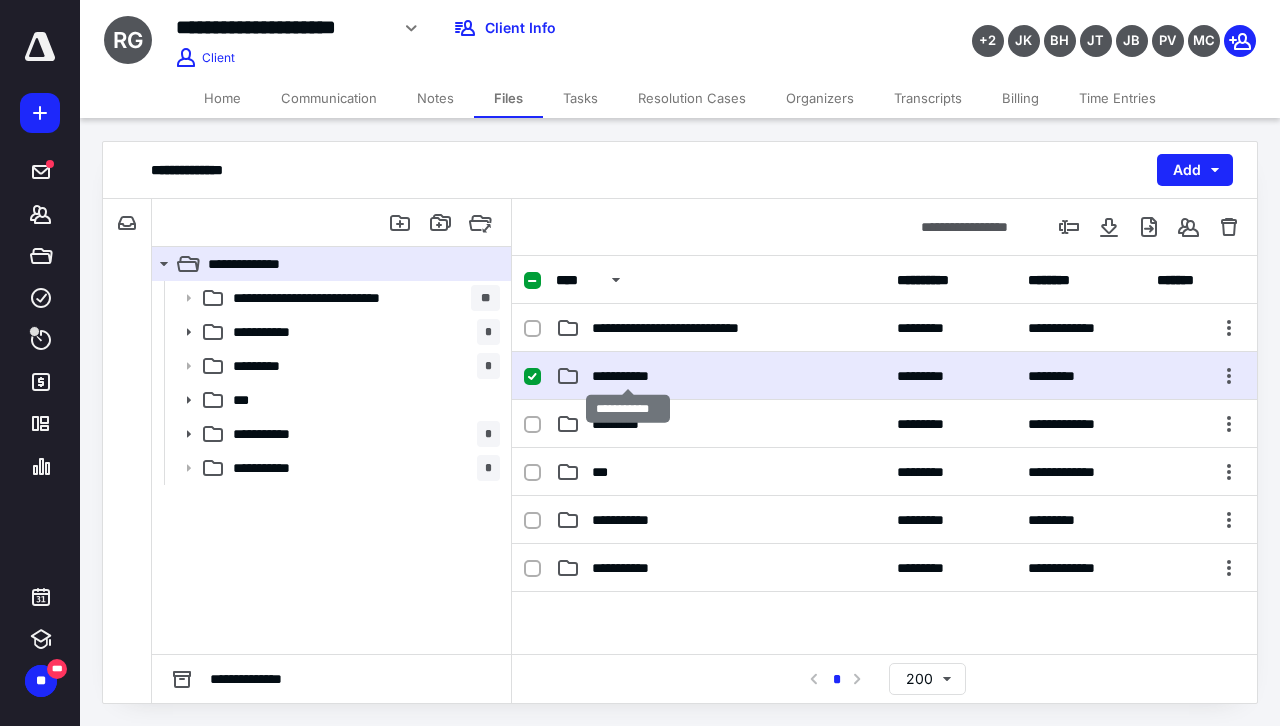 click on "**********" at bounding box center [629, 376] 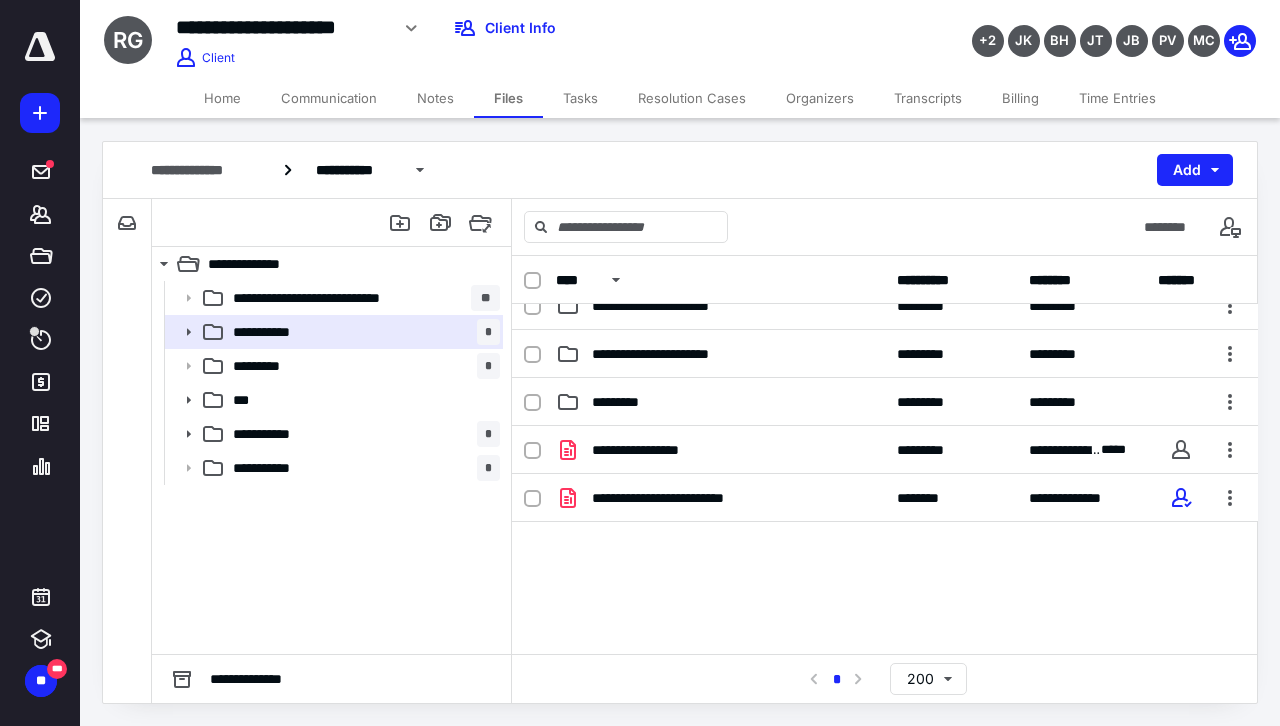 scroll, scrollTop: 330, scrollLeft: 0, axis: vertical 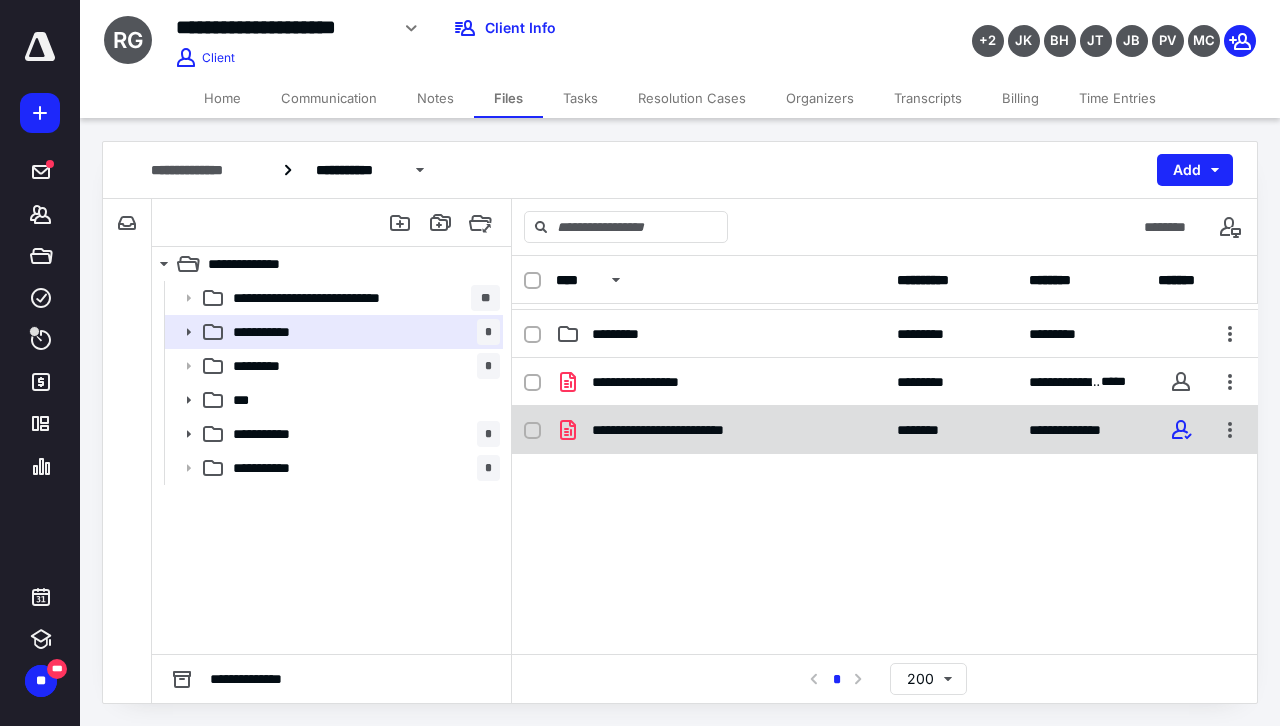 click on "**********" at bounding box center [885, 430] 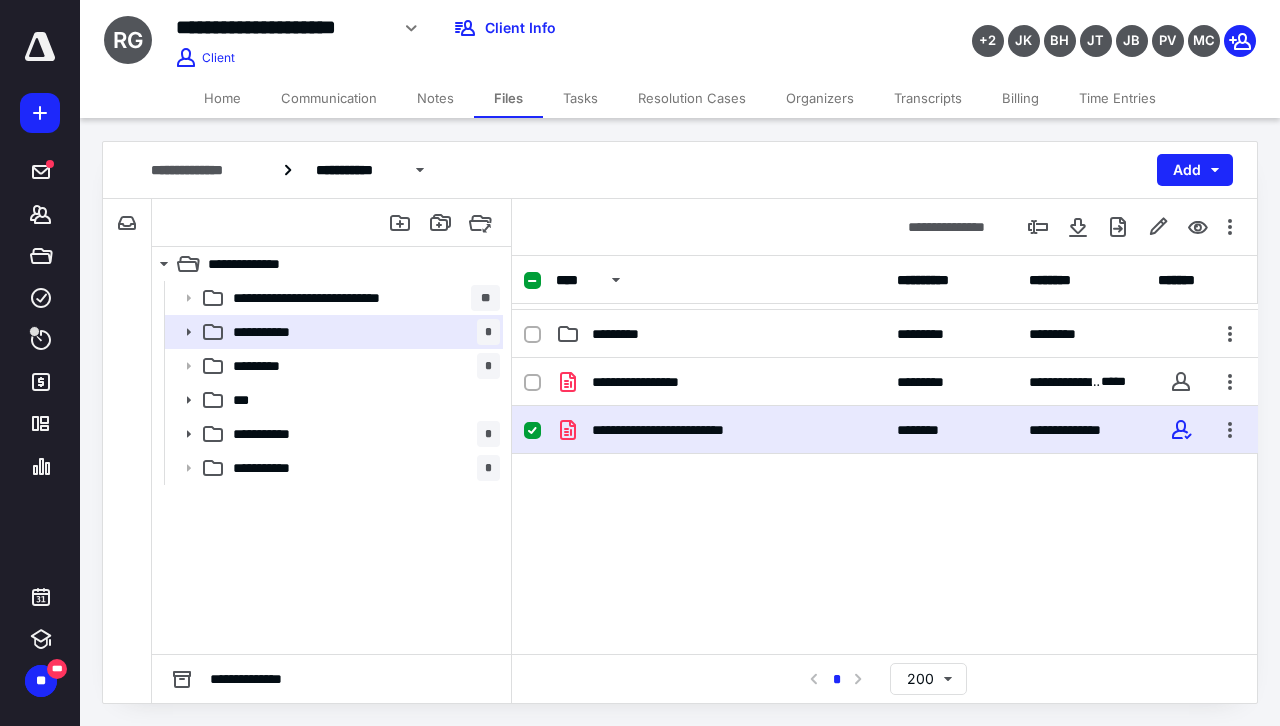 click on "**********" at bounding box center (885, 430) 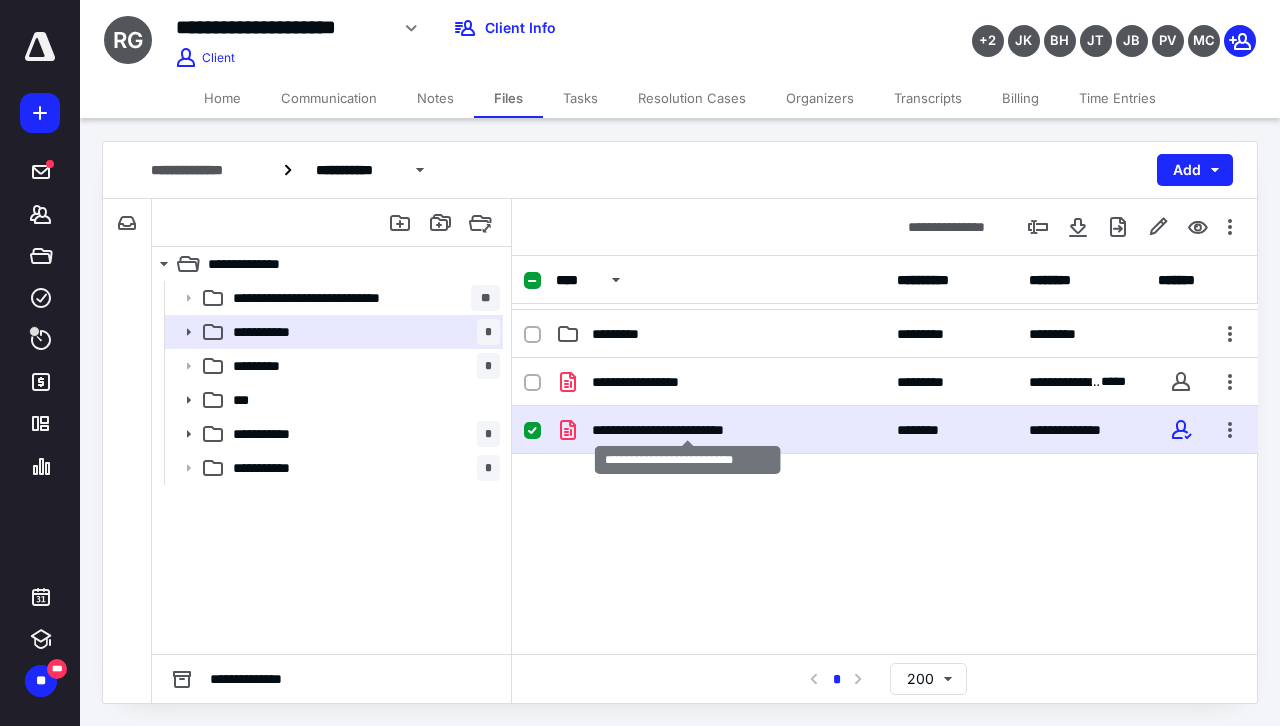 click on "**********" at bounding box center (688, 430) 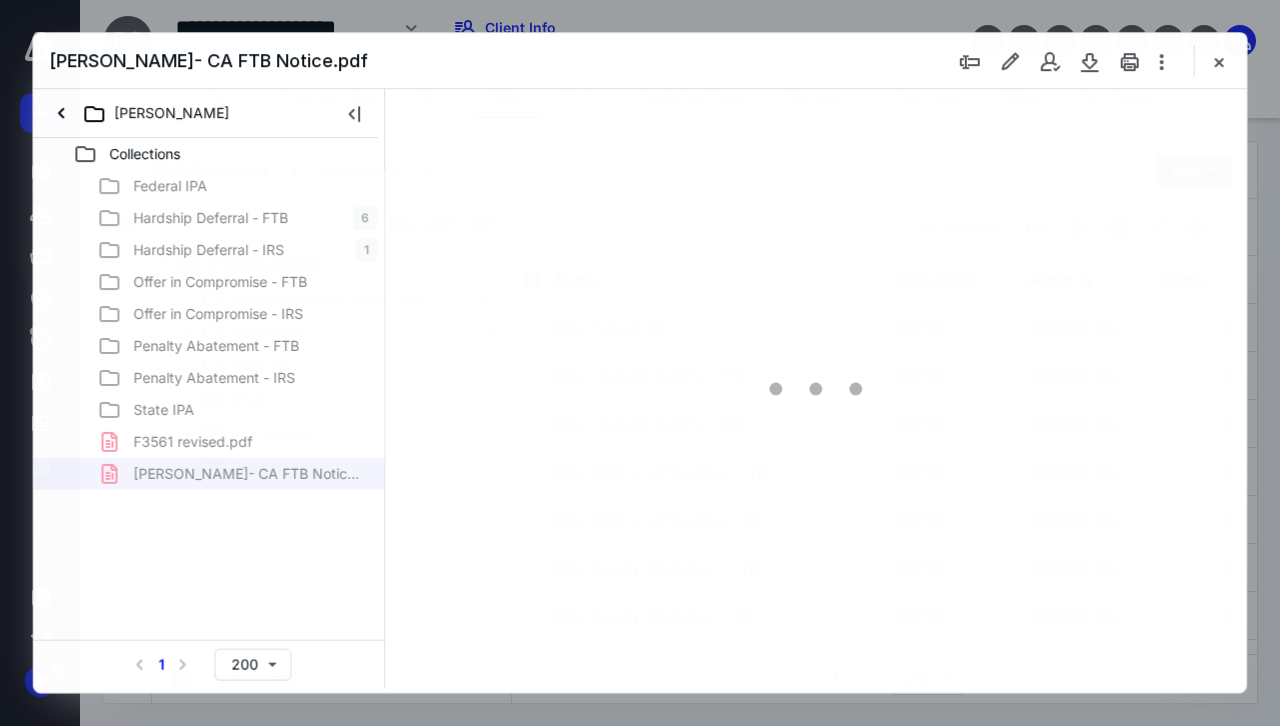 scroll, scrollTop: 330, scrollLeft: 0, axis: vertical 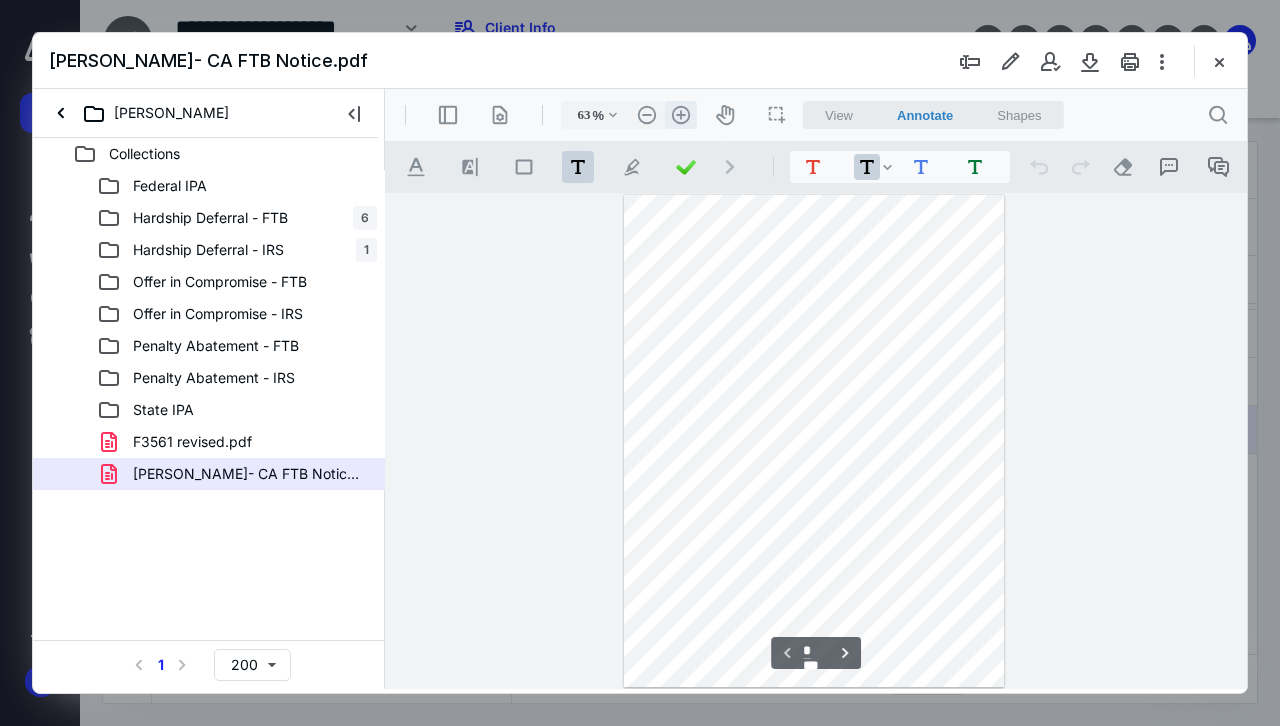 click on ".cls-1{fill:#abb0c4;} icon - header - zoom - in - line" at bounding box center [681, 115] 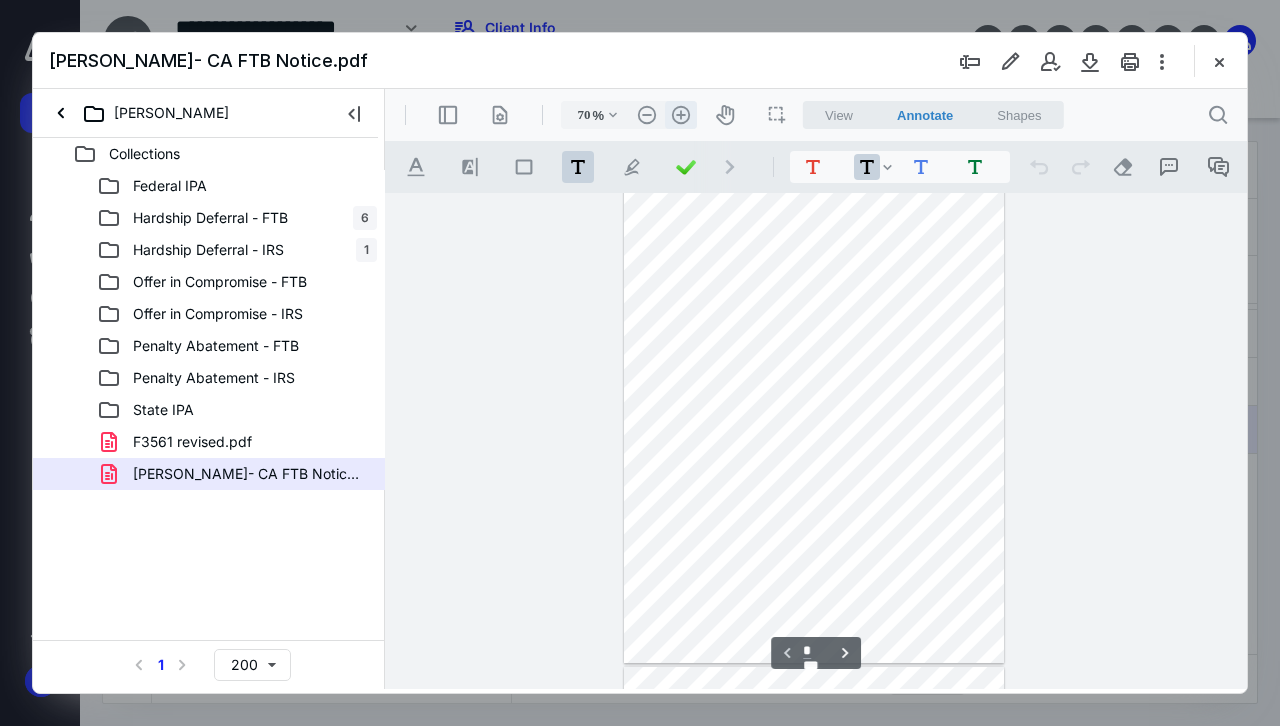 click on ".cls-1{fill:#abb0c4;} icon - header - zoom - in - line" at bounding box center (681, 115) 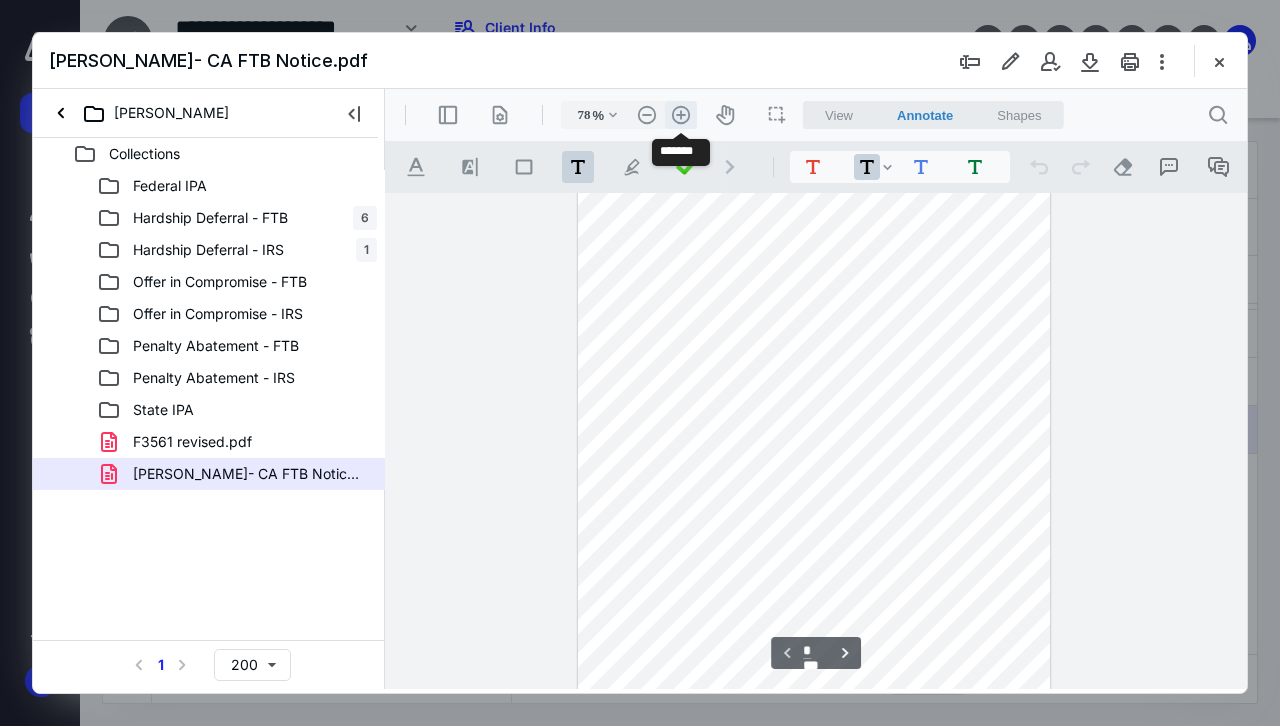 scroll, scrollTop: 72, scrollLeft: 0, axis: vertical 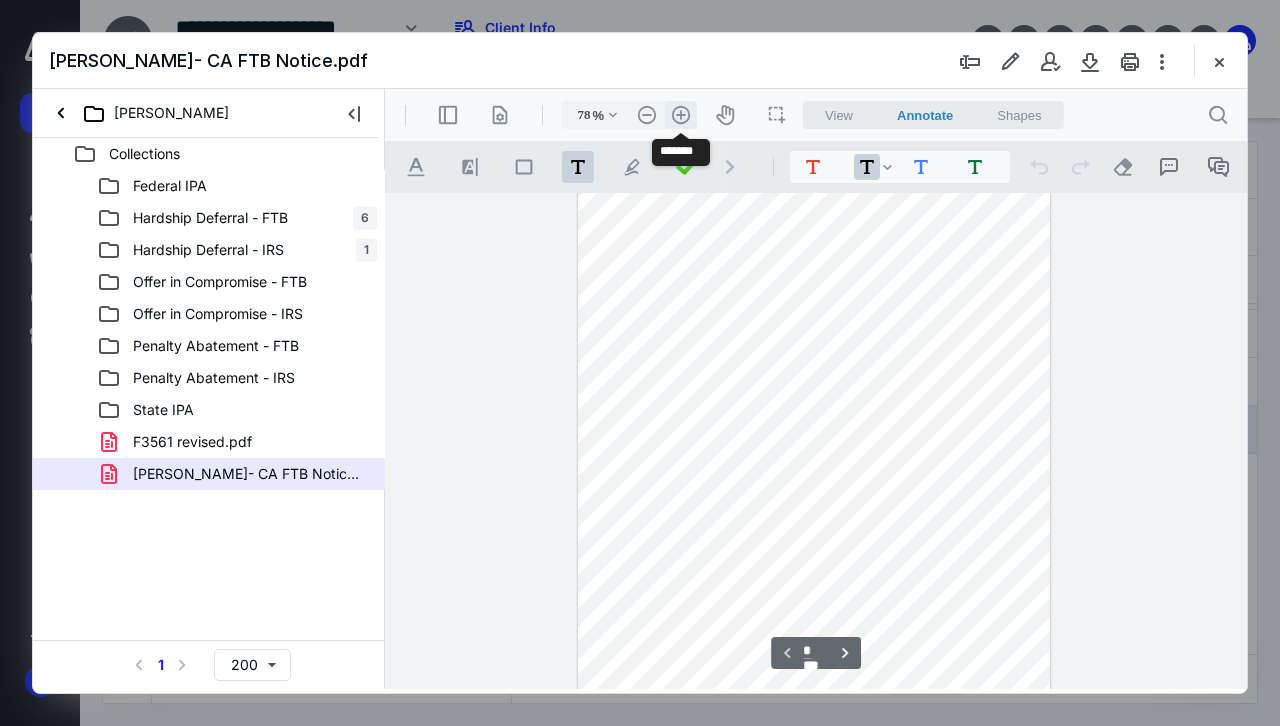click on ".cls-1{fill:#abb0c4;} icon - header - zoom - in - line" at bounding box center [681, 115] 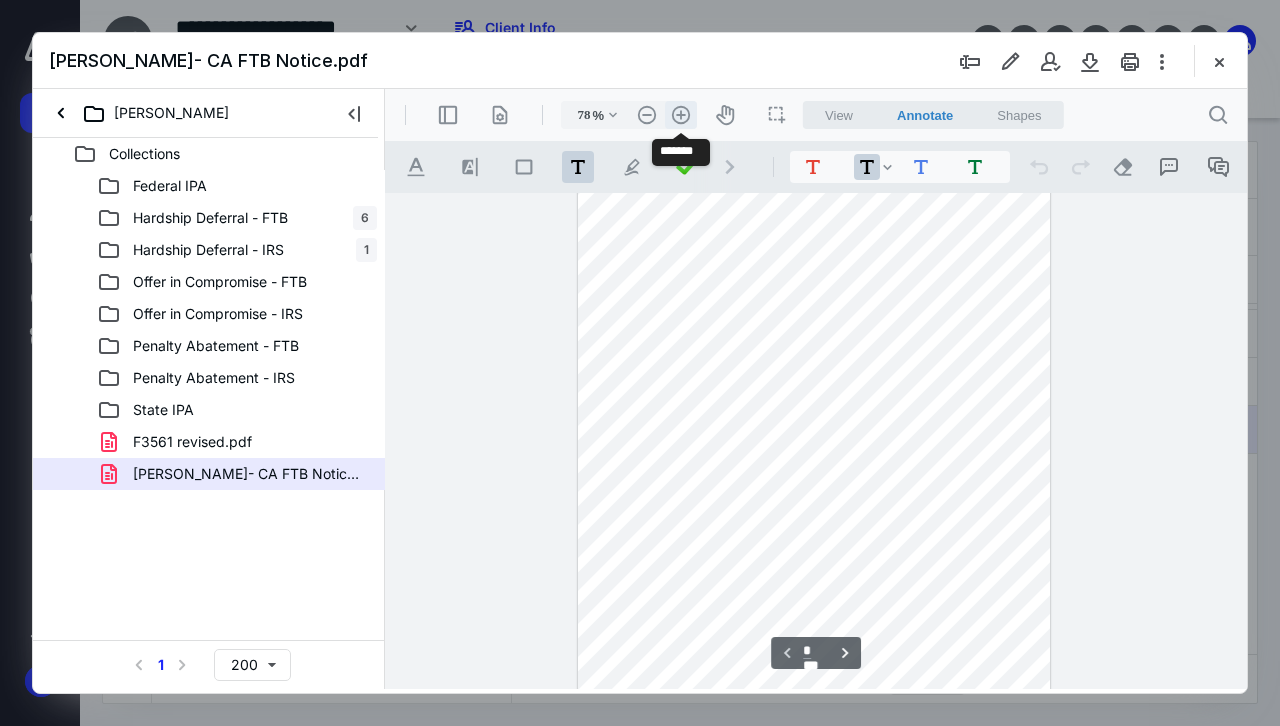 type on "85" 